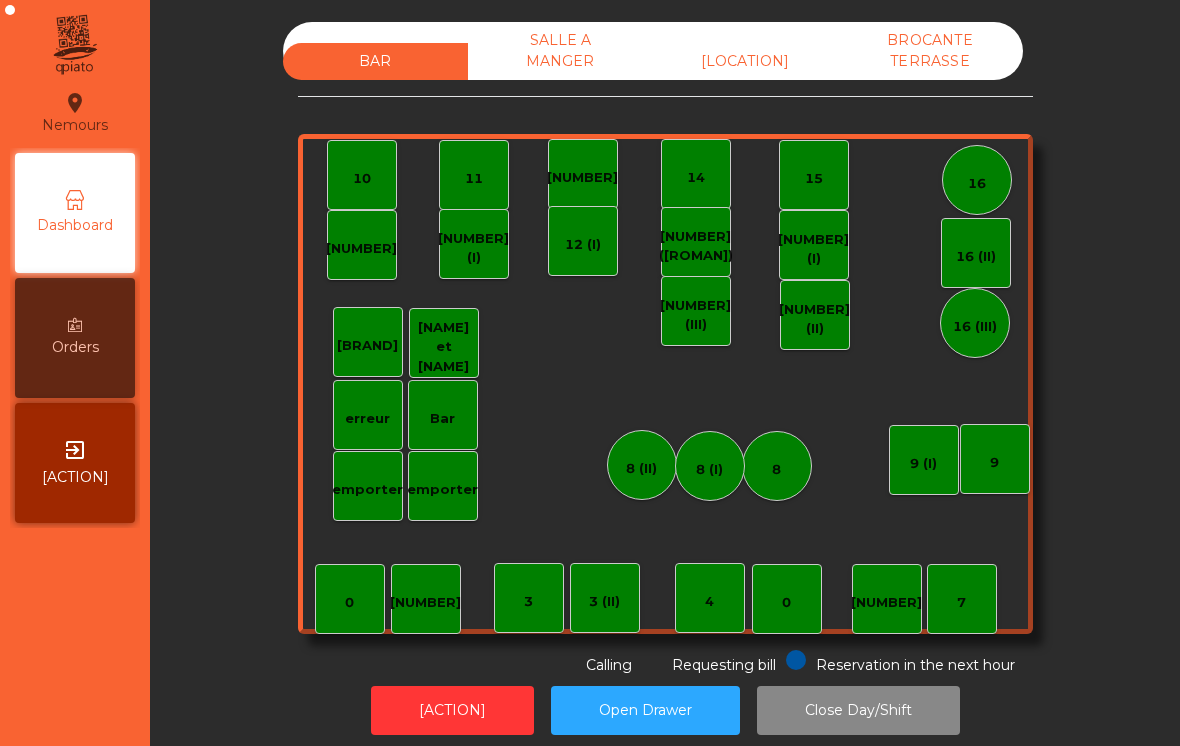 scroll, scrollTop: 0, scrollLeft: 0, axis: both 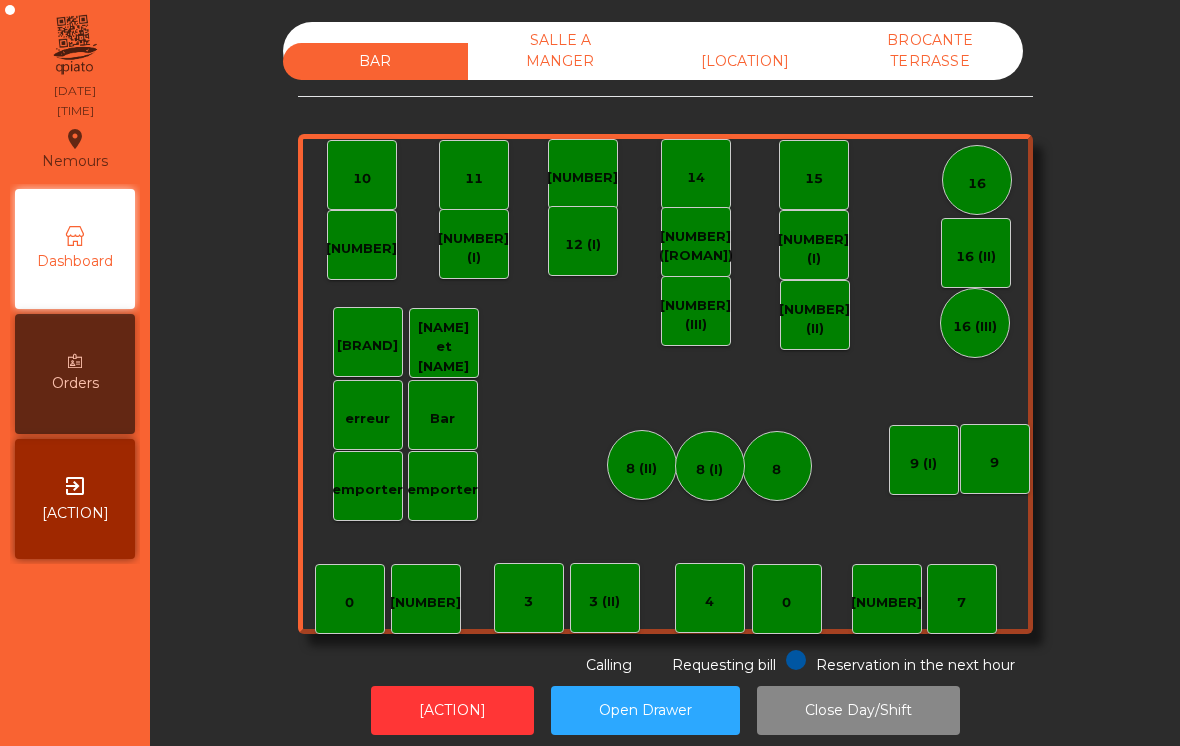 click on "[LOCATION]" at bounding box center (745, 61) 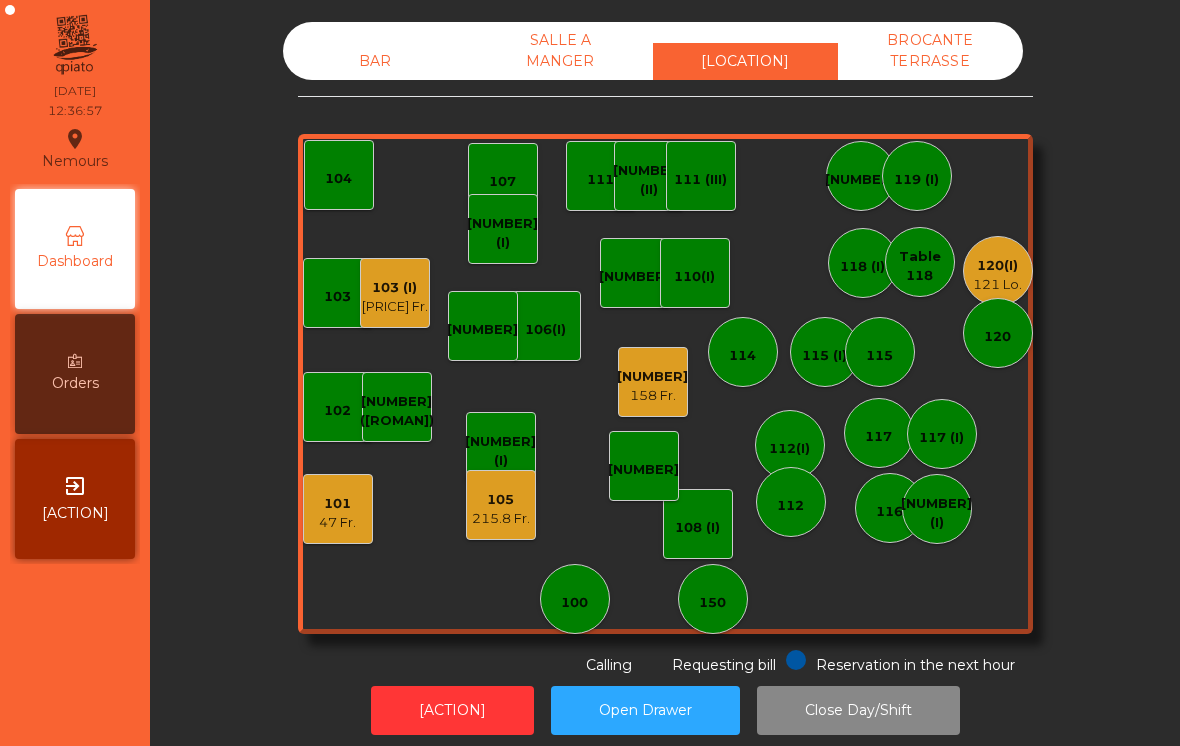click on "445   293 Lo." at bounding box center [653, 382] 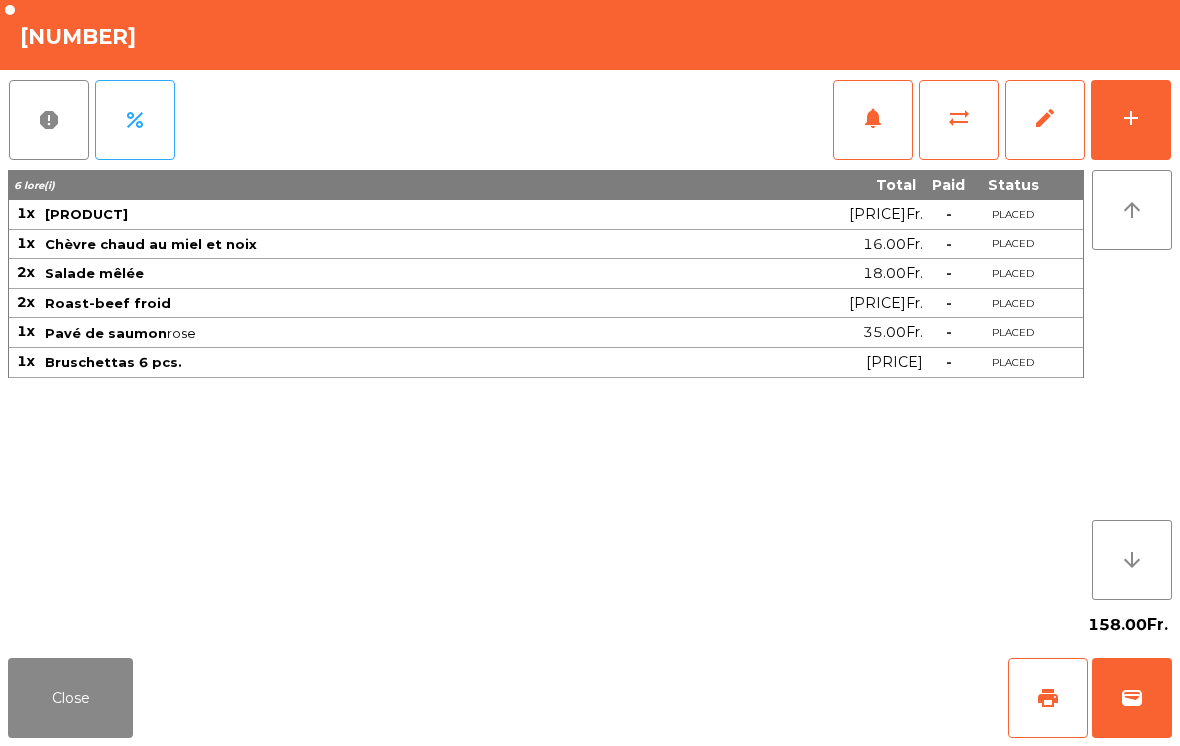 click on "add" at bounding box center (1131, 120) 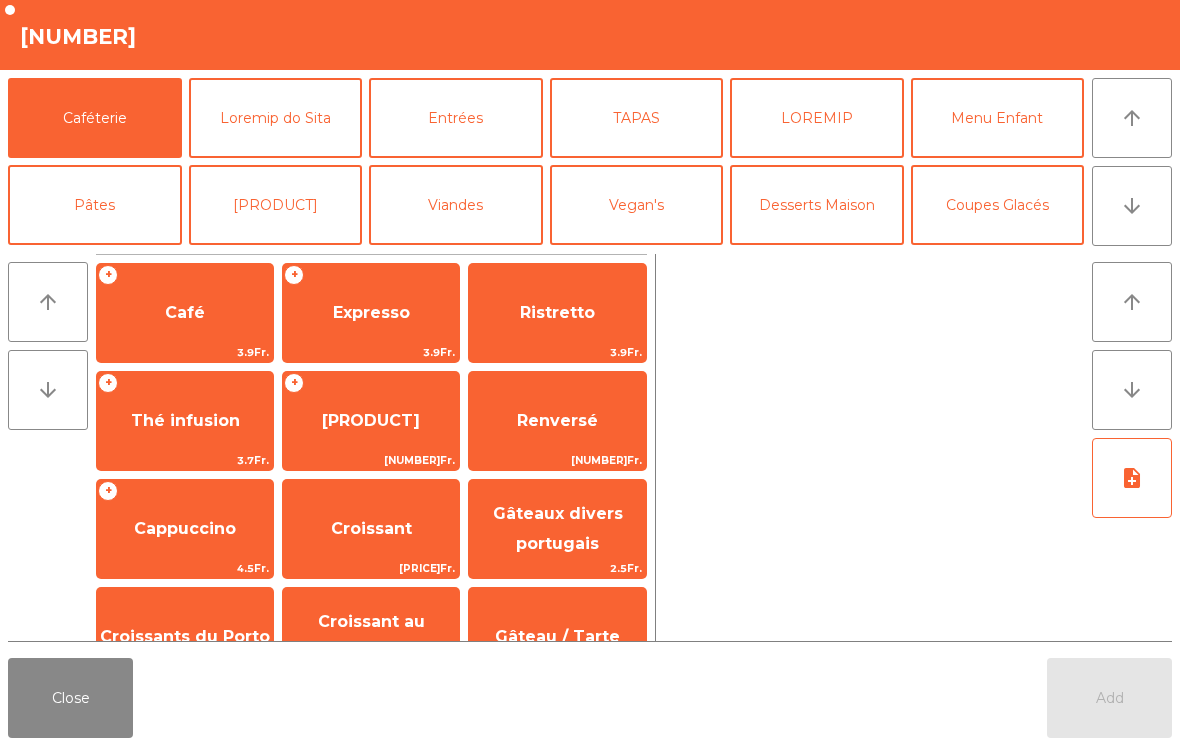 click on "arrow_downward" at bounding box center (1132, 118) 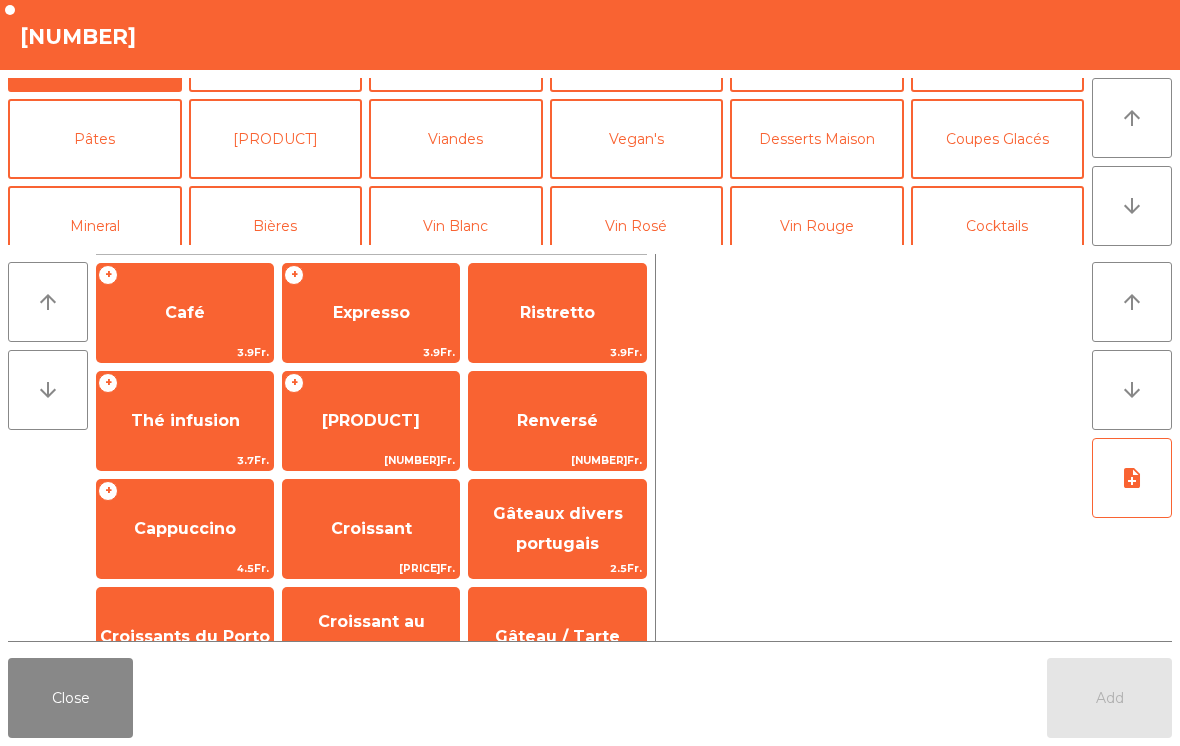 scroll, scrollTop: 174, scrollLeft: 0, axis: vertical 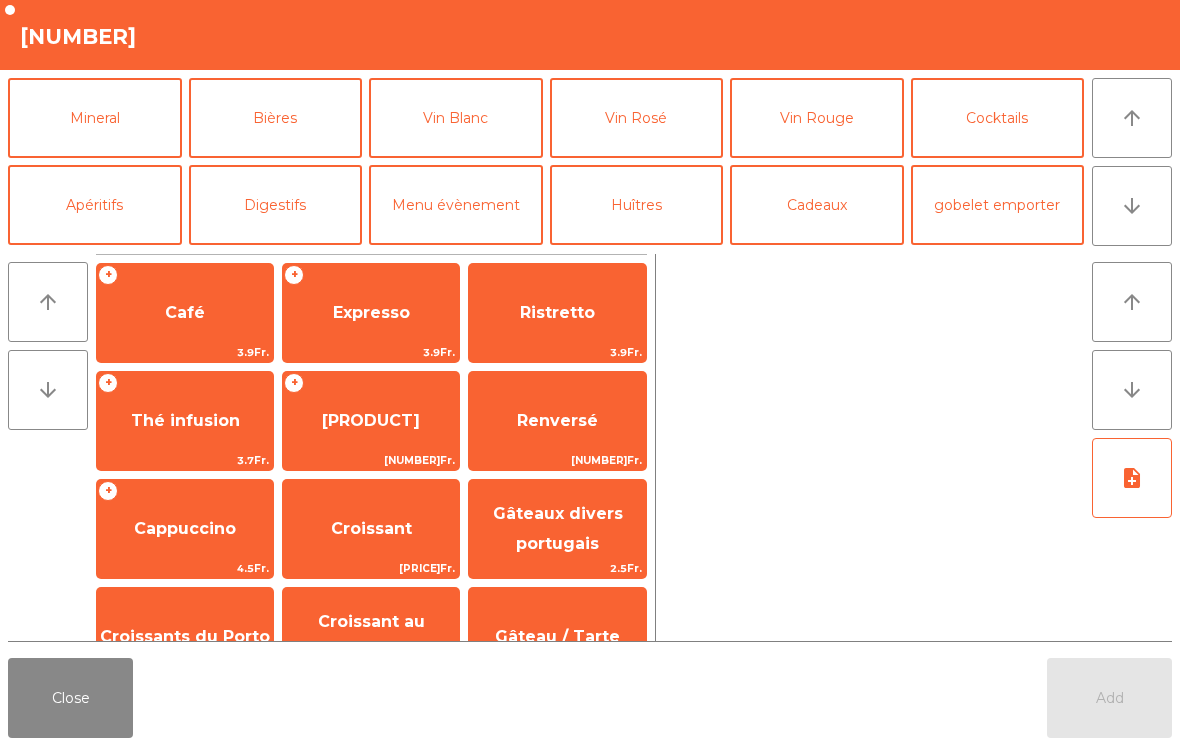 click on "Vin Rosé" at bounding box center (637, 118) 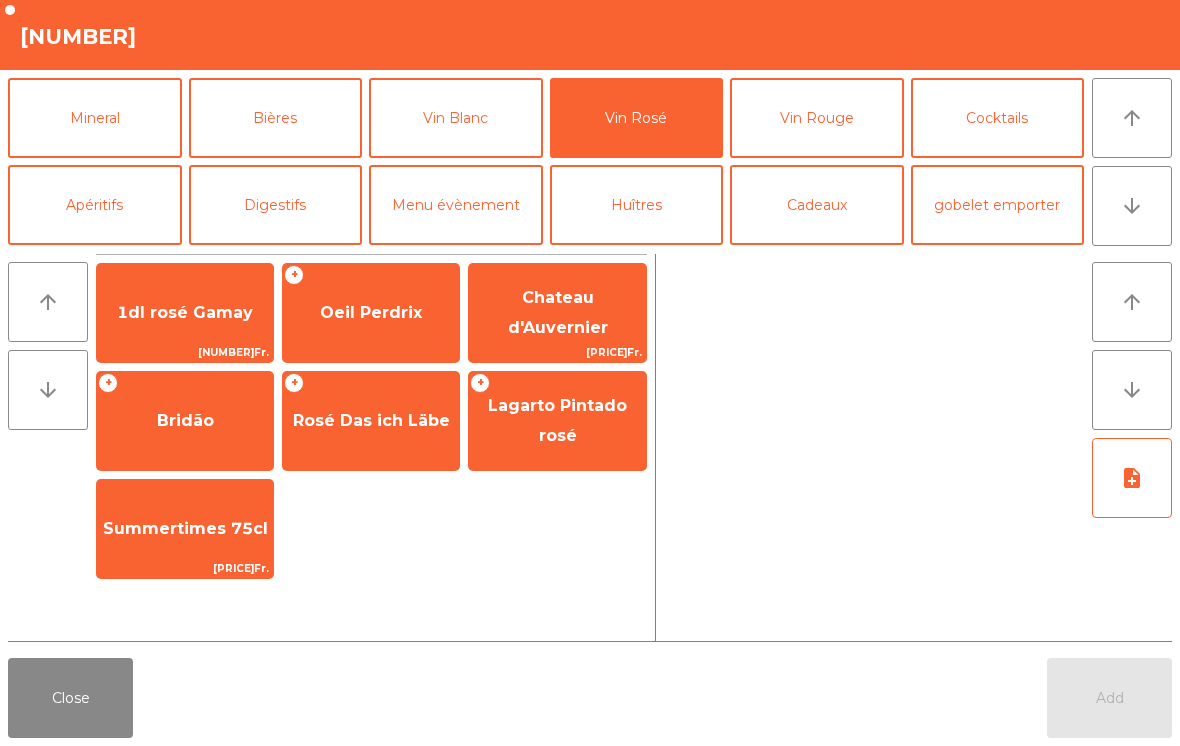 click on "Oeil Perdrix" at bounding box center (185, 312) 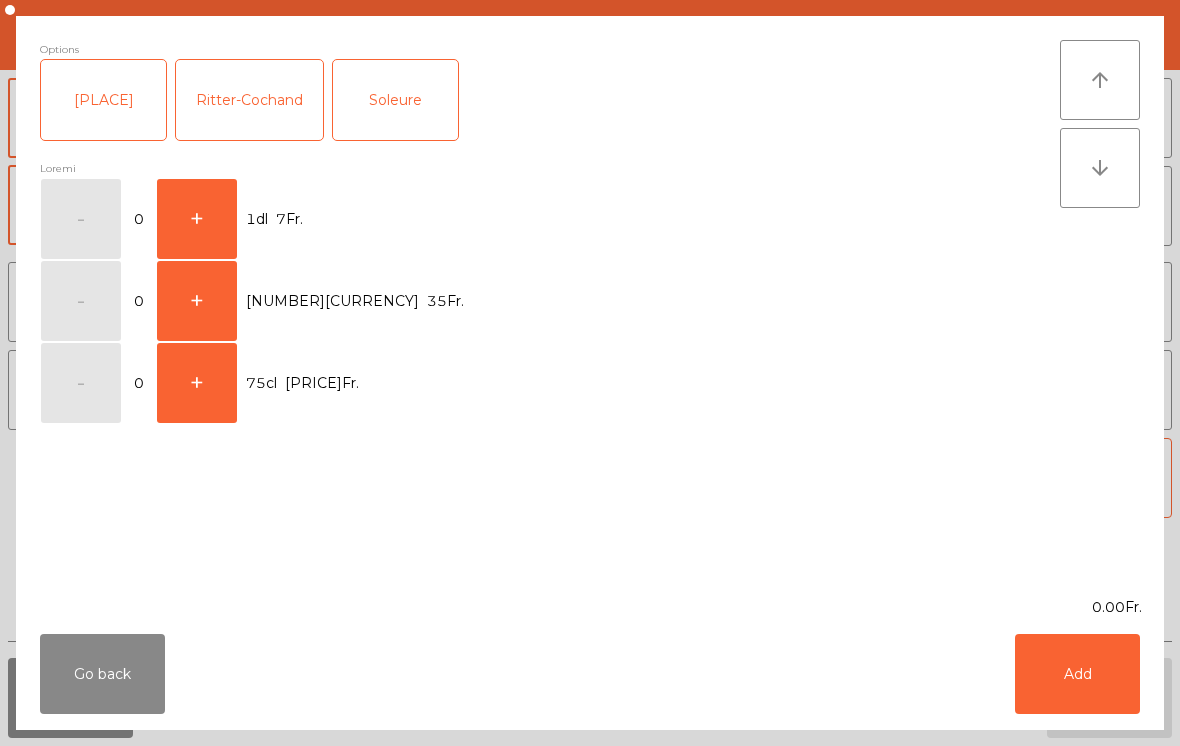 click on "+" at bounding box center (81, 219) 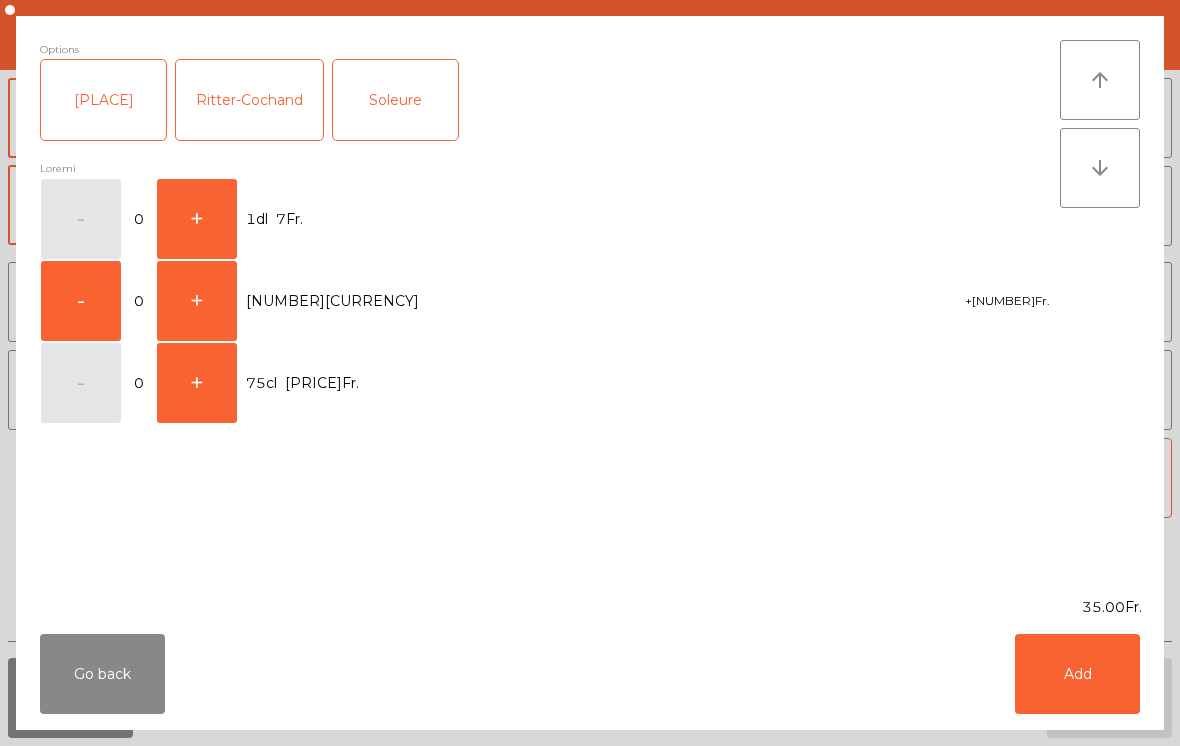 click on "Add" at bounding box center (1077, 674) 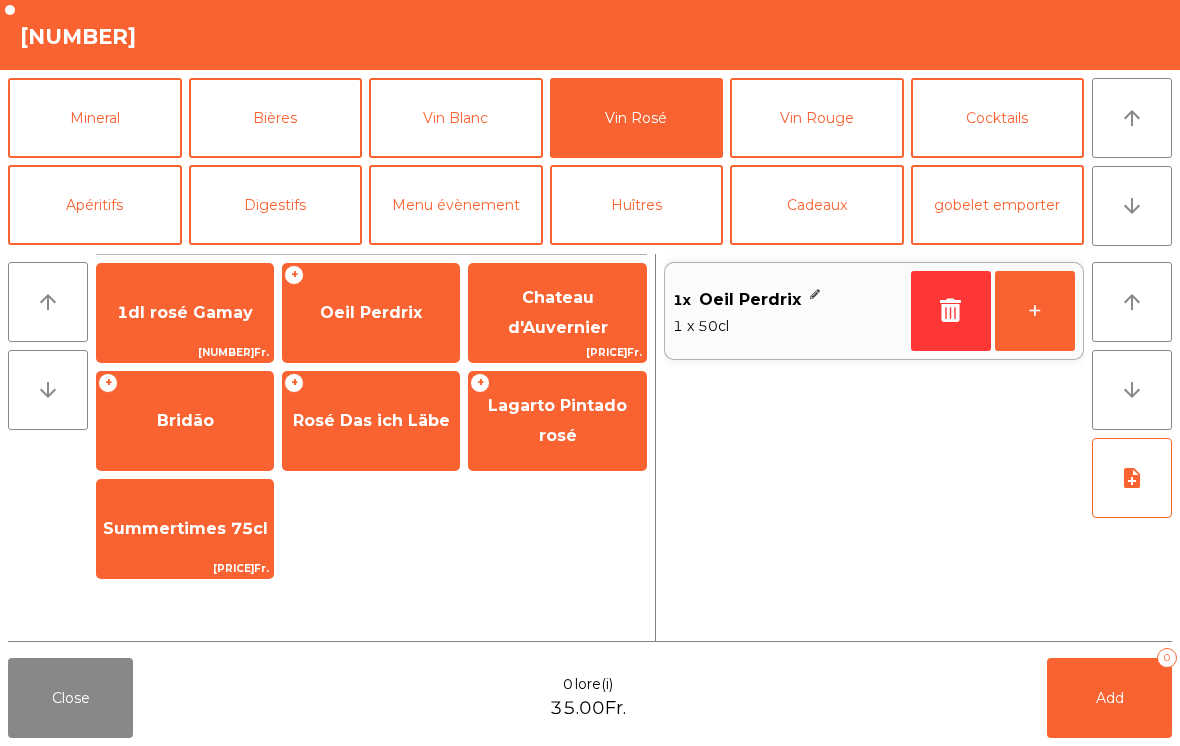 click on "Add   [NUMBER]" at bounding box center [1109, 698] 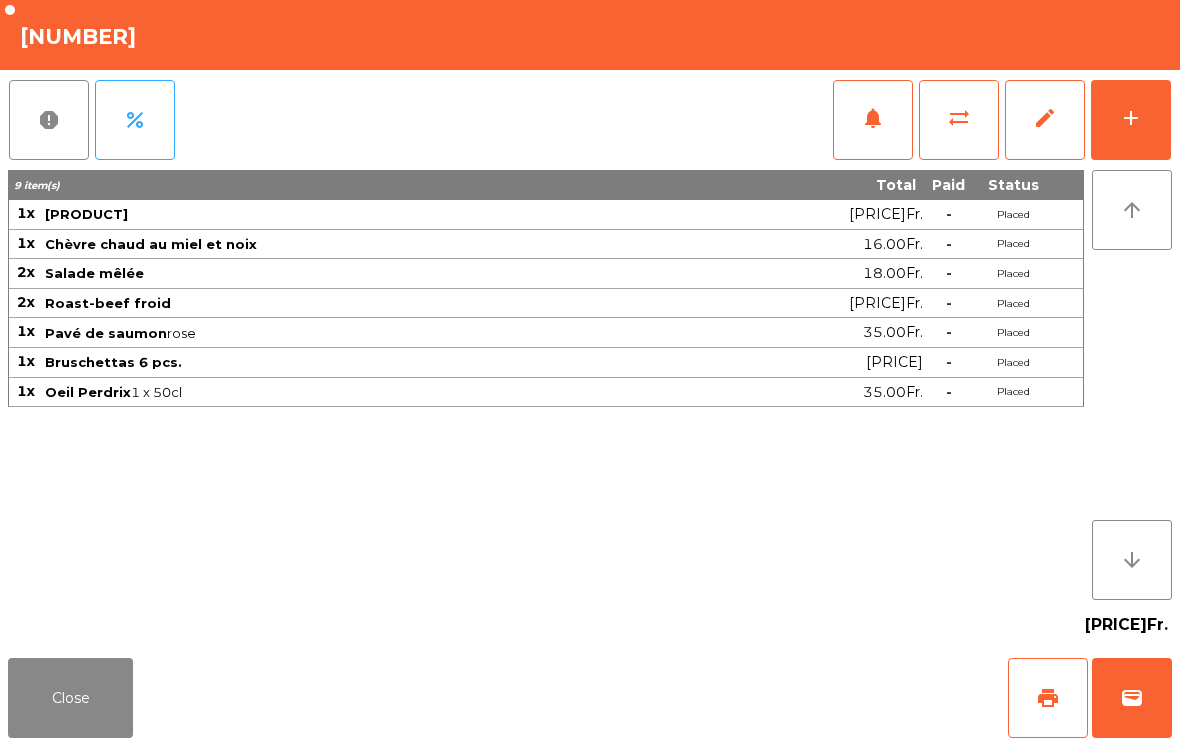 click on "Close" at bounding box center (70, 698) 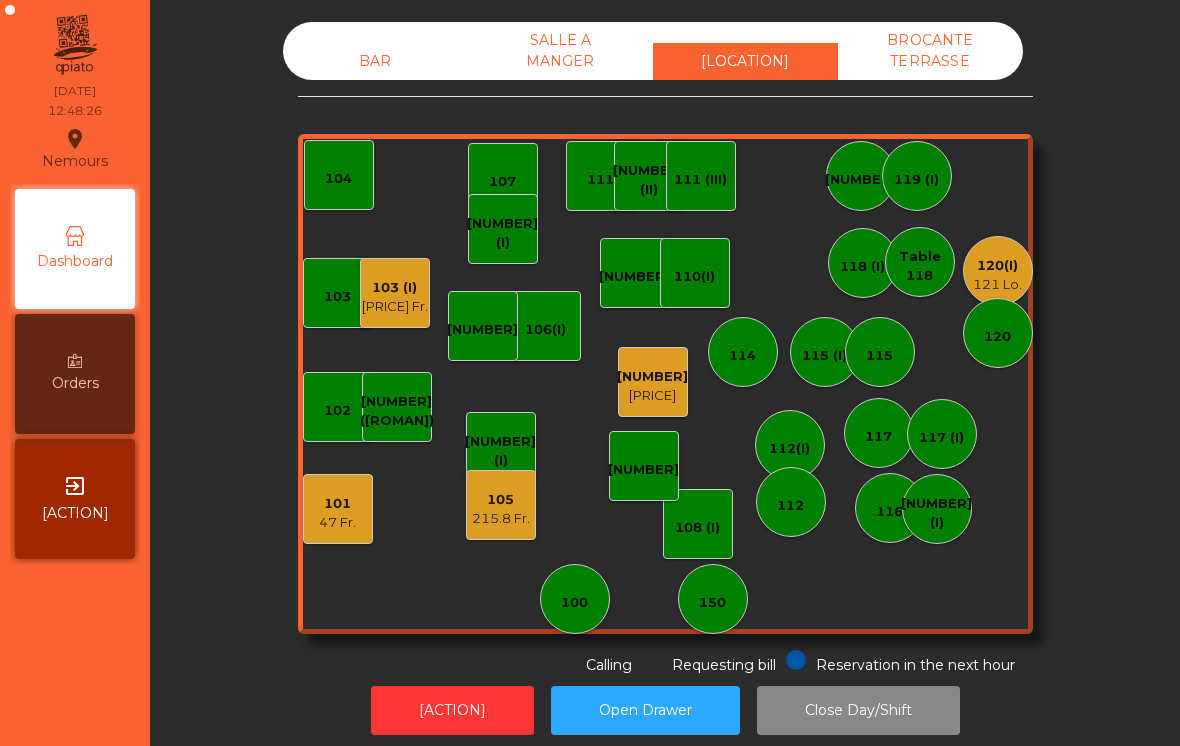 click on "[NUMBER]" at bounding box center [337, 504] 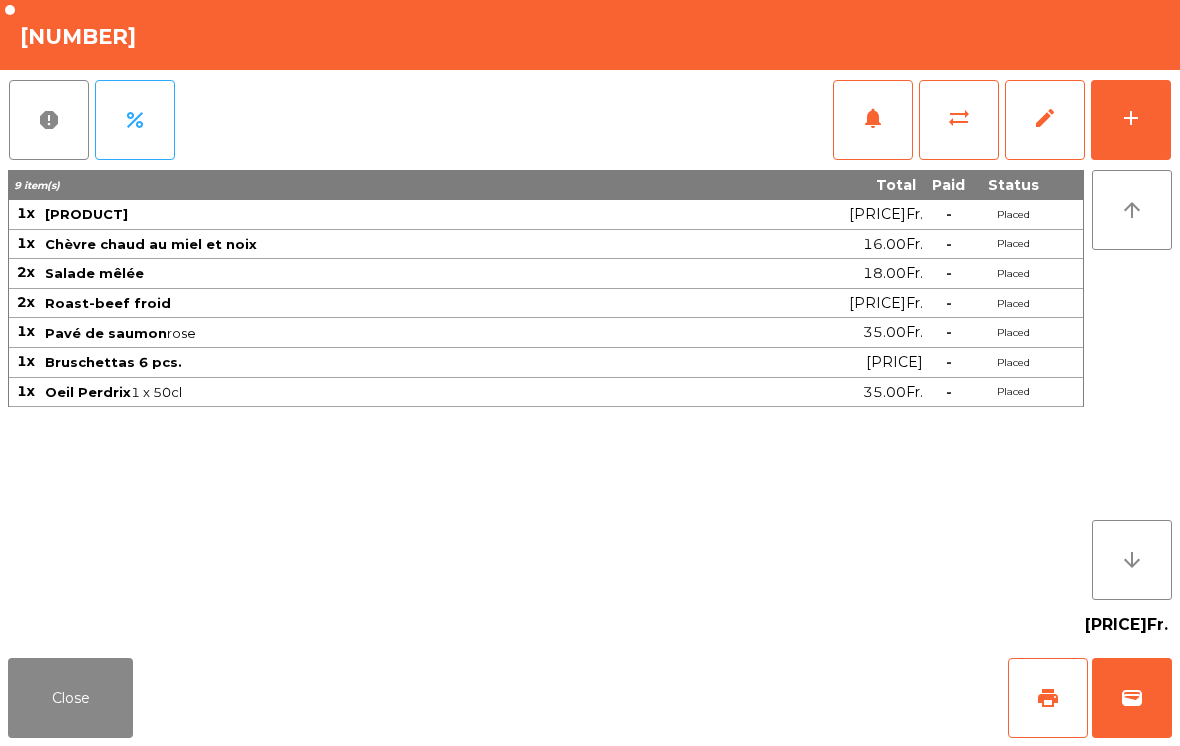 click on "add" at bounding box center [1131, 120] 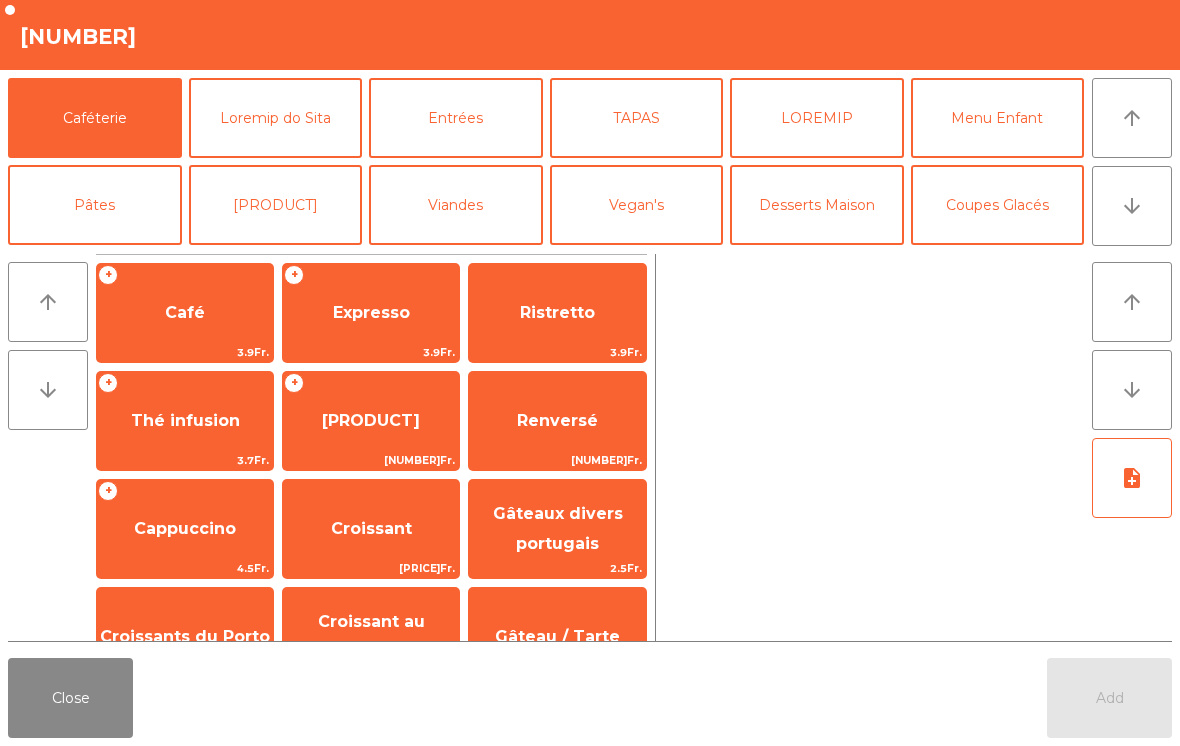 click on "arrow_downward" at bounding box center [1132, 118] 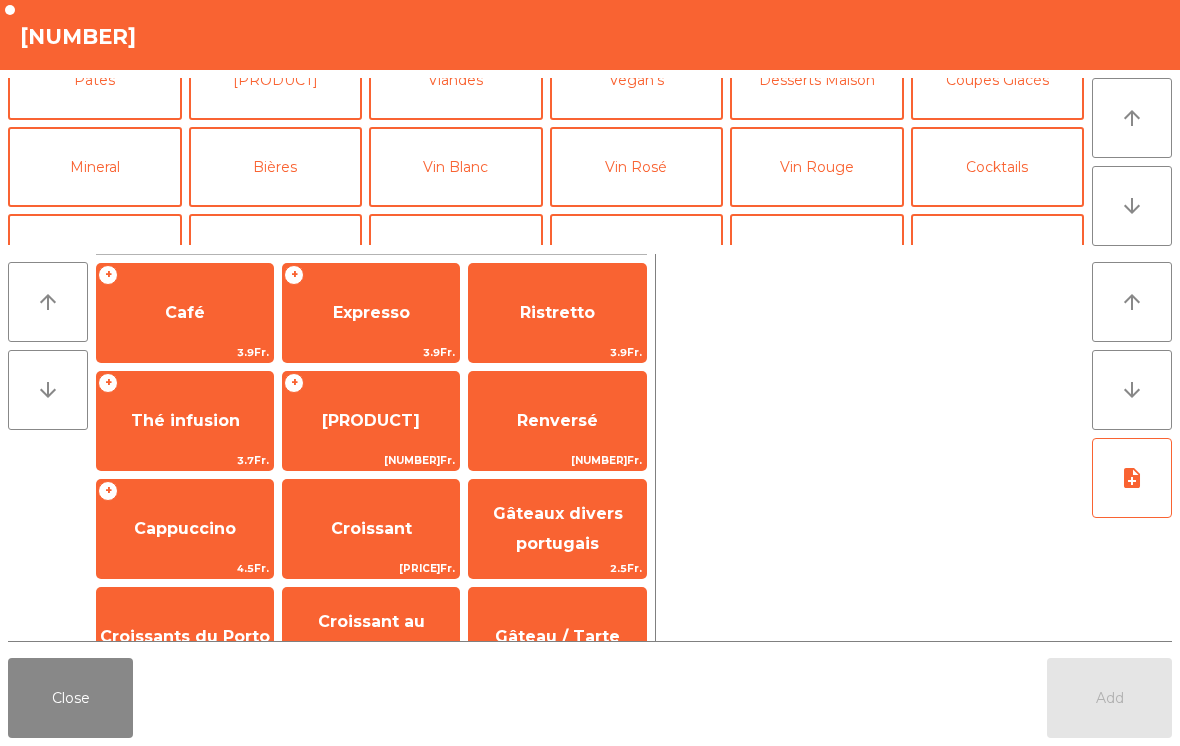 scroll, scrollTop: 174, scrollLeft: 0, axis: vertical 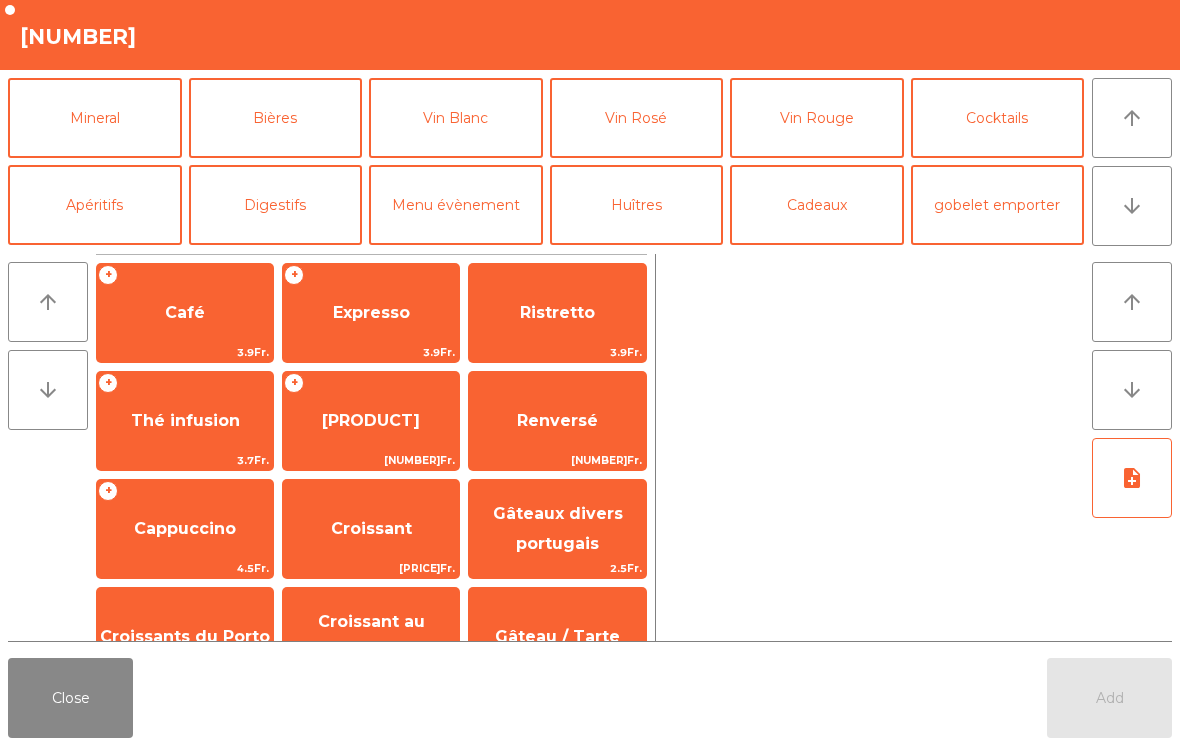 click on "Mineral" at bounding box center (95, 118) 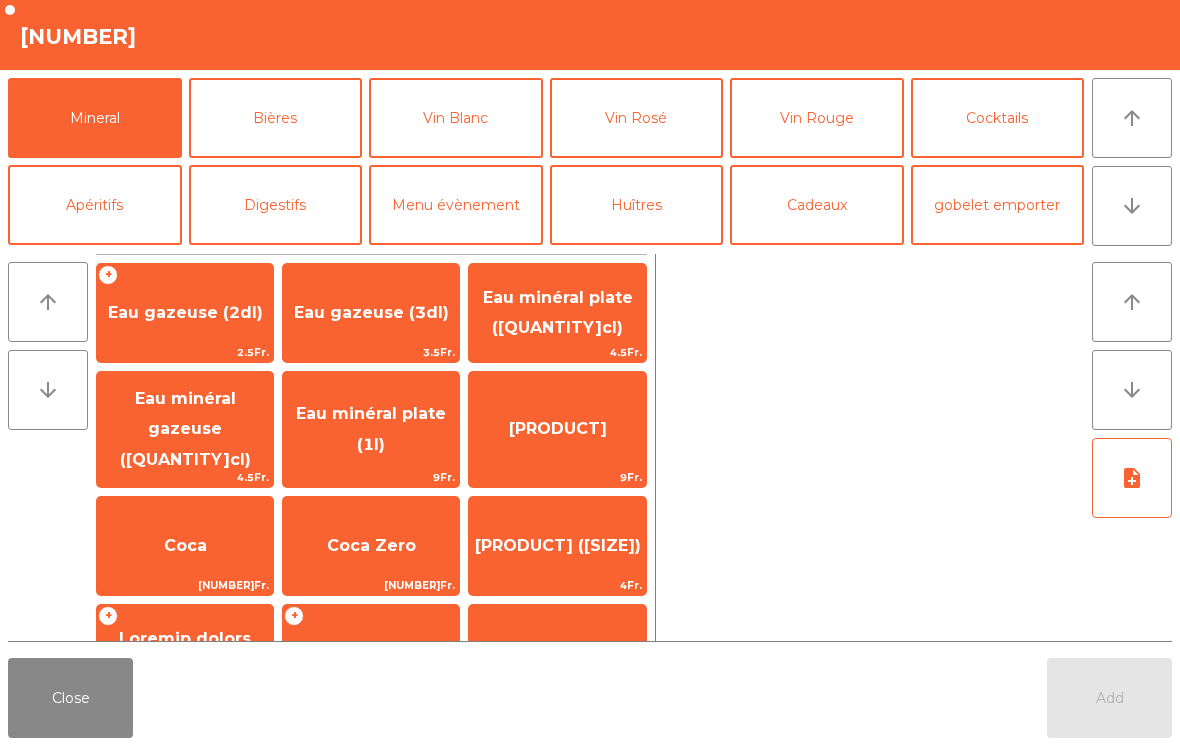 click on "Eau minéral gazeuse ([QUANTITY]cl)" at bounding box center [371, 313] 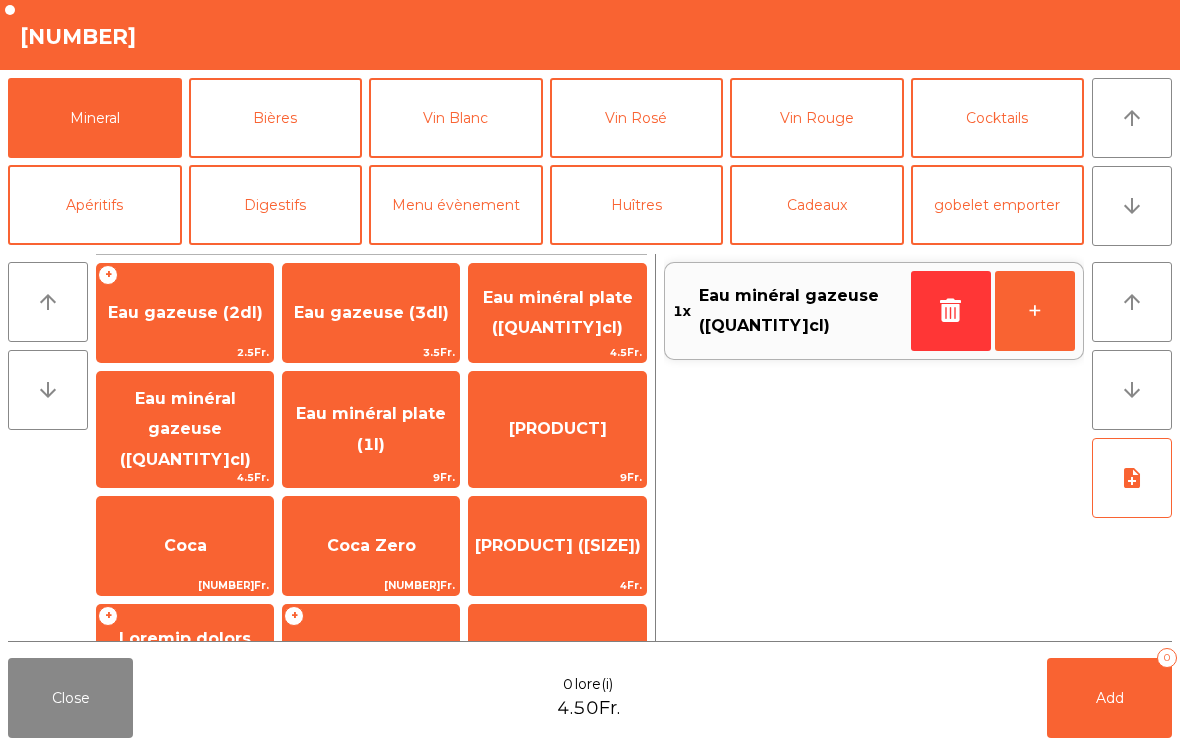 click at bounding box center (951, 310) 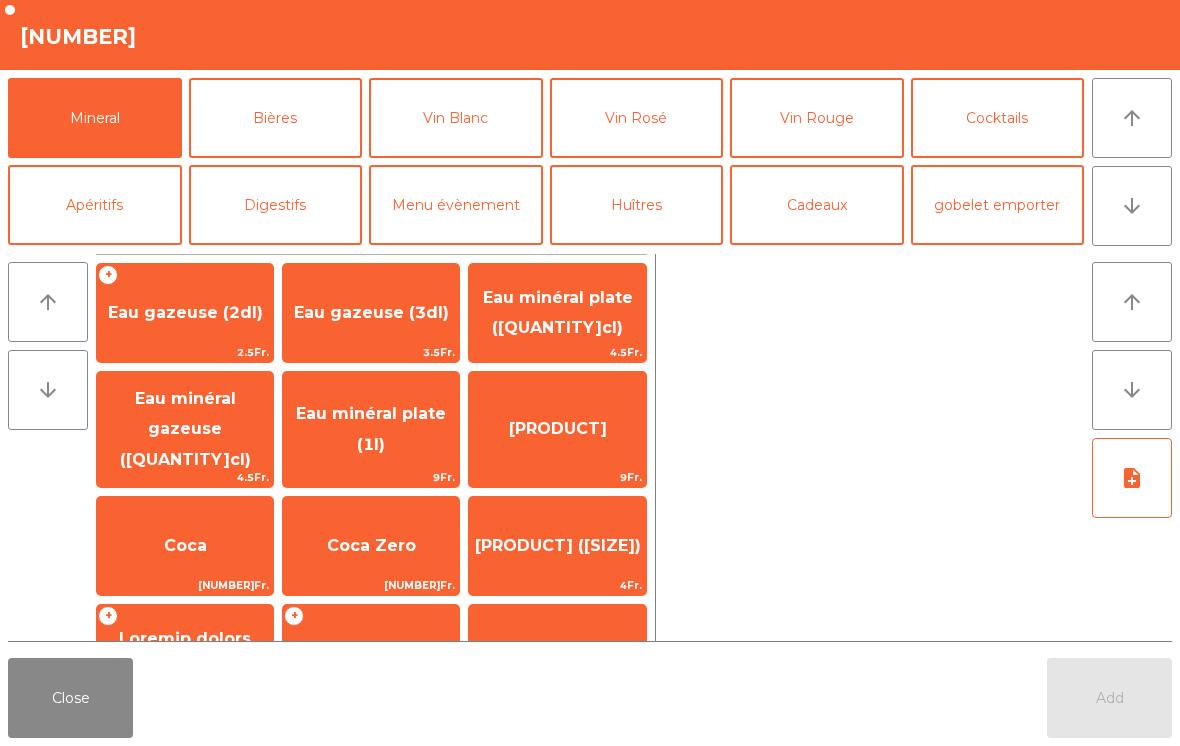 click on "[PRODUCT]" at bounding box center (371, 313) 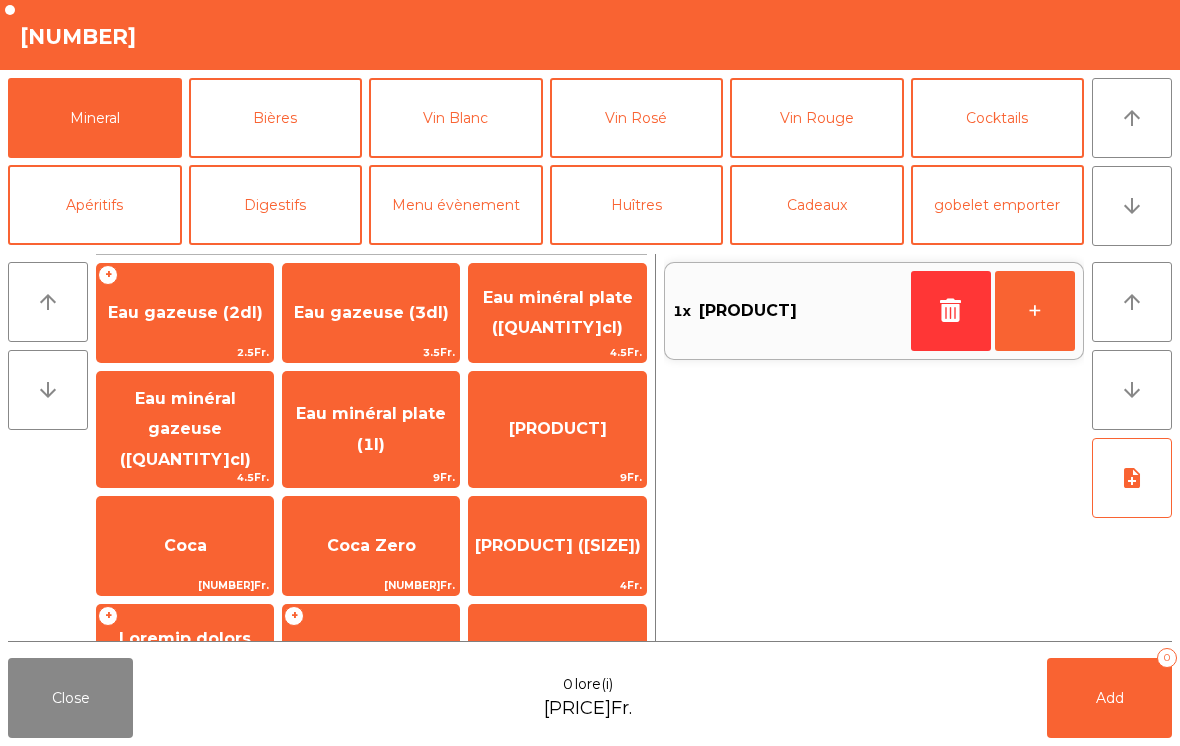 click on "Add" at bounding box center (1110, 698) 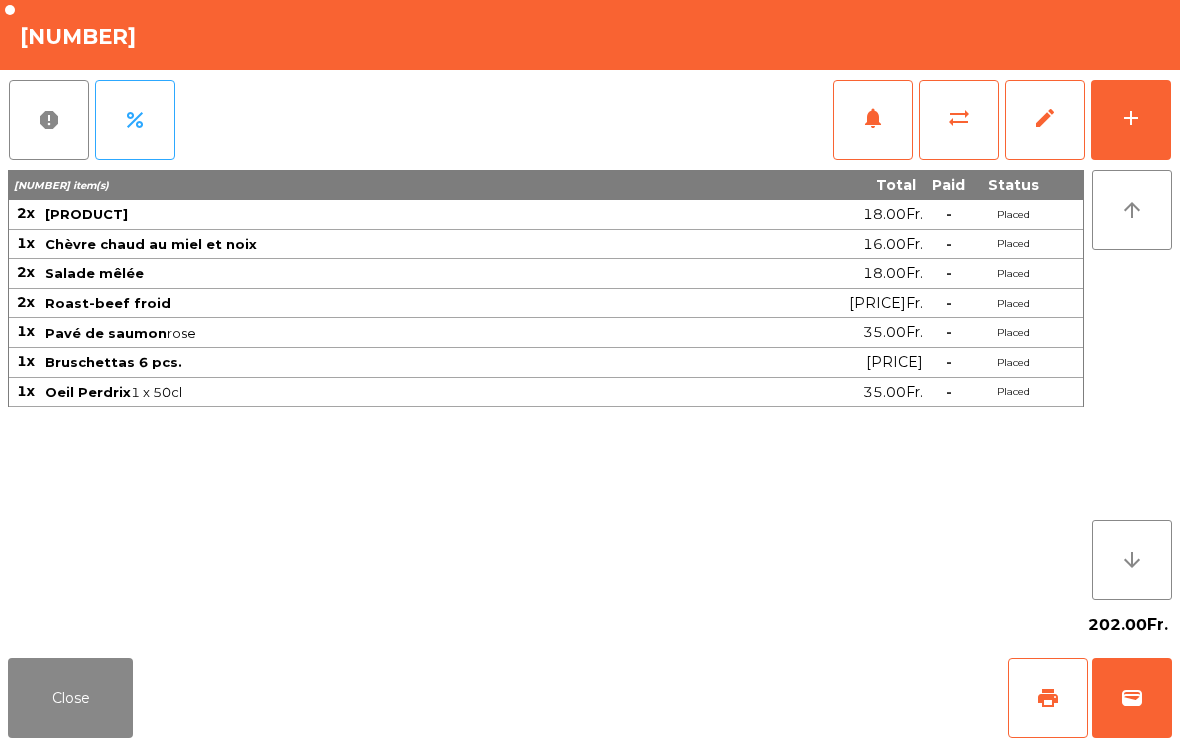 click on "Close" at bounding box center [70, 698] 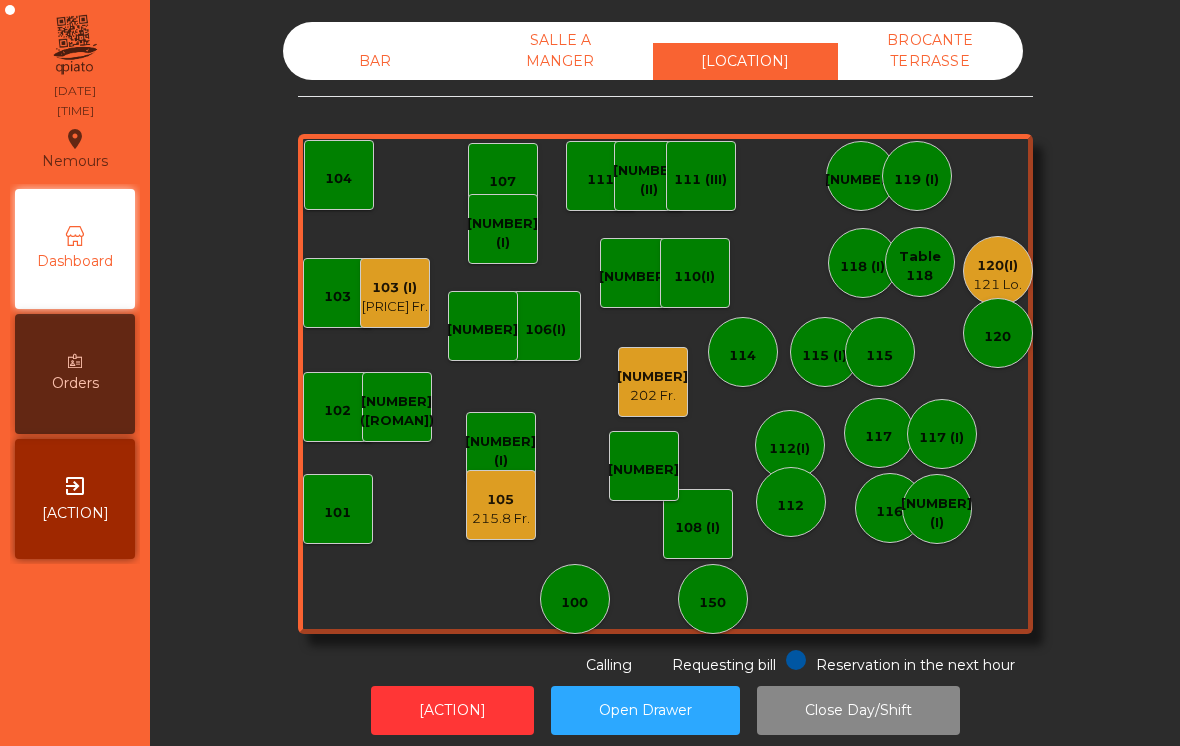 click on "121 Lo." at bounding box center (997, 285) 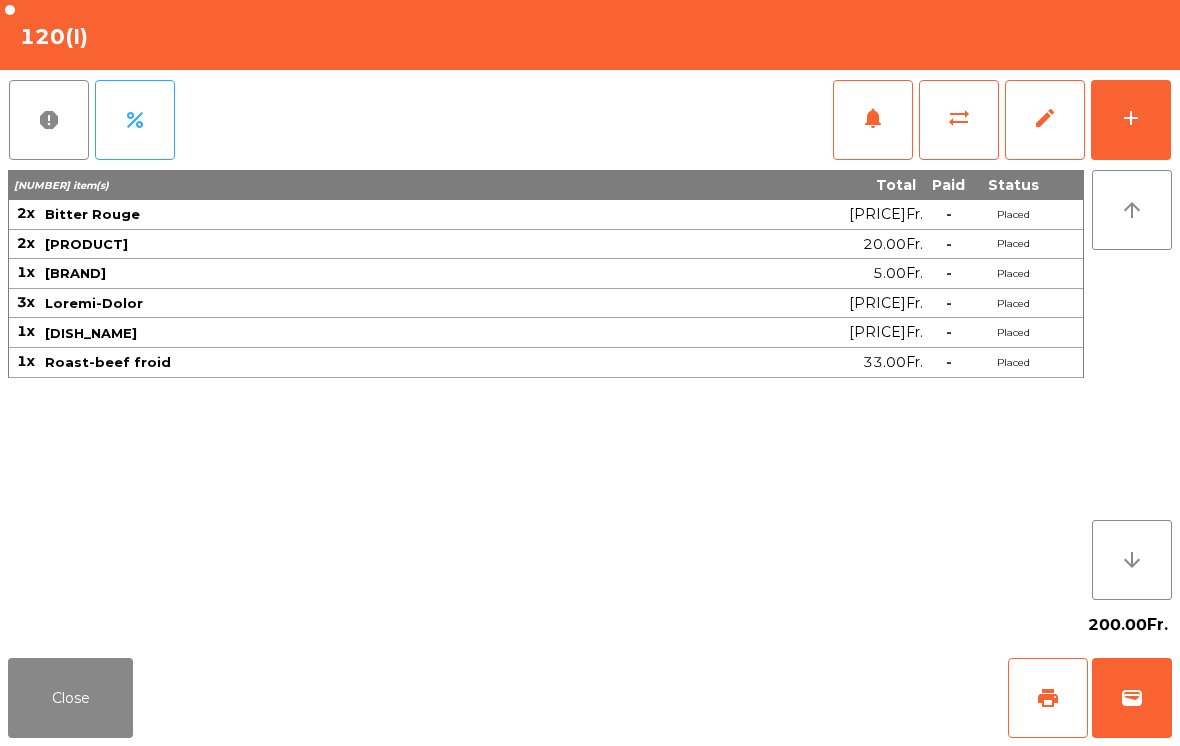 click on "add" at bounding box center [1131, 120] 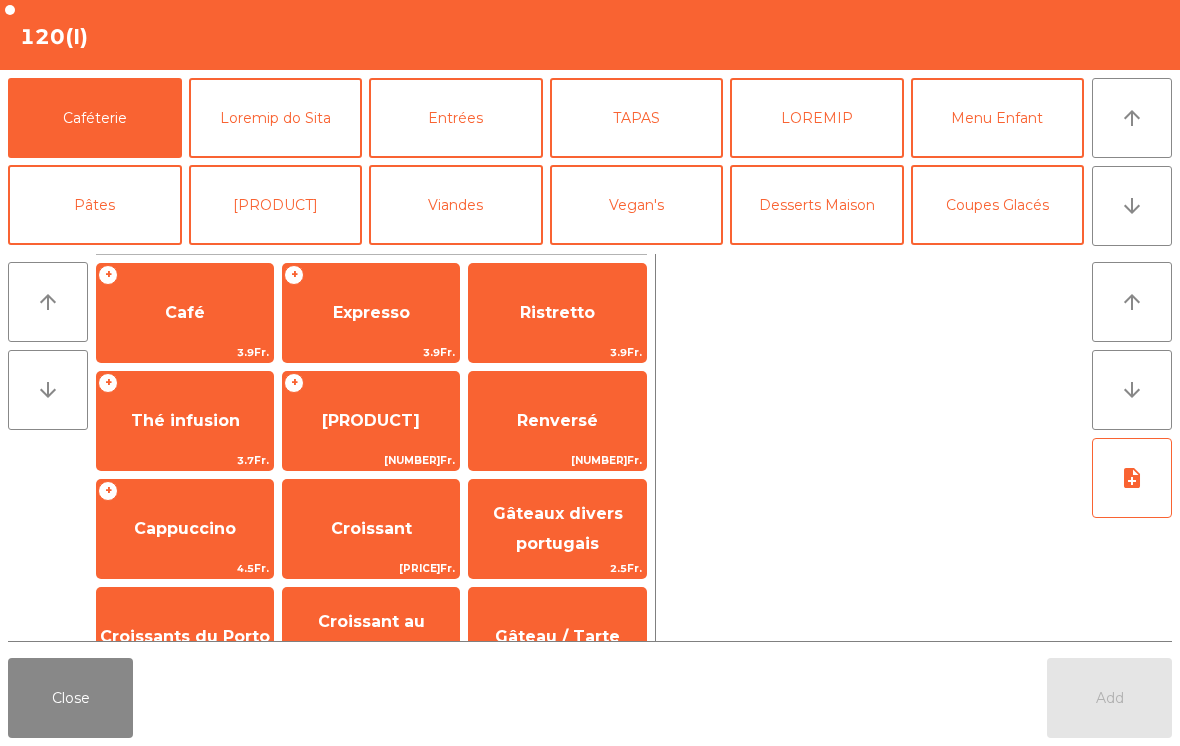 click on "arrow_downward" at bounding box center (1132, 206) 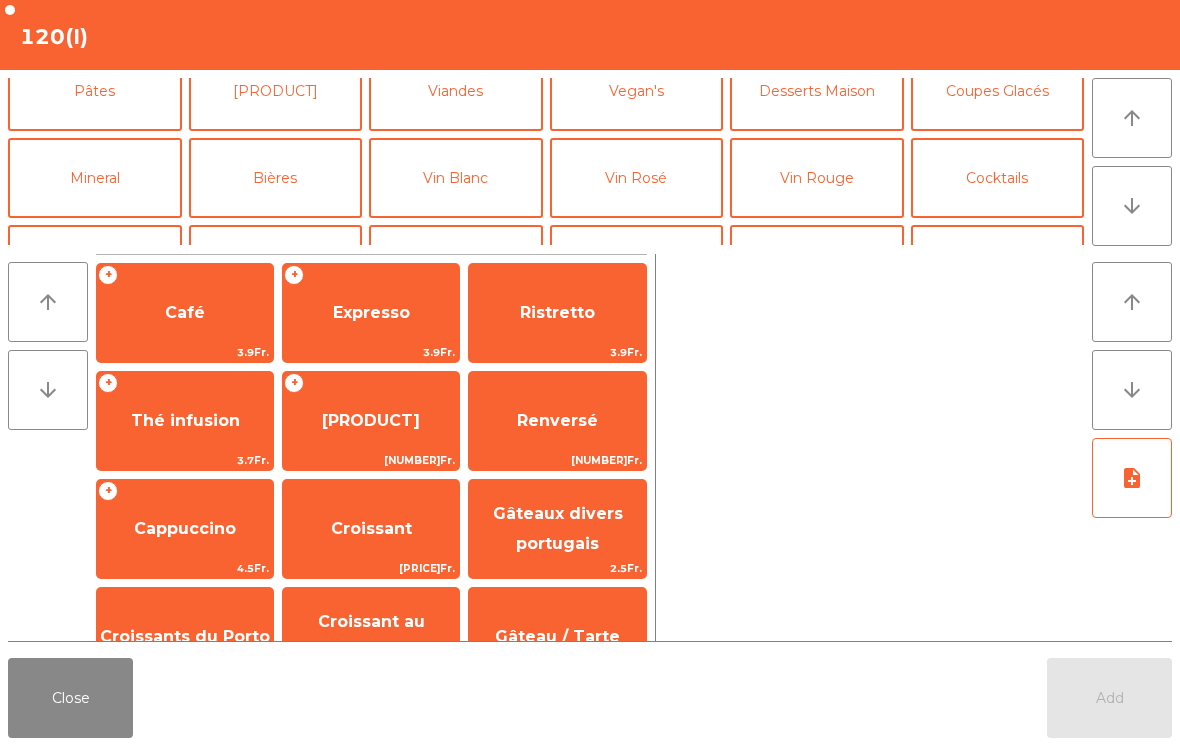 scroll, scrollTop: 174, scrollLeft: 0, axis: vertical 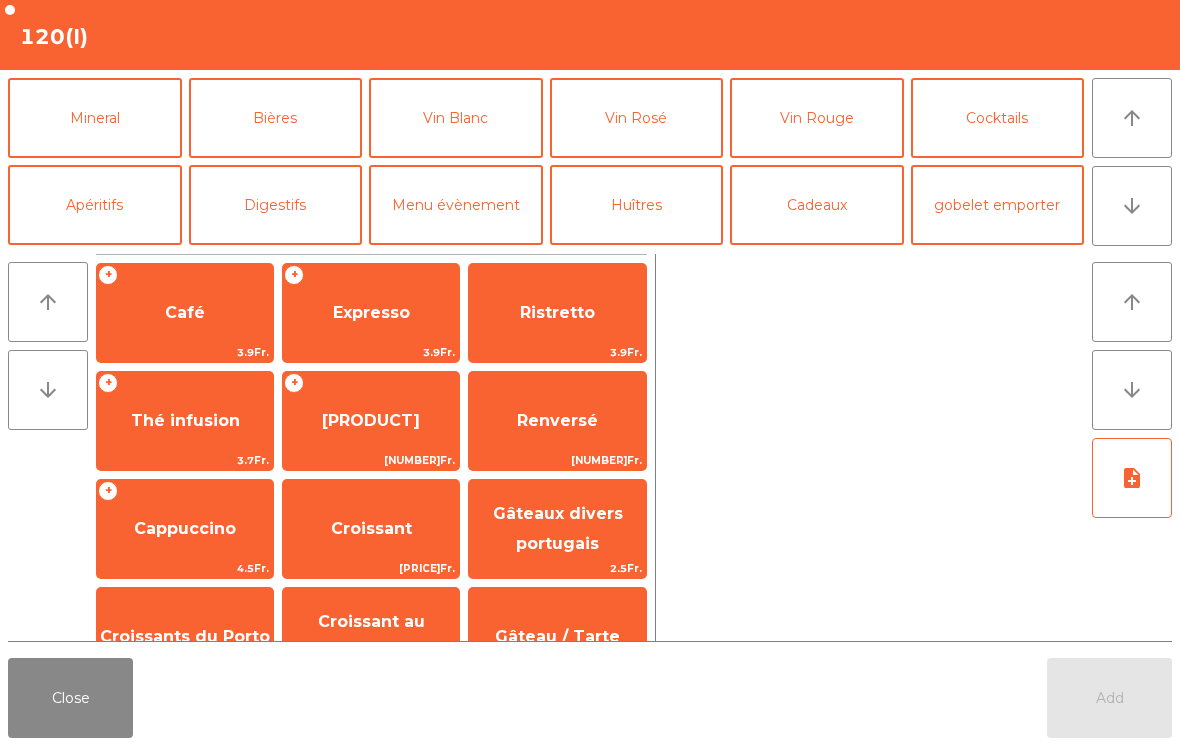 click on "Mineral" at bounding box center (95, 118) 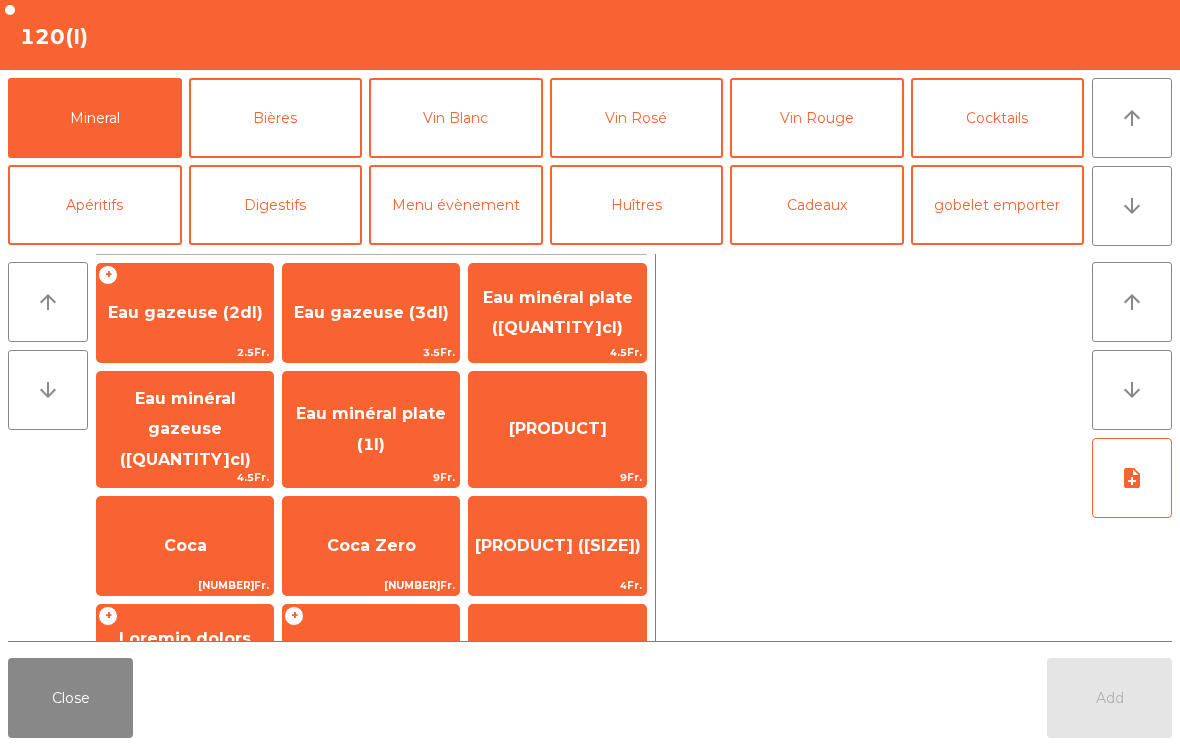 click on "Eau minéral gazeuse ([QUANTITY]cl)" at bounding box center (185, 312) 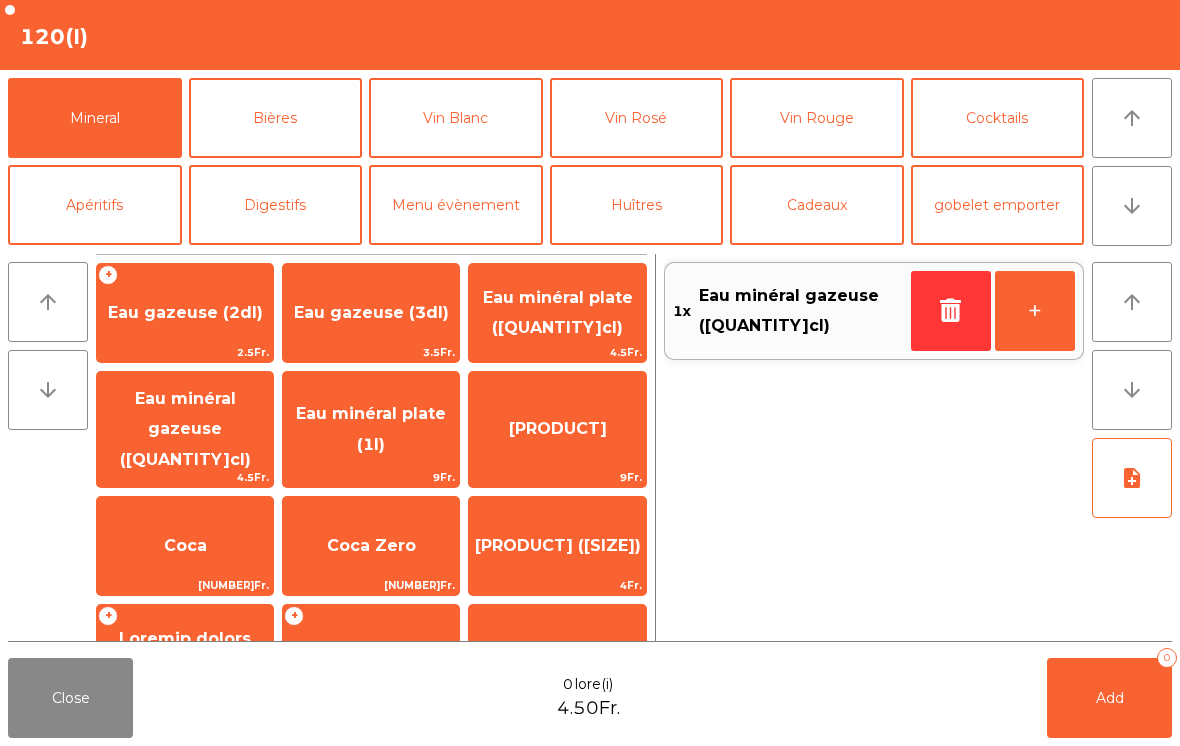 click on "Vin Rosé" at bounding box center [637, 118] 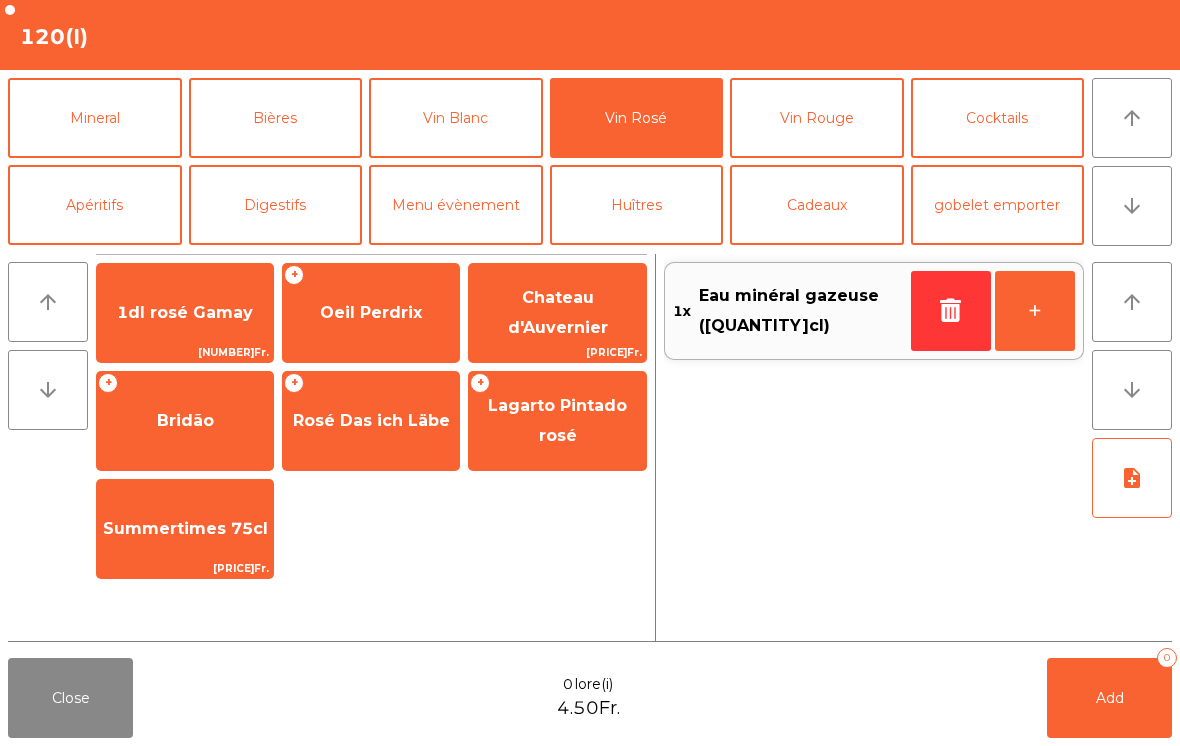 click on "Oeil Perdrix" at bounding box center [371, 313] 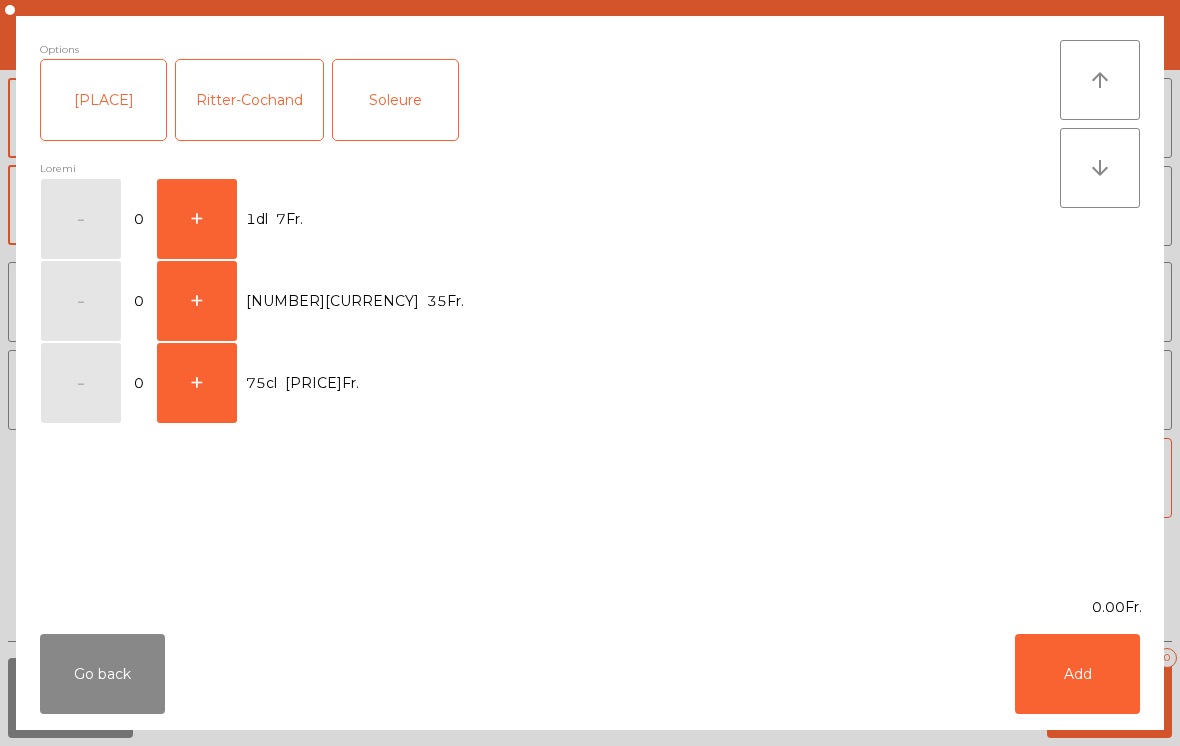 click on "+" at bounding box center (81, 219) 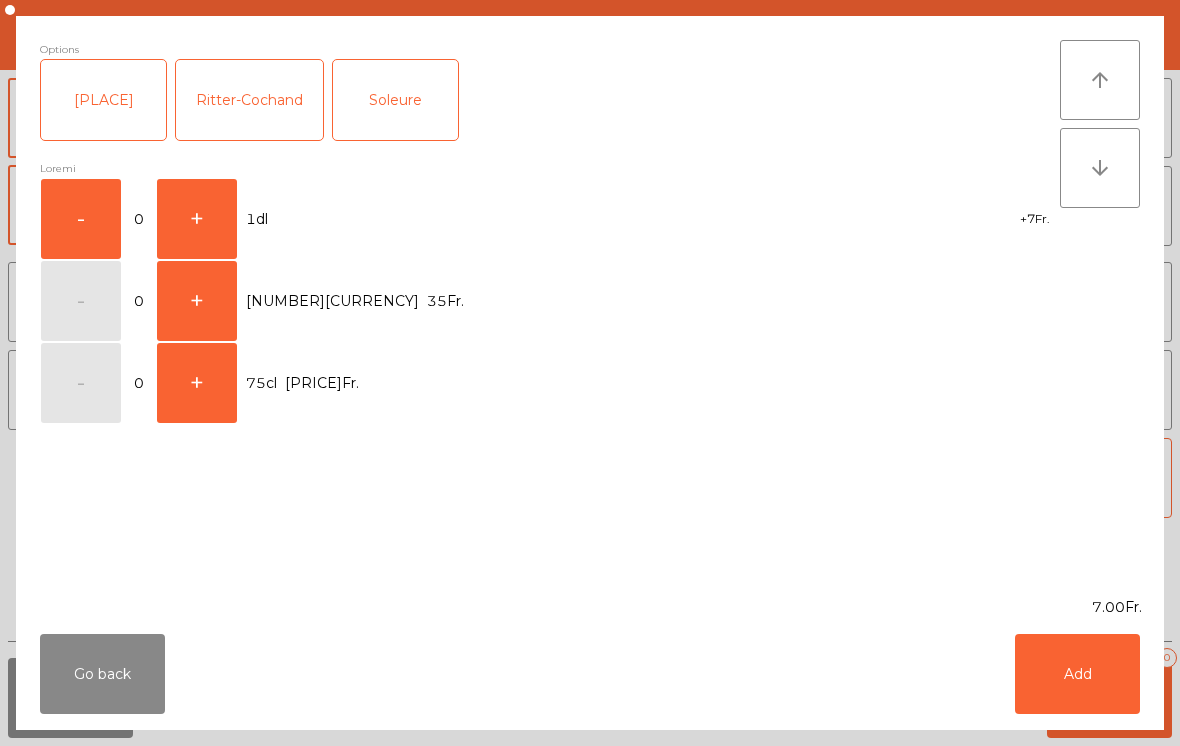 click on "Add" at bounding box center [1077, 674] 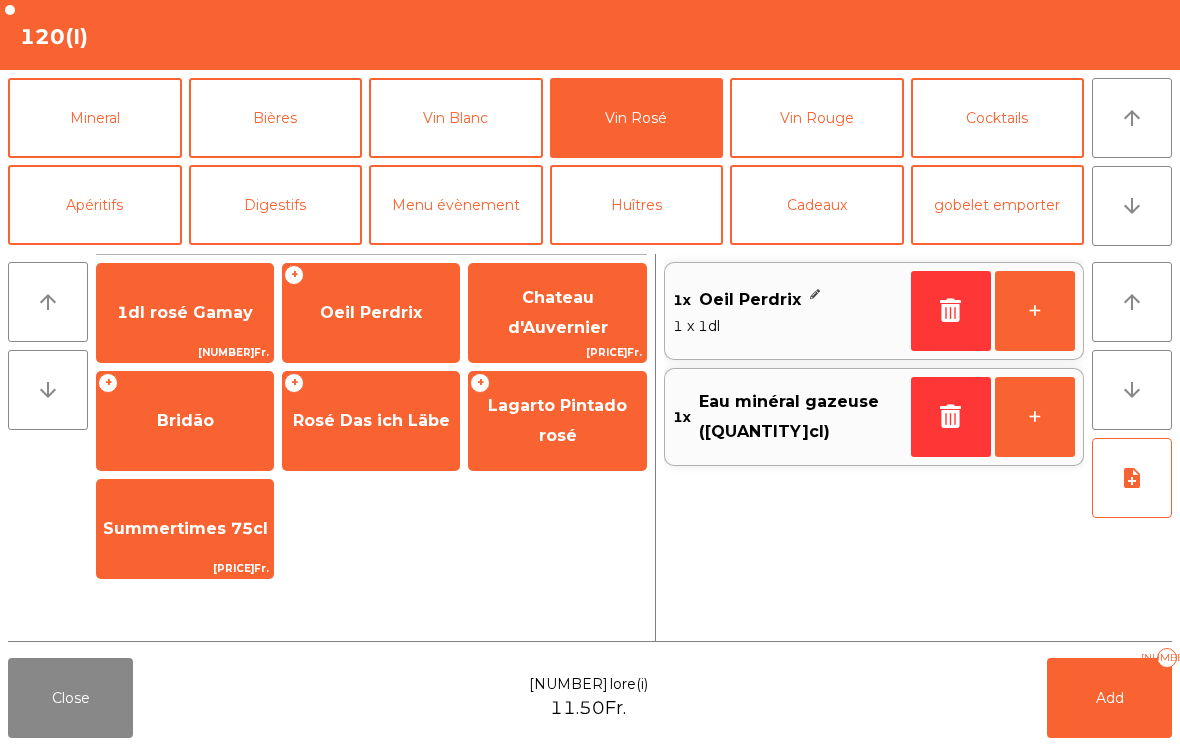 click on "+" at bounding box center (1035, 311) 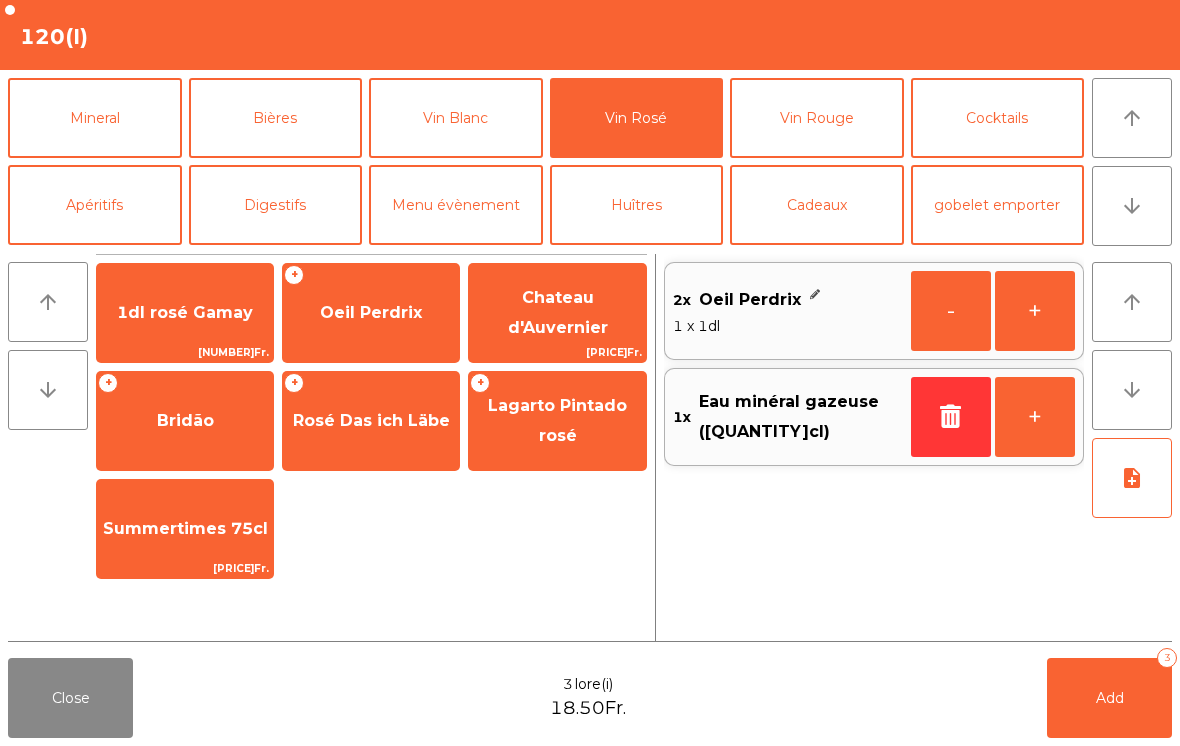 click on "Add   3" at bounding box center [1109, 698] 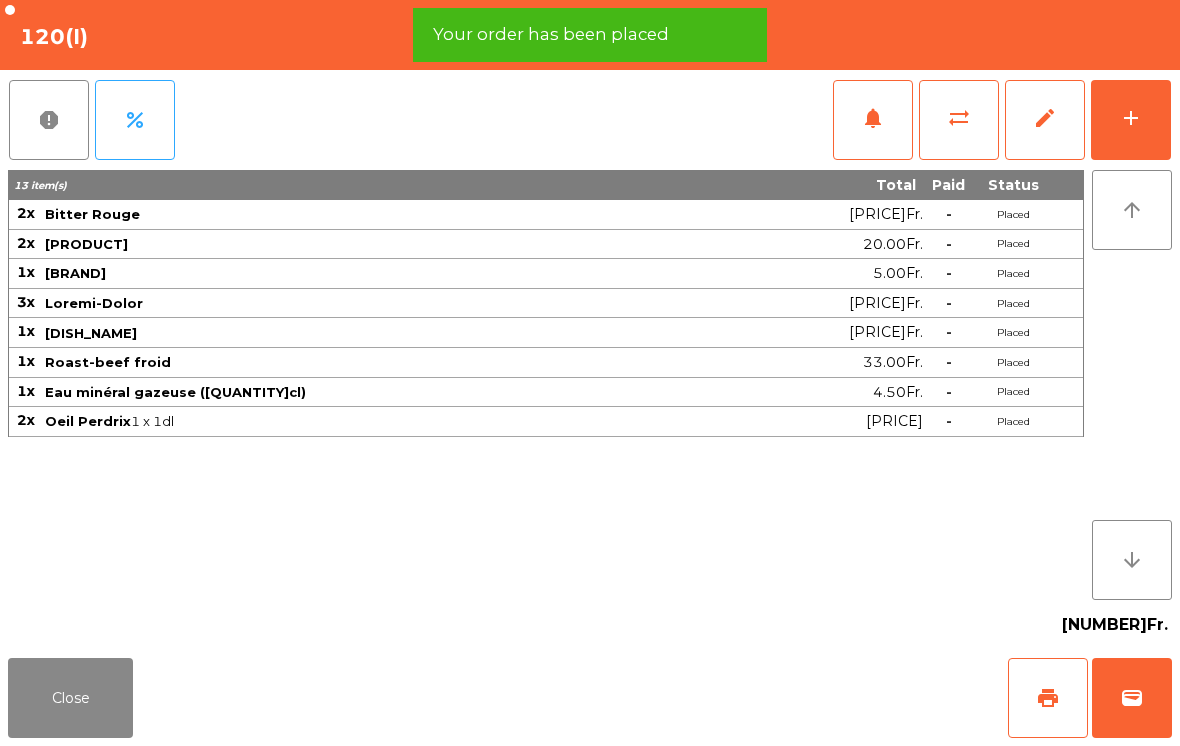 click on "Close" at bounding box center (70, 698) 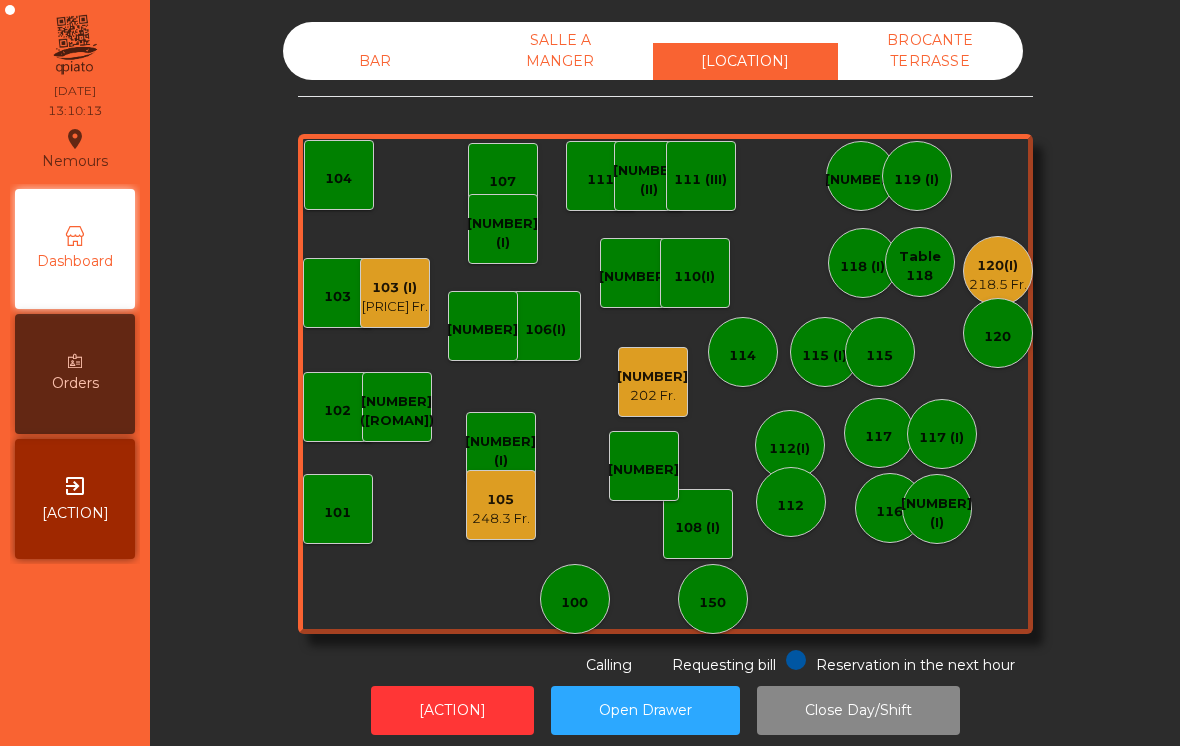 click on "105" at bounding box center (501, 500) 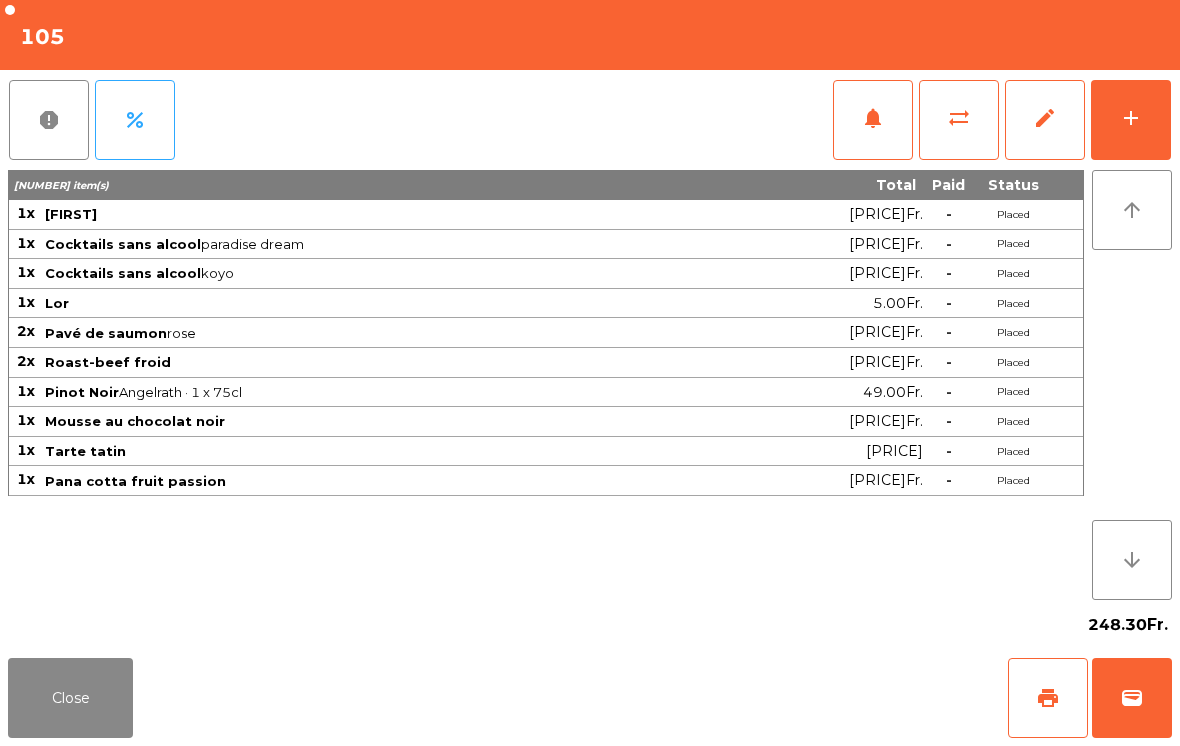 click on "Close" at bounding box center (70, 698) 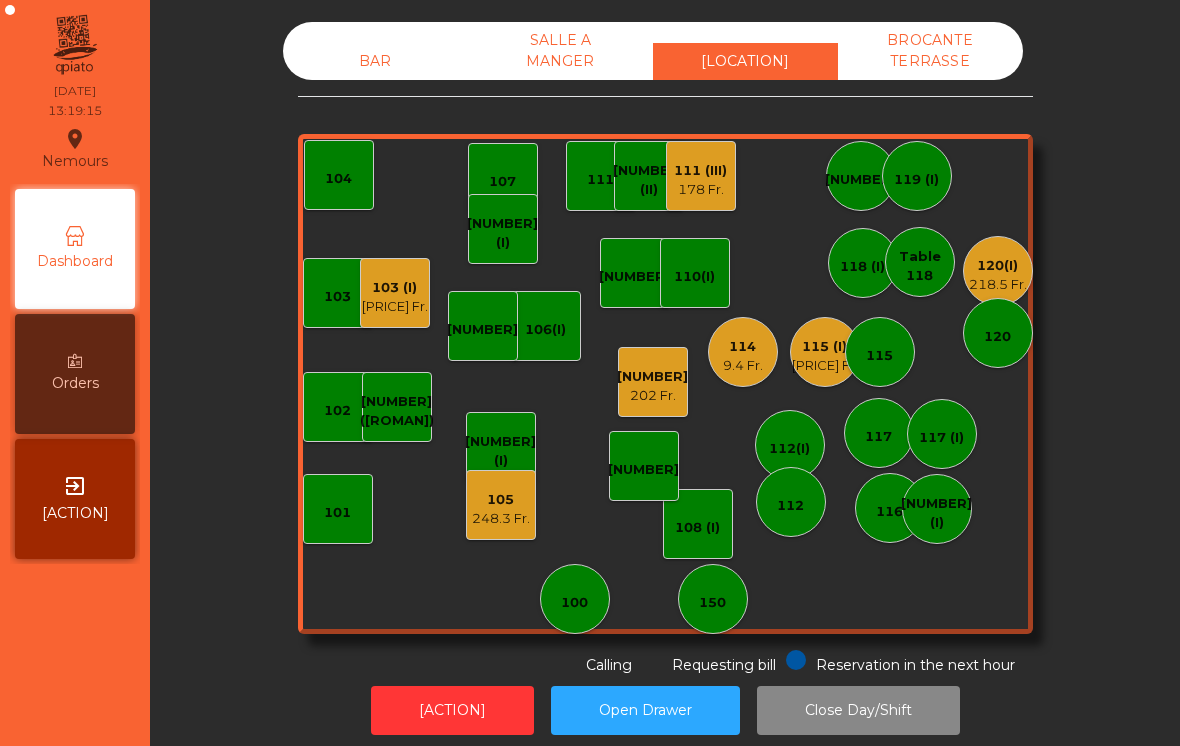 click on "[NUMBER] (I)" at bounding box center [574, 603] 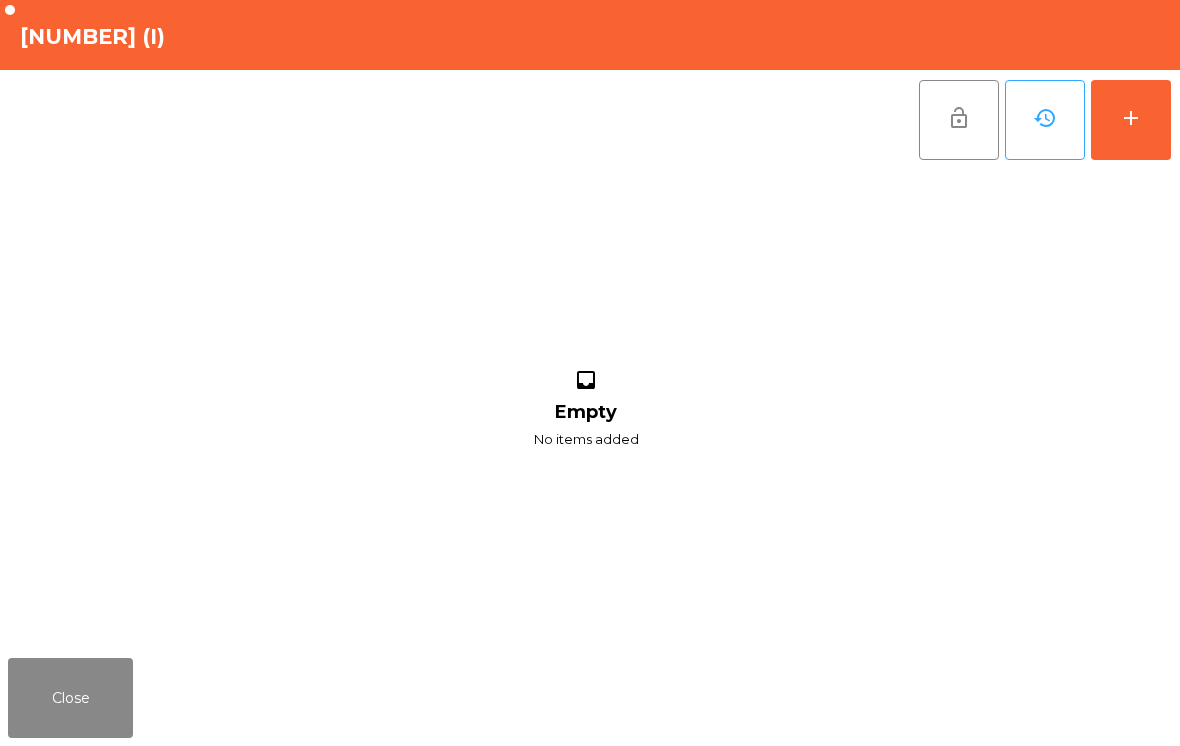 click on "add" at bounding box center (1131, 120) 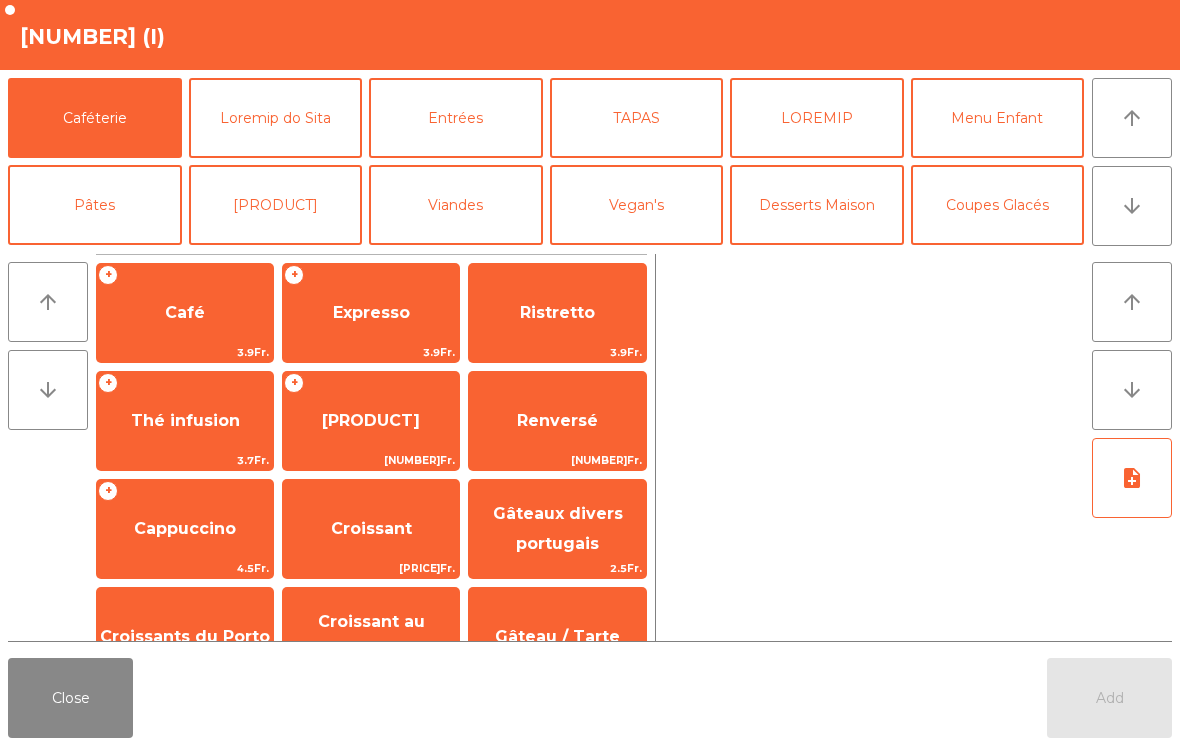click on "arrow_downward" at bounding box center [1132, 206] 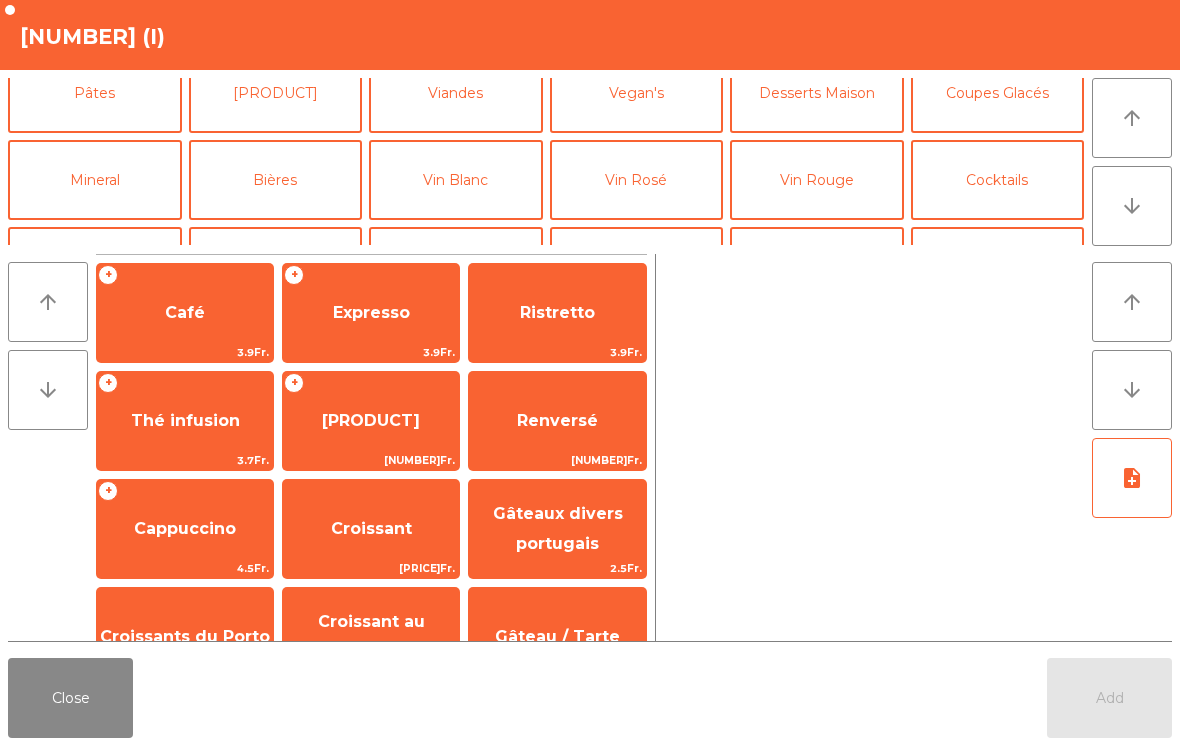 scroll, scrollTop: 174, scrollLeft: 0, axis: vertical 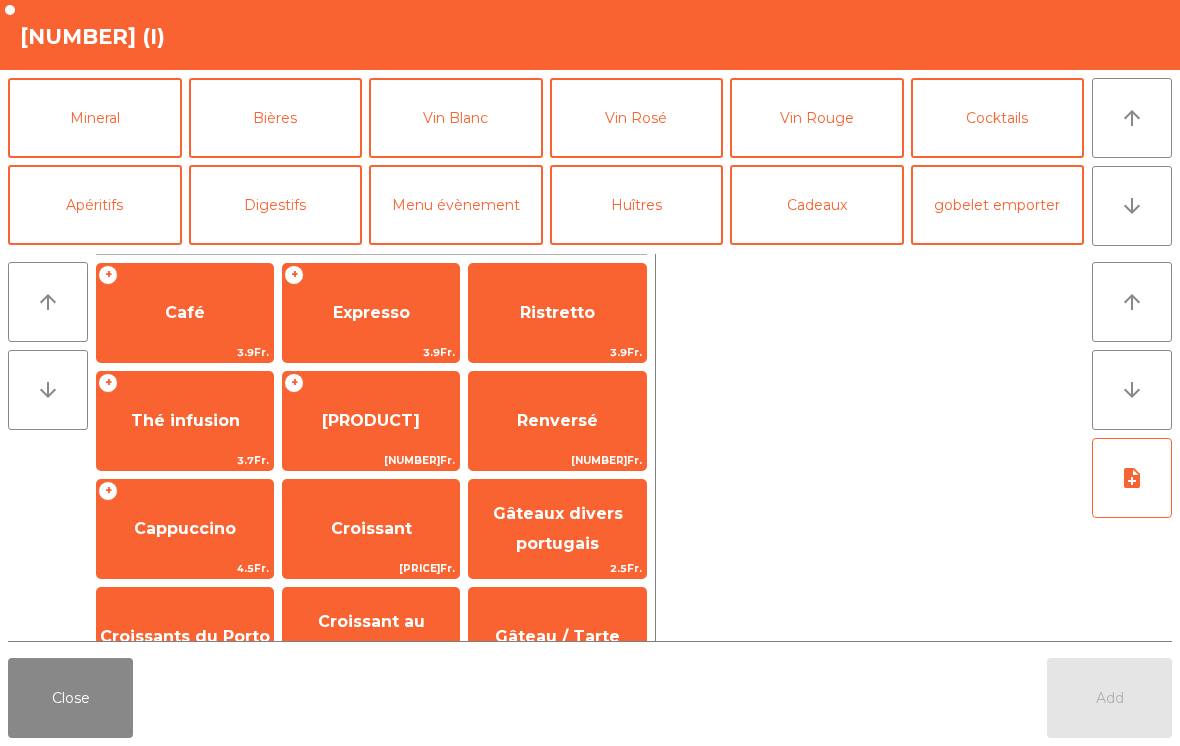 click on "Mineral" at bounding box center [95, 118] 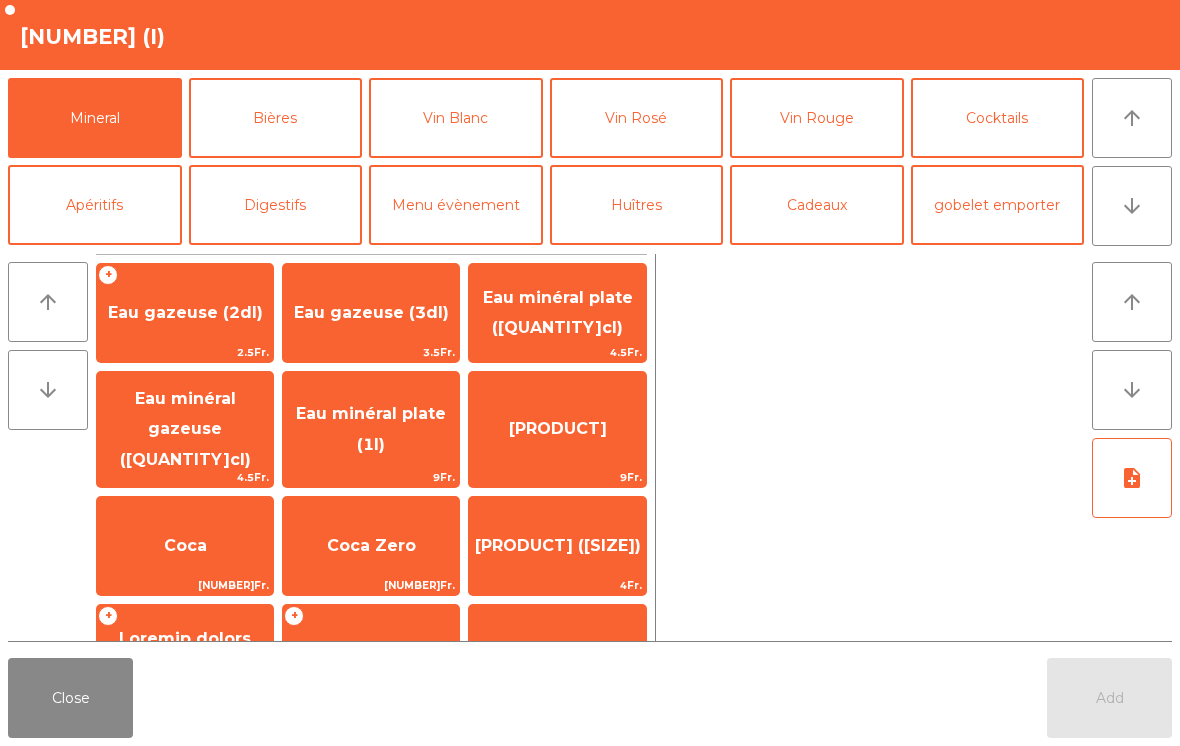 click on "[PRODUCT]" at bounding box center [371, 313] 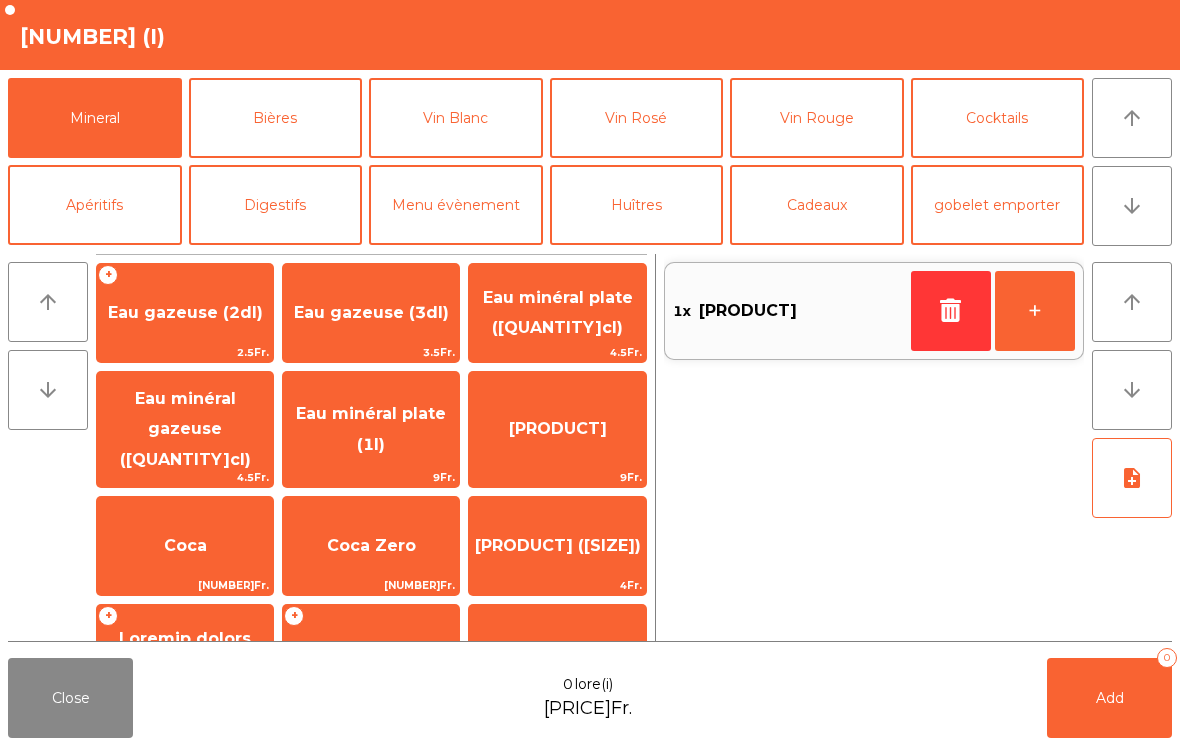 click on "arrow_downward" at bounding box center (1132, 206) 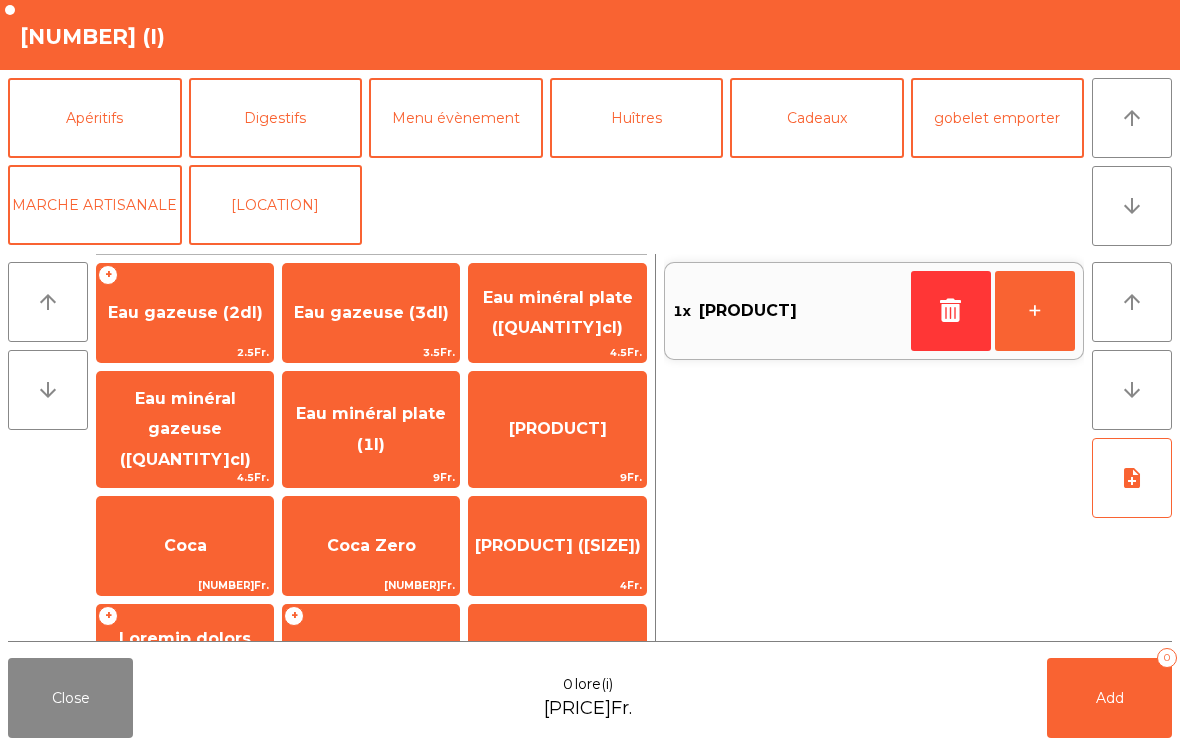 click on "arrow_upward" at bounding box center [1132, 118] 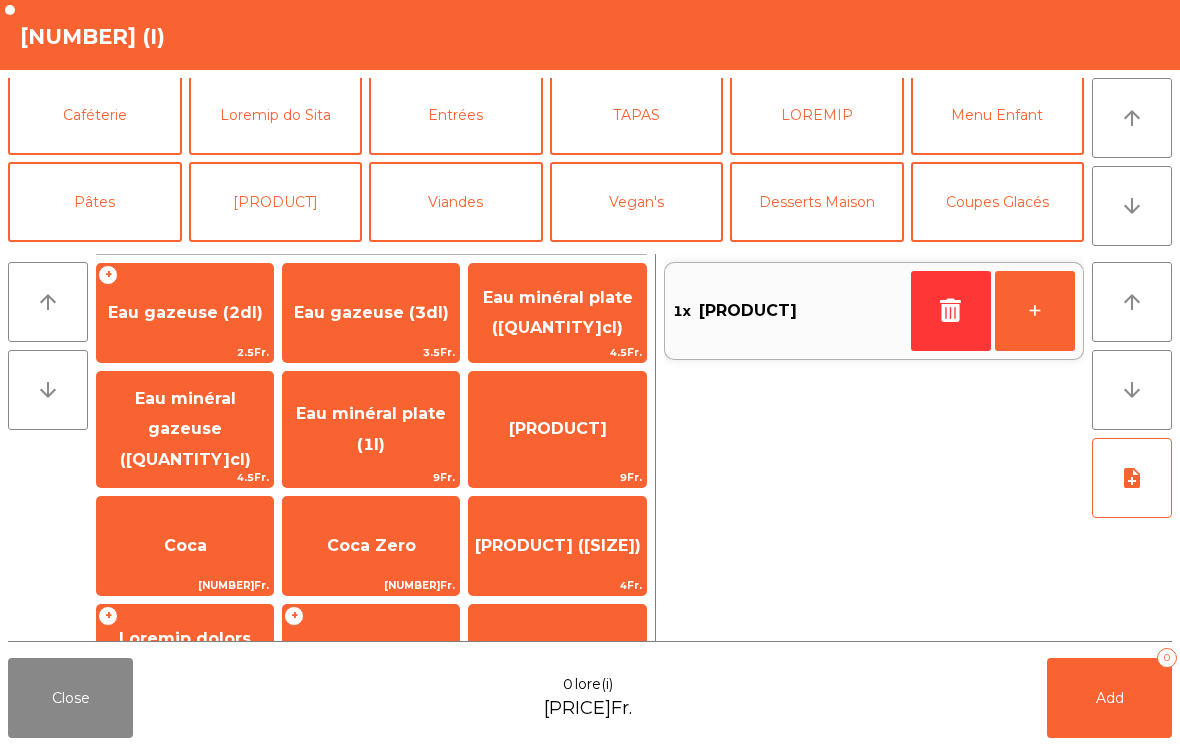 click on "arrow_downward" at bounding box center [1132, 206] 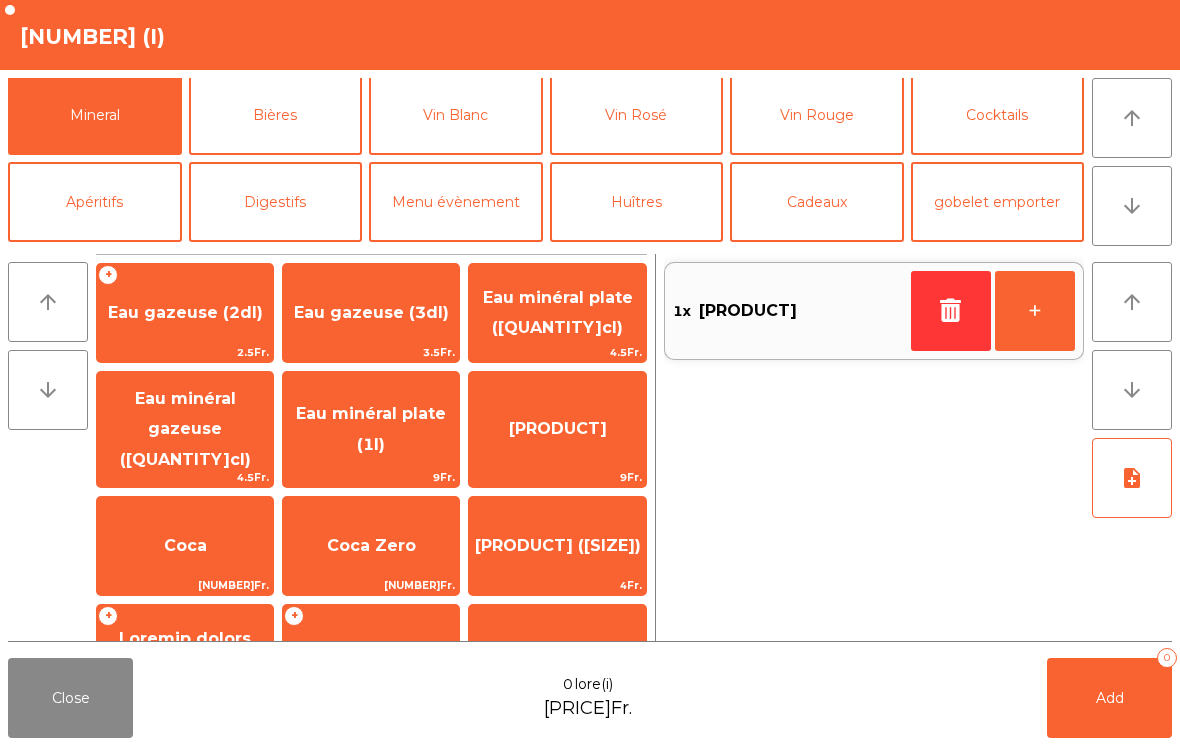 click on "Bières" at bounding box center [276, 115] 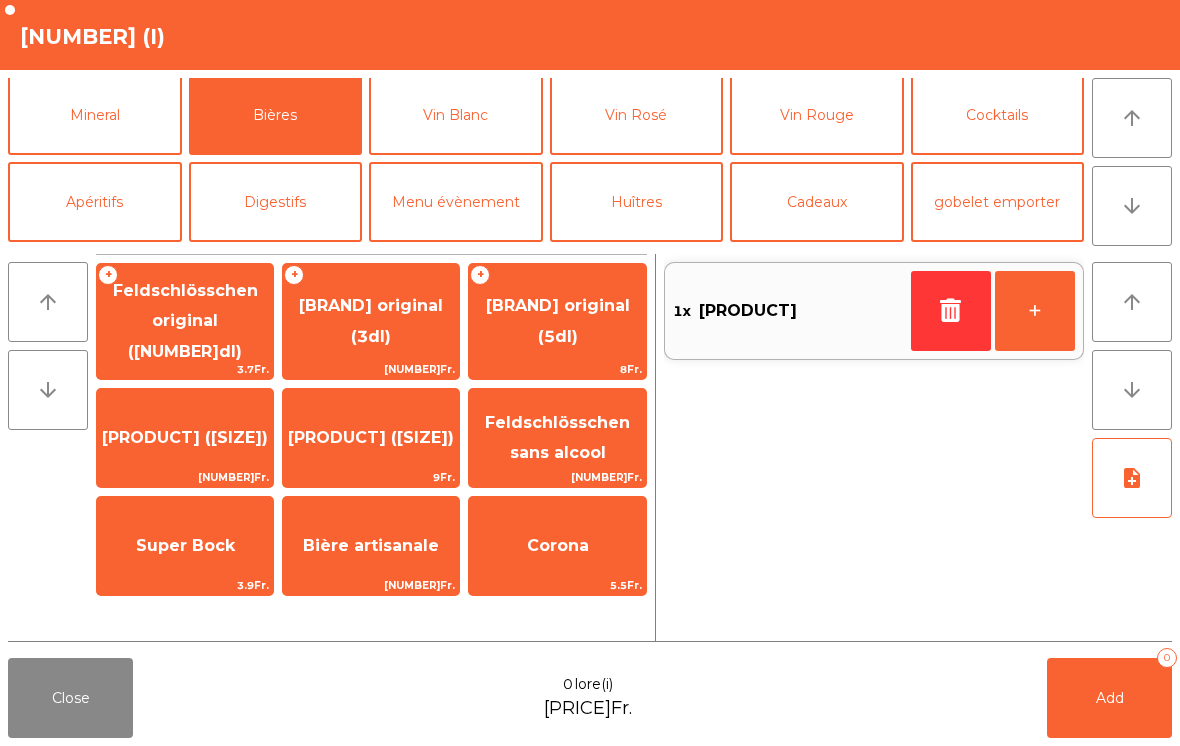 click on "[BRAND] original (5dl)" at bounding box center (185, 321) 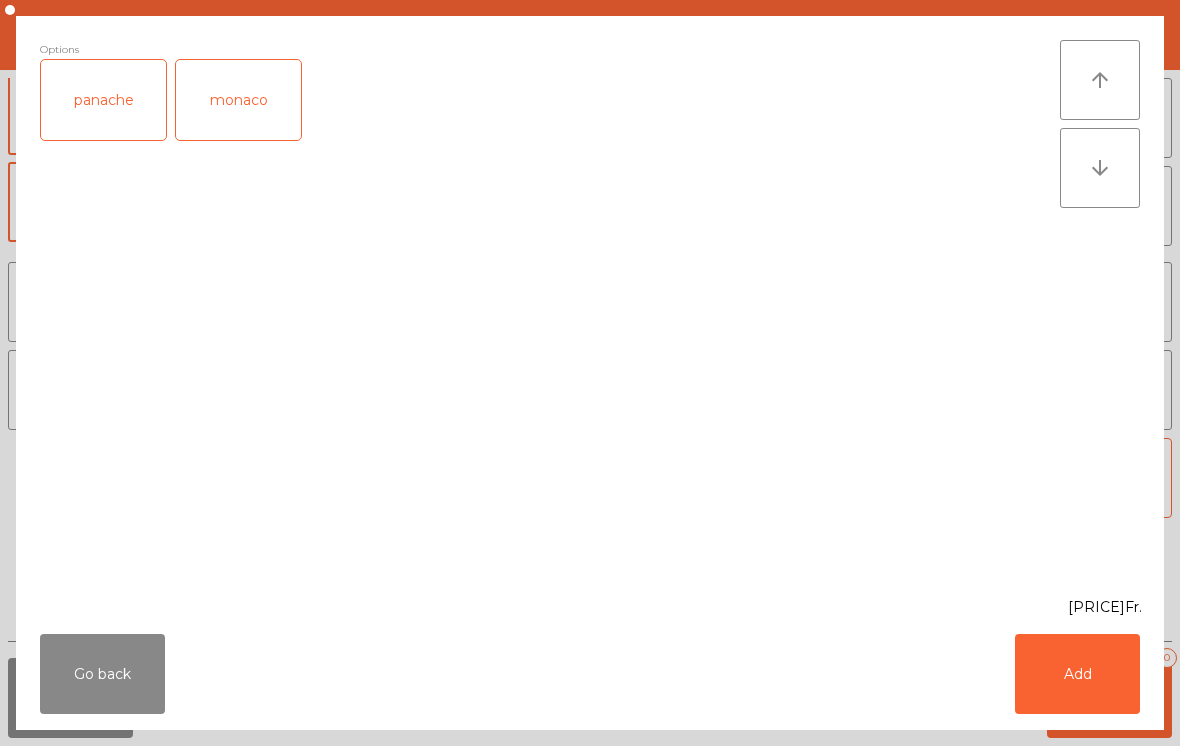 click on "panache" at bounding box center [103, 100] 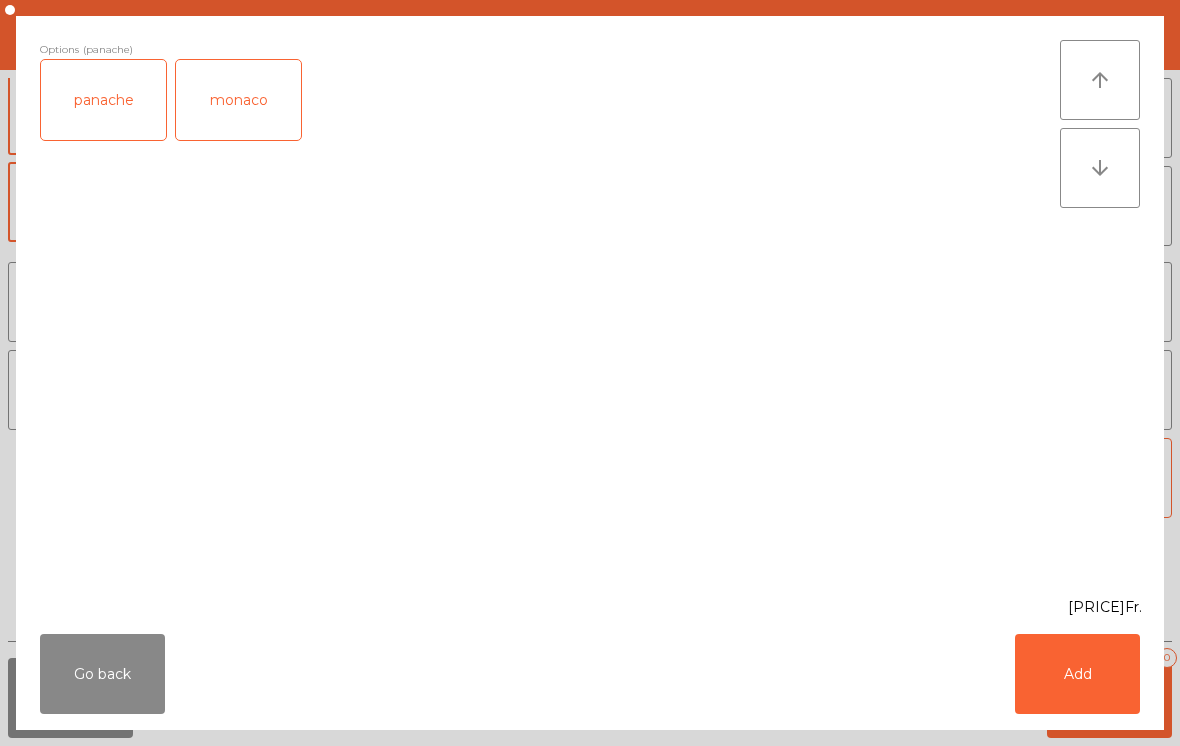 click on "Add" at bounding box center (1077, 674) 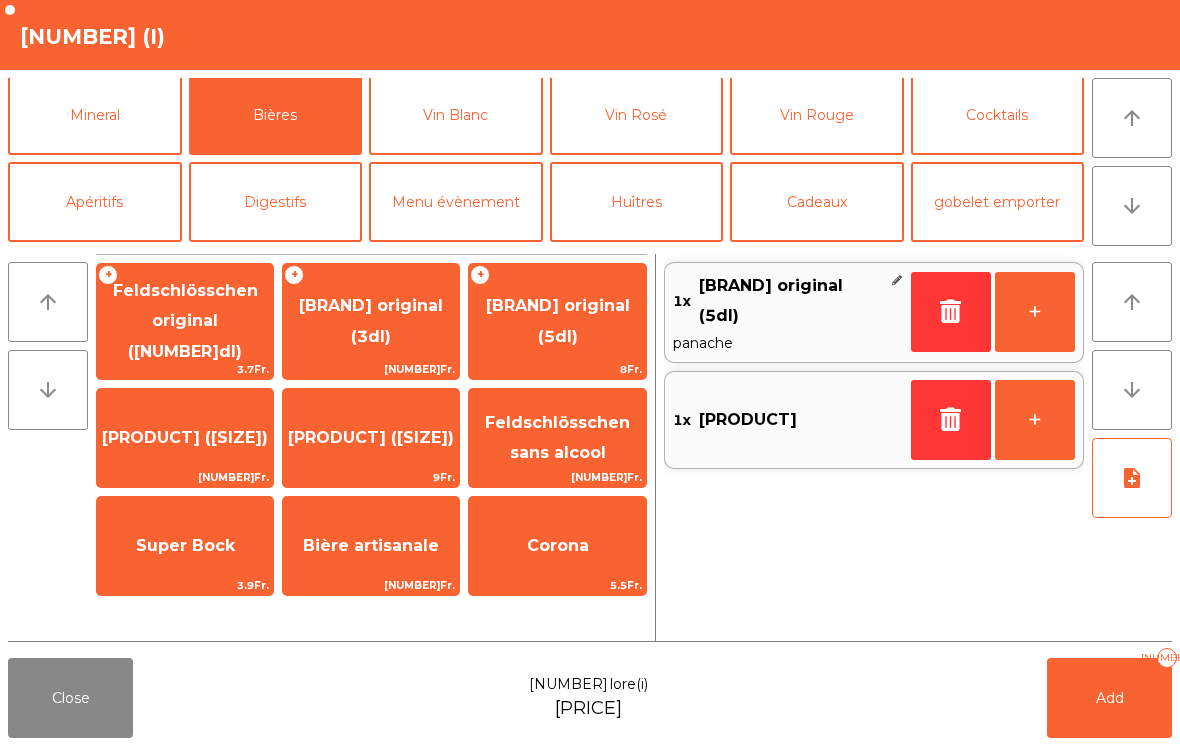 click on "Add" at bounding box center [1110, 698] 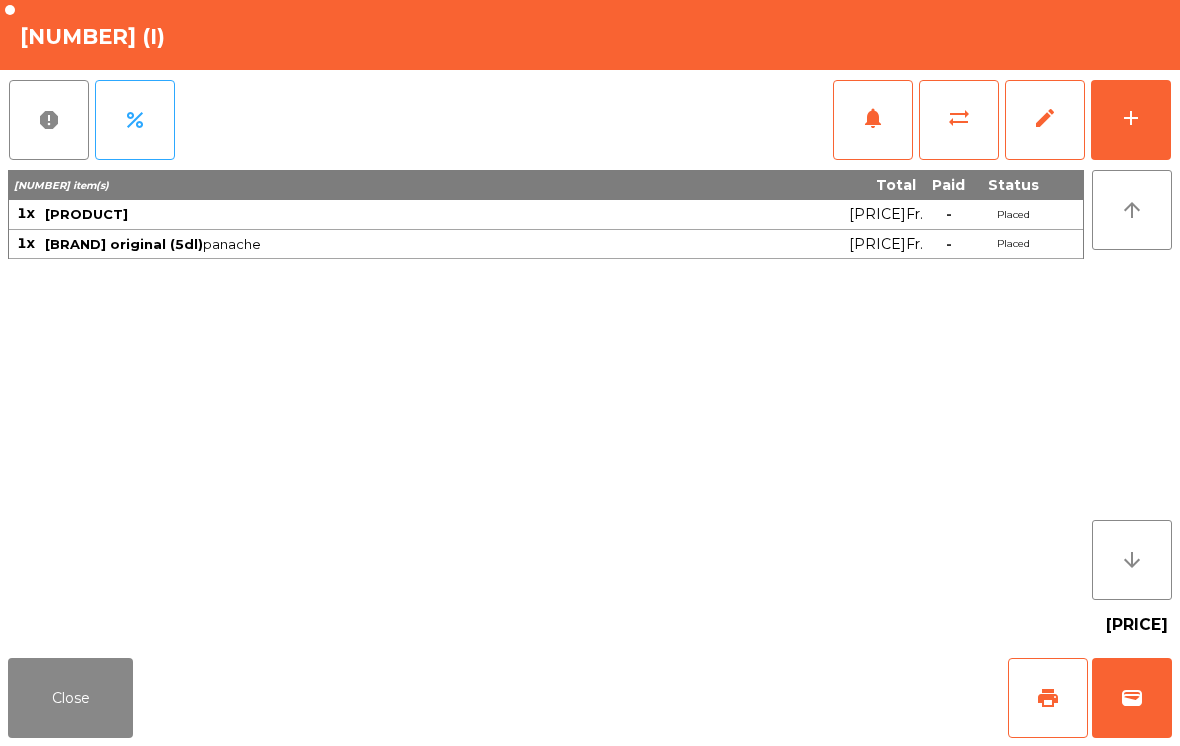 click on "Close" at bounding box center (70, 698) 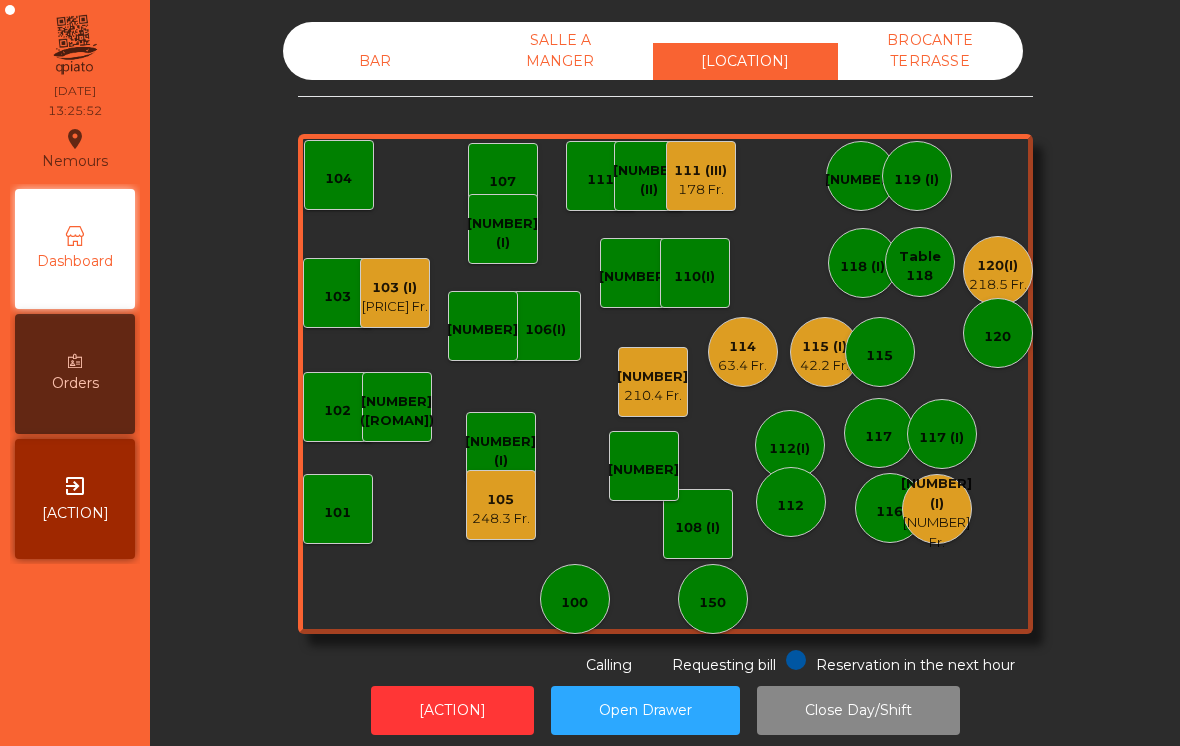 click on "[NUMBER] (III) [NUMBER] Fr." at bounding box center (701, 176) 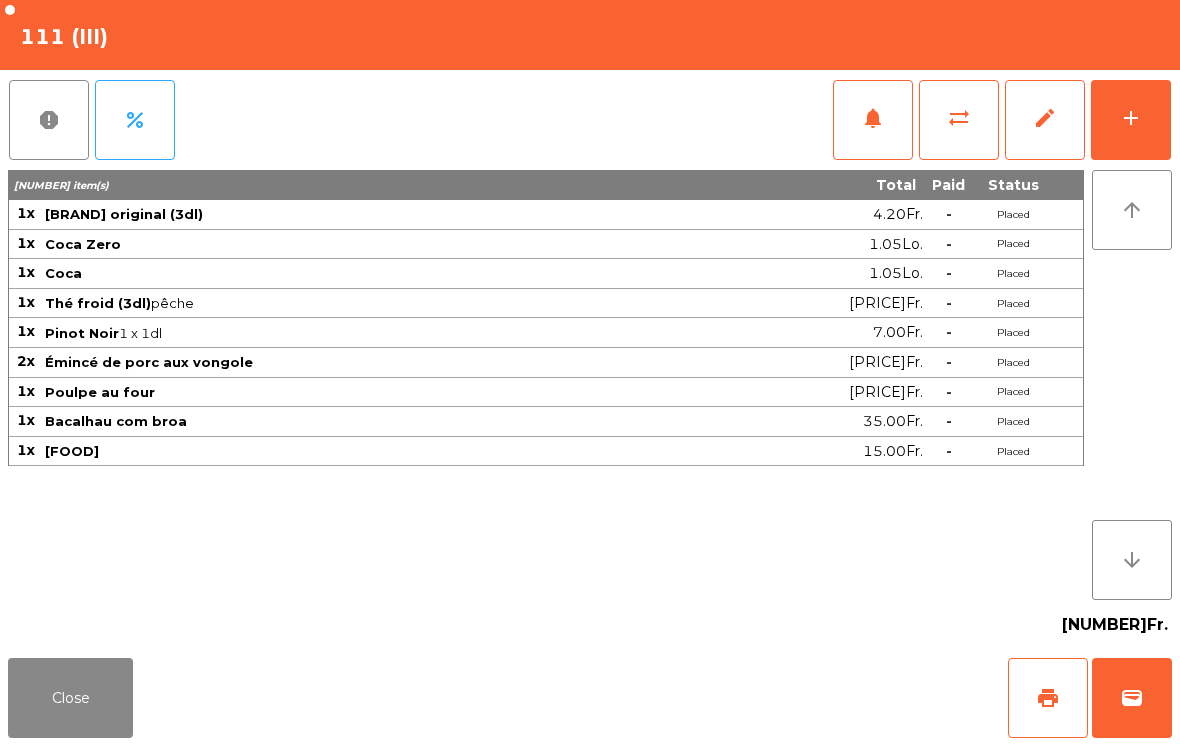 click on "Close" at bounding box center (70, 698) 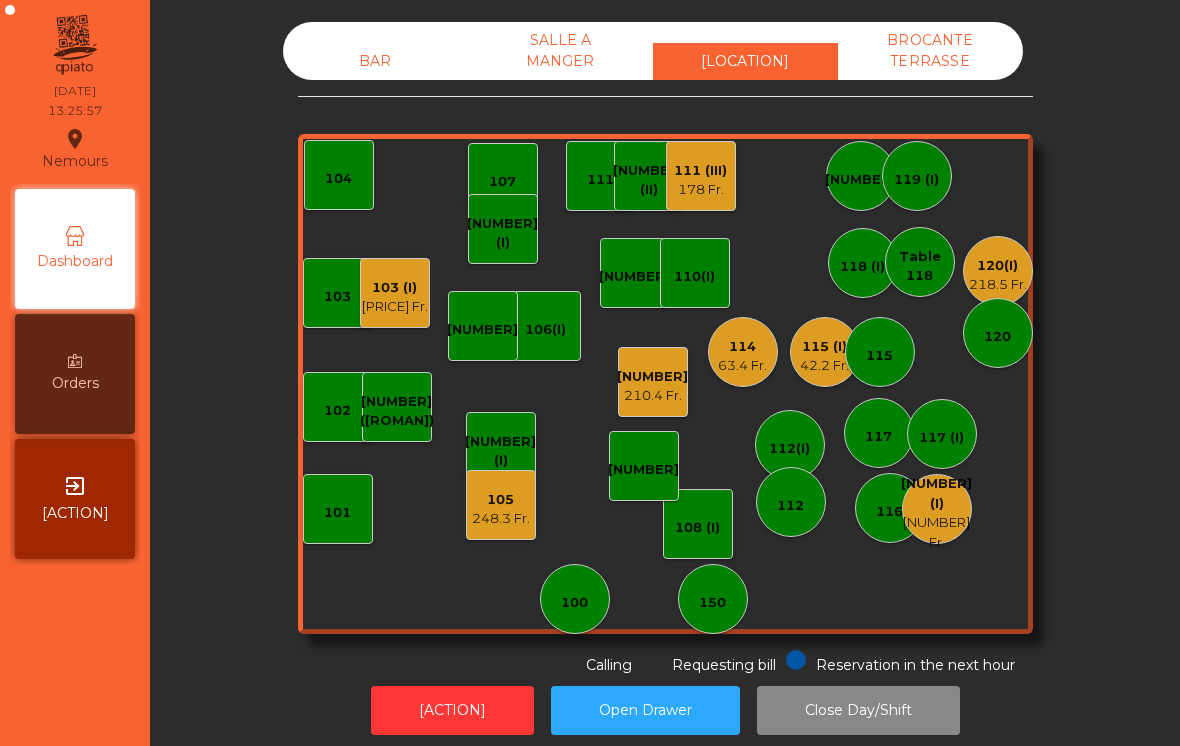 click on "115 (I)" at bounding box center (936, 493) 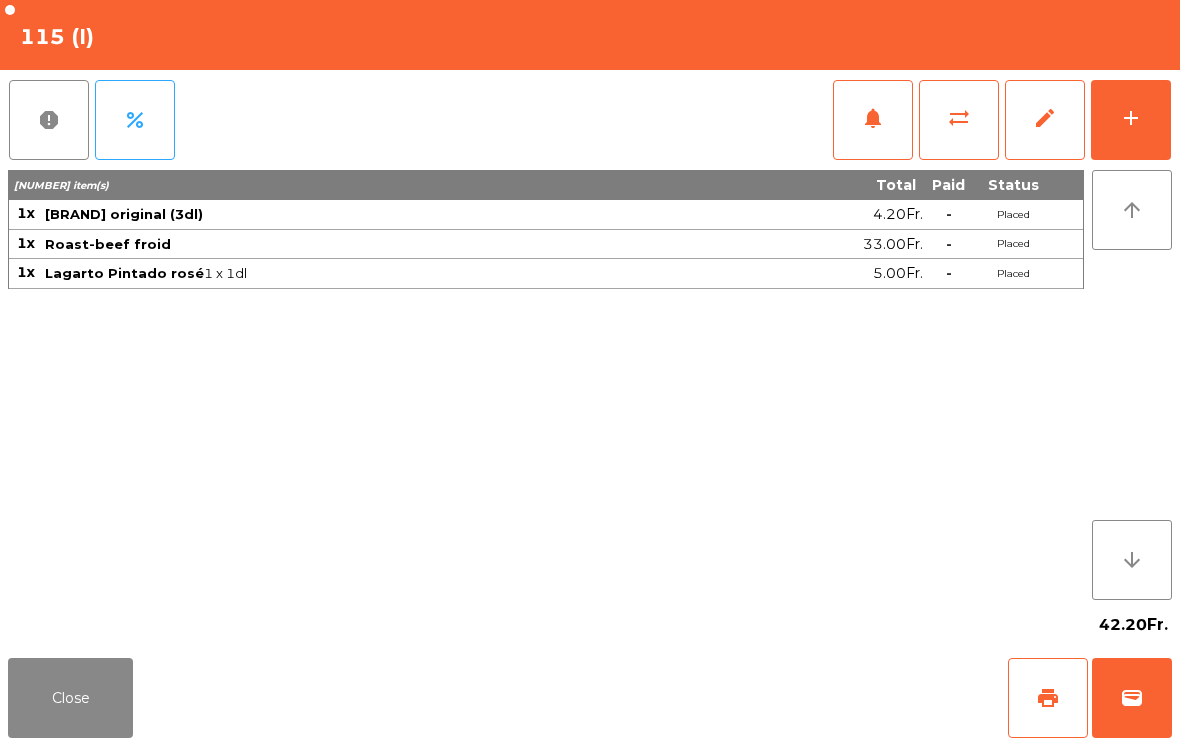 click on "Close" at bounding box center [70, 698] 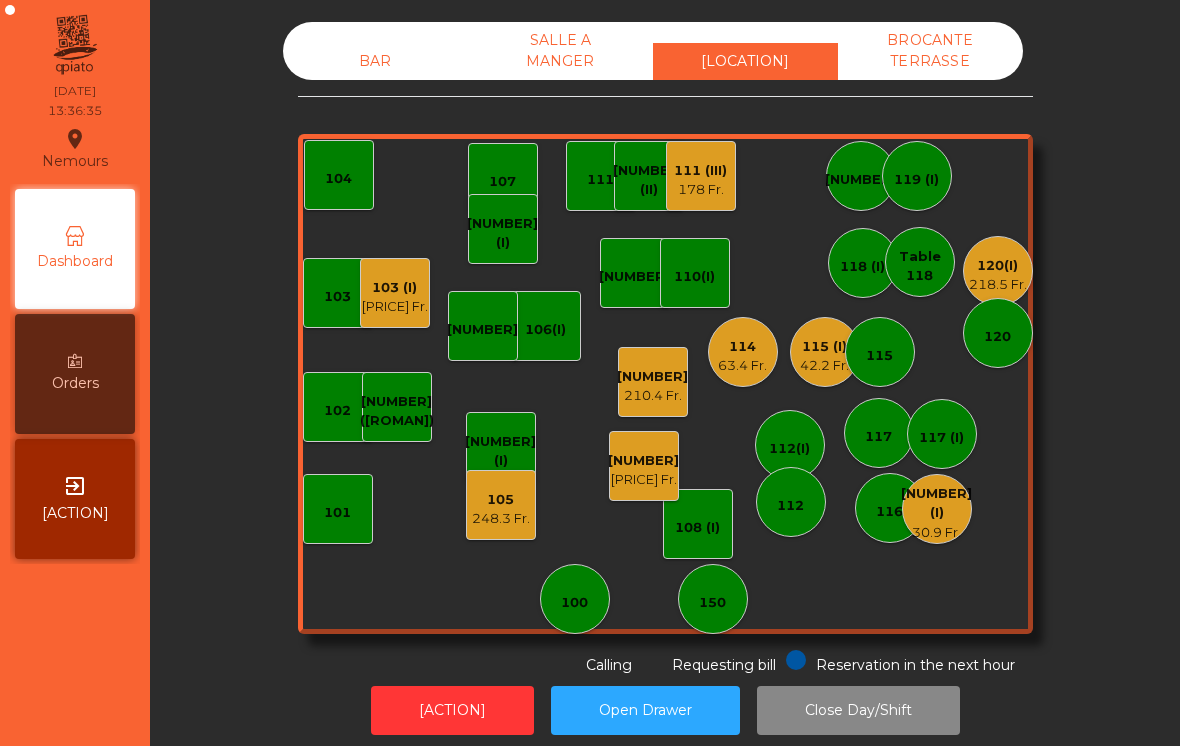 click on "119 (I)" at bounding box center (574, 603) 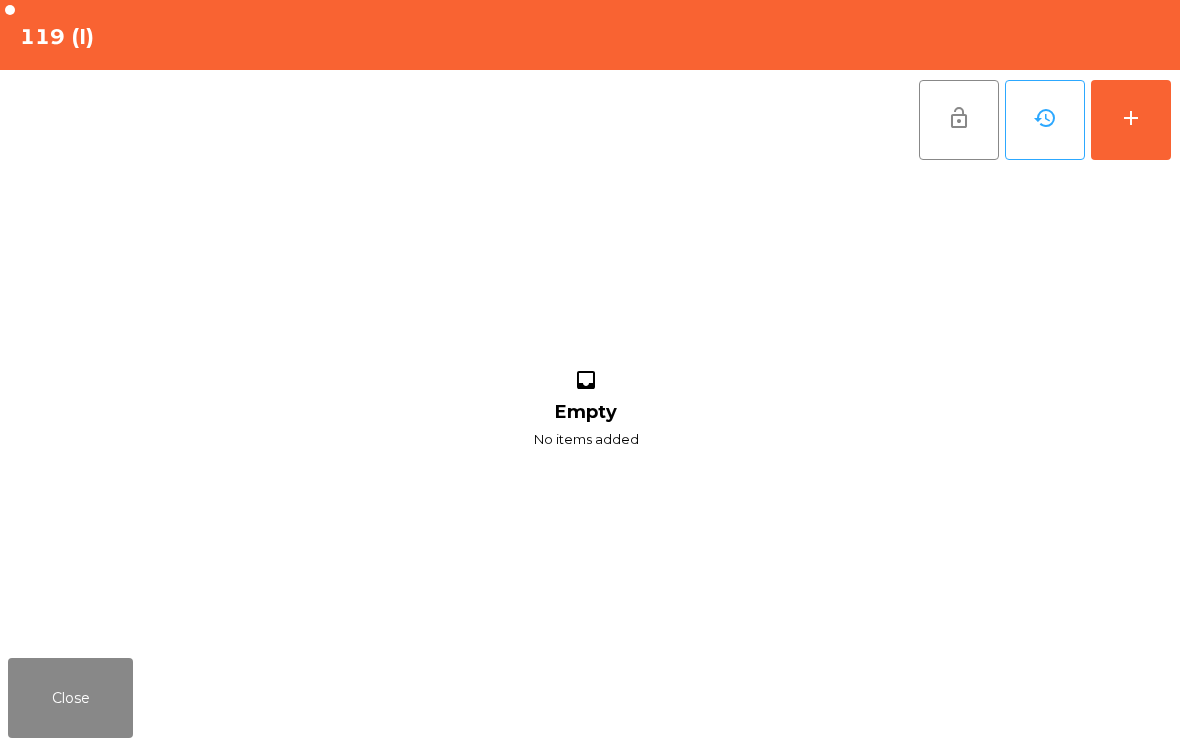 click on "add" at bounding box center [1131, 120] 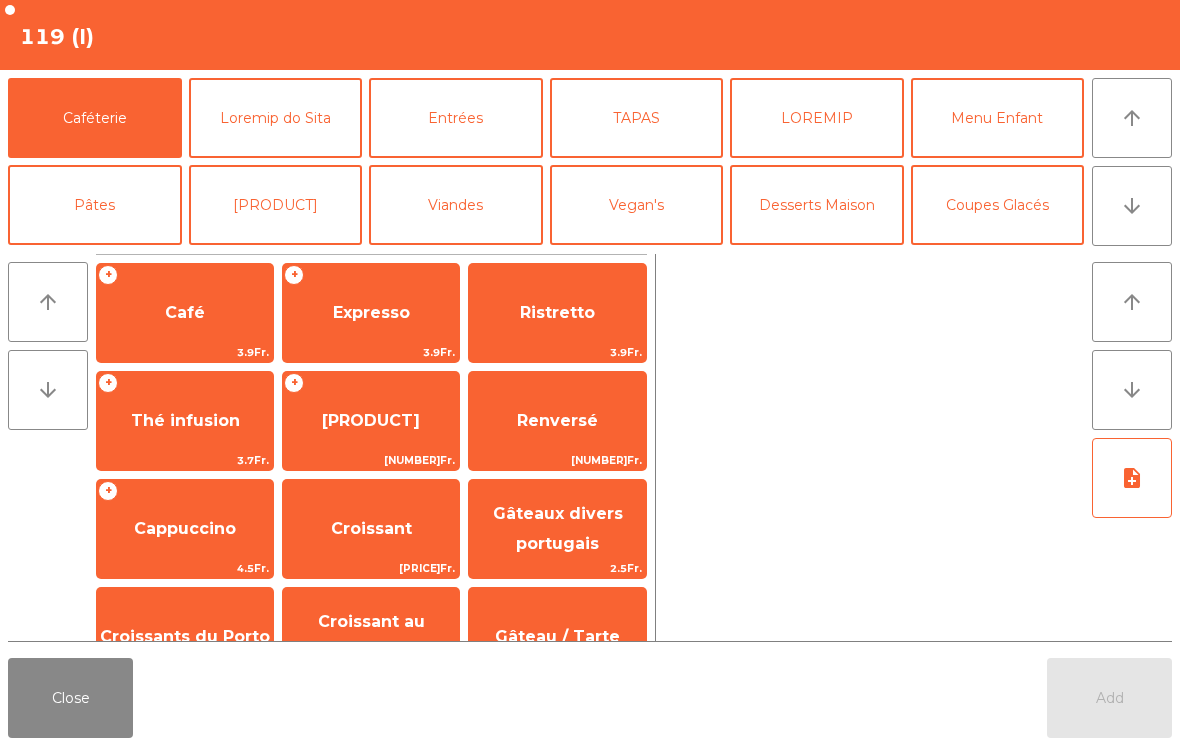 click on "arrow_downward" at bounding box center [1132, 118] 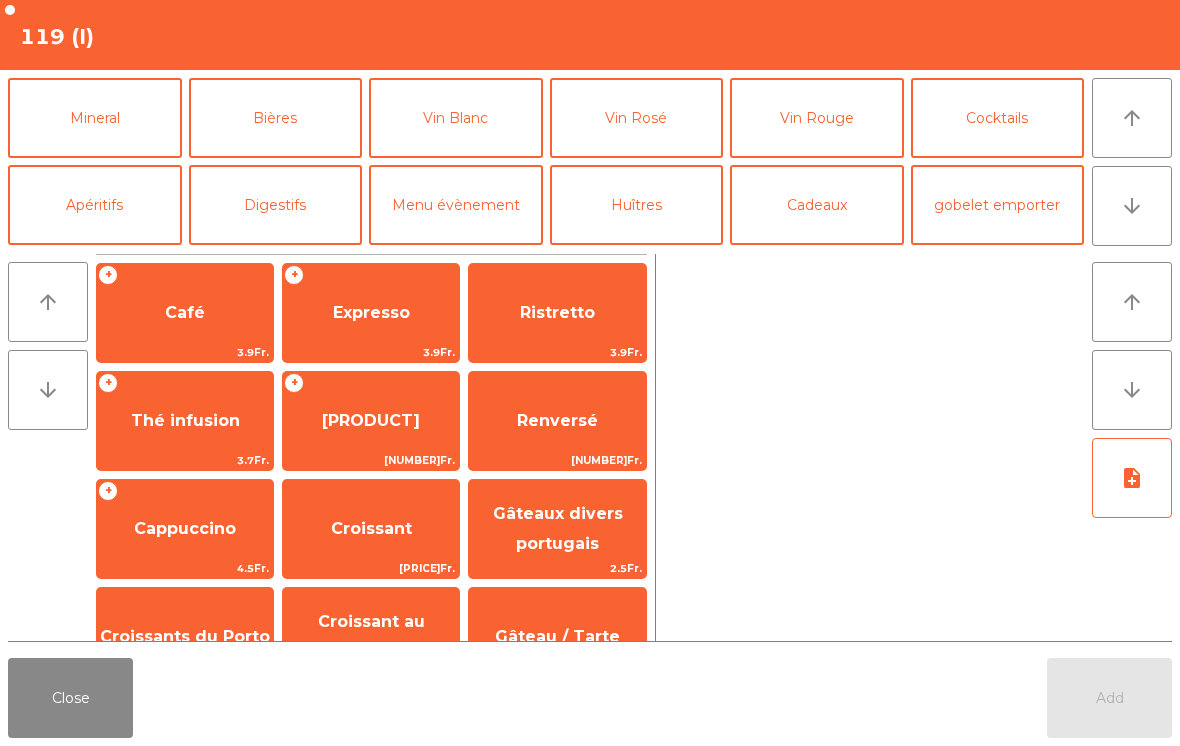 scroll, scrollTop: 94, scrollLeft: 0, axis: vertical 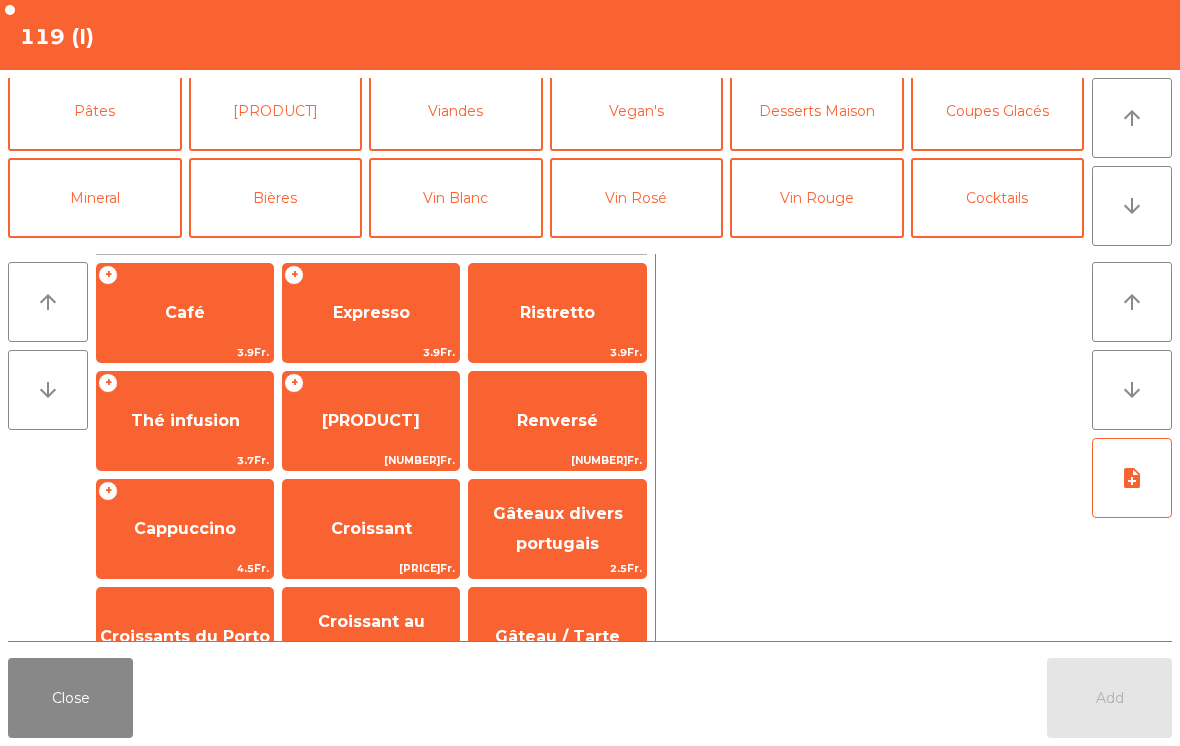 click on "Bières" at bounding box center (276, 198) 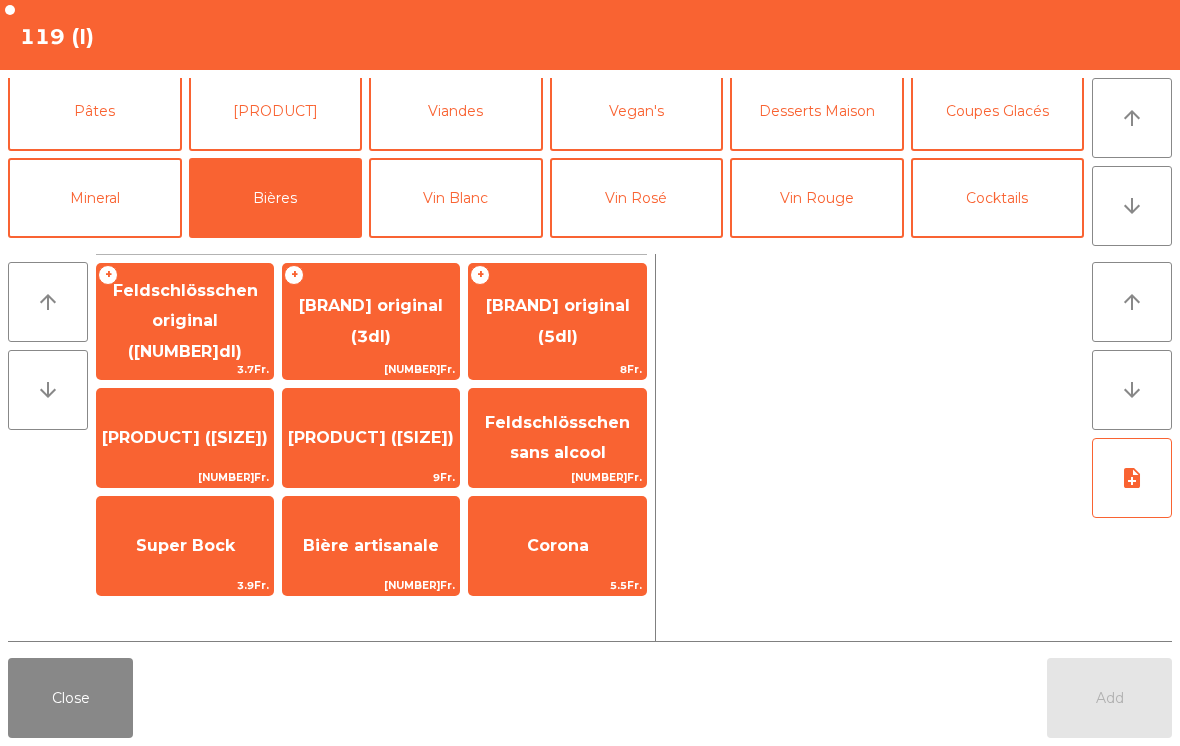 click on "Super Bock" at bounding box center [185, 438] 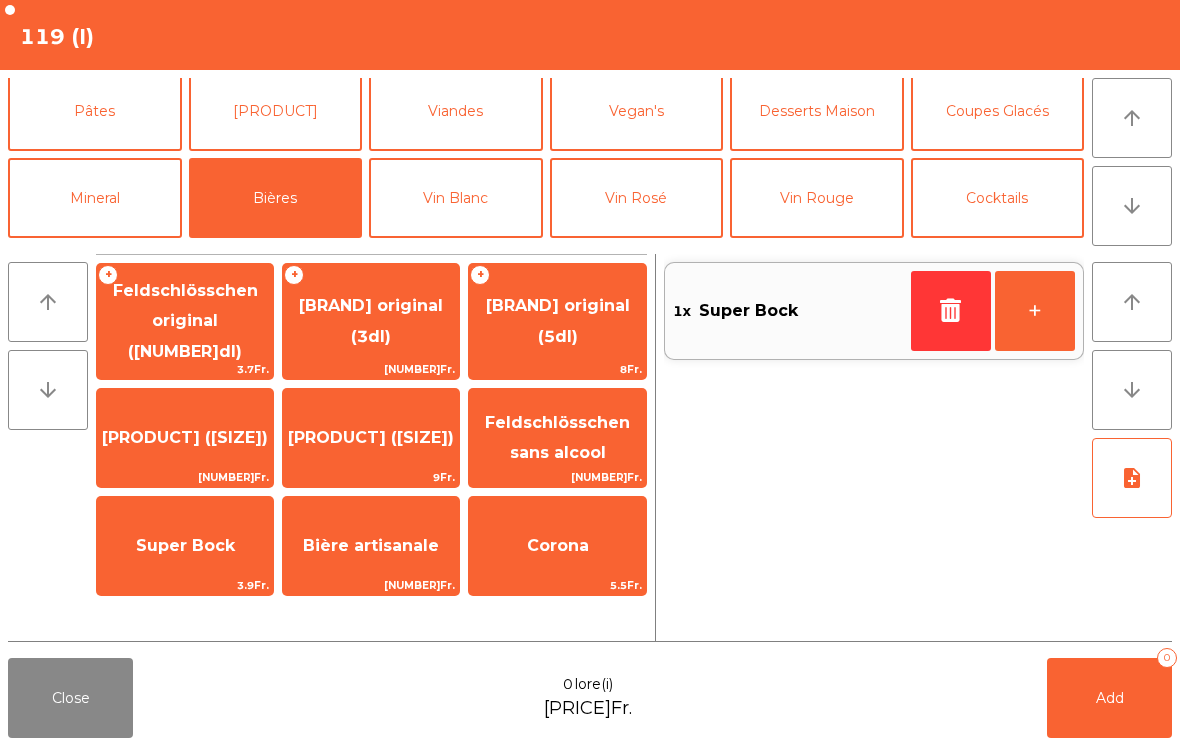 click on "+" at bounding box center [1035, 311] 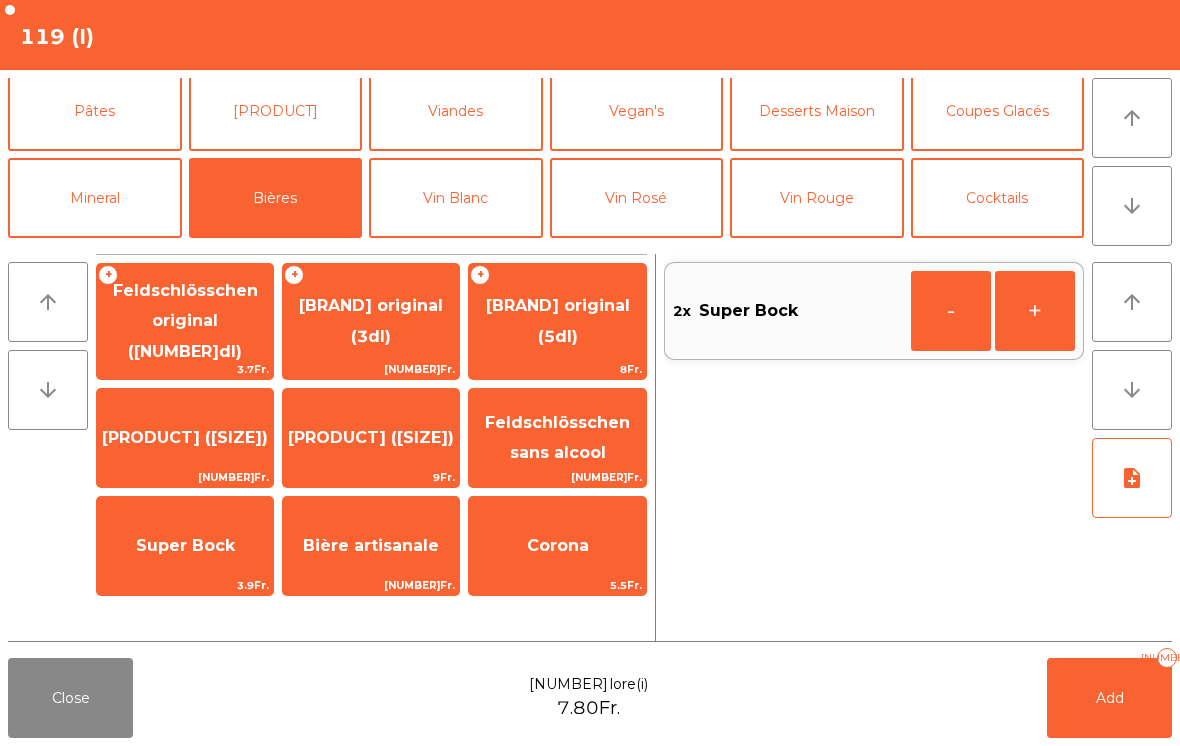 click on "+" at bounding box center [951, 311] 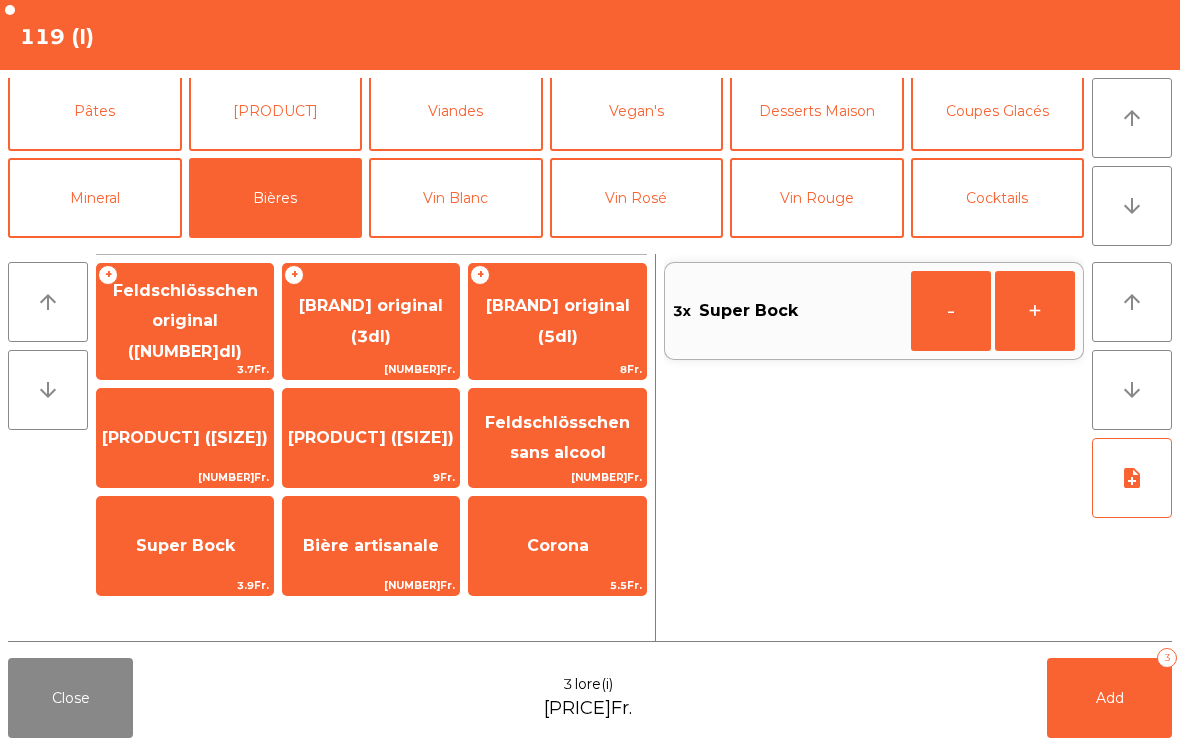click on "+" at bounding box center [951, 311] 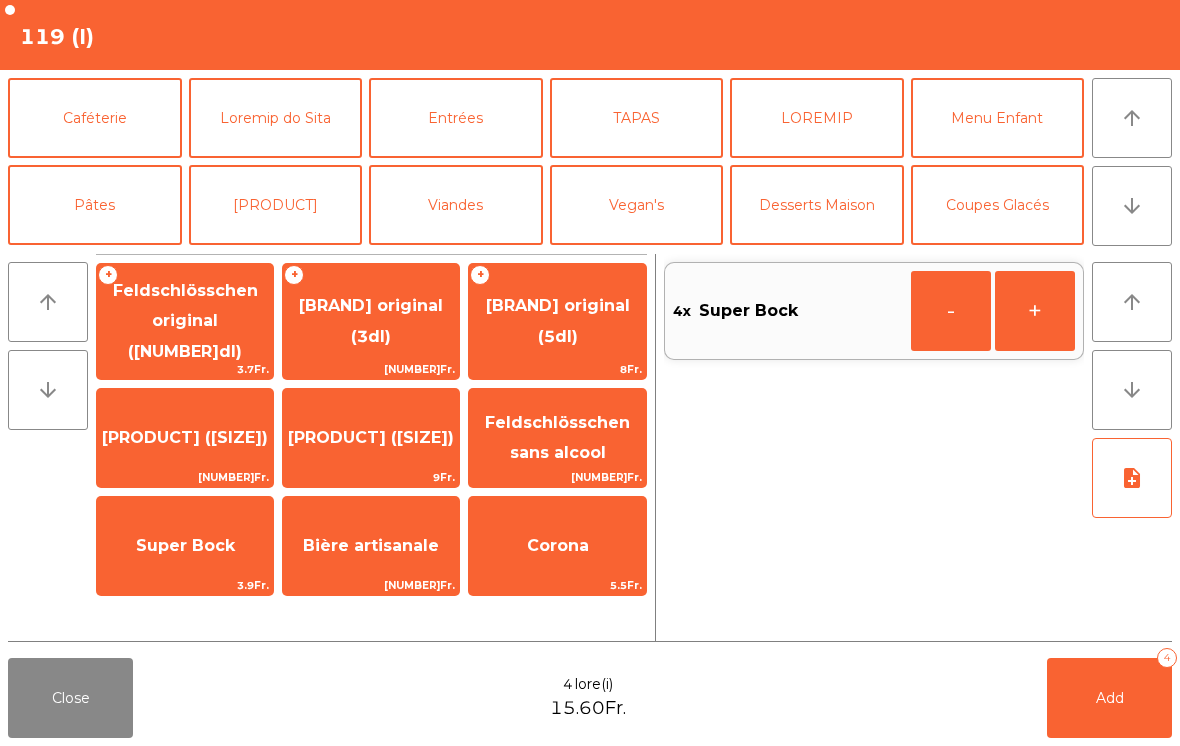 scroll, scrollTop: 172, scrollLeft: 0, axis: vertical 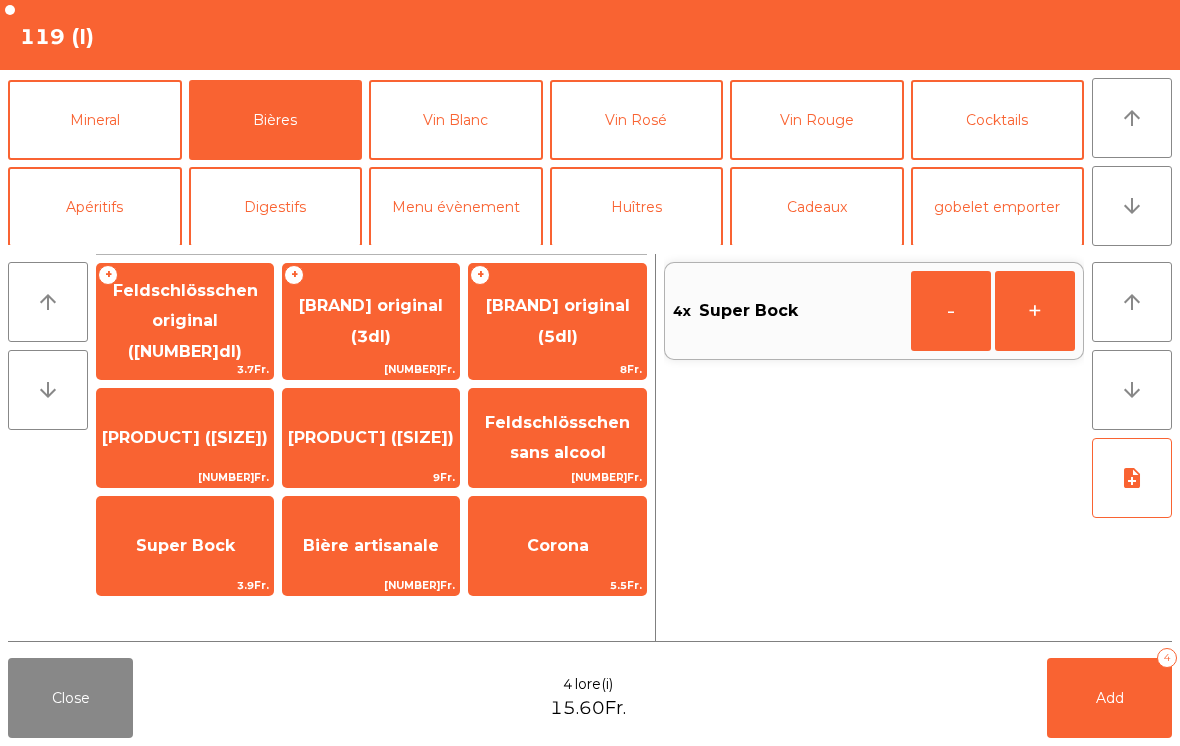 click on "Mineral" at bounding box center [95, 120] 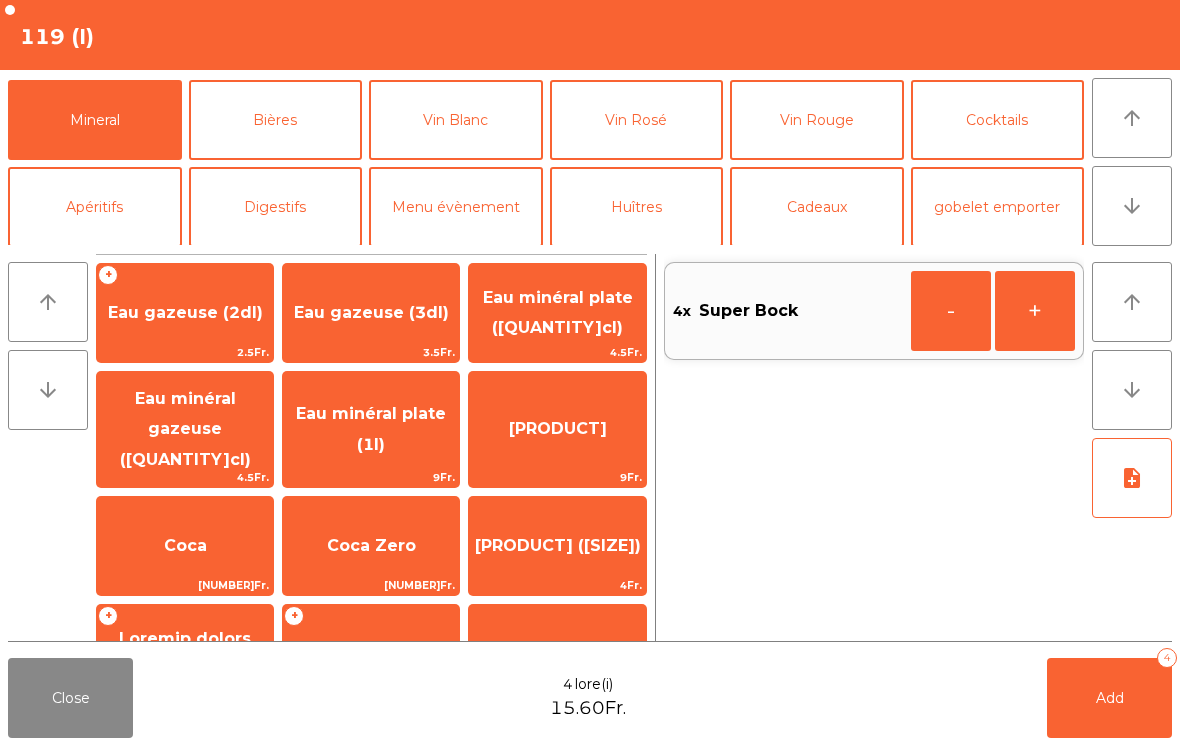 click on "Eau minéral gazeuse ([QUANTITY]cl)" at bounding box center (371, 313) 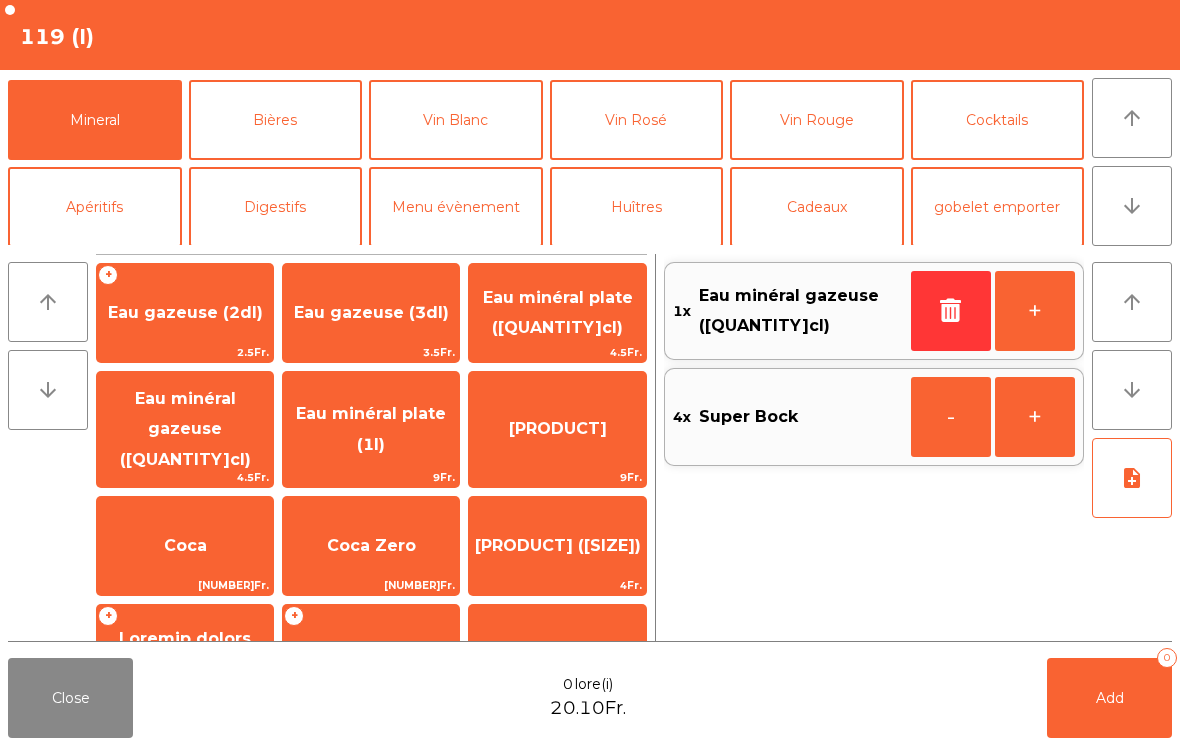 click on "Add" at bounding box center (1110, 698) 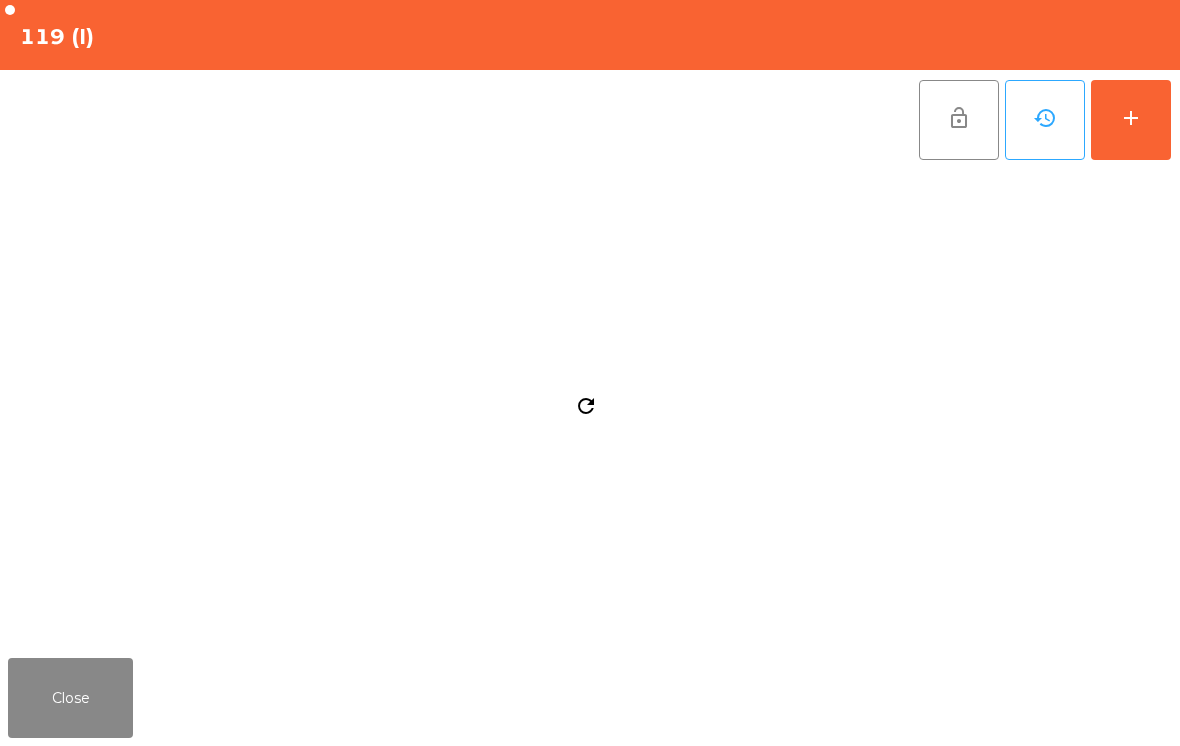 click on "Close" at bounding box center [70, 698] 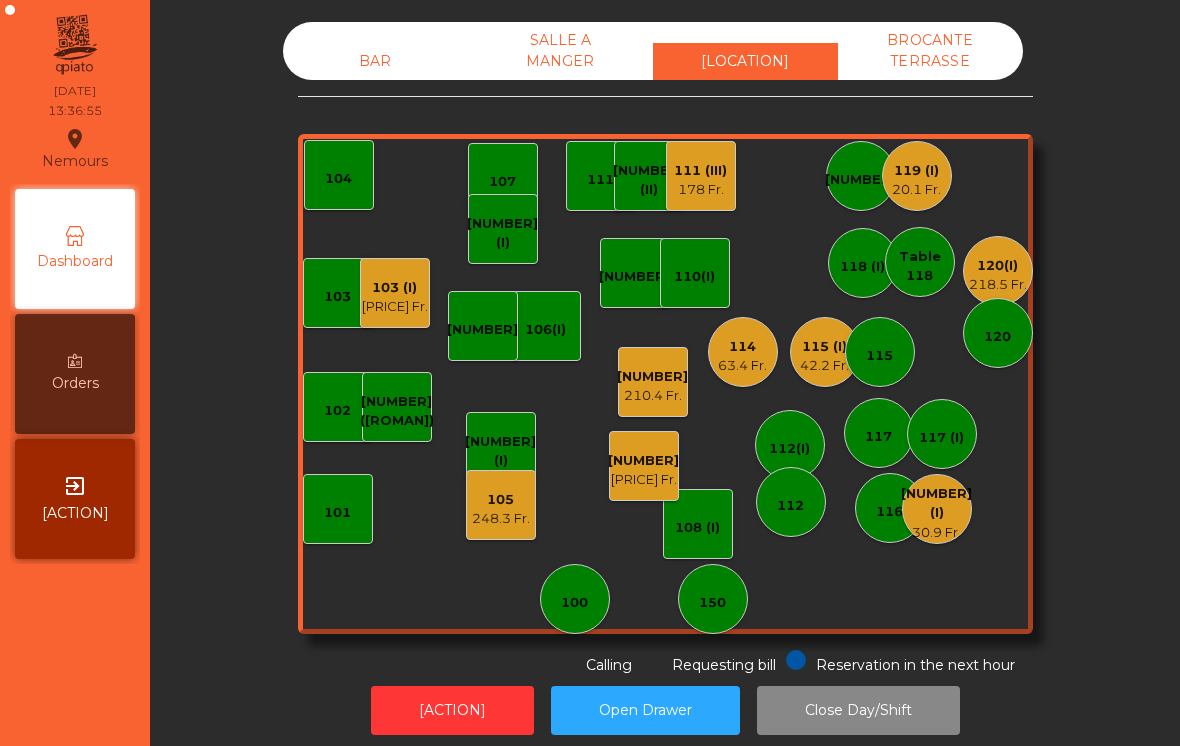 click on "30.9 Fr." at bounding box center [936, 533] 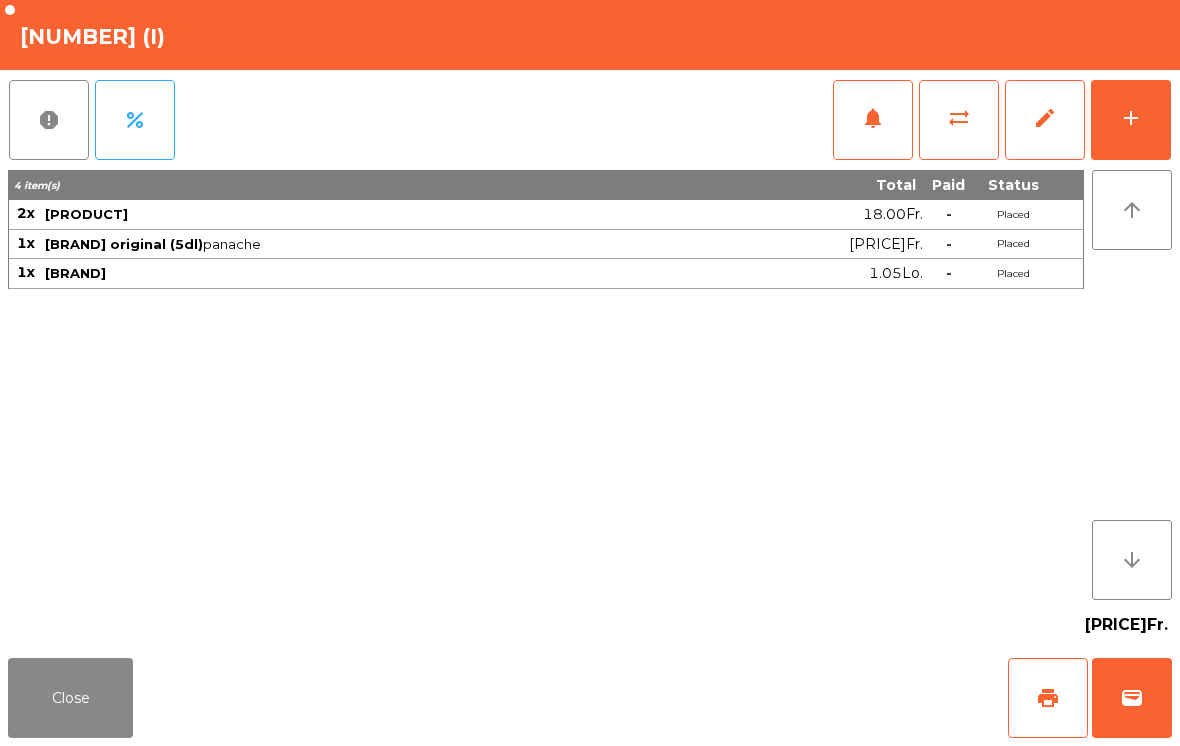 click on "add" at bounding box center [1131, 120] 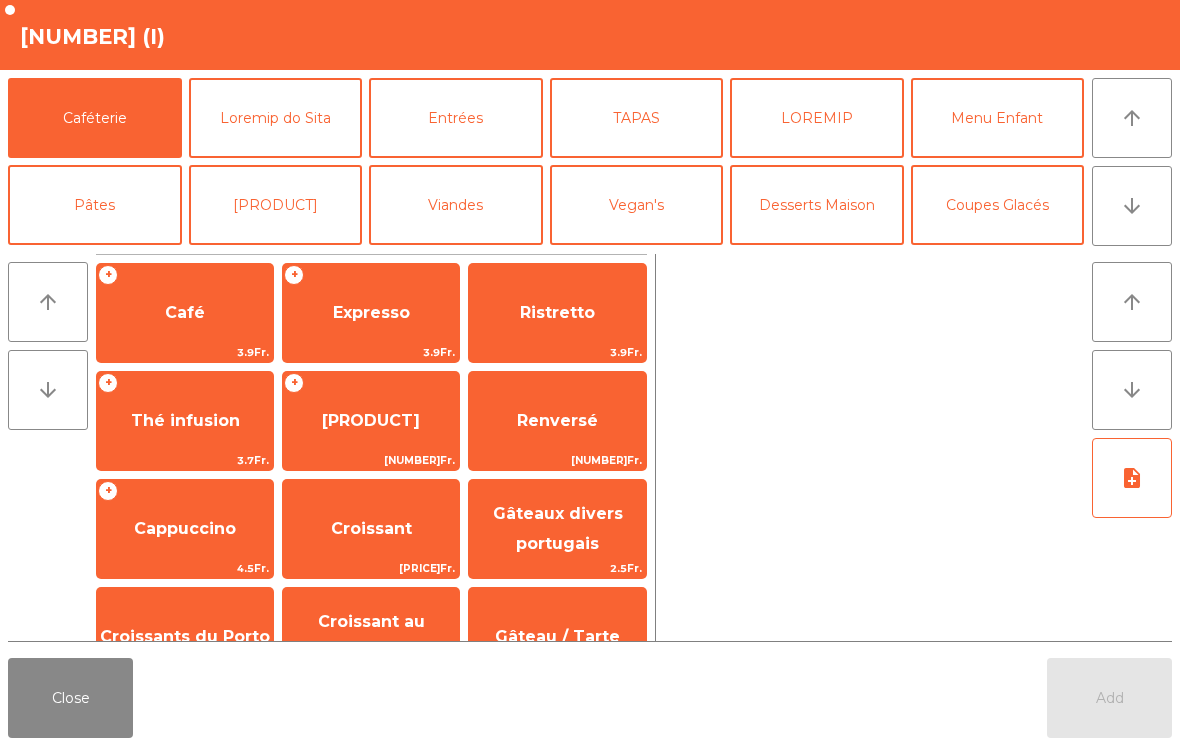 click on "Close" at bounding box center [70, 698] 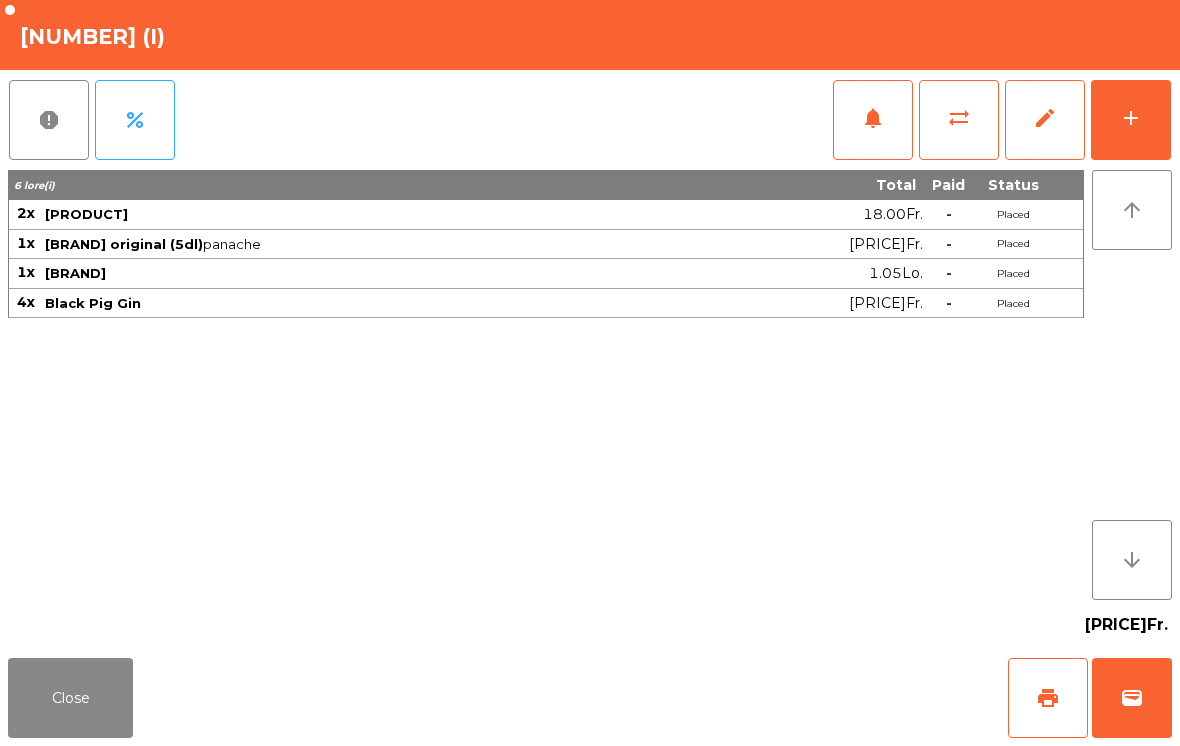 click on "Close" at bounding box center (70, 698) 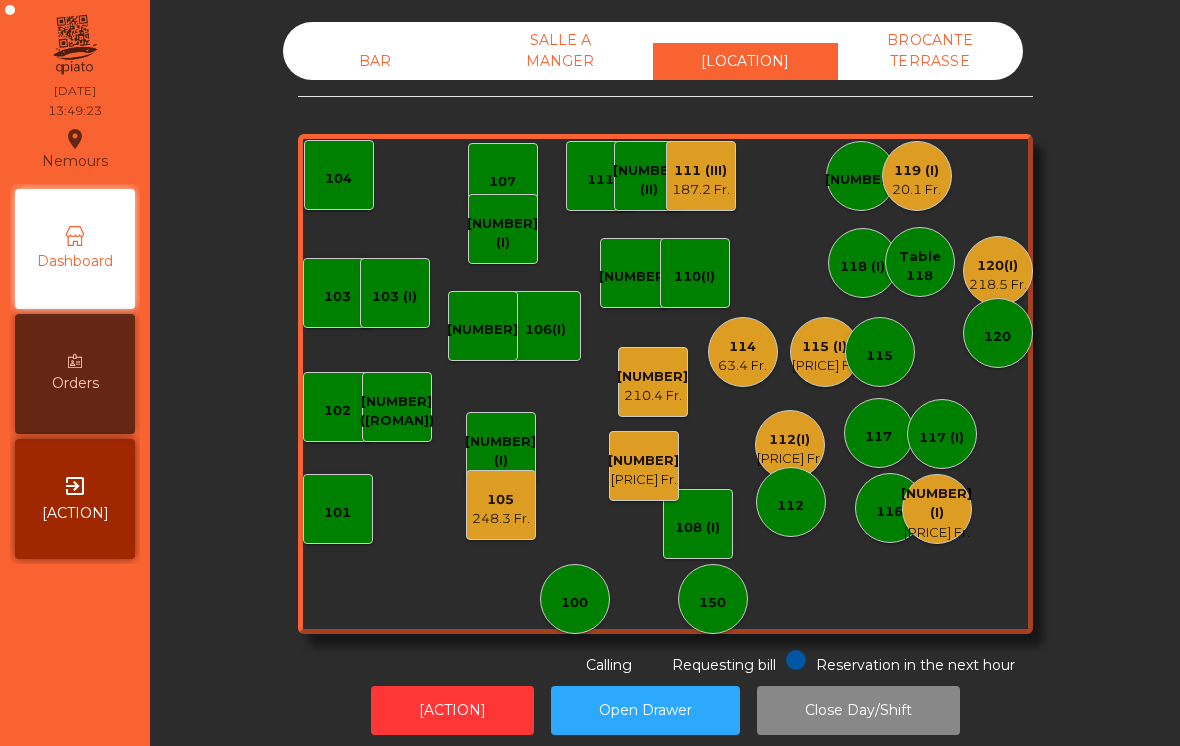 click on "102" at bounding box center (338, 407) 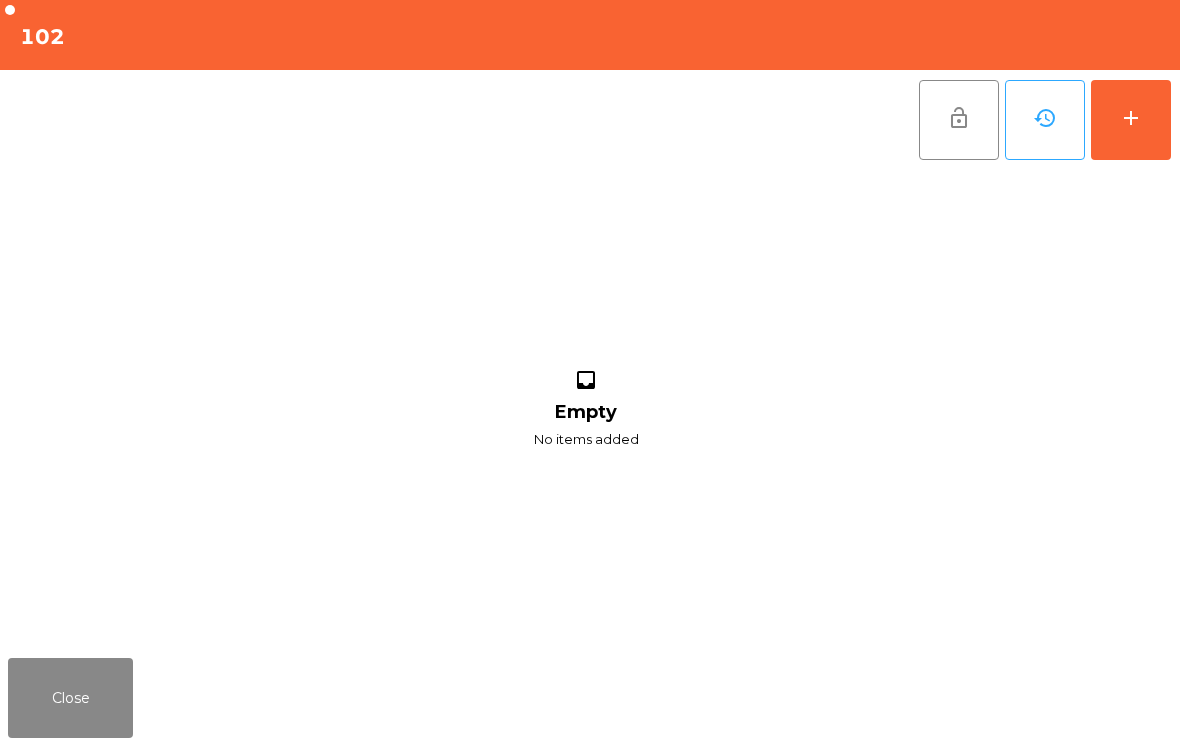 click on "add" at bounding box center (1131, 118) 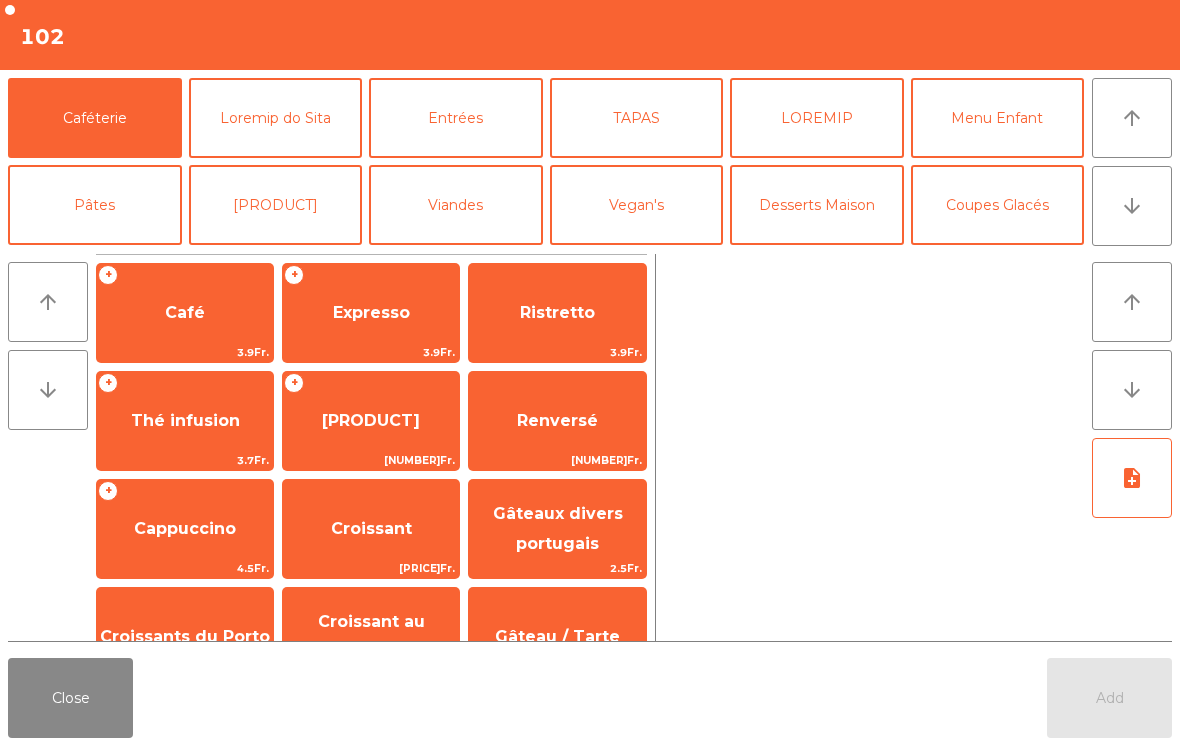 click on "arrow_downward" at bounding box center [1132, 206] 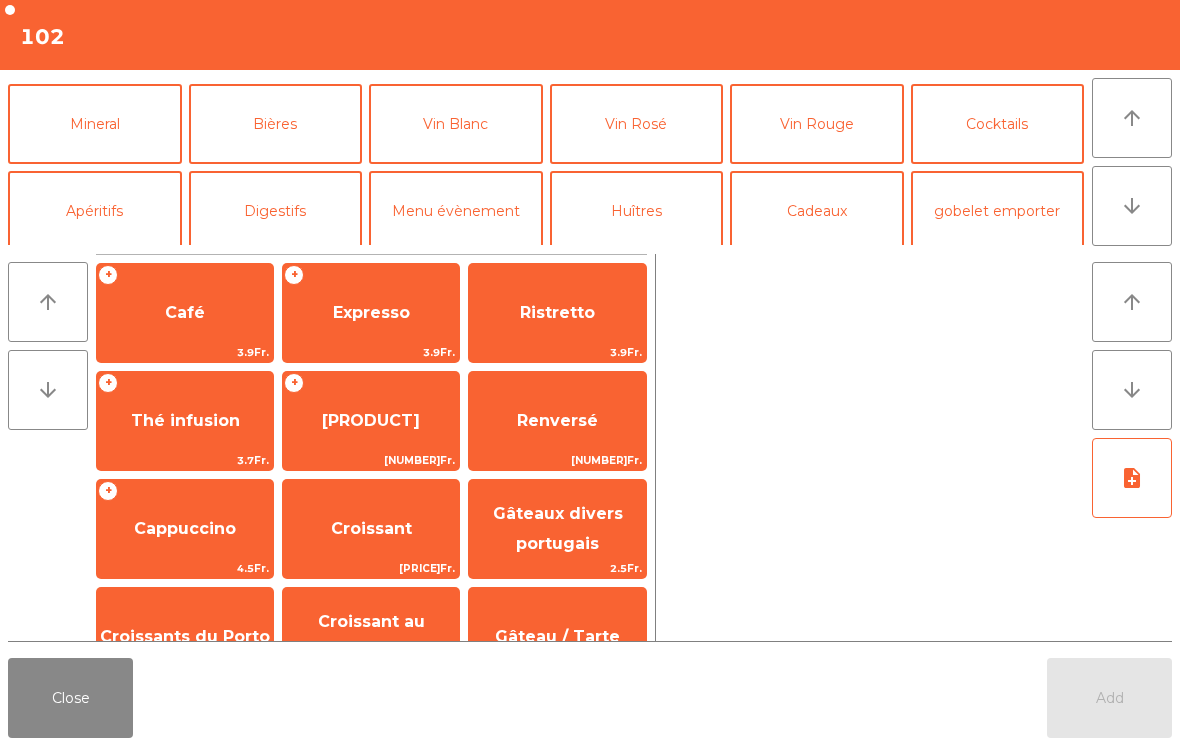 scroll, scrollTop: 174, scrollLeft: 0, axis: vertical 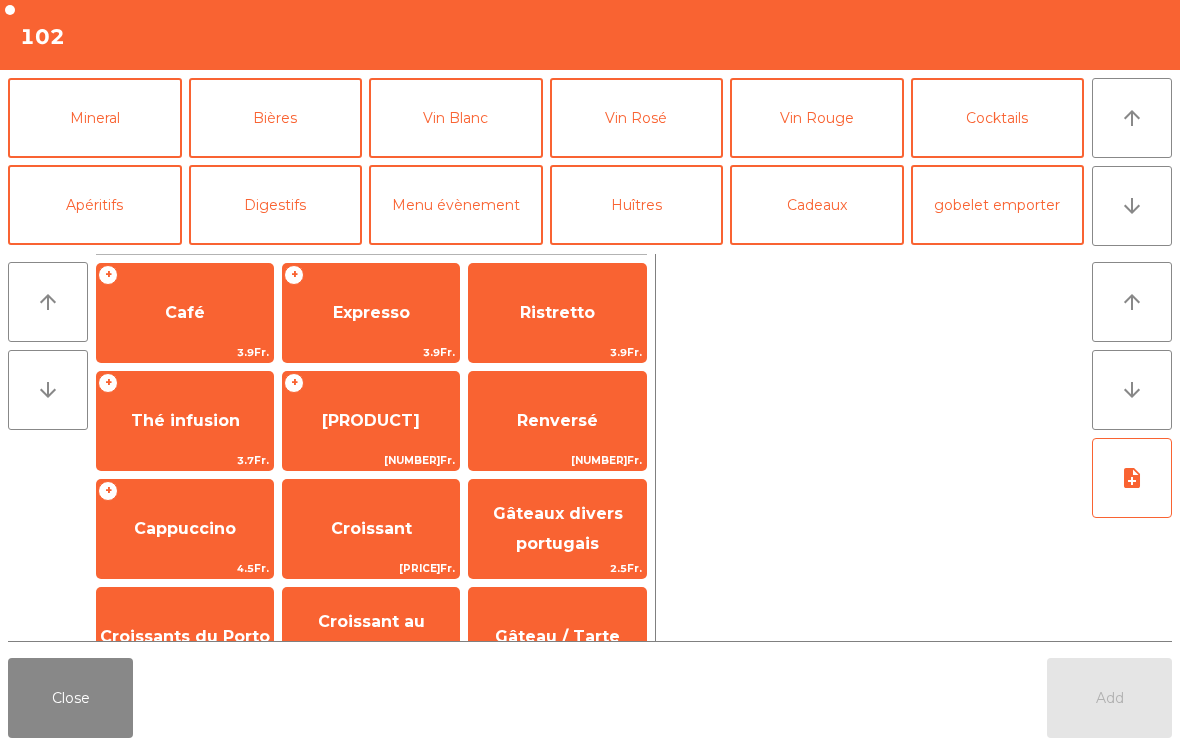 click on "Apéritifs" at bounding box center (95, 205) 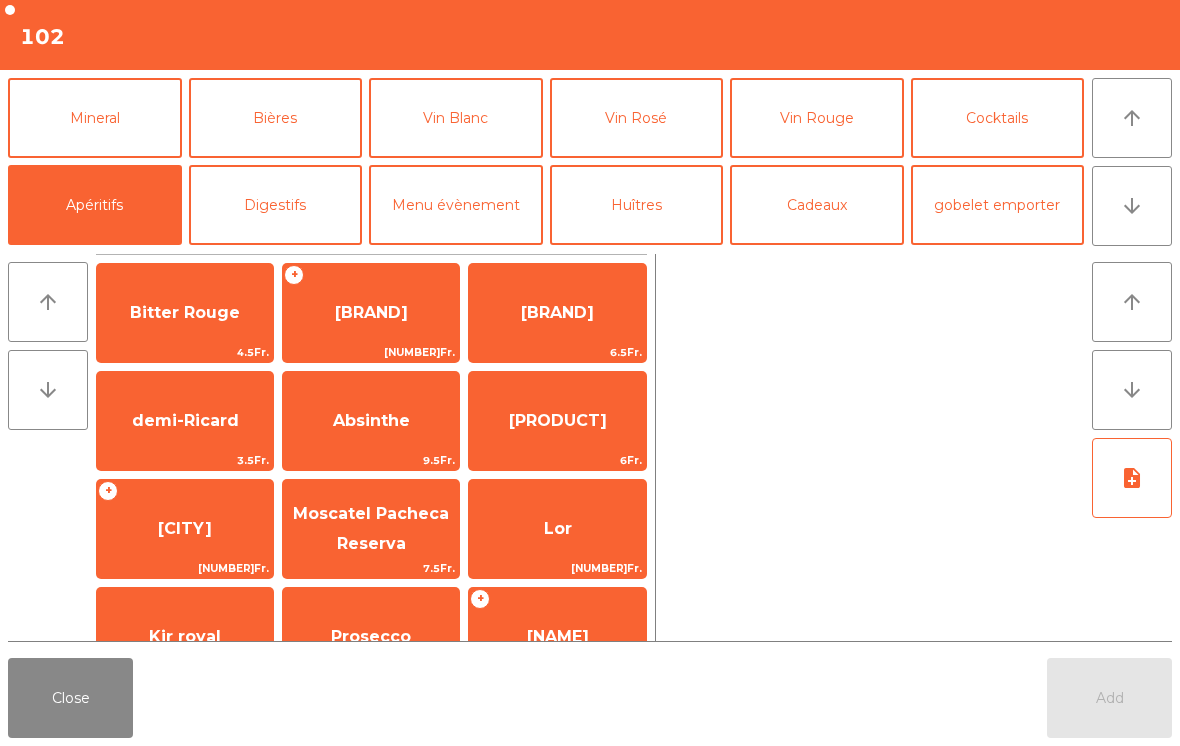 click on "Prosecco" at bounding box center (185, 313) 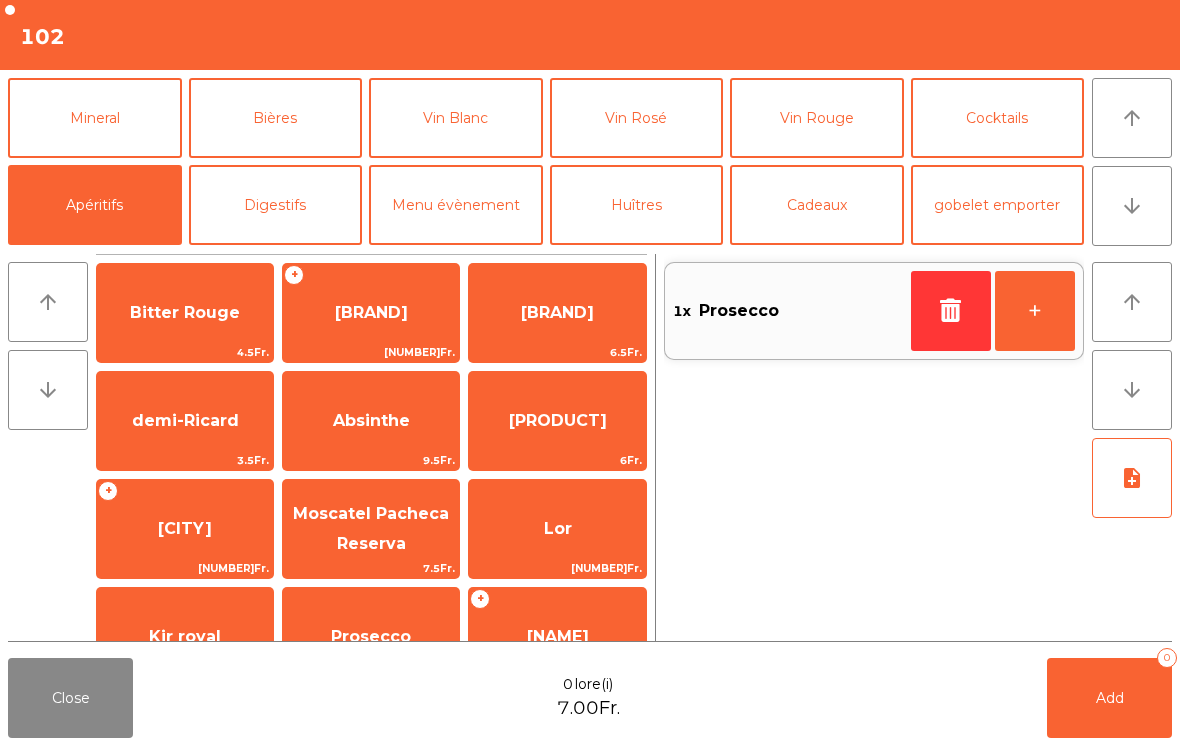 click on "+" at bounding box center (1035, 311) 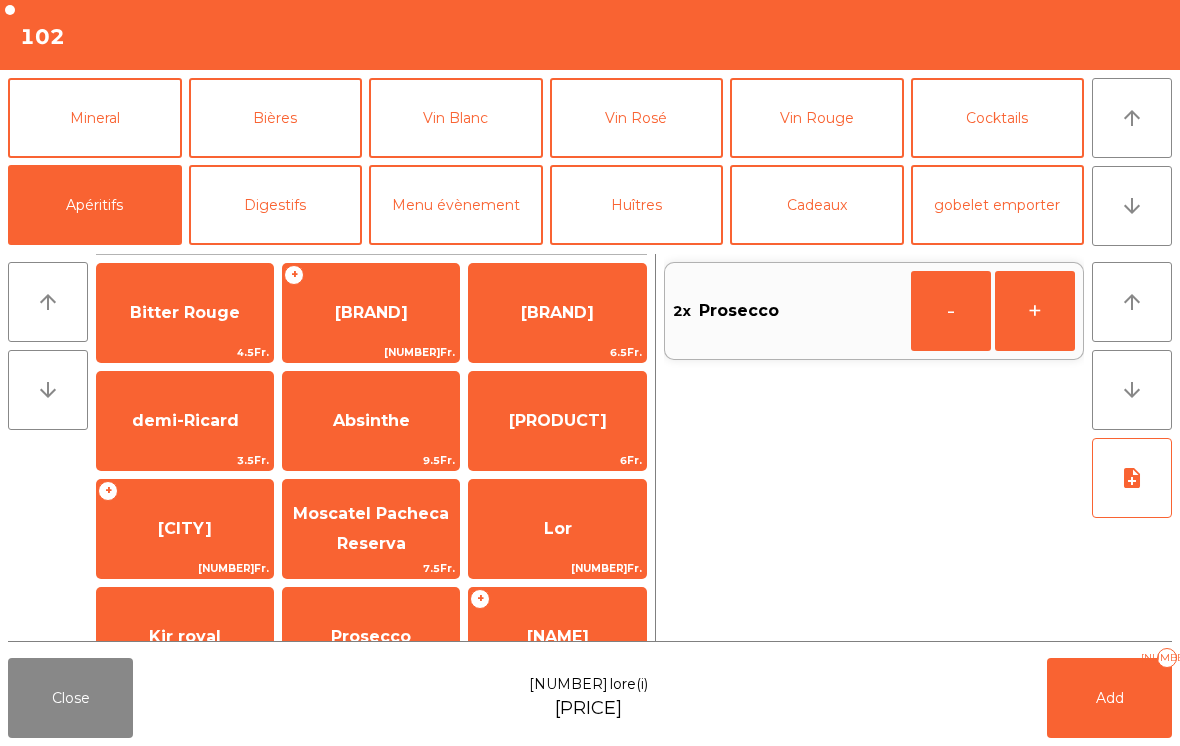 click on "[BRAND]" at bounding box center (371, 313) 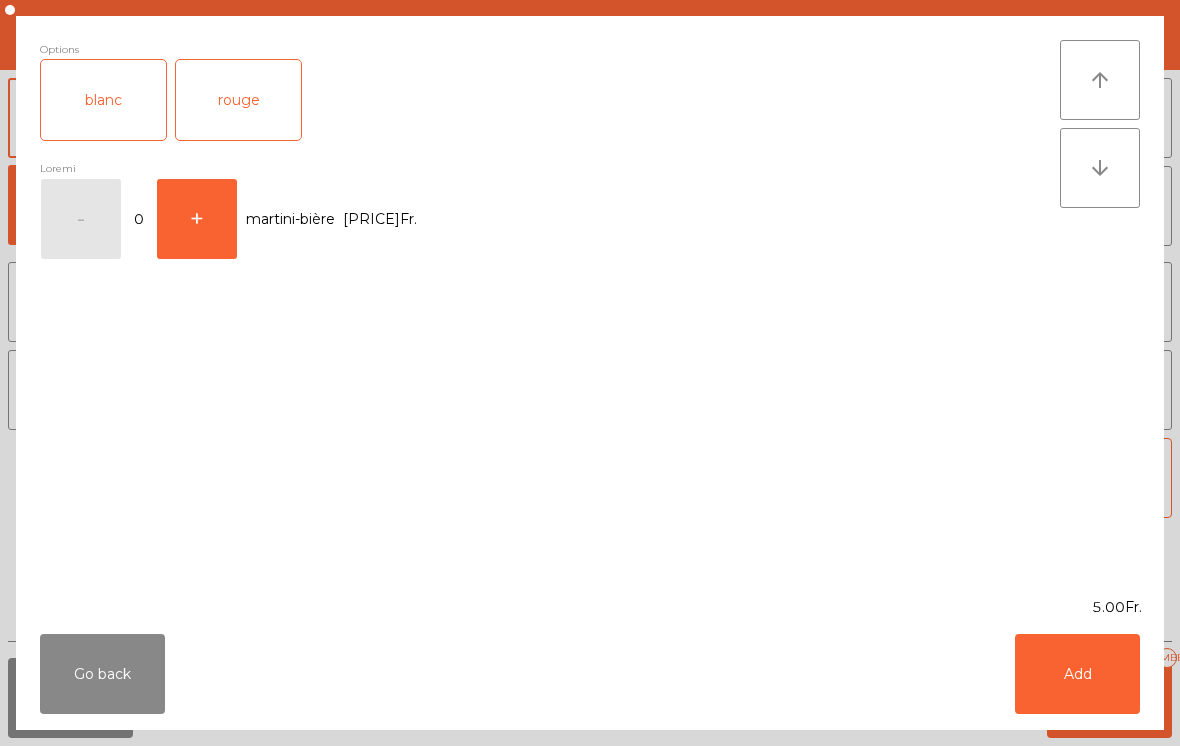 click on "+" at bounding box center [81, 219] 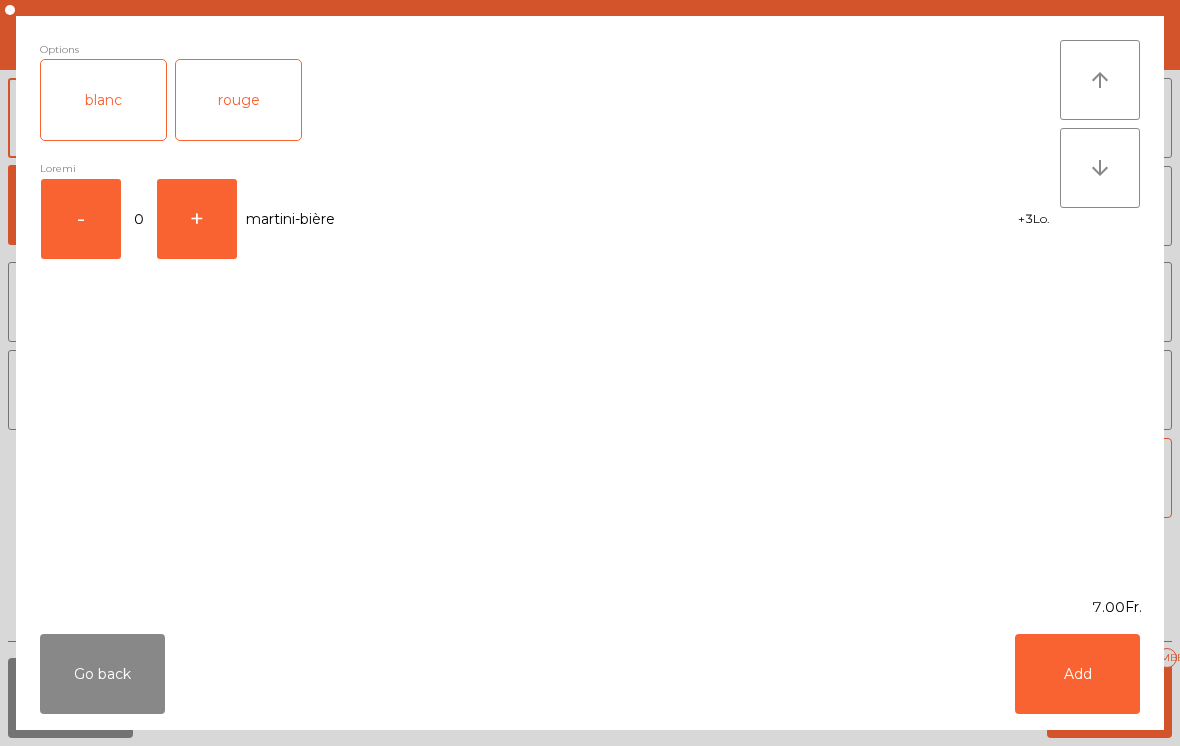 click on "-" at bounding box center (81, 219) 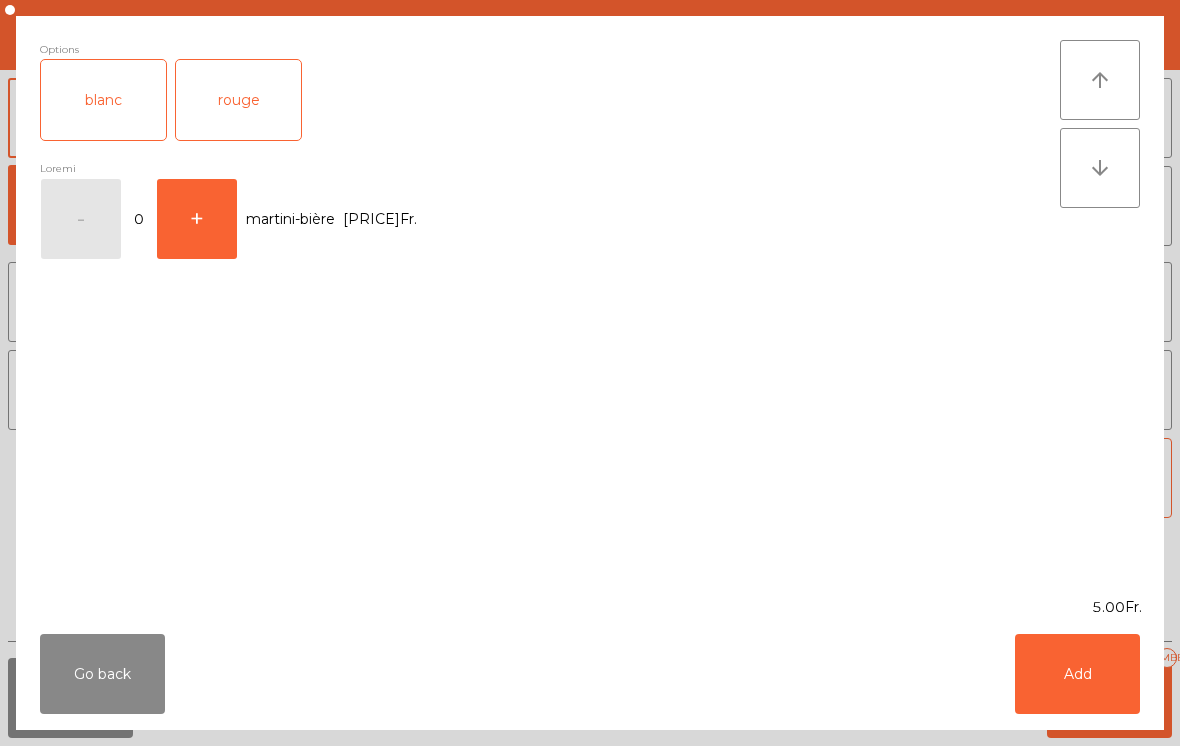 click on "Add" at bounding box center (1077, 674) 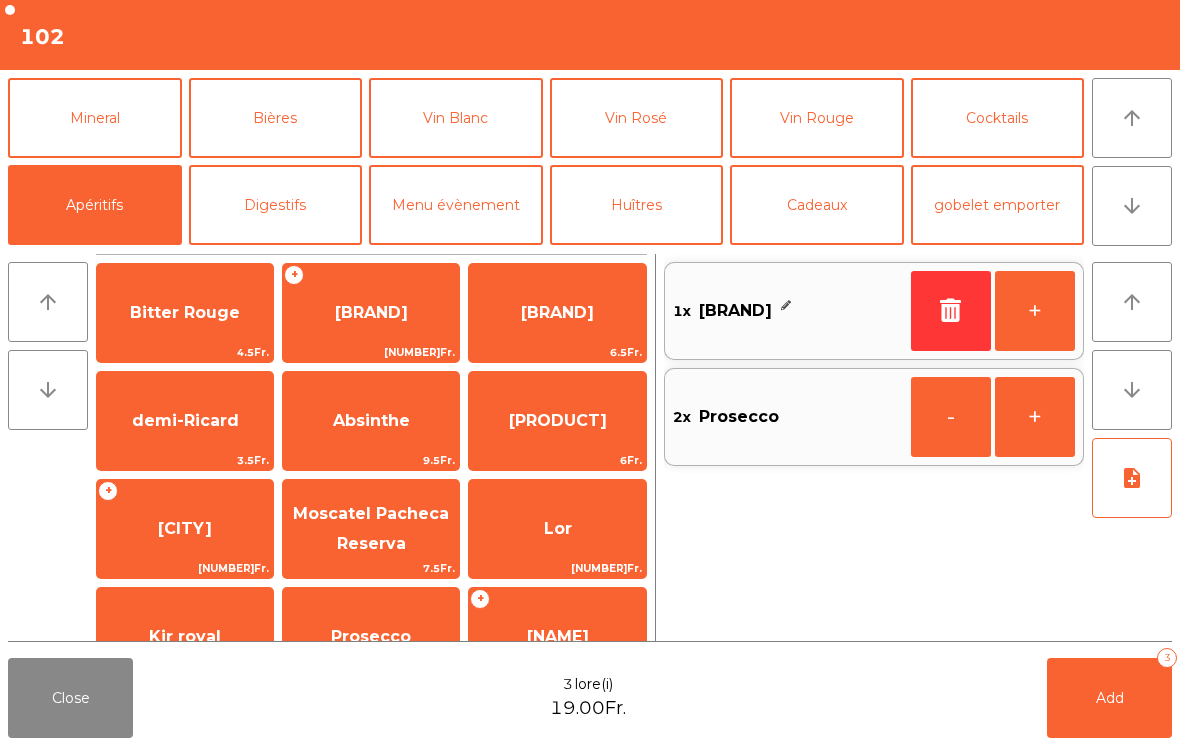 click on "Bitter Rouge" at bounding box center [185, 312] 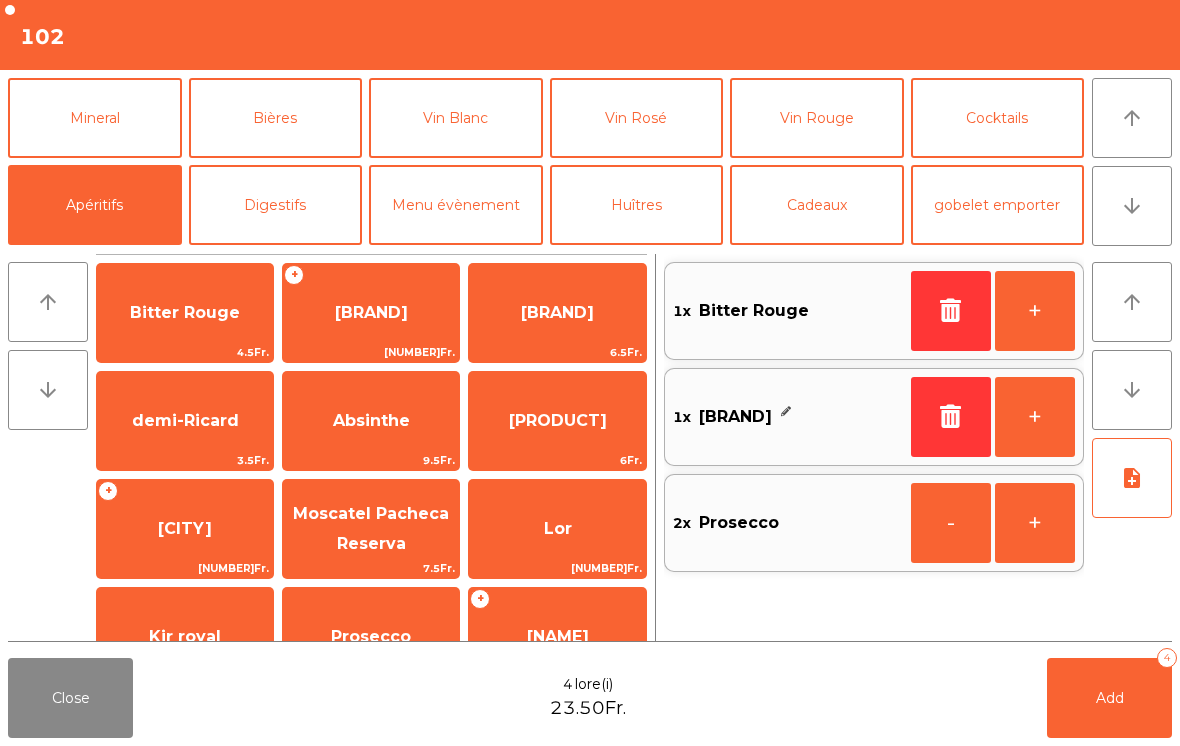 click on "Add   4" at bounding box center [1109, 698] 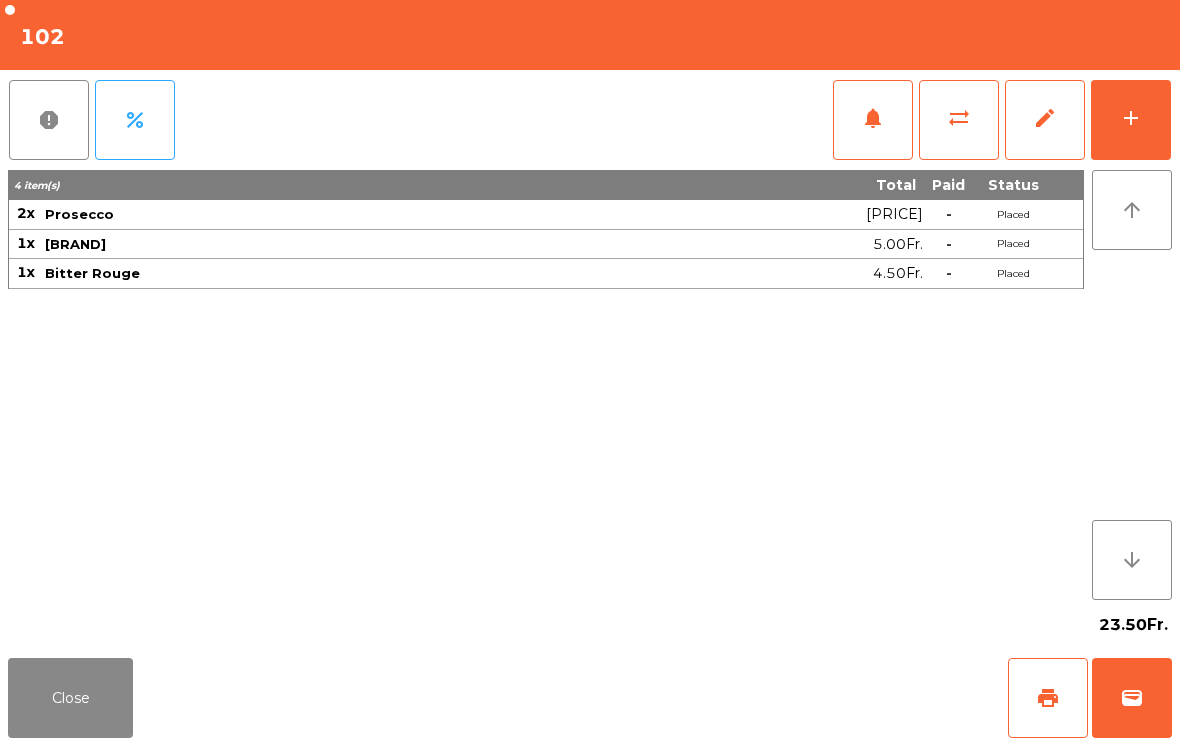 click on "Close" at bounding box center [70, 698] 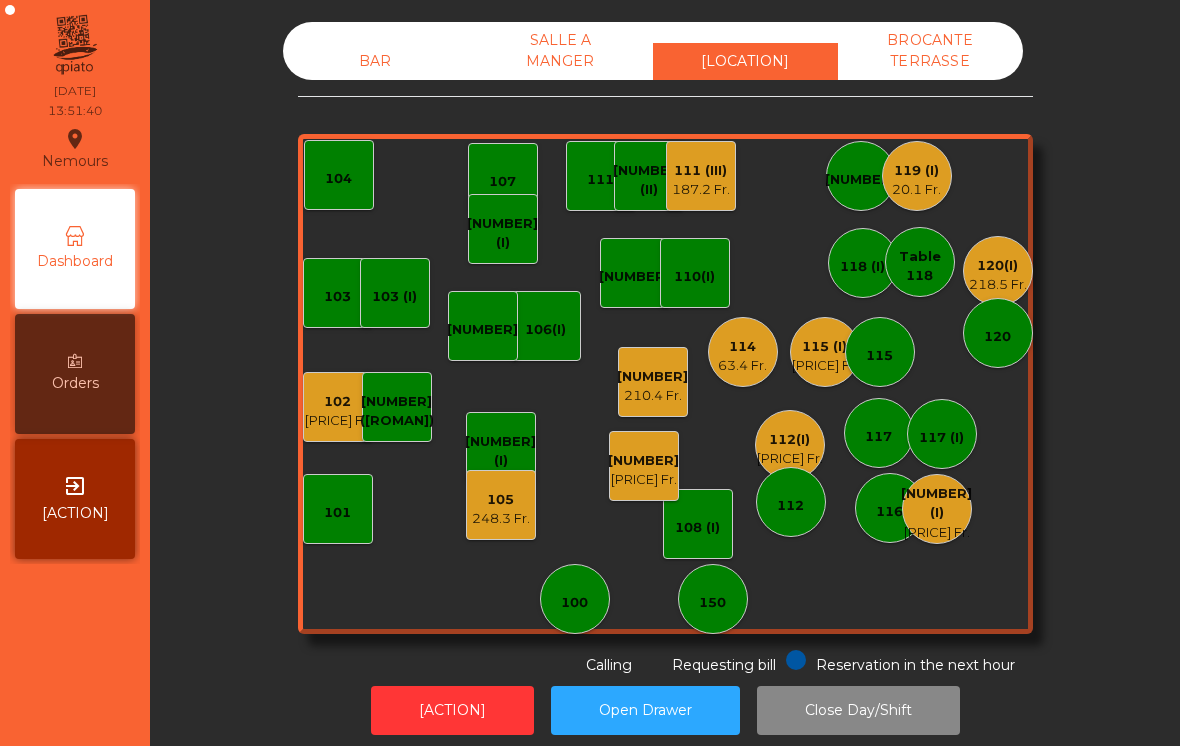 click on "63.4 Fr." at bounding box center [936, 533] 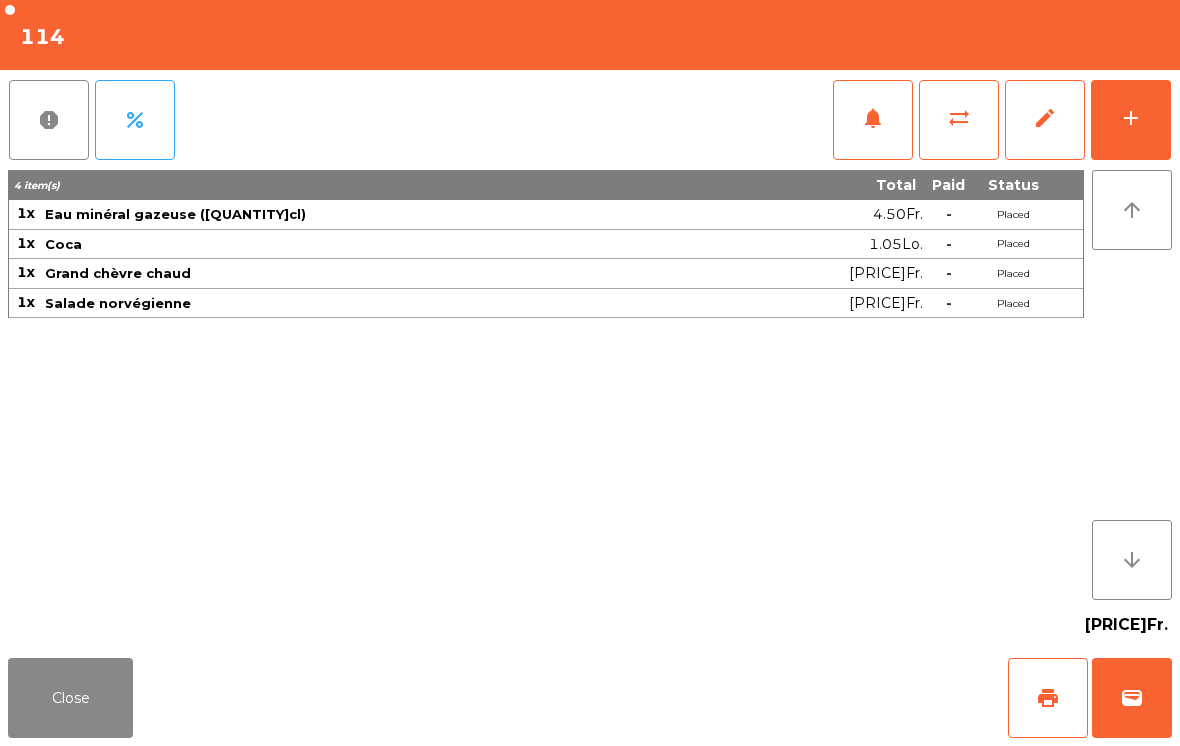 click on "add" at bounding box center (1131, 120) 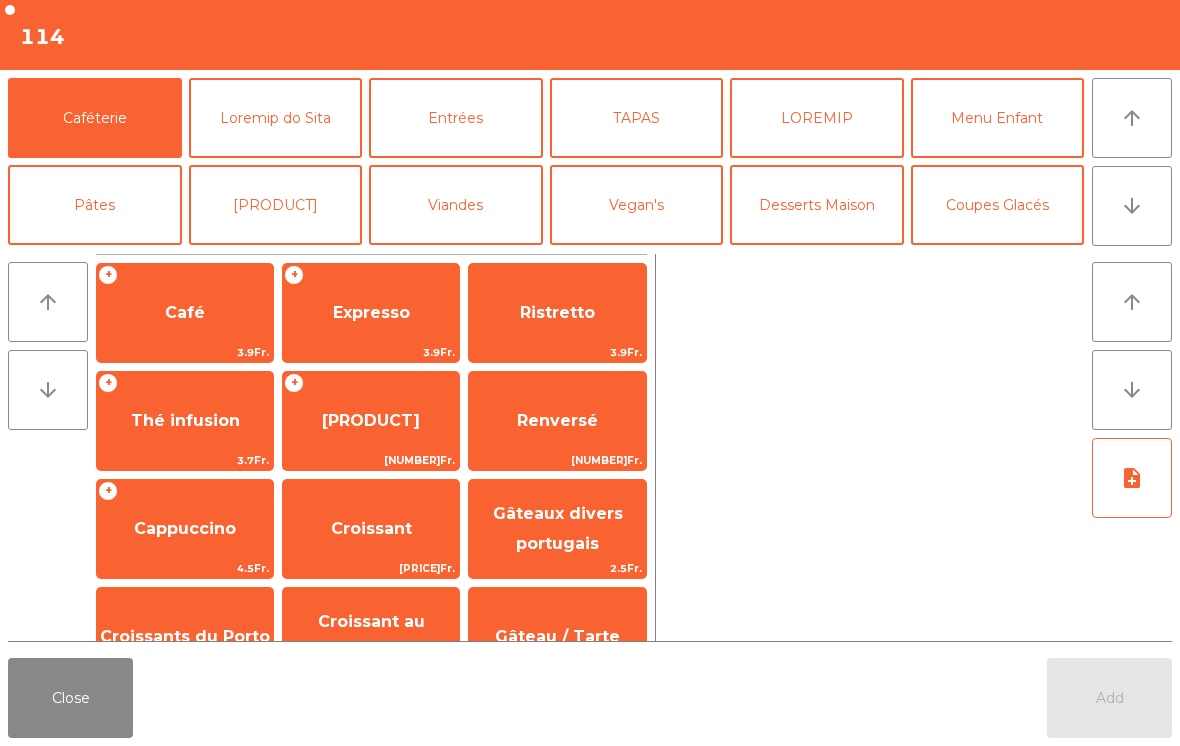 click on "Café" at bounding box center (185, 312) 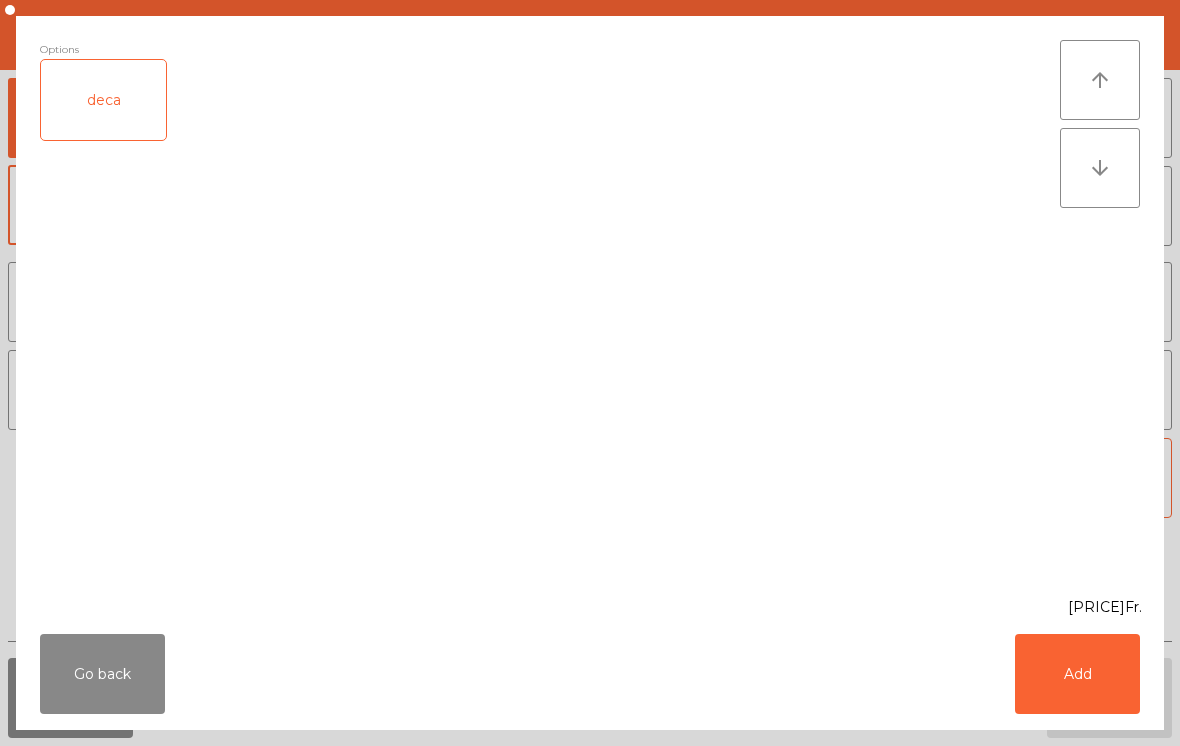 click on "Add" at bounding box center [1077, 674] 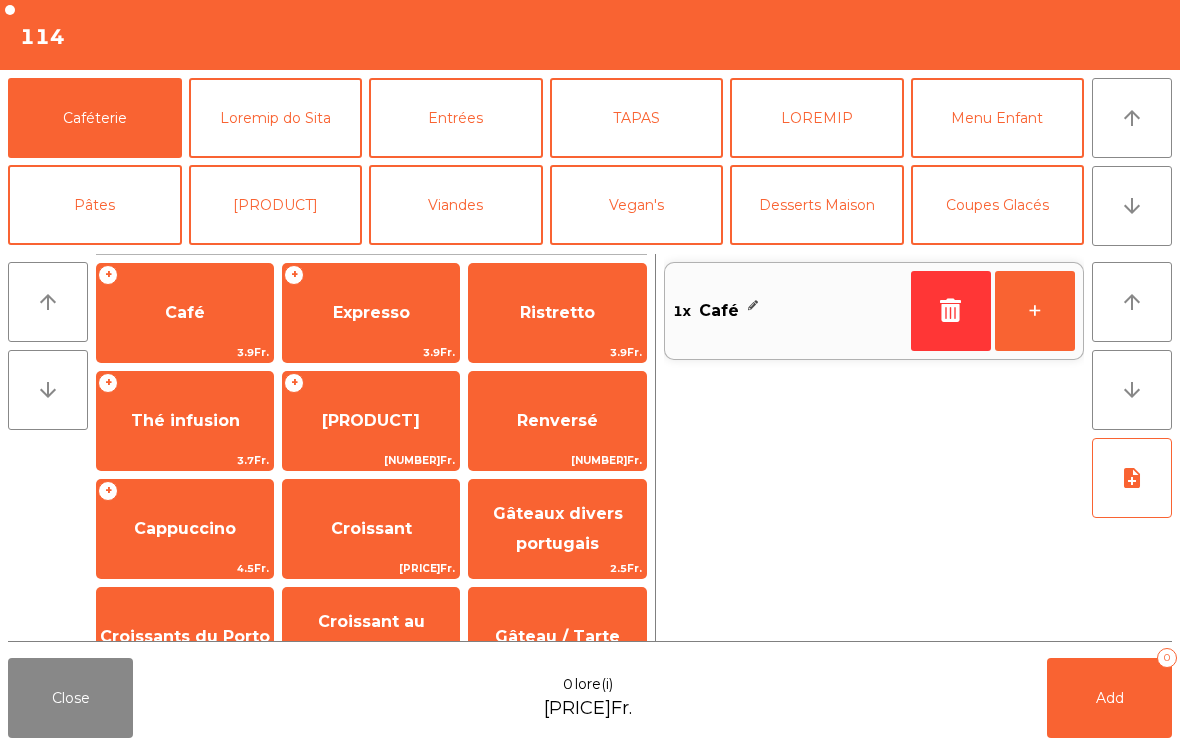 click on "+" at bounding box center [1035, 311] 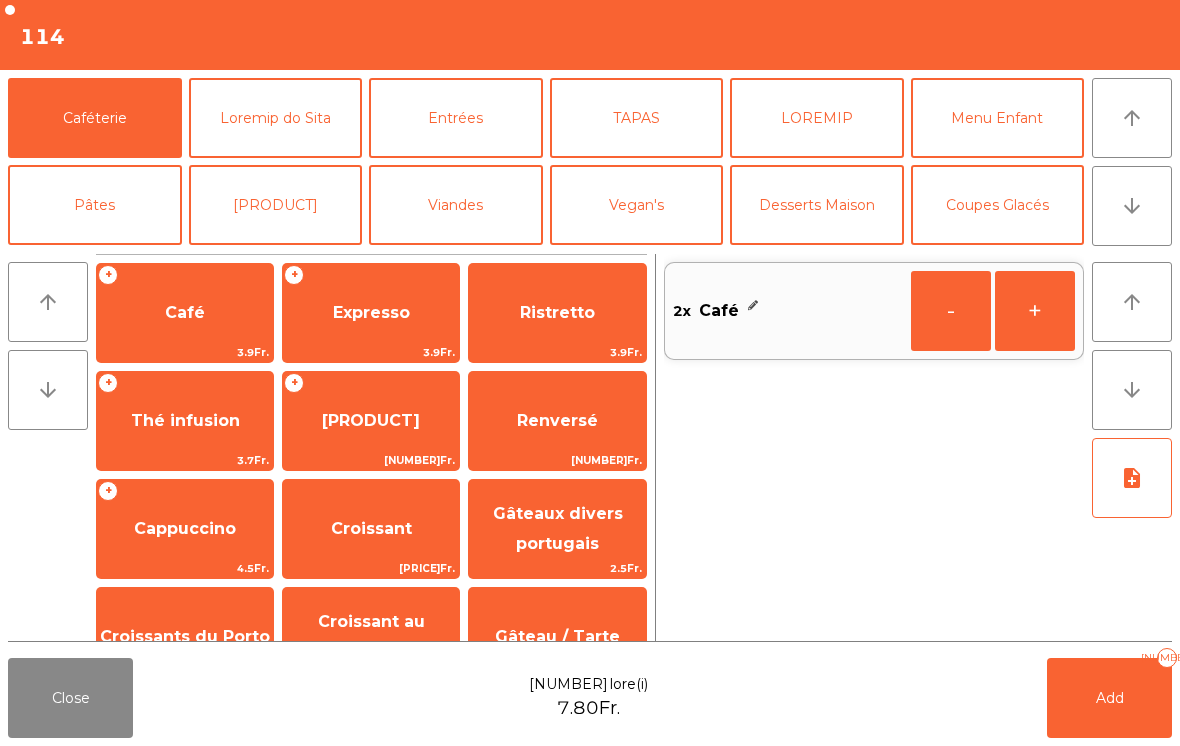 click on "Close" at bounding box center (70, 698) 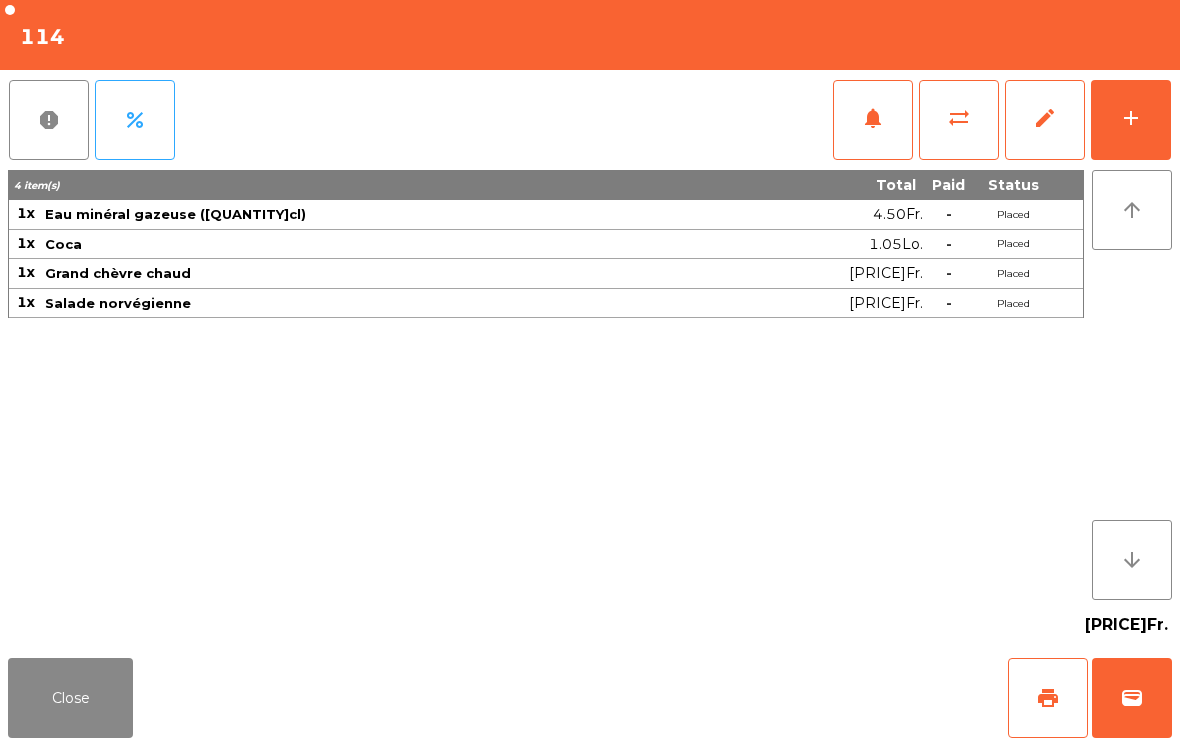 click on "Close" at bounding box center (70, 698) 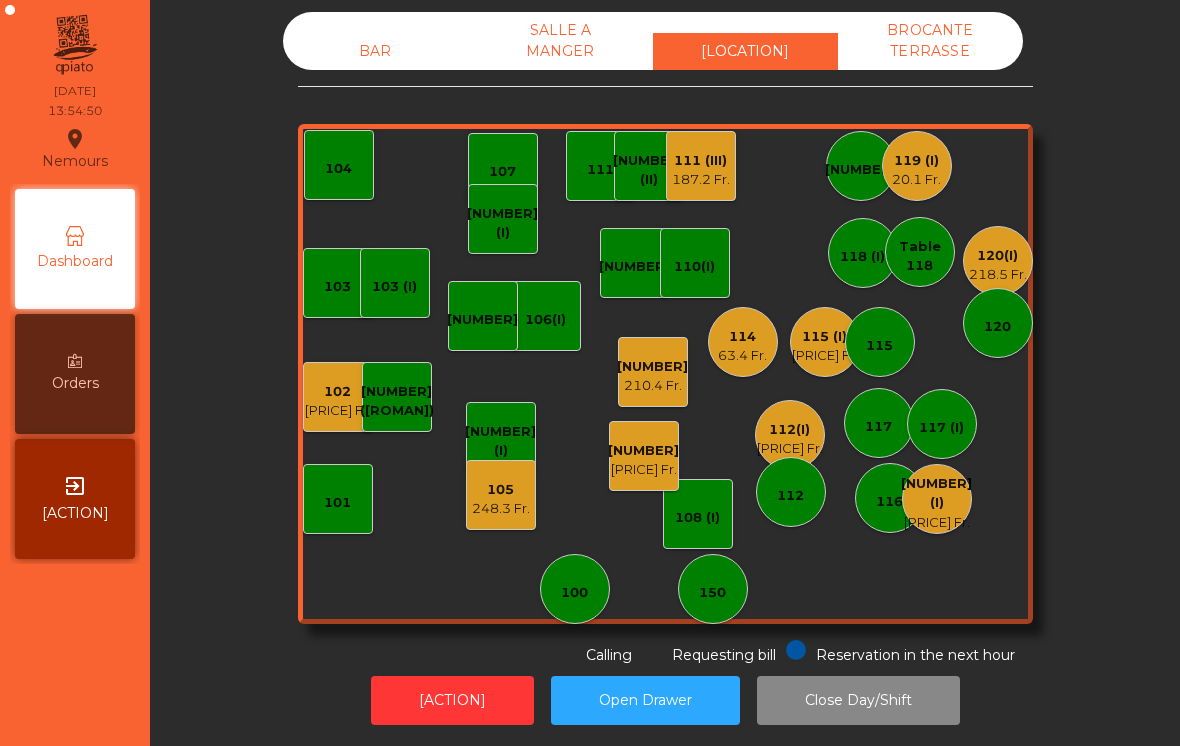 scroll, scrollTop: 10, scrollLeft: 0, axis: vertical 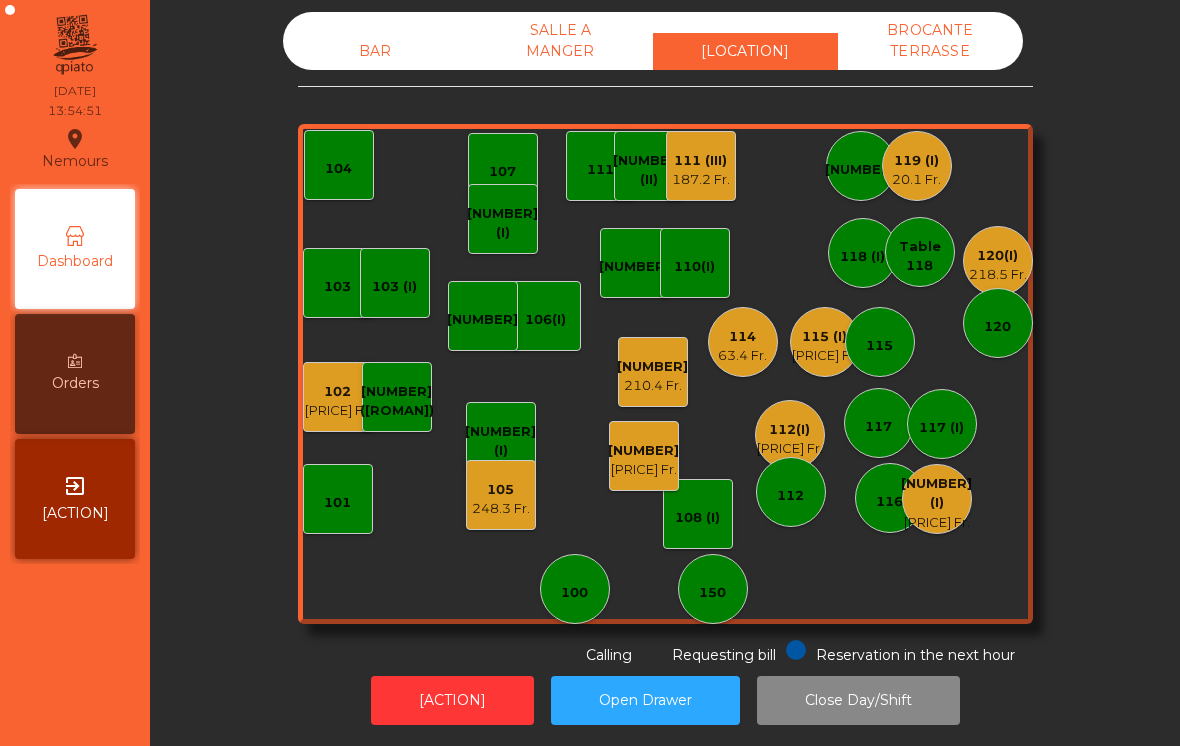 click on "[NUMBER] (I)" at bounding box center [936, 493] 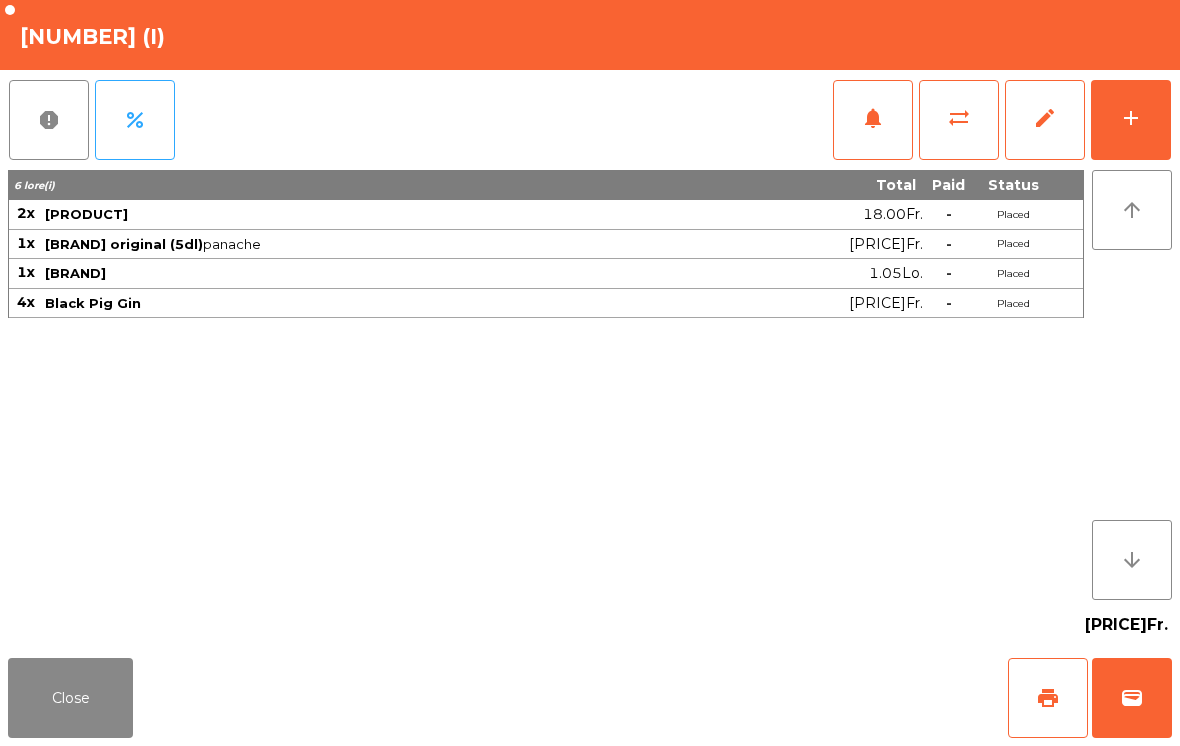click on "add" at bounding box center (1131, 120) 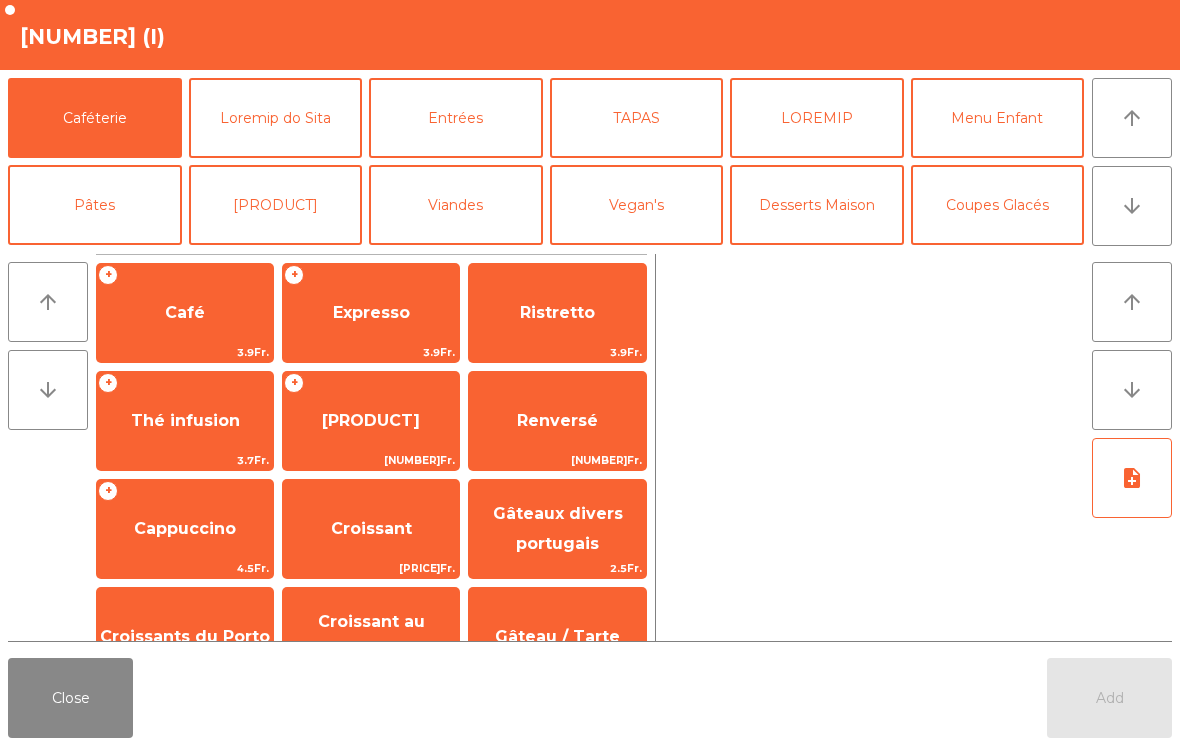 click on "[PRODUCT]" at bounding box center [276, 205] 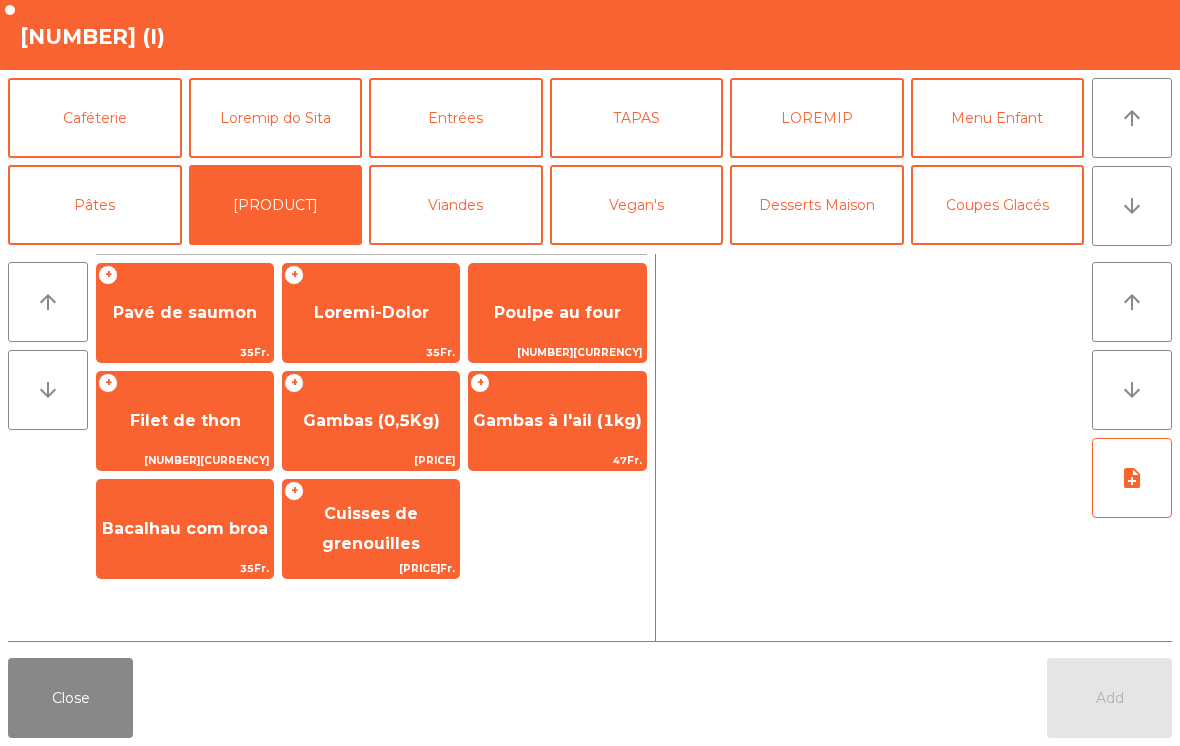 click on "Close" at bounding box center [70, 698] 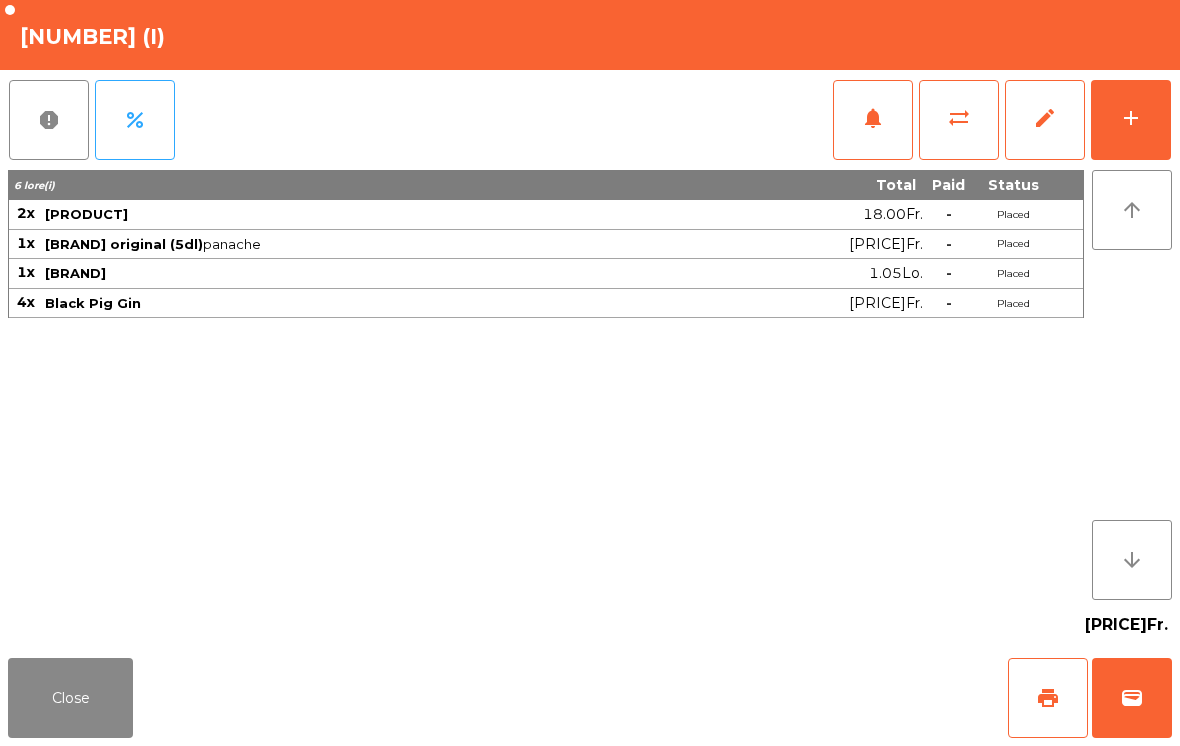 click on "add" at bounding box center (1131, 118) 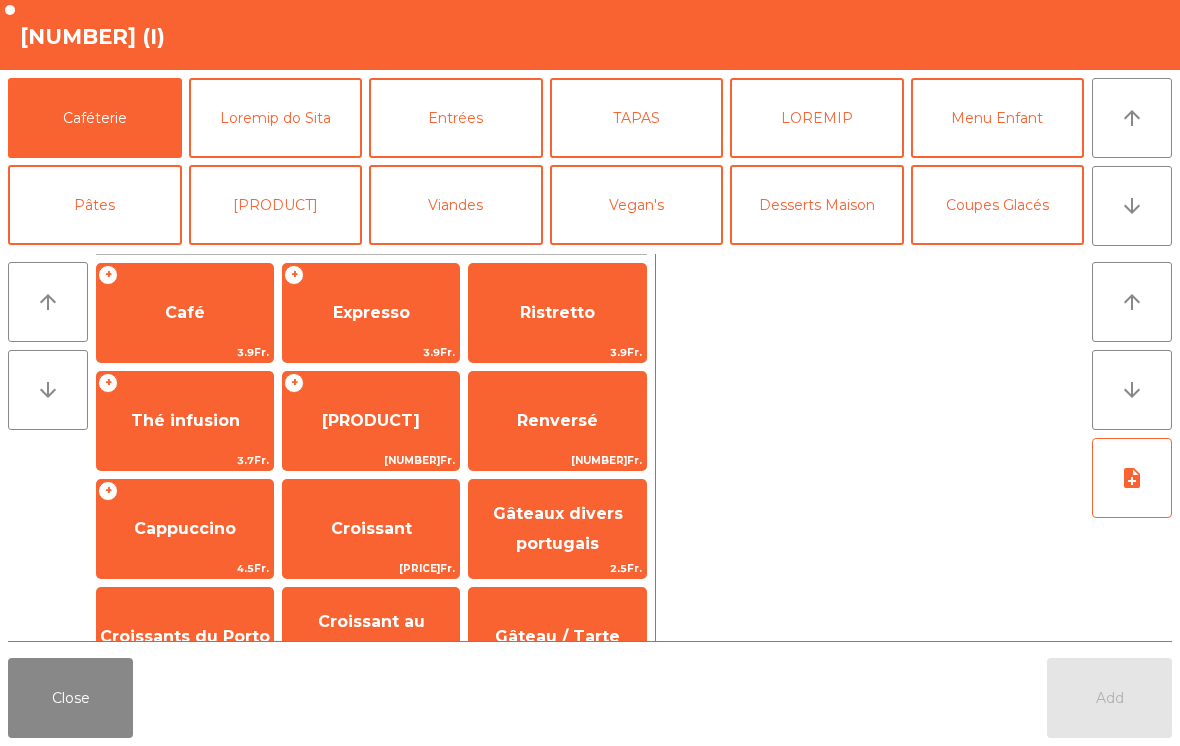 click on "TAPAS" at bounding box center [637, 118] 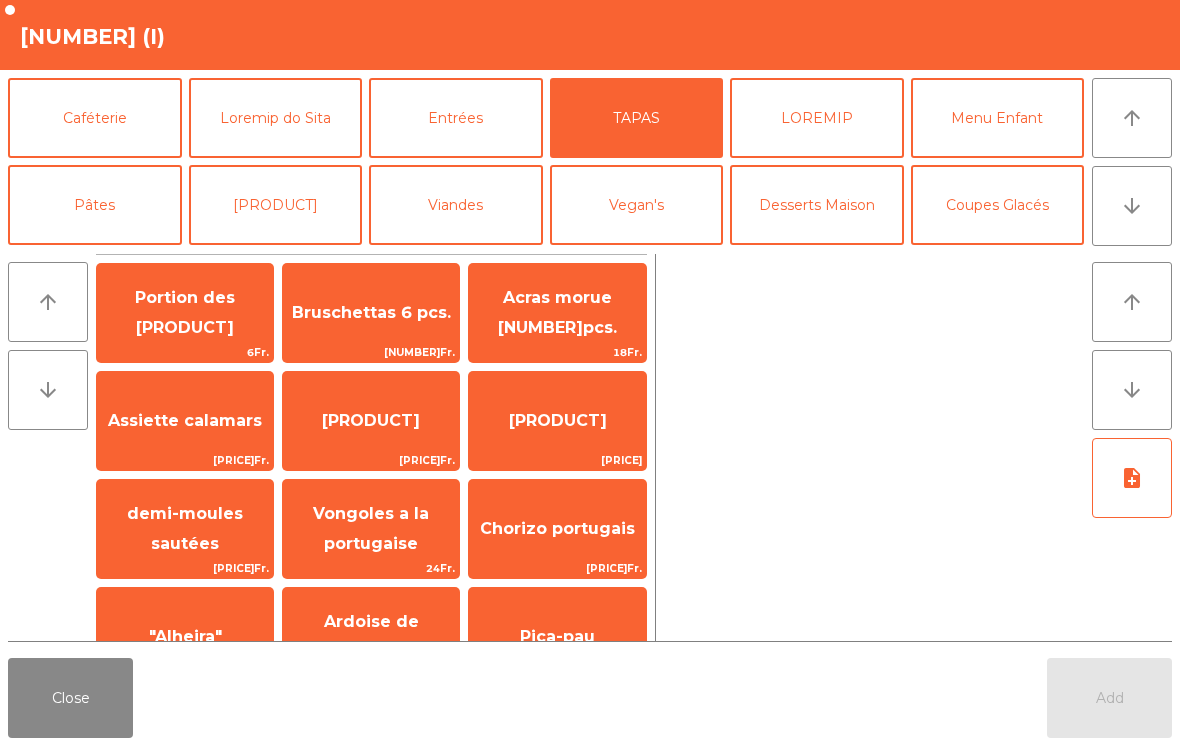 click on "Bruschettas 6 pcs." at bounding box center (185, 313) 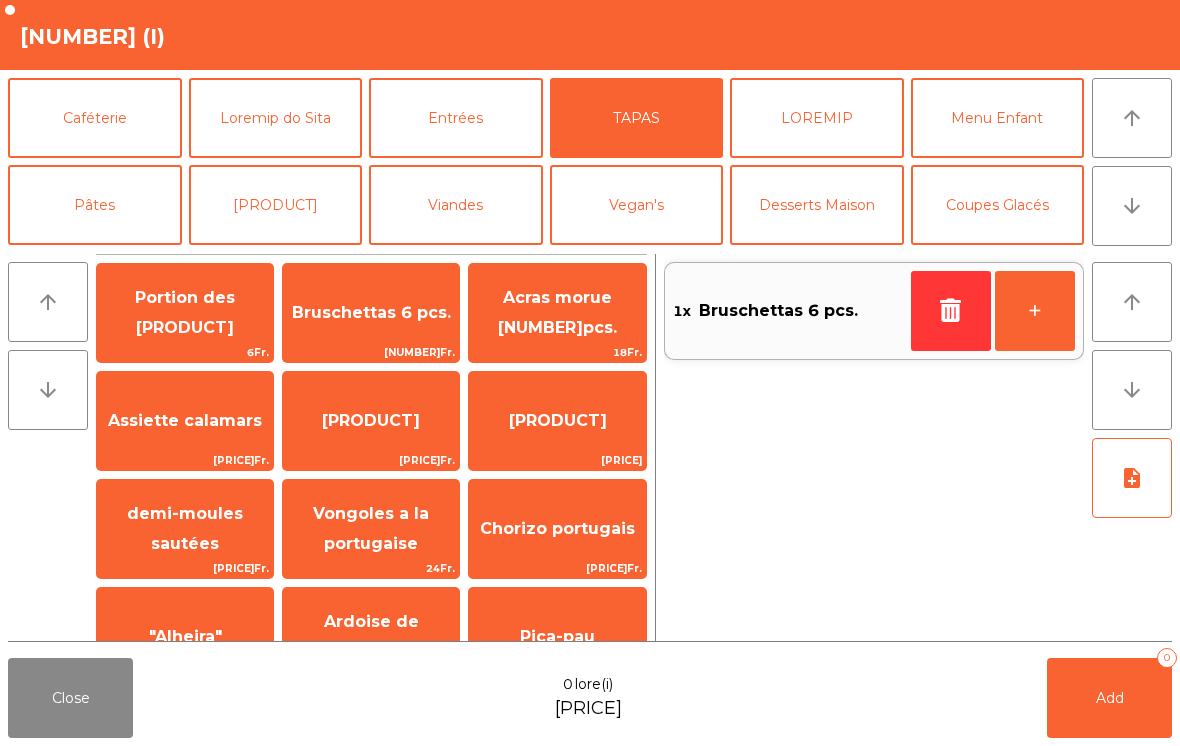 click on "[PRODUCT]" at bounding box center [276, 205] 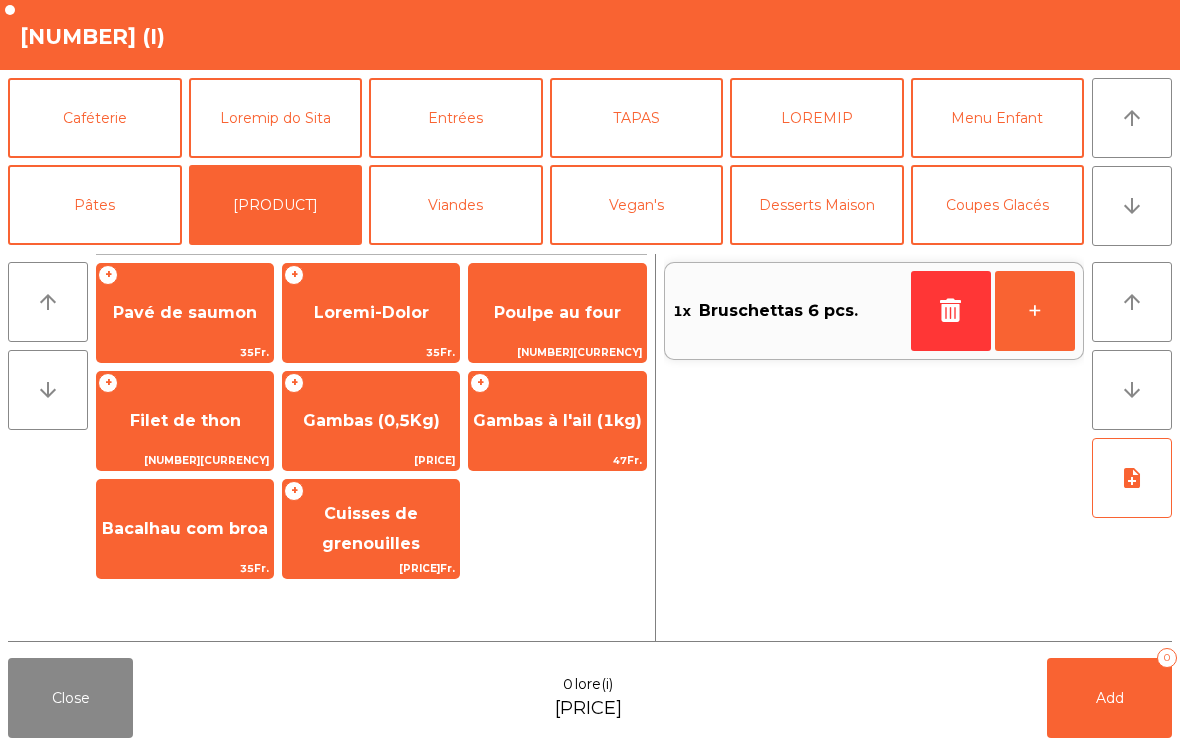 click on "Poulpe au four" at bounding box center (185, 312) 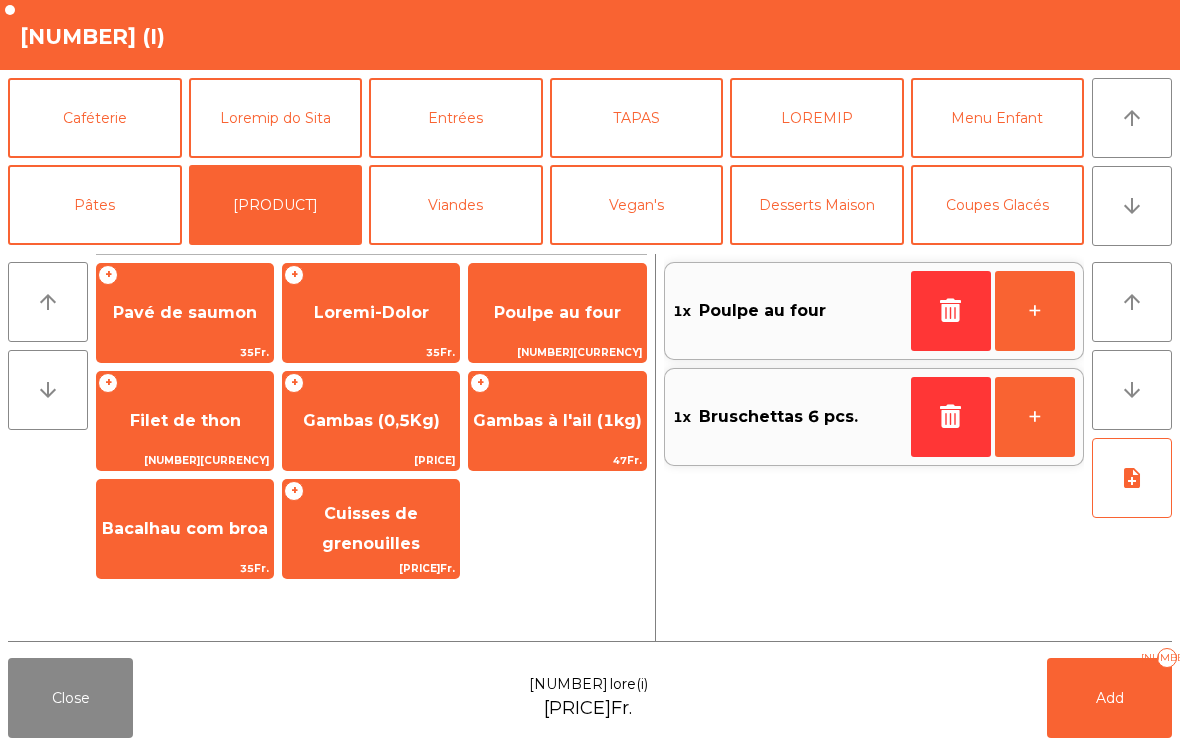click on "Poulpe au four" at bounding box center [557, 313] 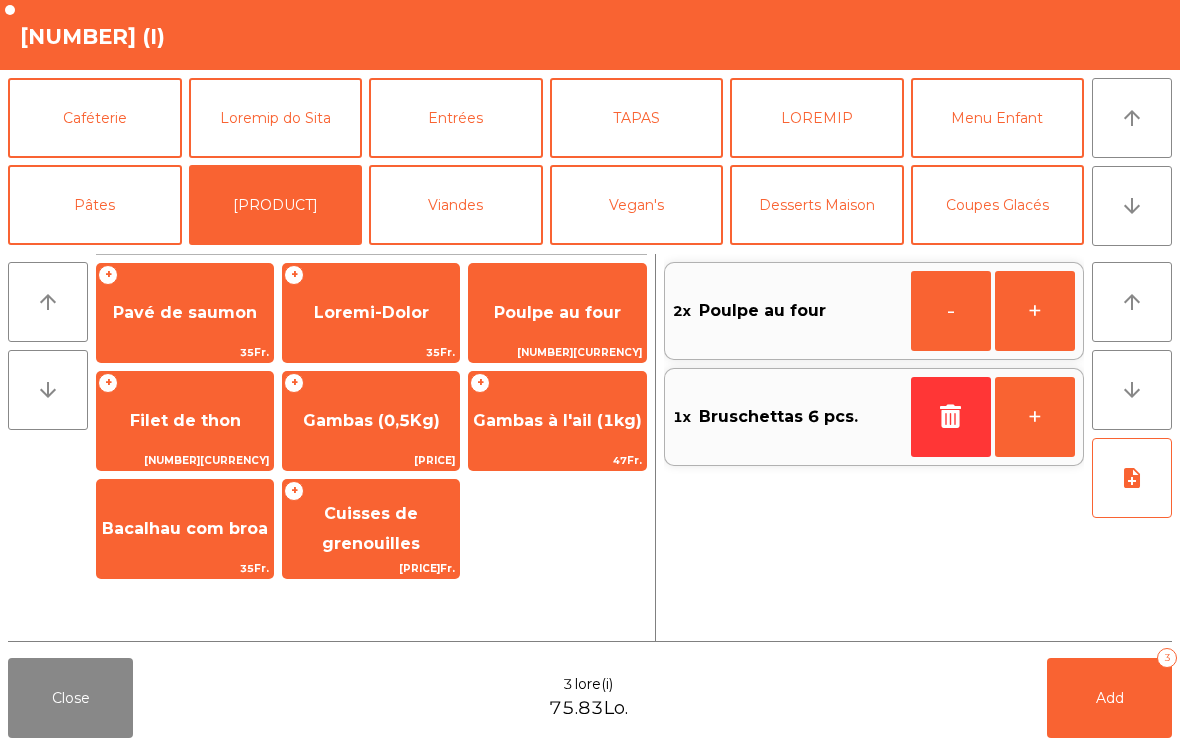 click on "Poulpe au four" at bounding box center (557, 313) 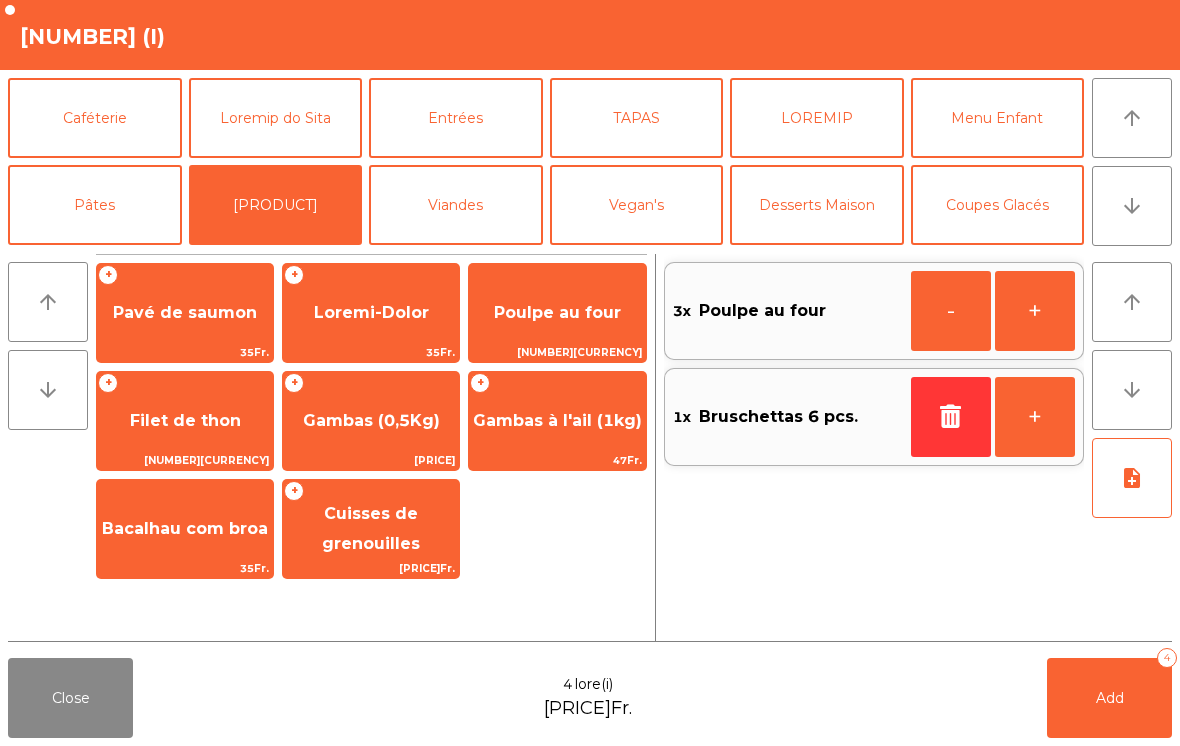 click on "Poulpe au four" at bounding box center (557, 313) 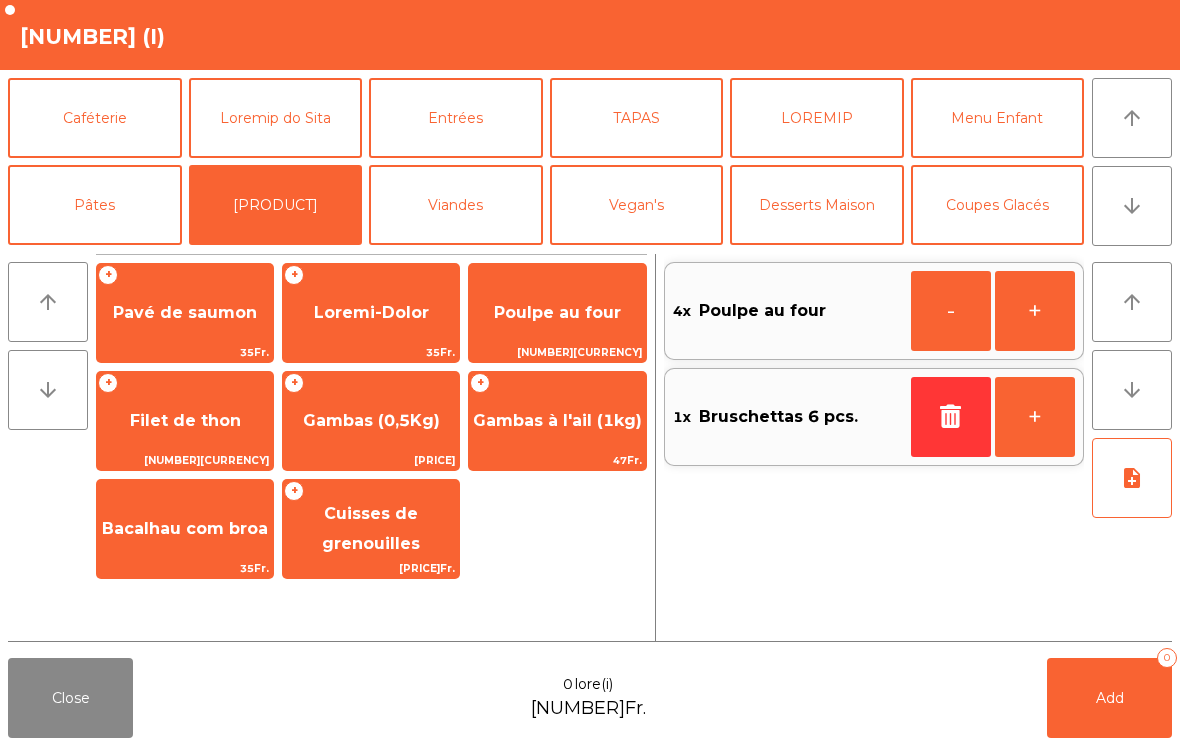 click on "Viandes" at bounding box center (456, 205) 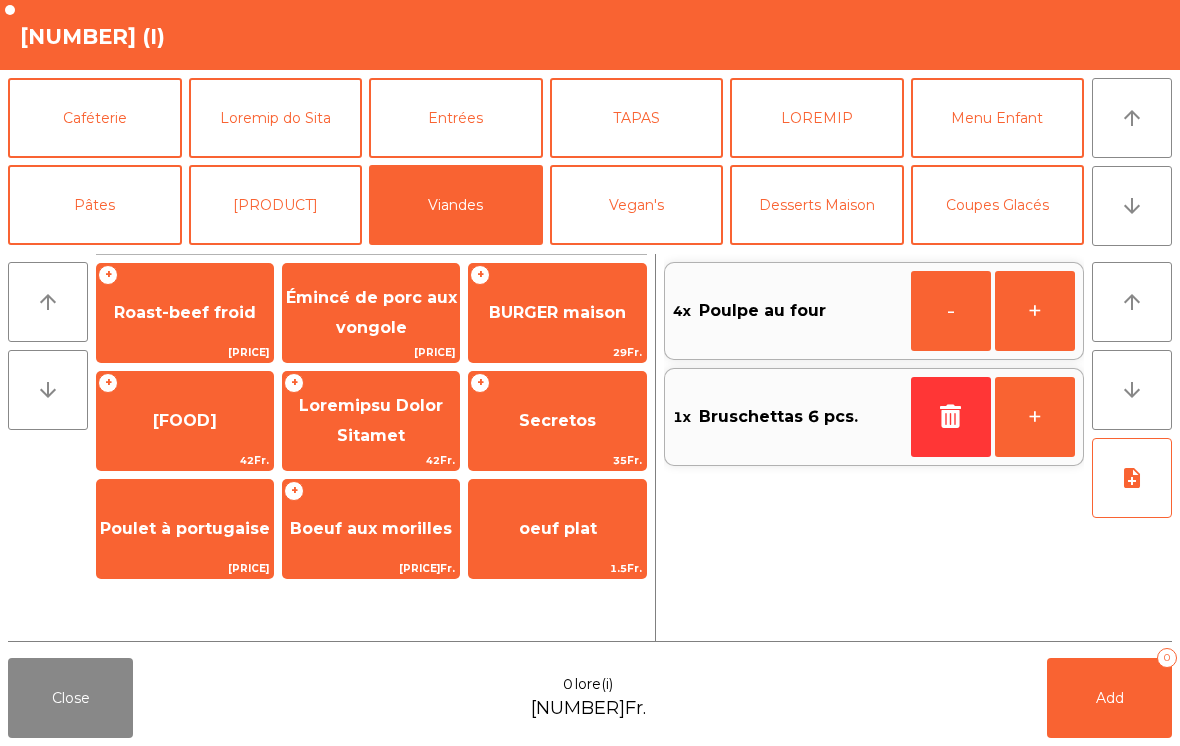 click on "BURGER maison" at bounding box center [185, 313] 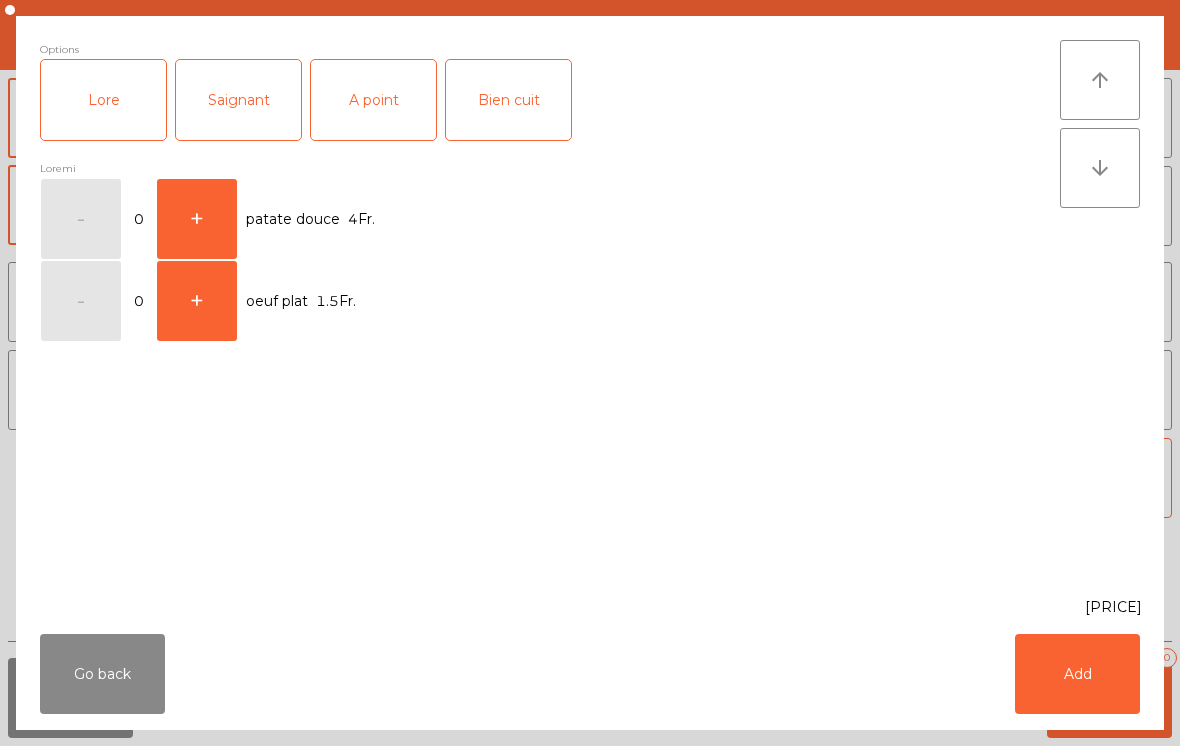 click on "Saignant" at bounding box center [238, 100] 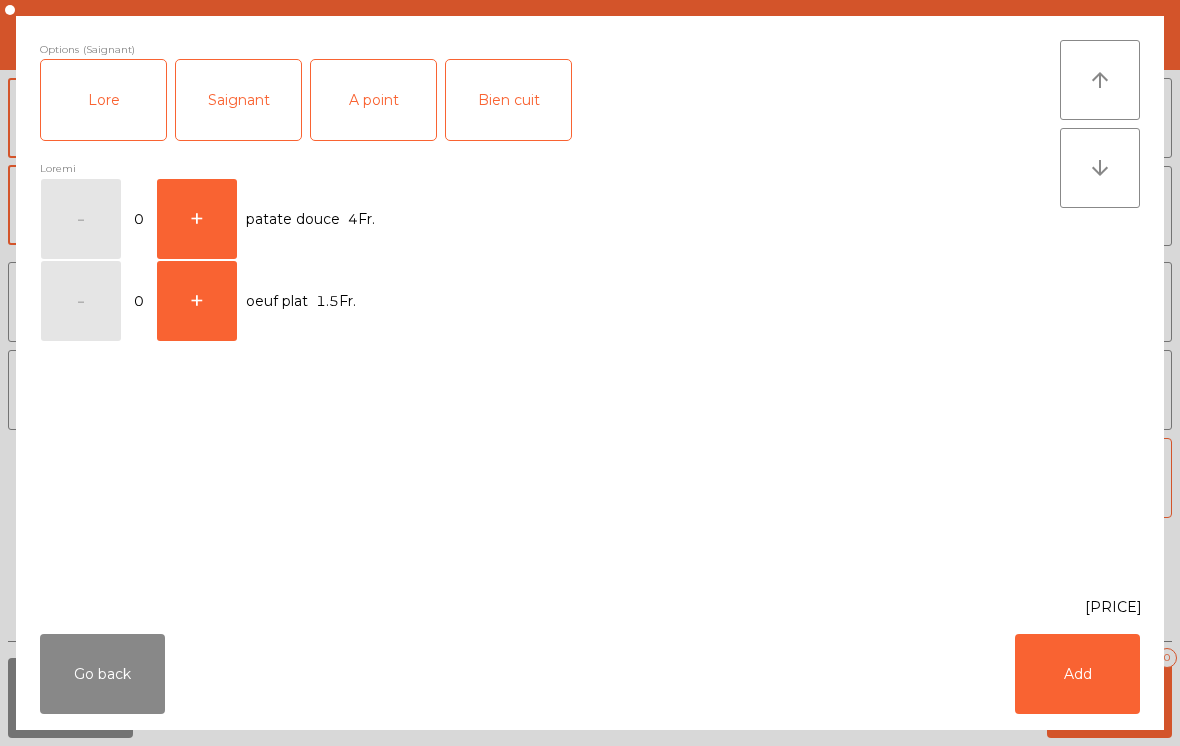 click on "Add" at bounding box center [1077, 674] 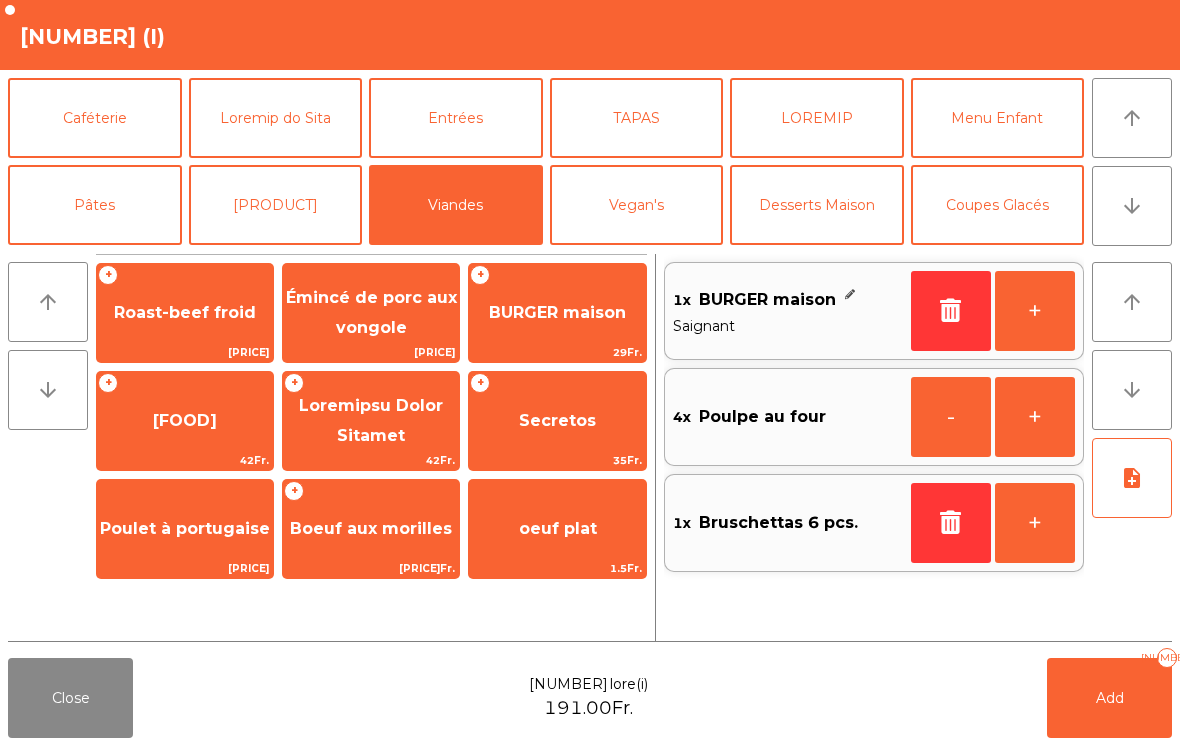 click on "Vegan's" at bounding box center [637, 205] 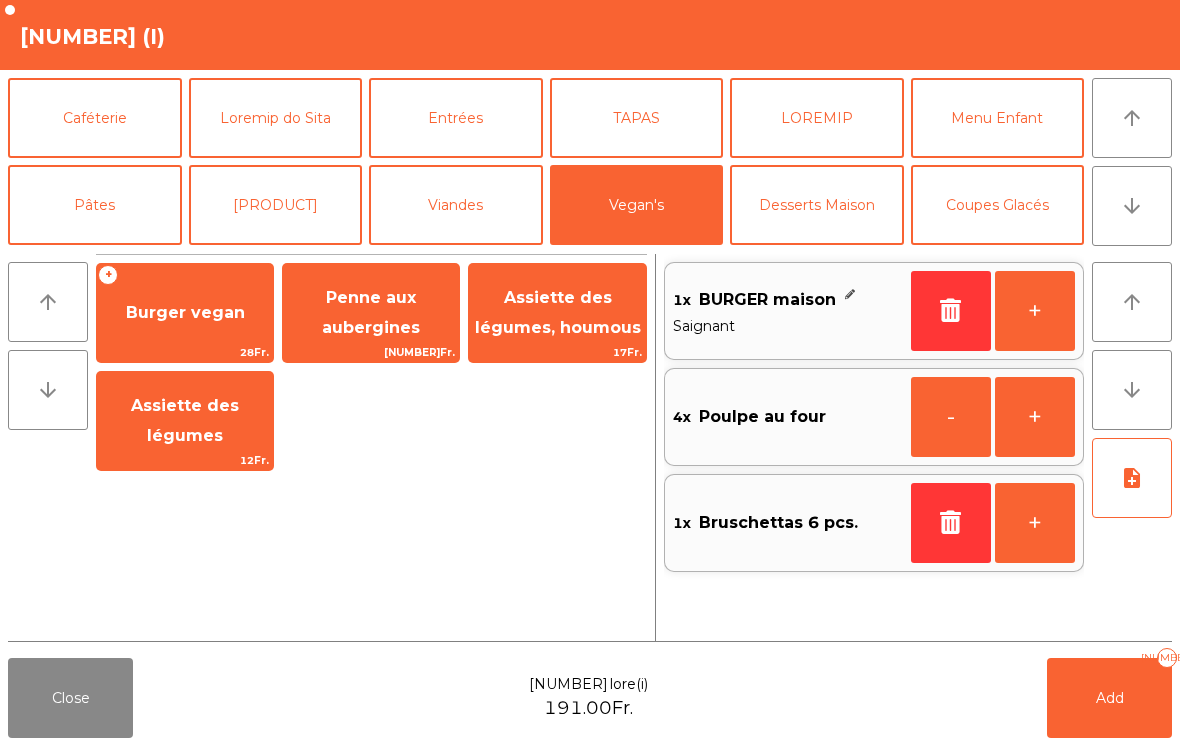 click on "Assiette des légumes, houmous" at bounding box center [371, 313] 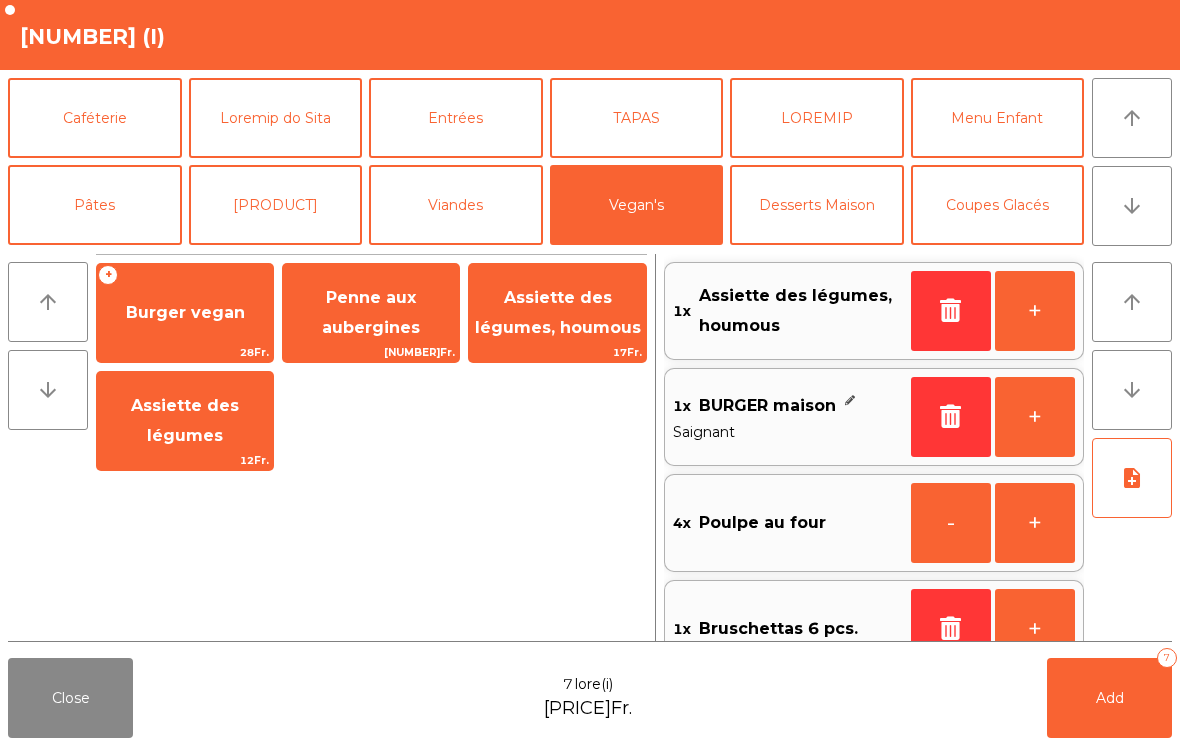 click on "LOREMIP" at bounding box center [817, 118] 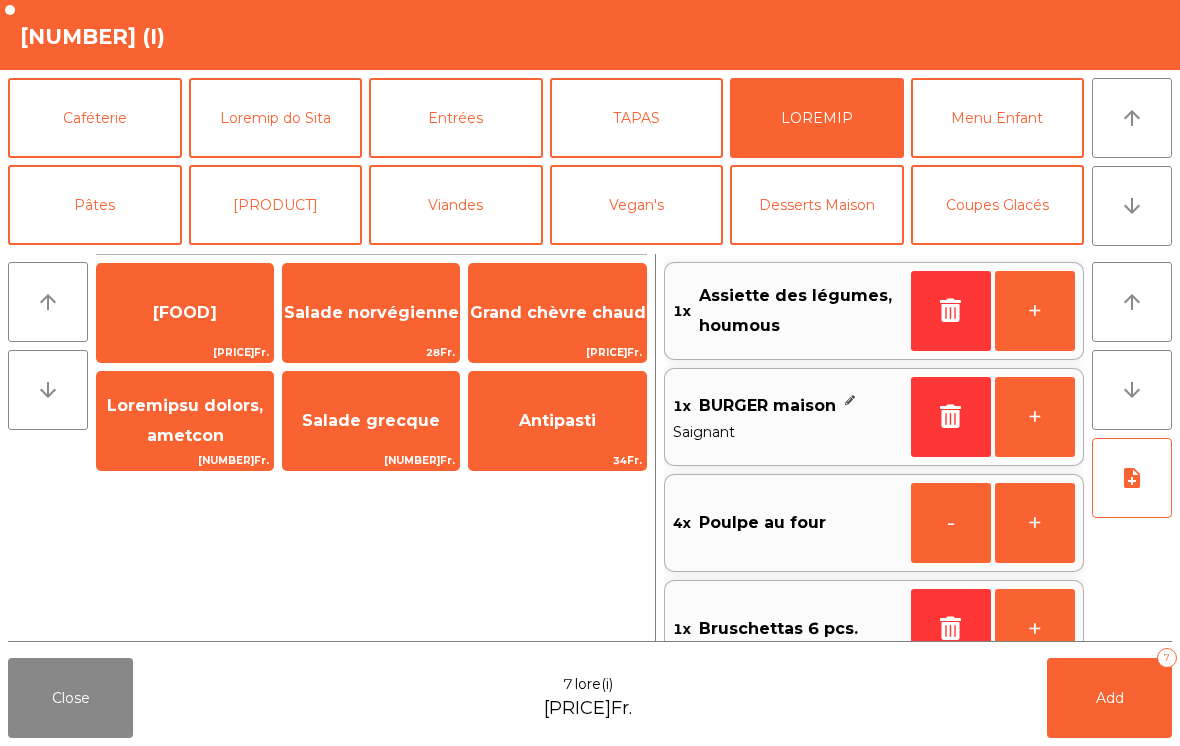 click on "Salade grecque" at bounding box center (185, 312) 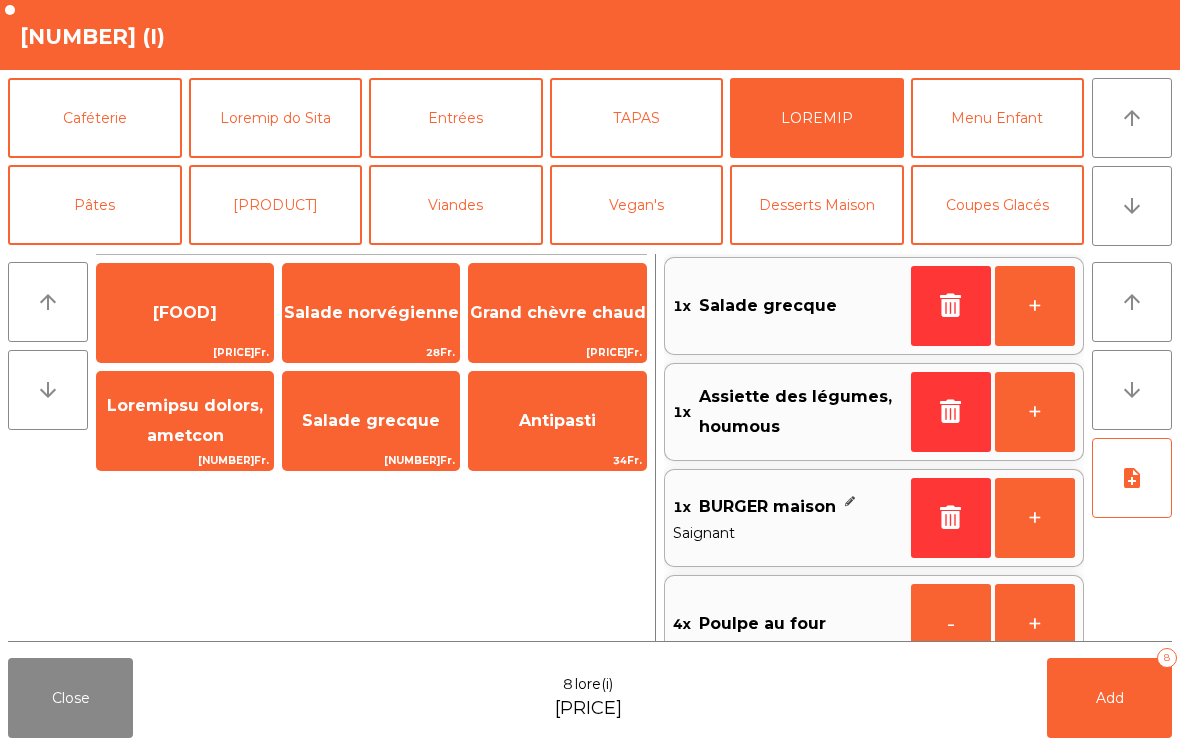 scroll, scrollTop: 8, scrollLeft: 0, axis: vertical 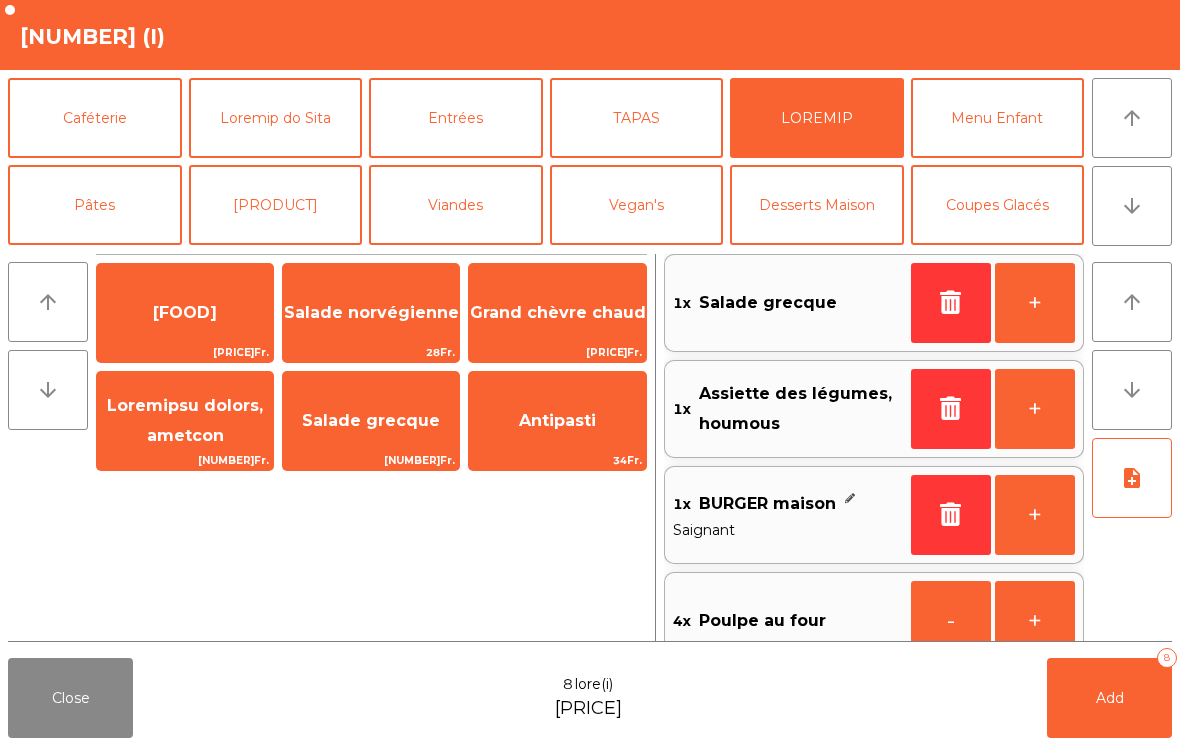 click on "Viandes" at bounding box center (456, 205) 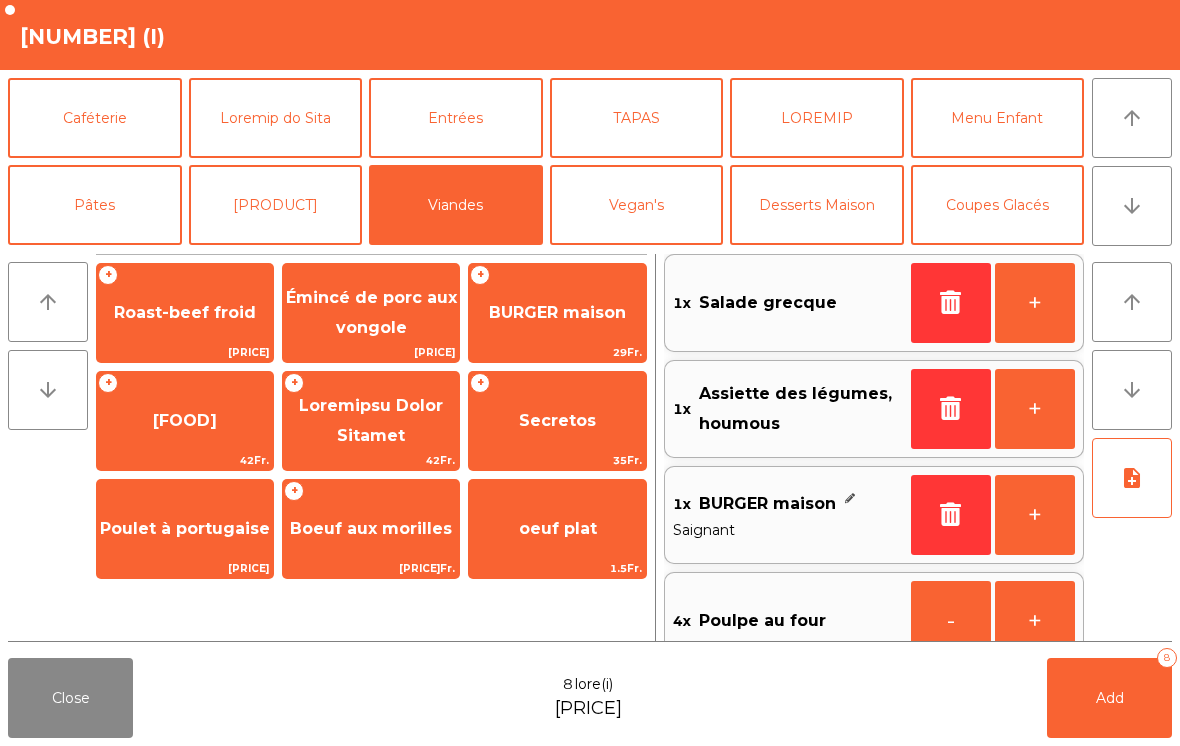 click on "Roast-beef froid" at bounding box center [185, 312] 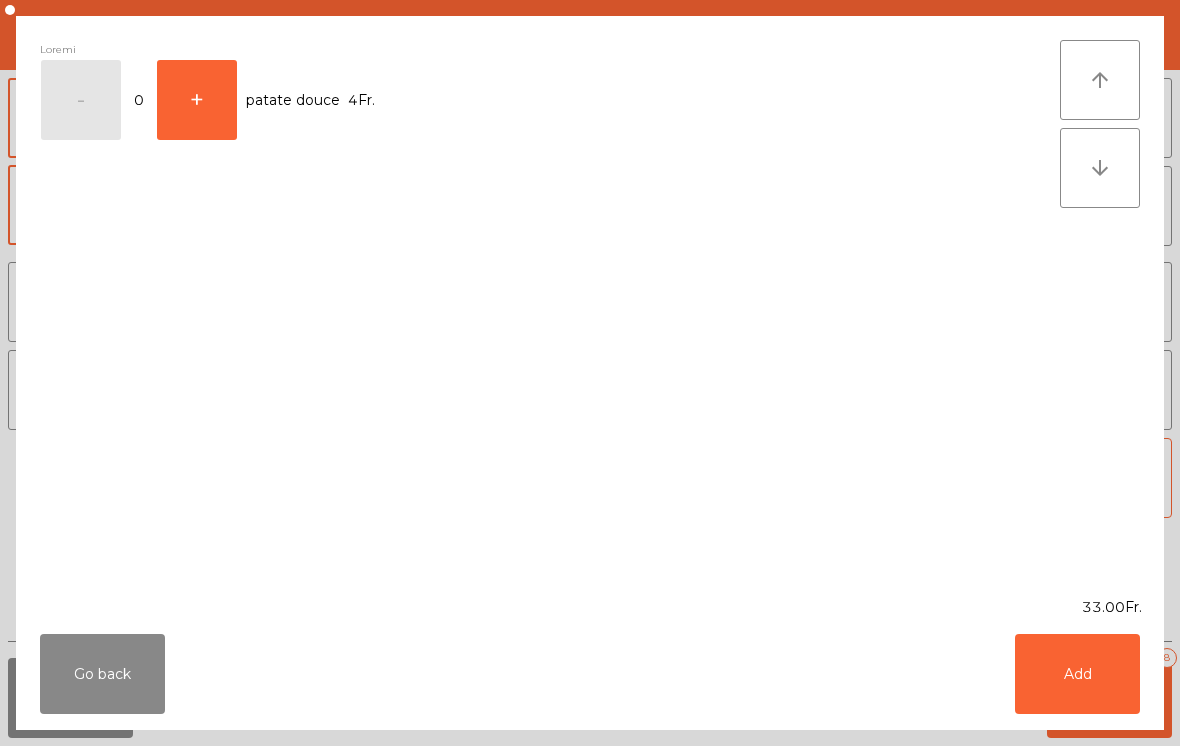 click on "Add" at bounding box center (1077, 674) 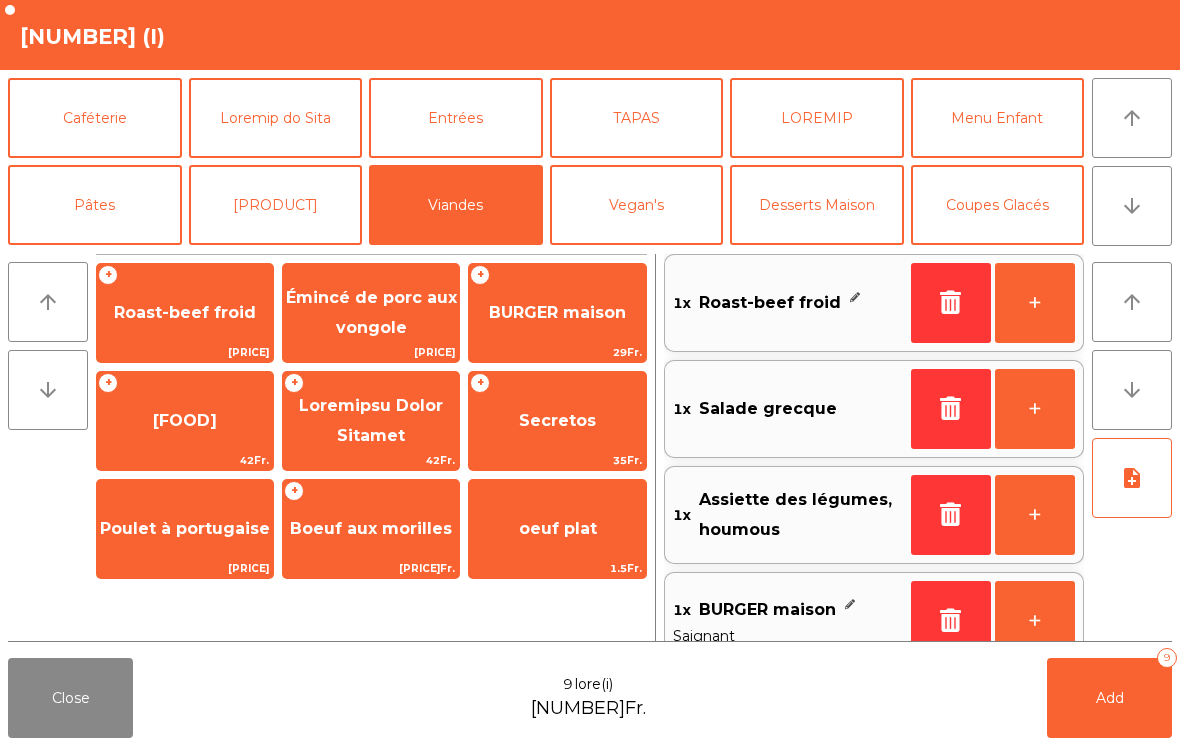 click on "LOREMIP" at bounding box center [817, 118] 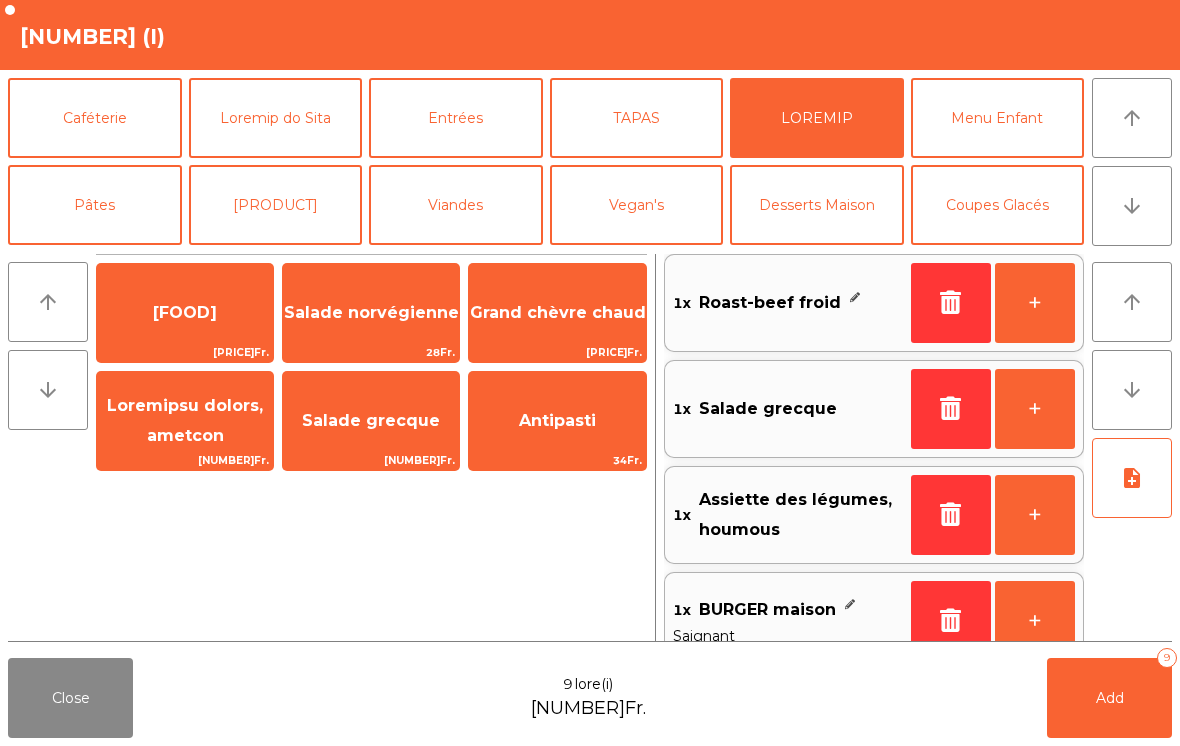 click on "Grand chèvre chaud" at bounding box center [185, 313] 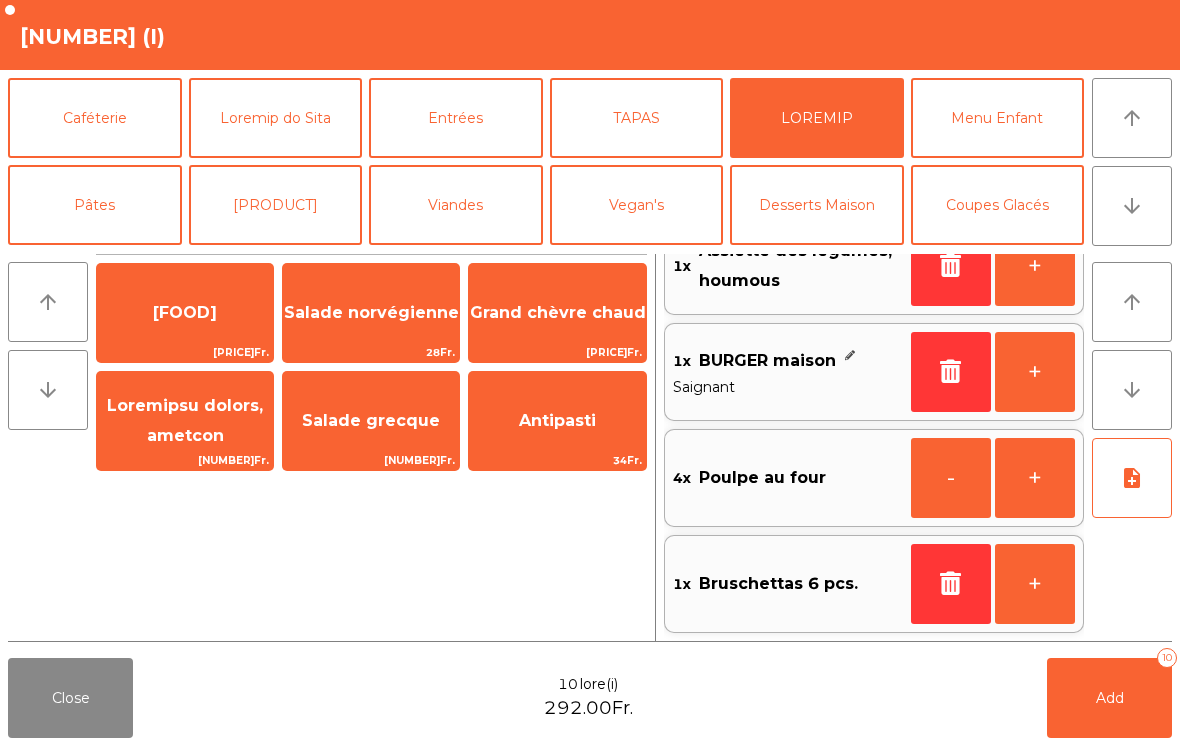 scroll, scrollTop: 363, scrollLeft: 0, axis: vertical 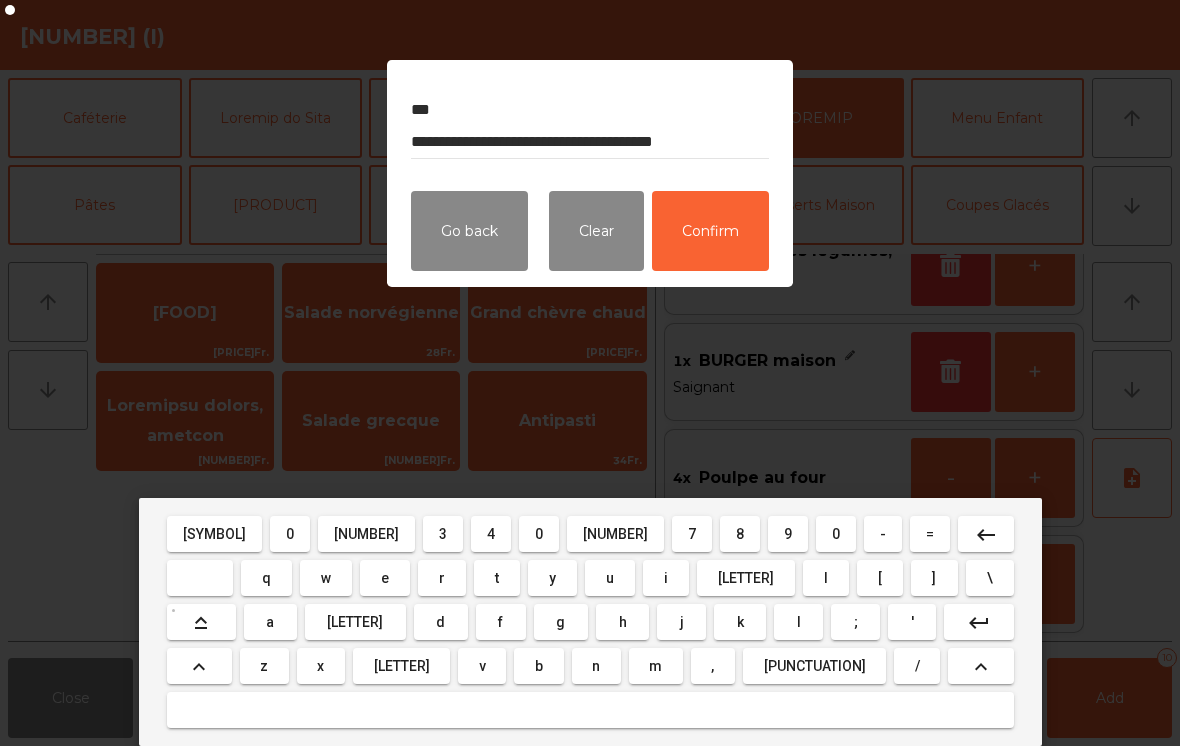 type on "**********" 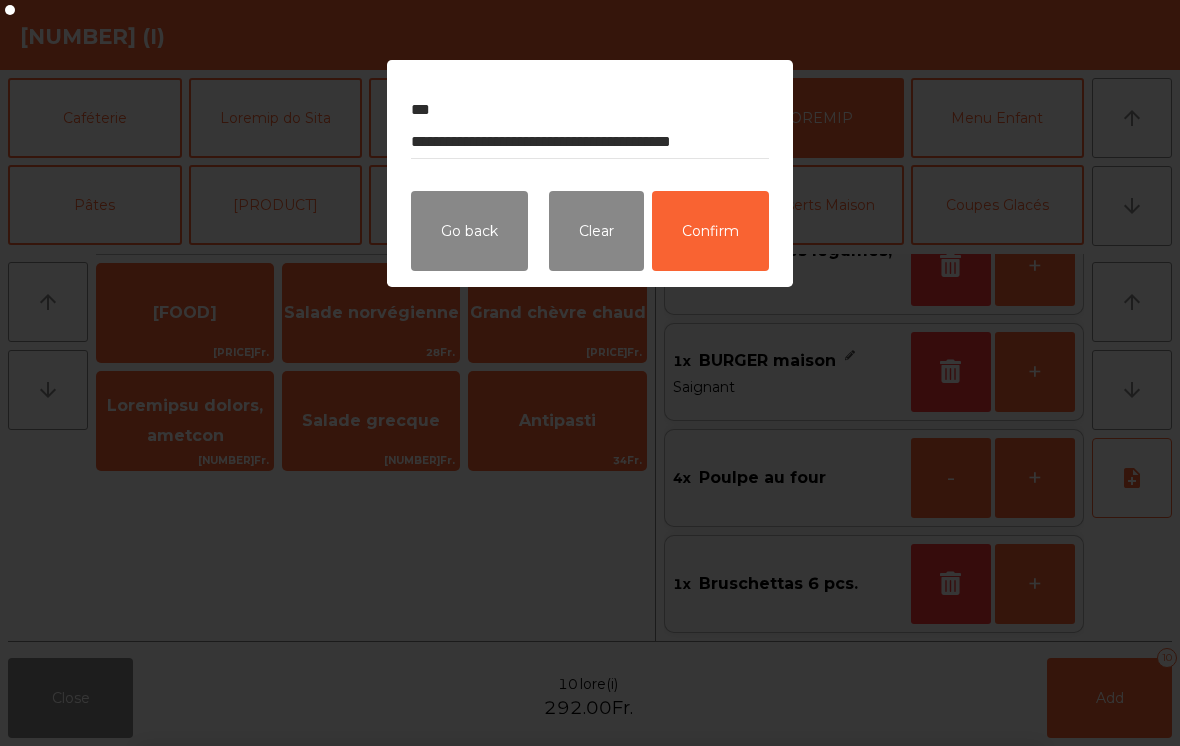 click on "Confirm" at bounding box center [710, 231] 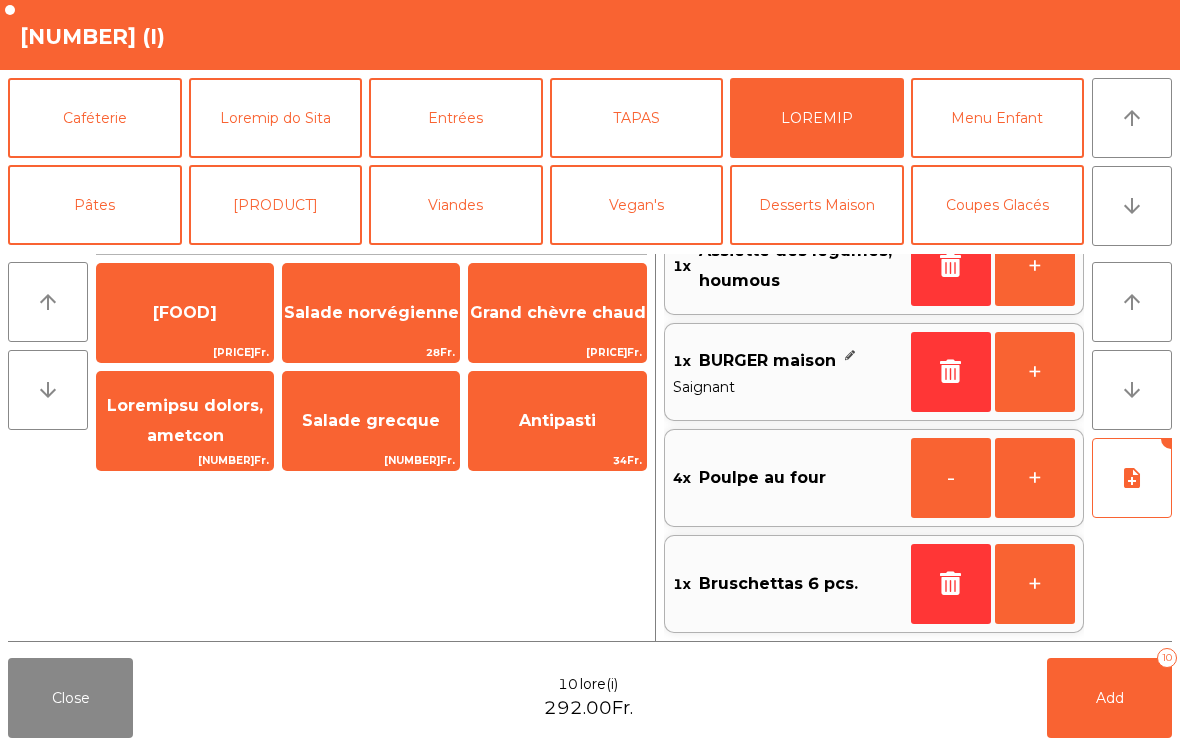 click on "Add" at bounding box center [1110, 698] 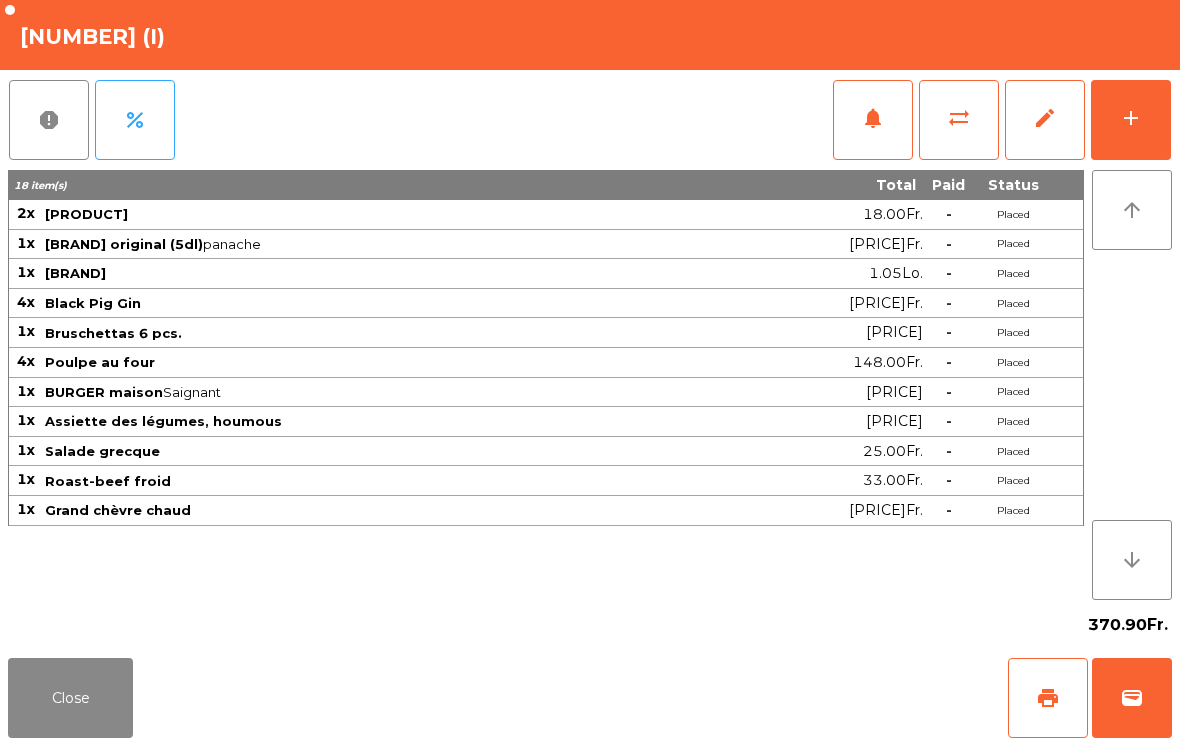 click on "Close" at bounding box center [70, 698] 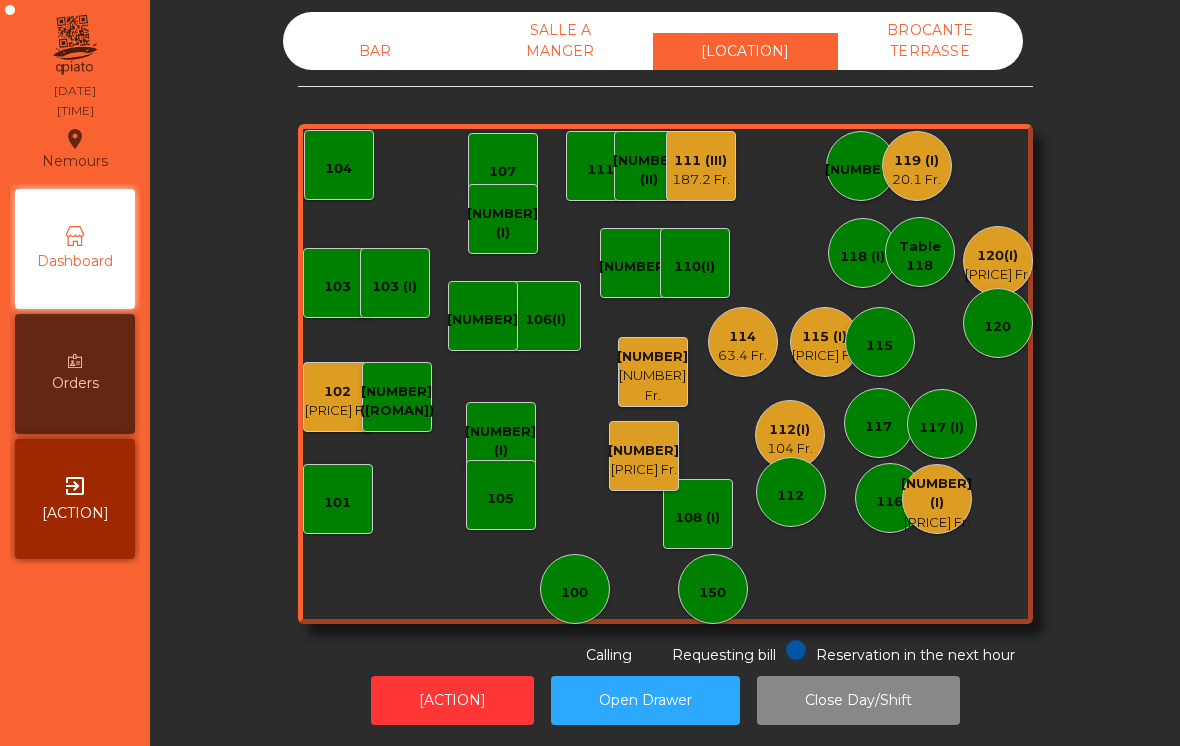 click on "[NUMBER] (I)   [NUMBER]. [CURRENCY] [CURRENCY]" at bounding box center [937, 499] 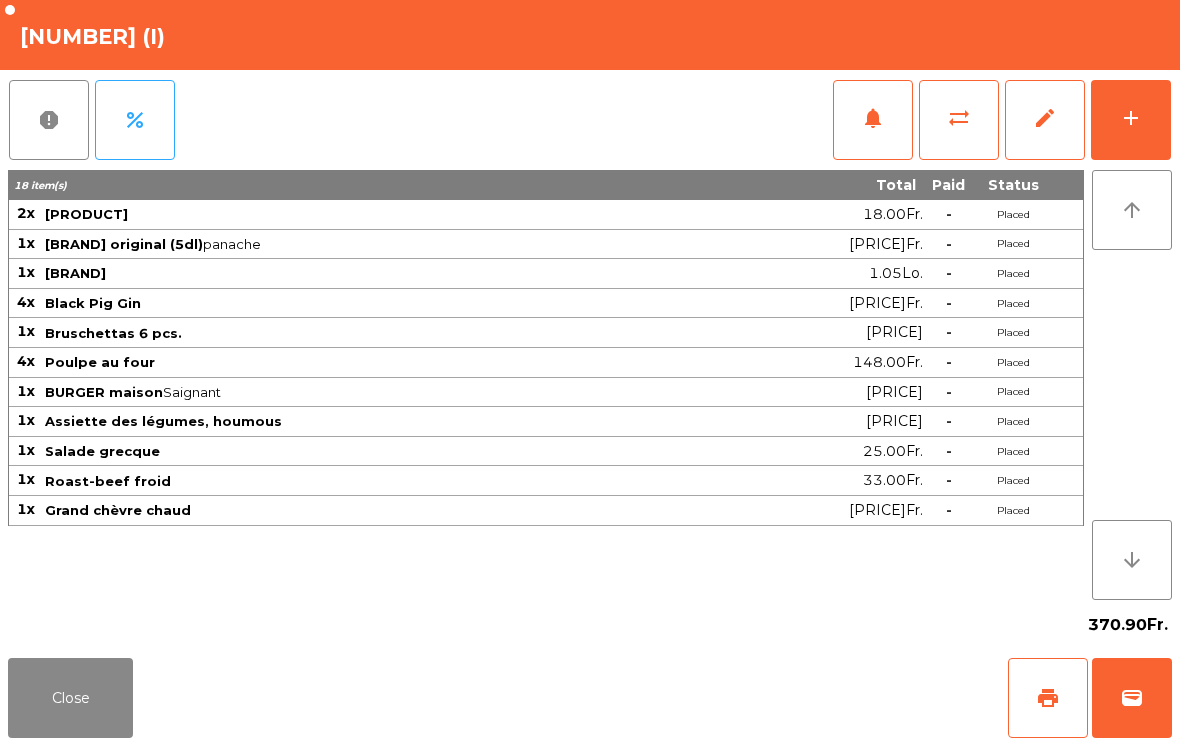 click on "Close" at bounding box center [70, 698] 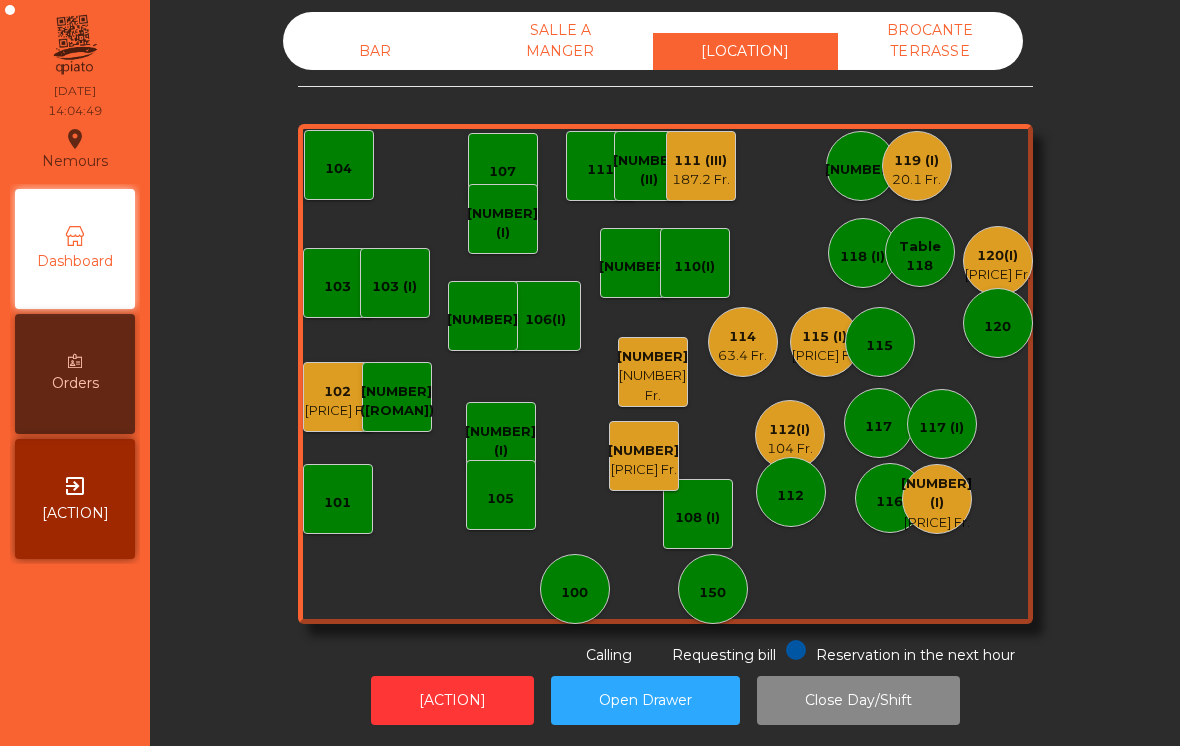 click on "104 Fr." at bounding box center [936, 523] 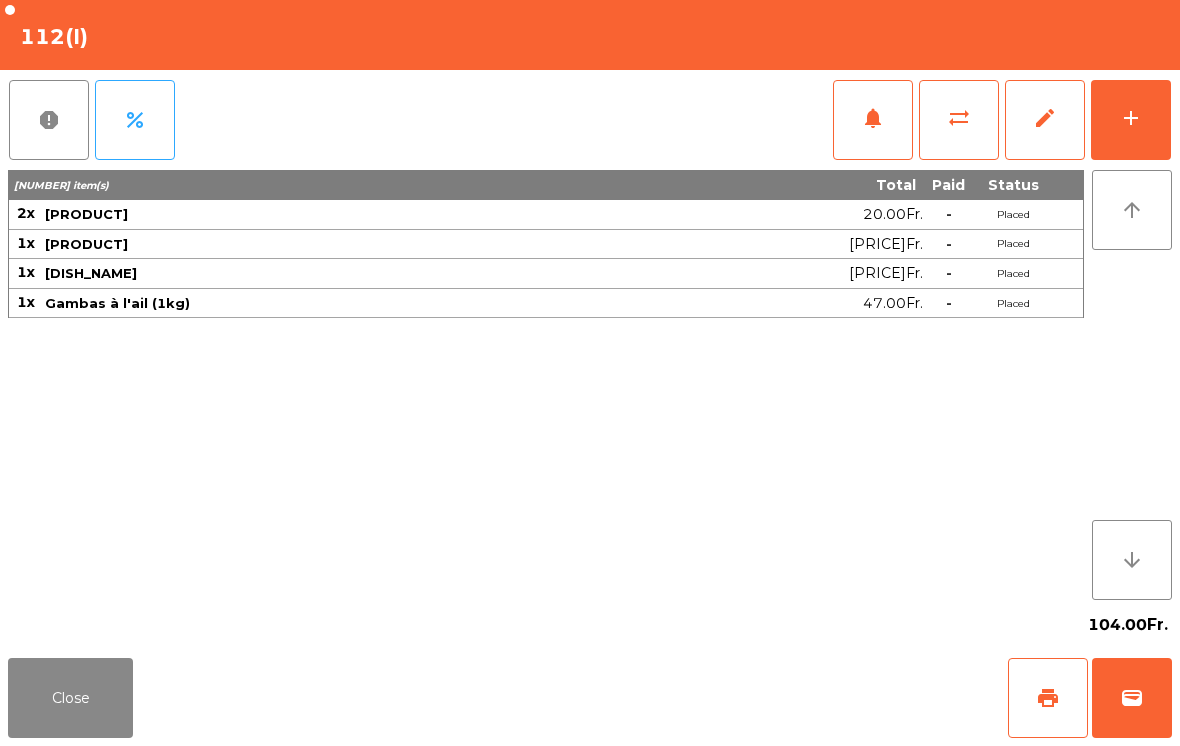 click on "Close" at bounding box center (70, 698) 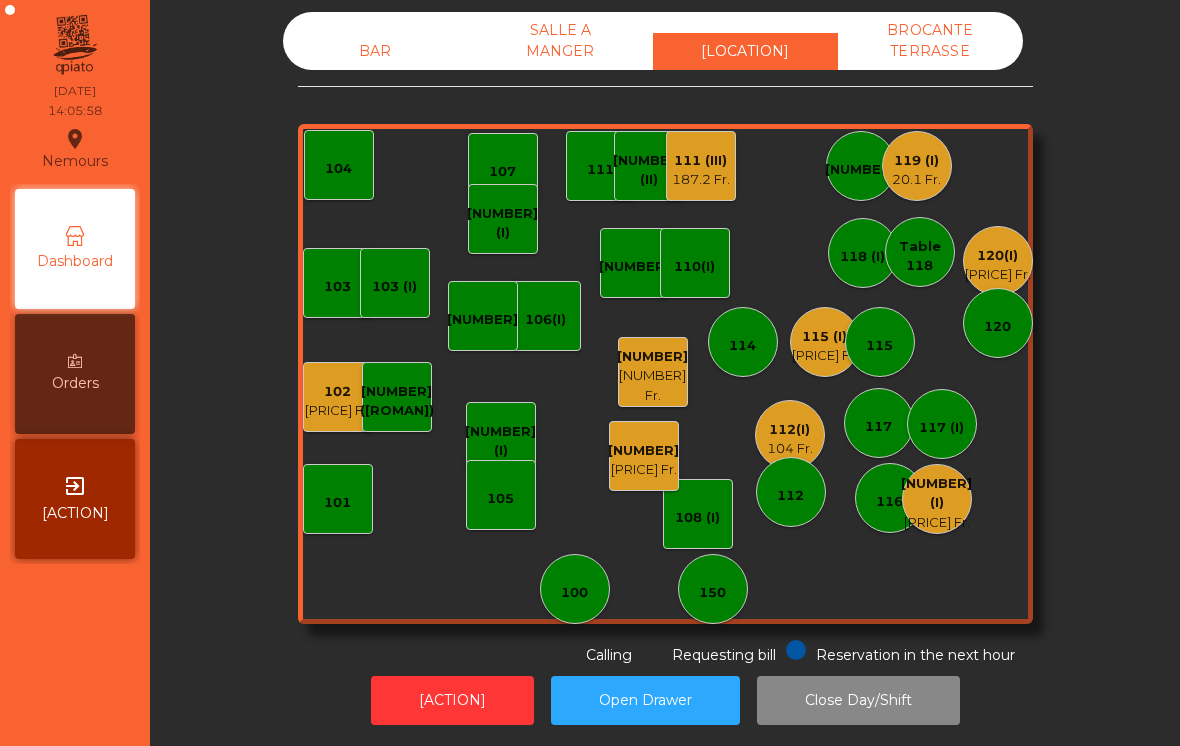 click on "102   23.5 Fr." at bounding box center [338, 397] 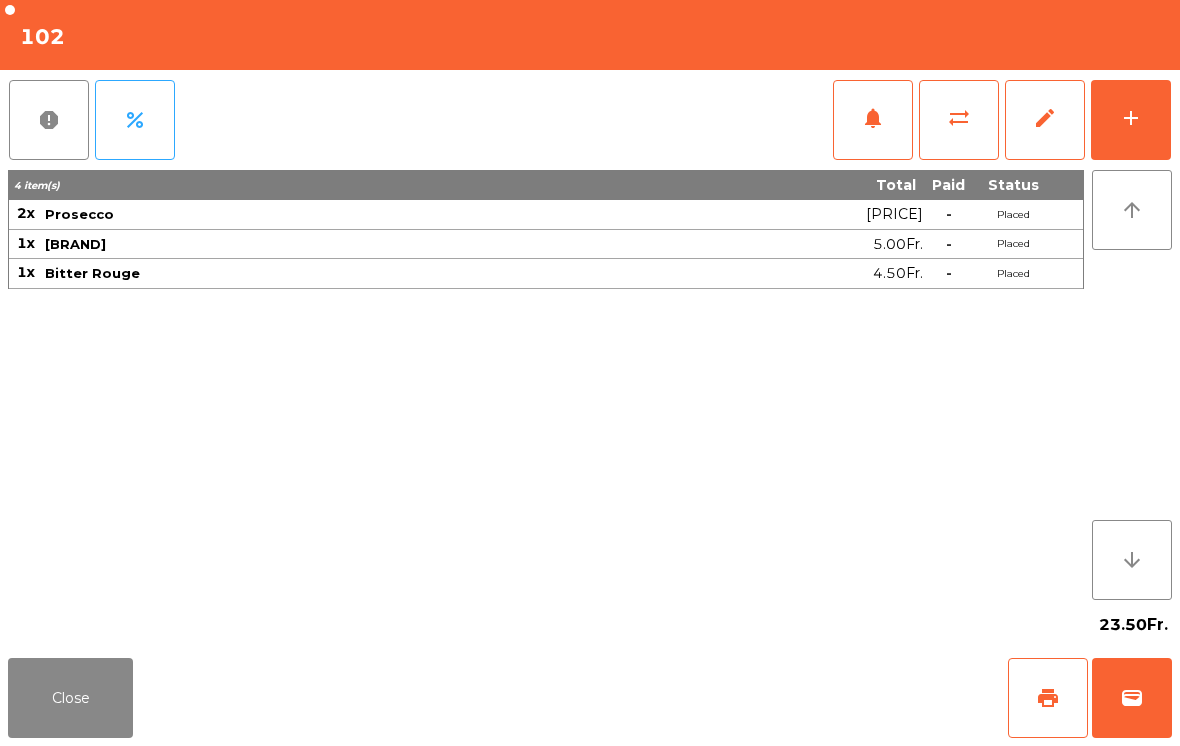 click on "add" at bounding box center (1131, 120) 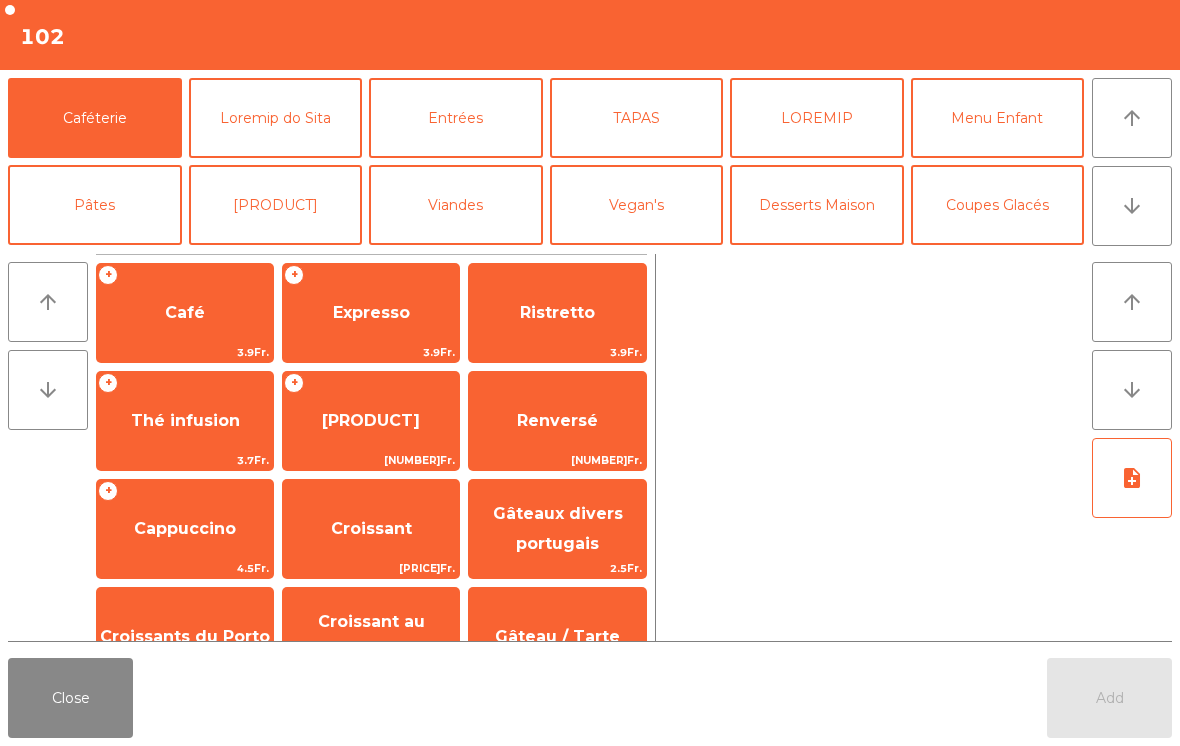 click on "arrow_downward" at bounding box center (1132, 206) 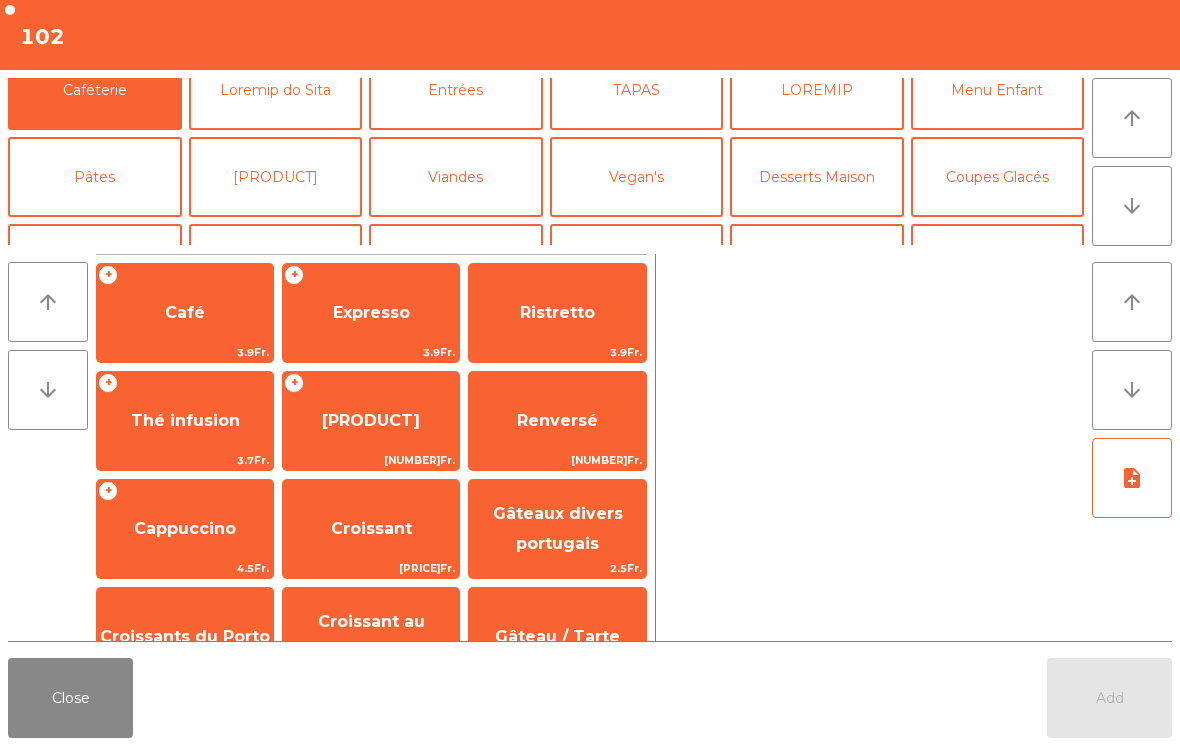 scroll, scrollTop: 174, scrollLeft: 0, axis: vertical 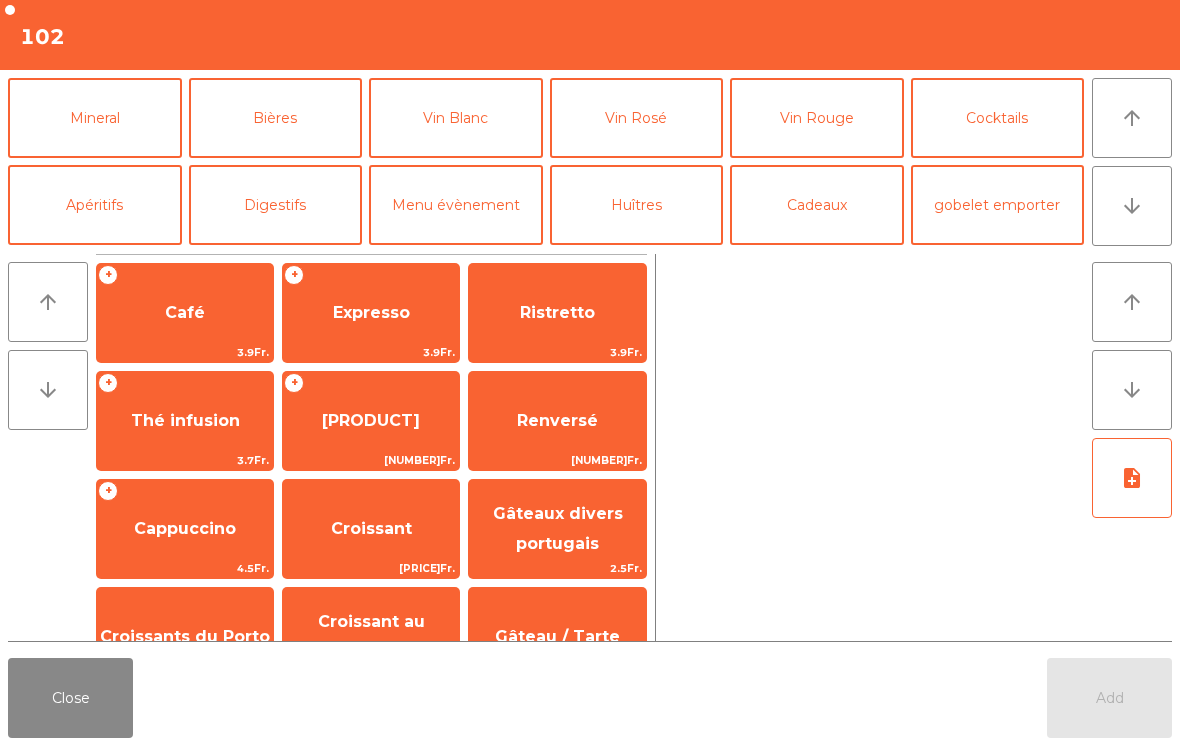click on "arrow_downward" at bounding box center [1132, 118] 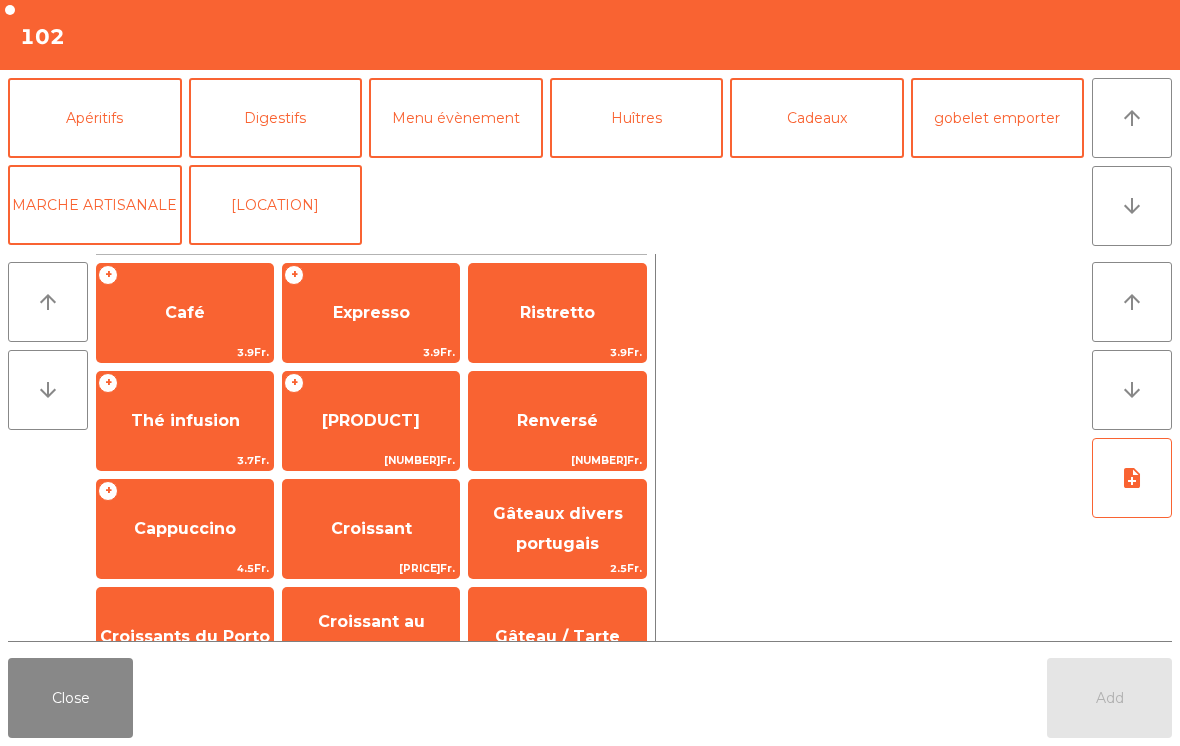 click on "arrow_upward" at bounding box center [1132, 118] 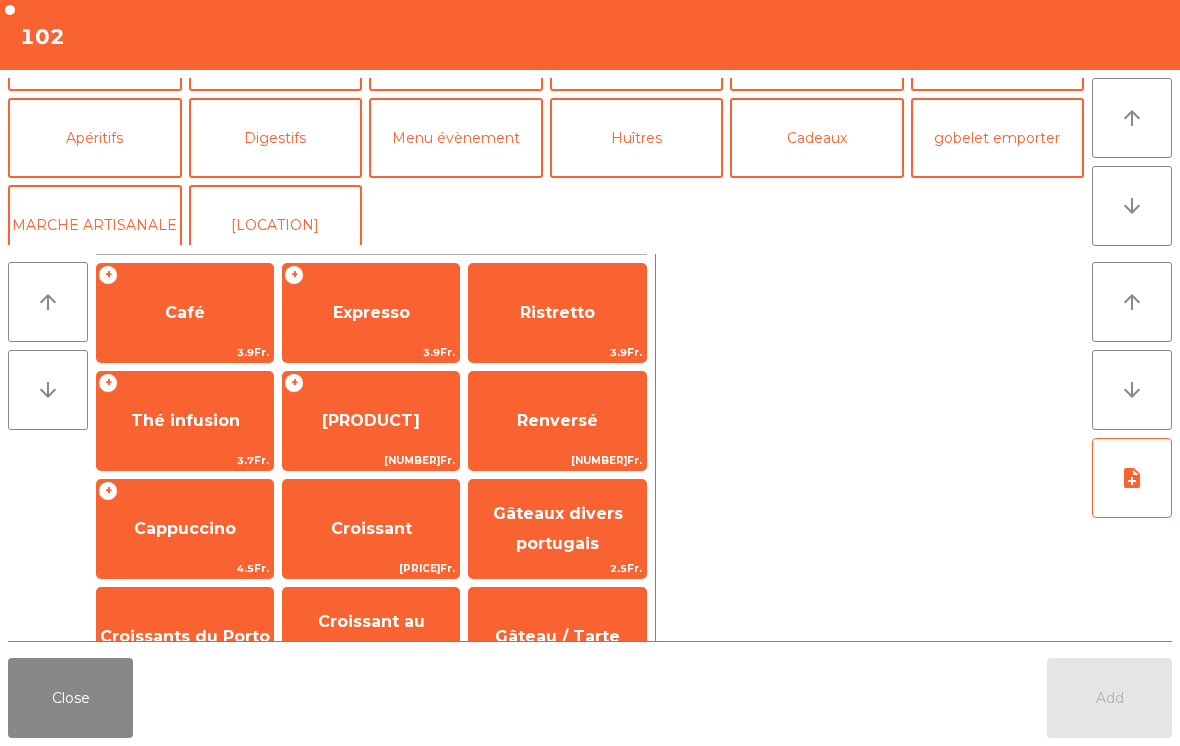 click on "arrow_upward" at bounding box center (1132, 118) 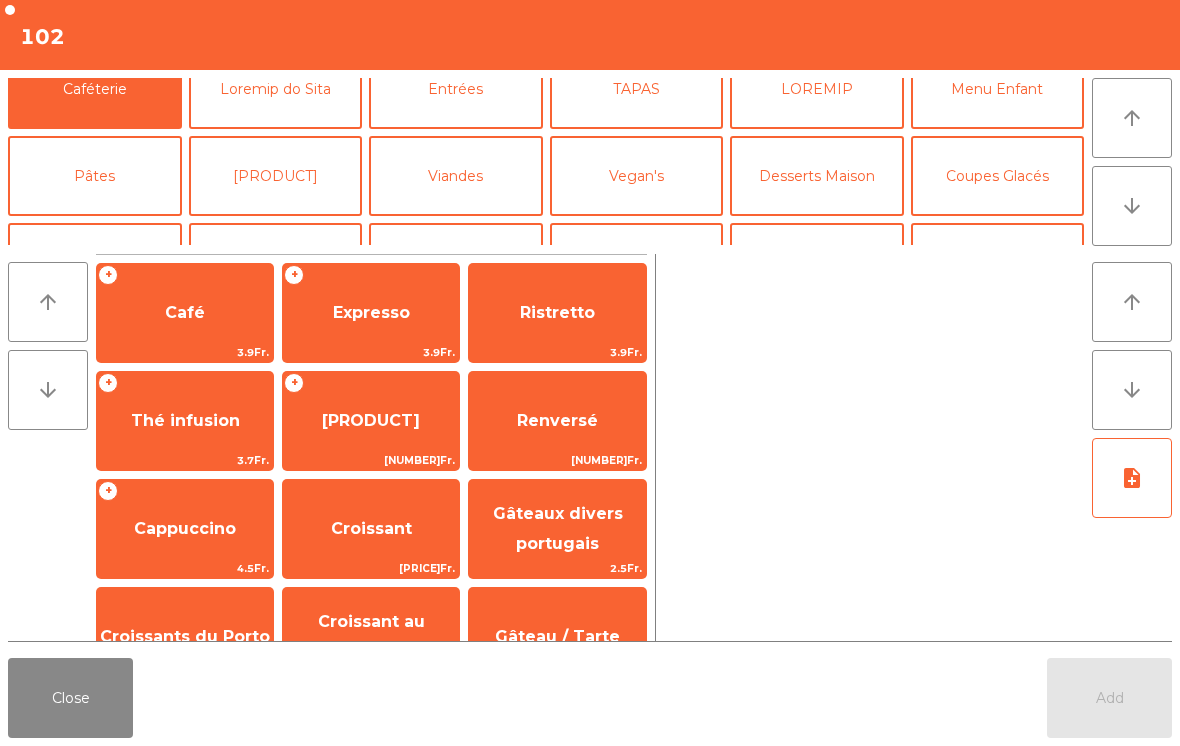 scroll, scrollTop: 7, scrollLeft: 0, axis: vertical 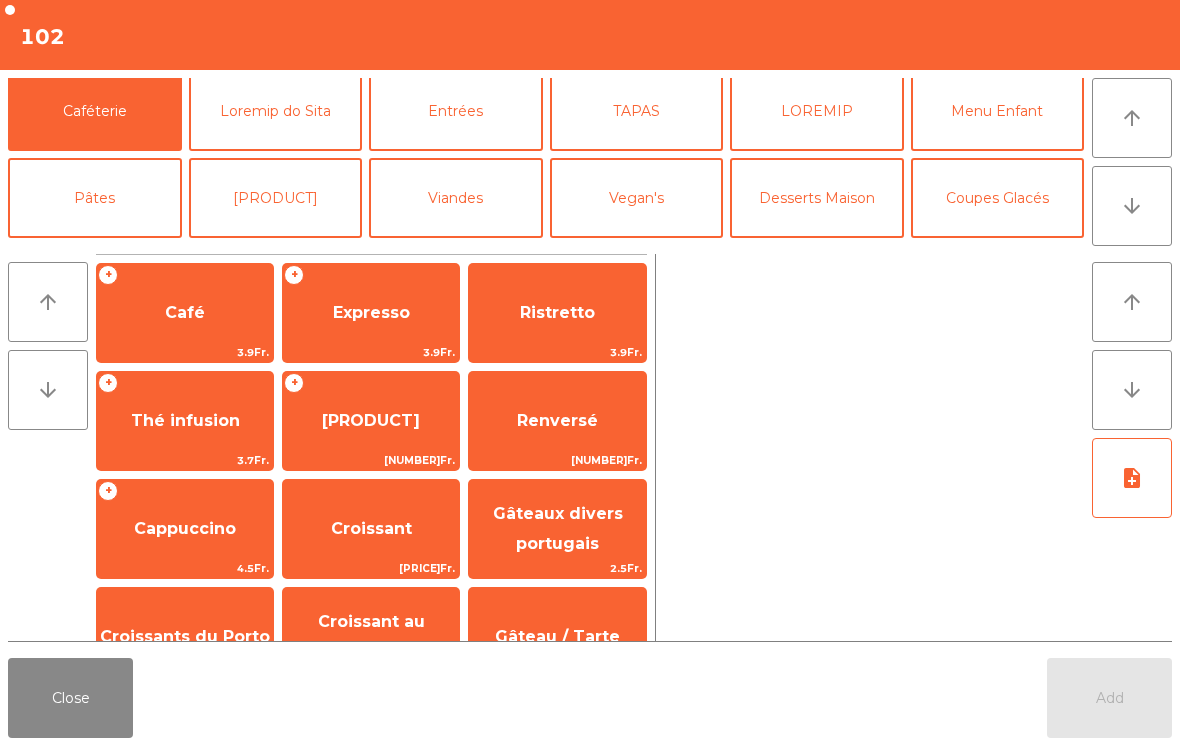 click on "Viandes" at bounding box center (456, 198) 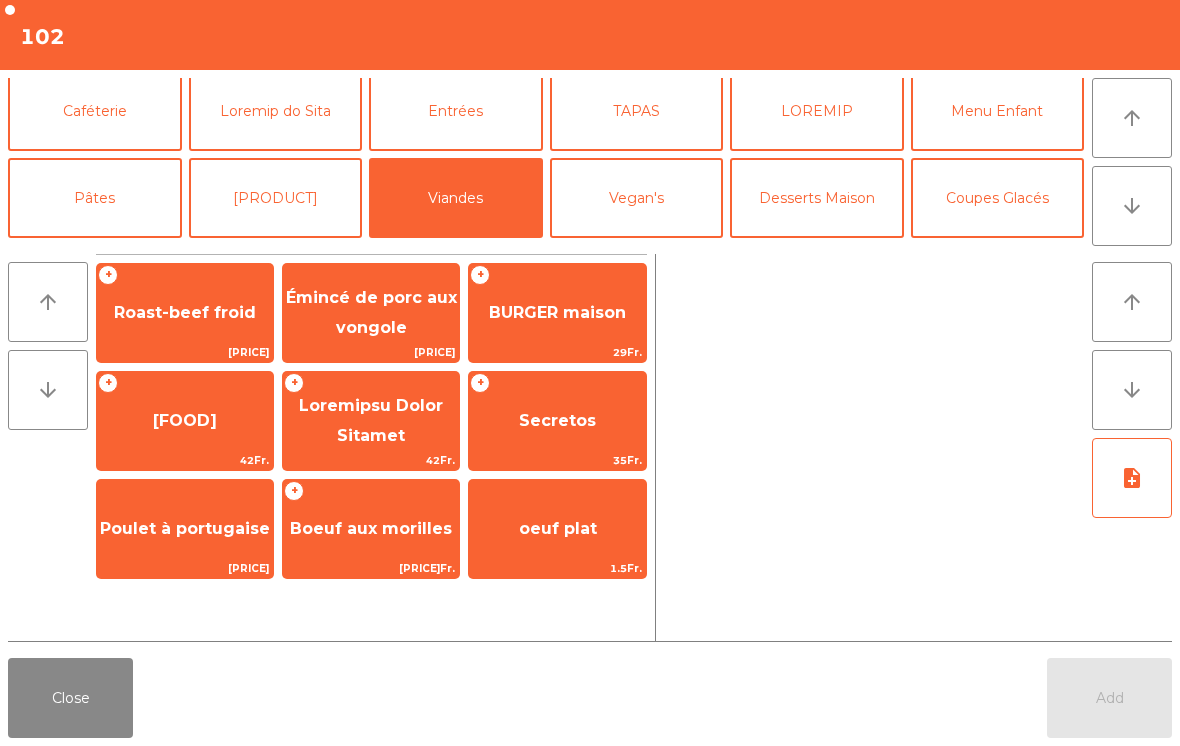 click on "[FOOD]" at bounding box center (185, 313) 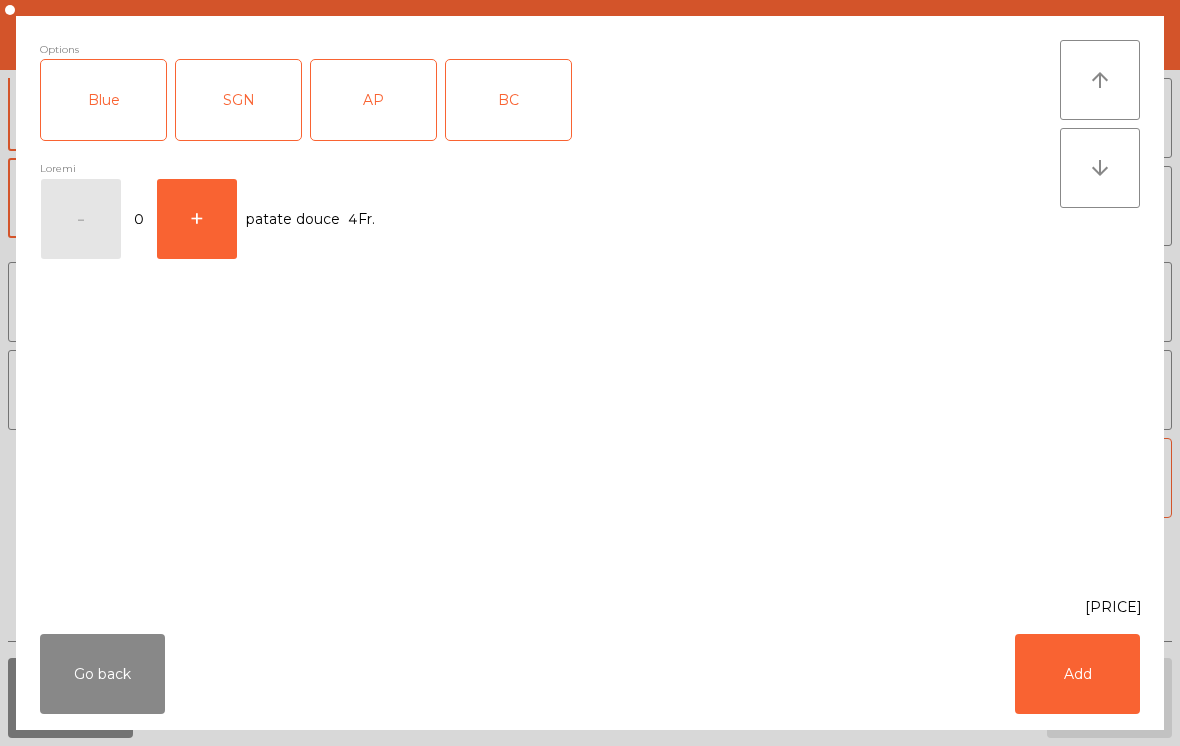 click on "AP" at bounding box center [373, 100] 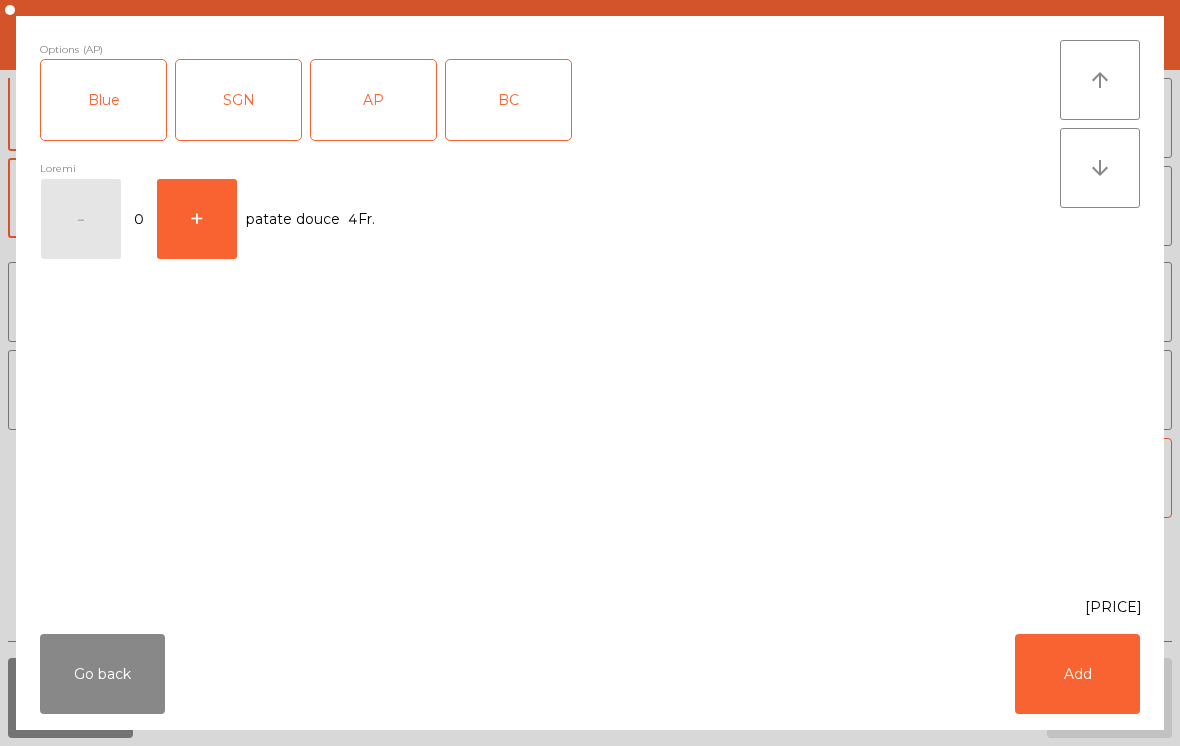 click on "Add" at bounding box center [1077, 674] 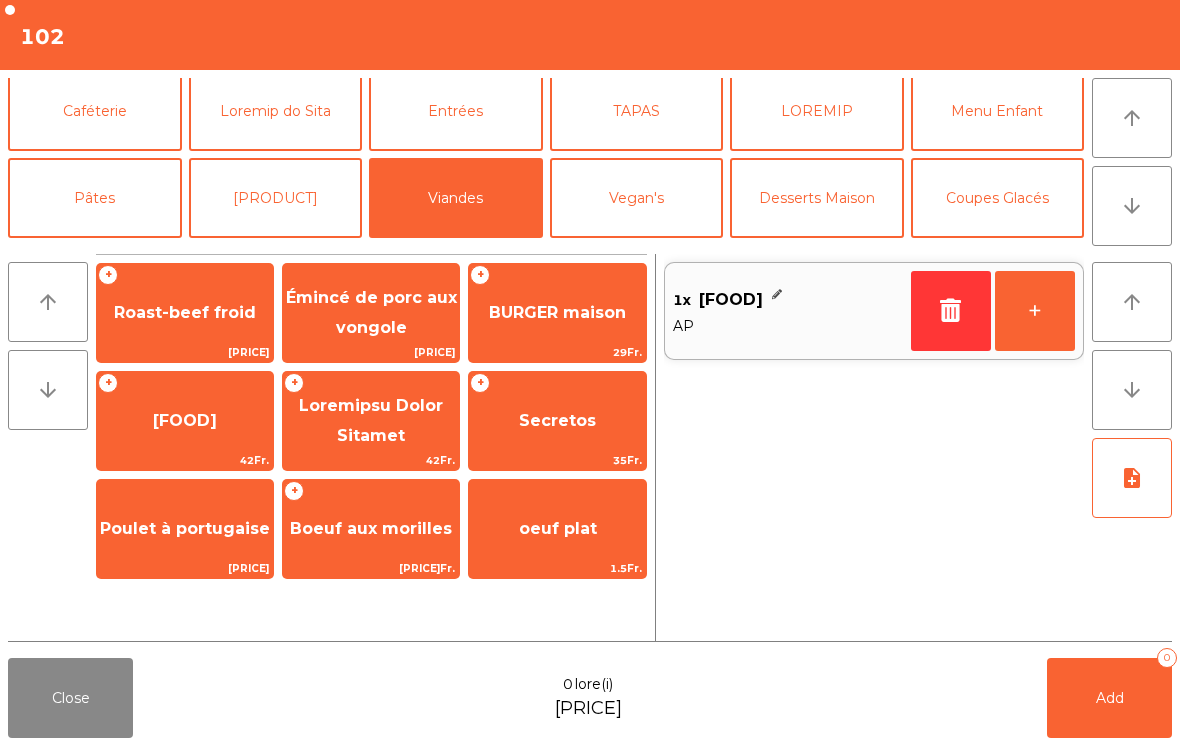 click on "[FOOD]" at bounding box center (185, 312) 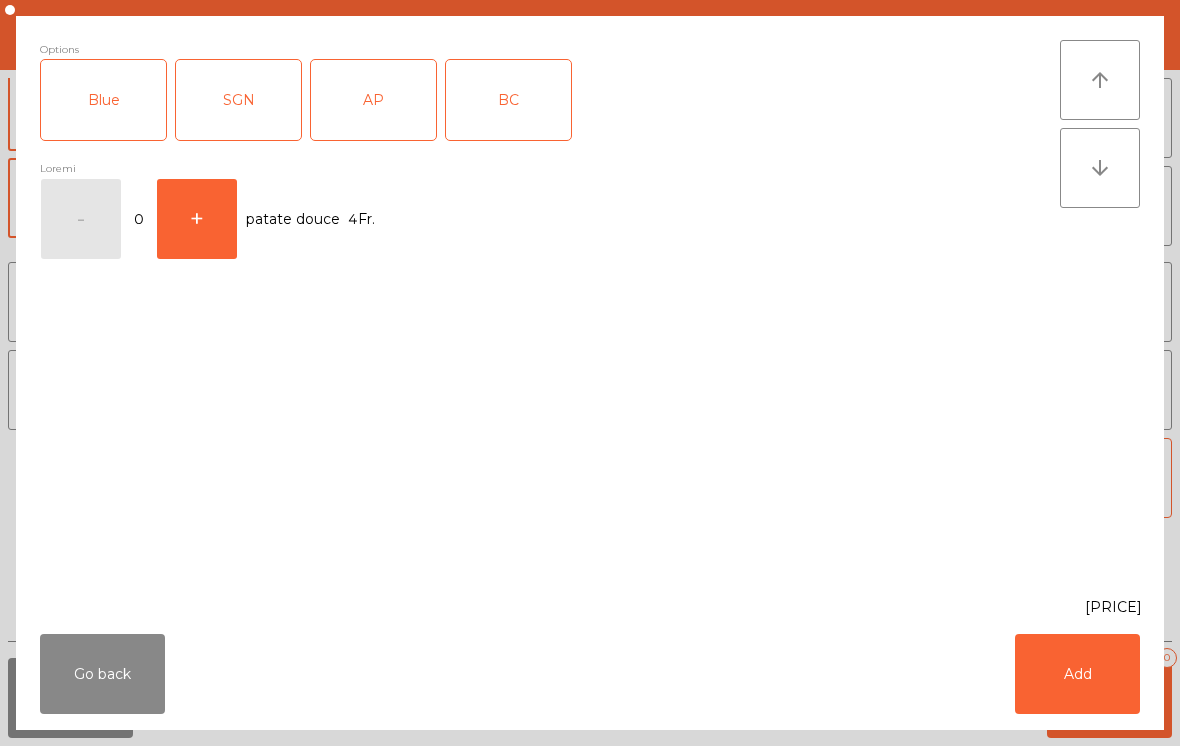 click on "BC" at bounding box center (508, 100) 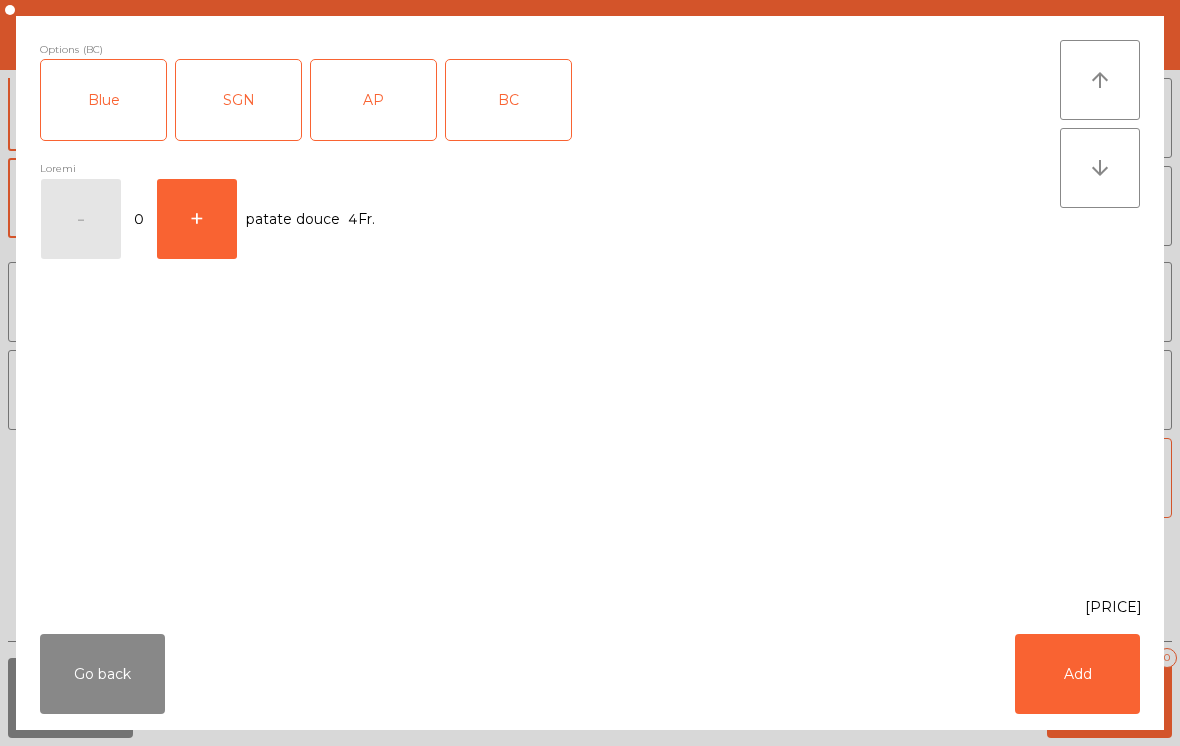 click on "Add" at bounding box center (1077, 674) 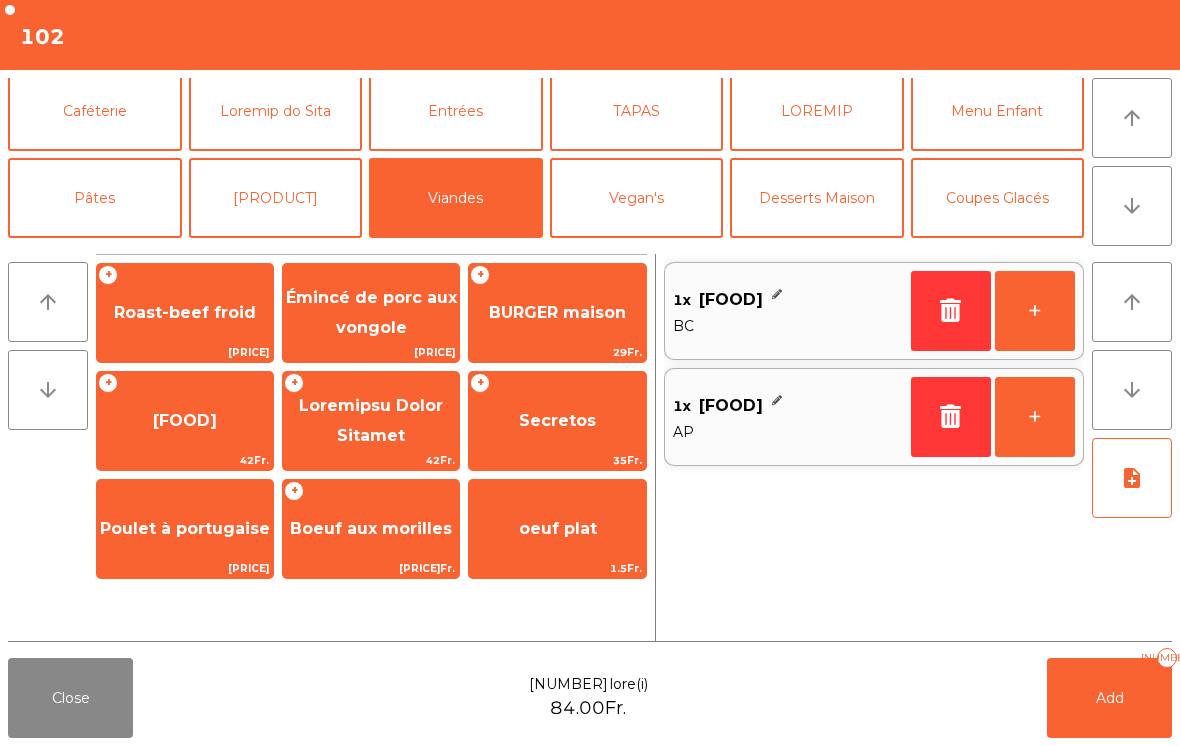 click on "Pâtes" at bounding box center [95, 198] 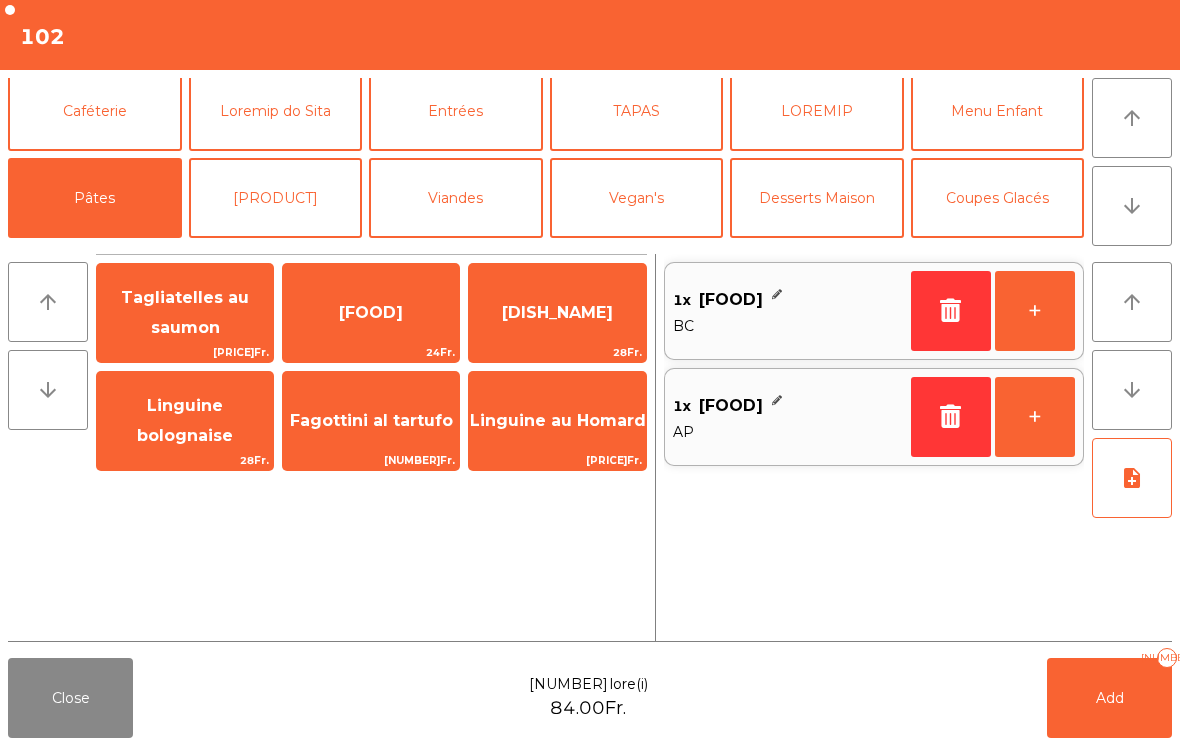 click on "Linguine au Homard" at bounding box center [185, 313] 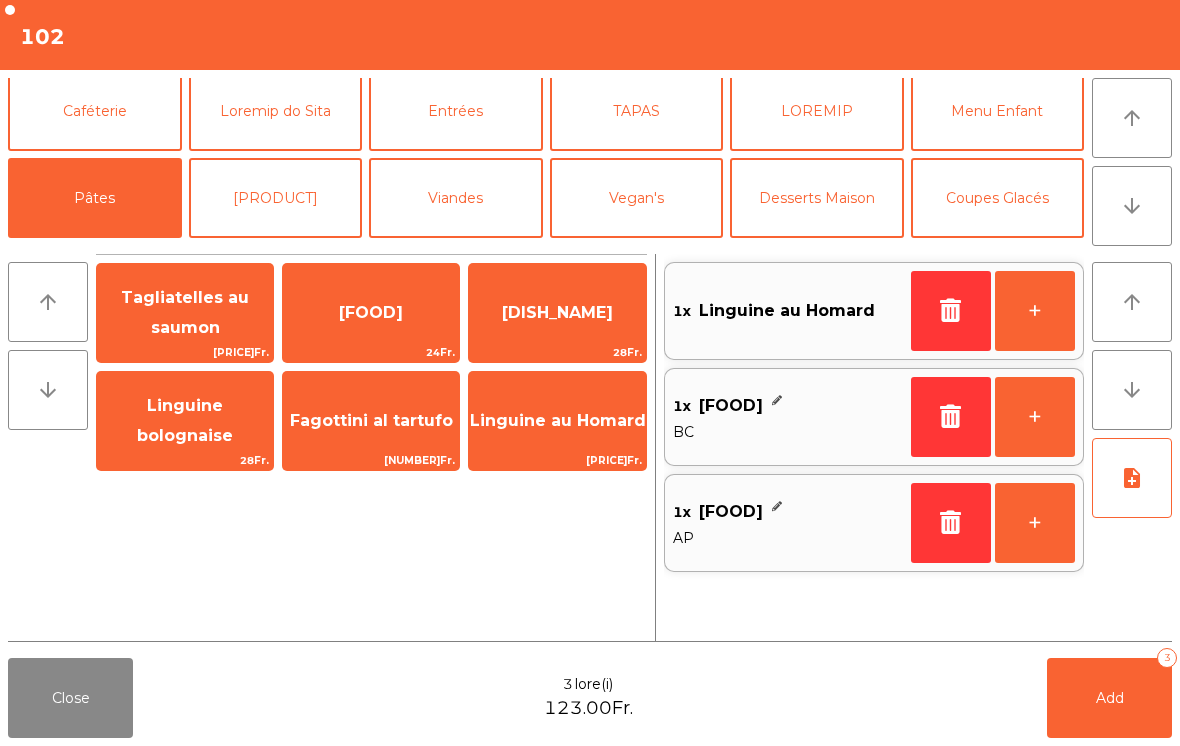 click on "[PRODUCT]" at bounding box center [276, 198] 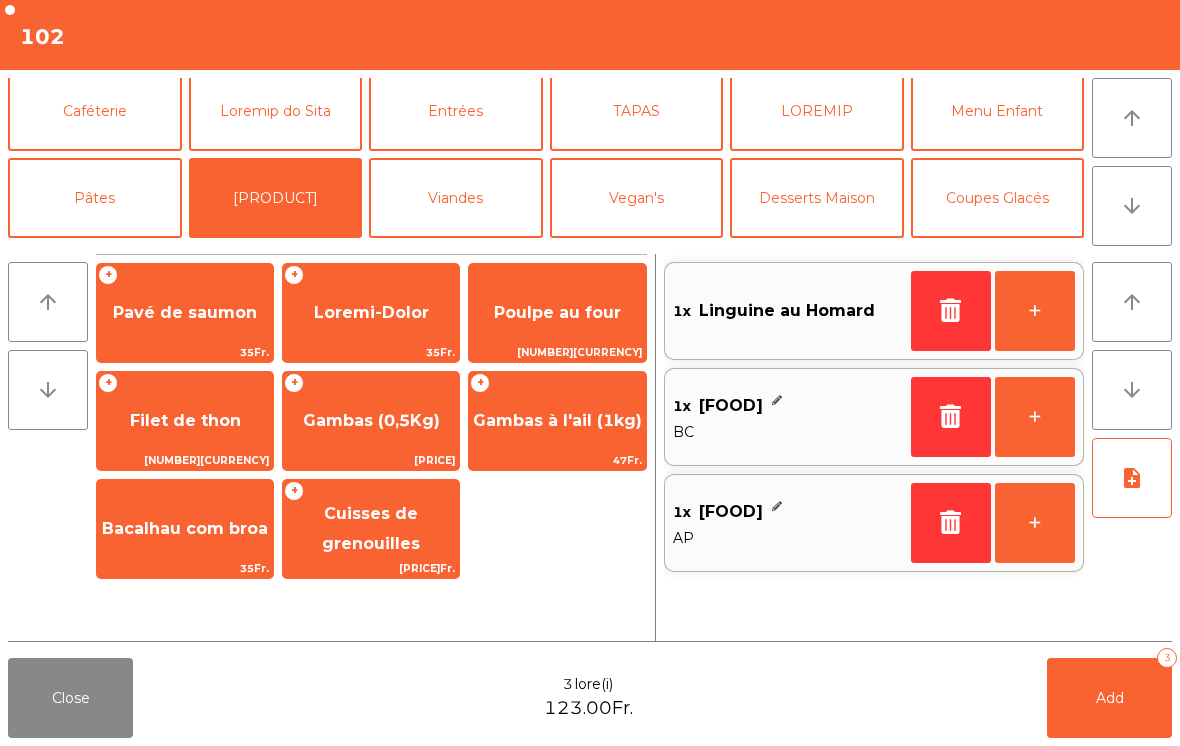 click on "Poulpe au four" at bounding box center [185, 312] 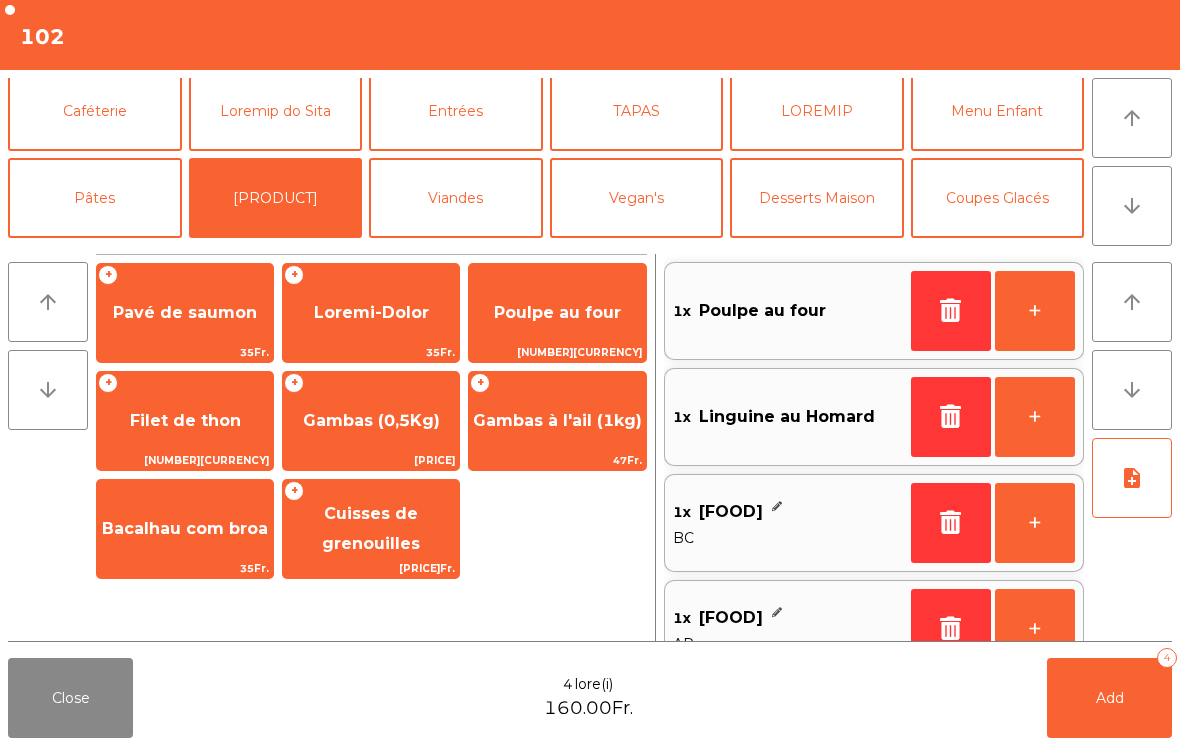click on "Add   4" at bounding box center [1109, 698] 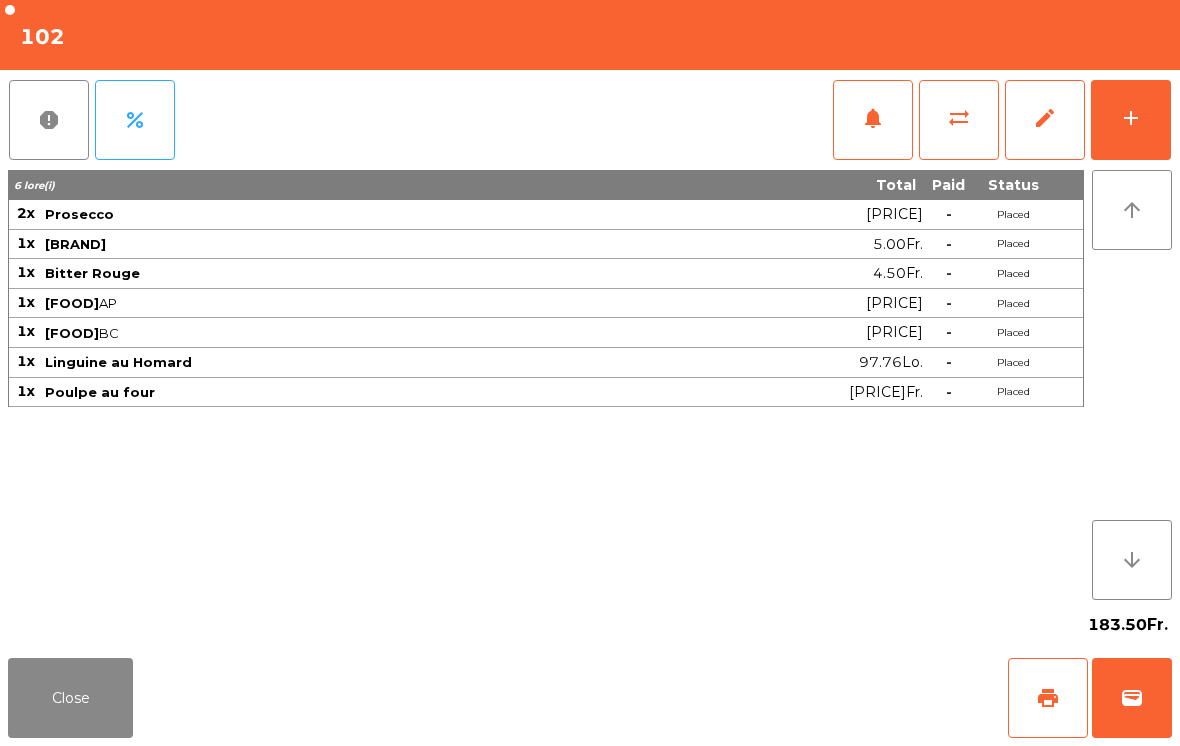 click on "Close" at bounding box center [70, 698] 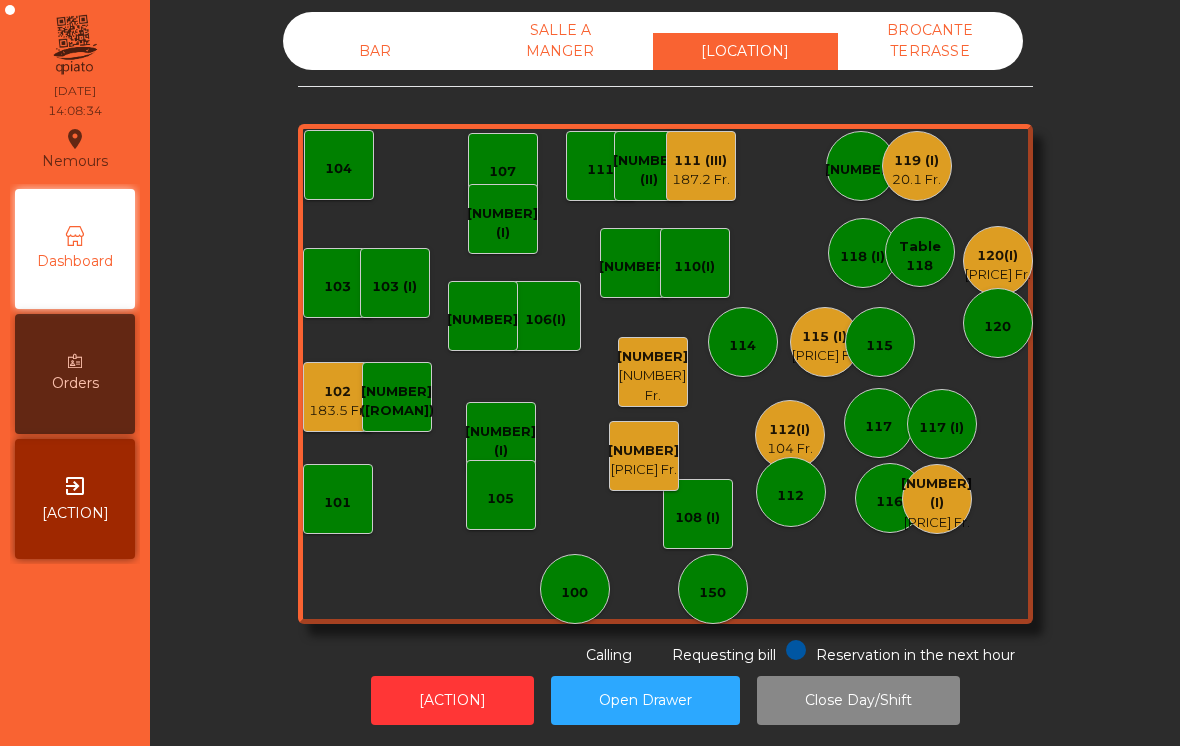 click on "[NUMBER]   [PRICE] Fr." at bounding box center (338, 397) 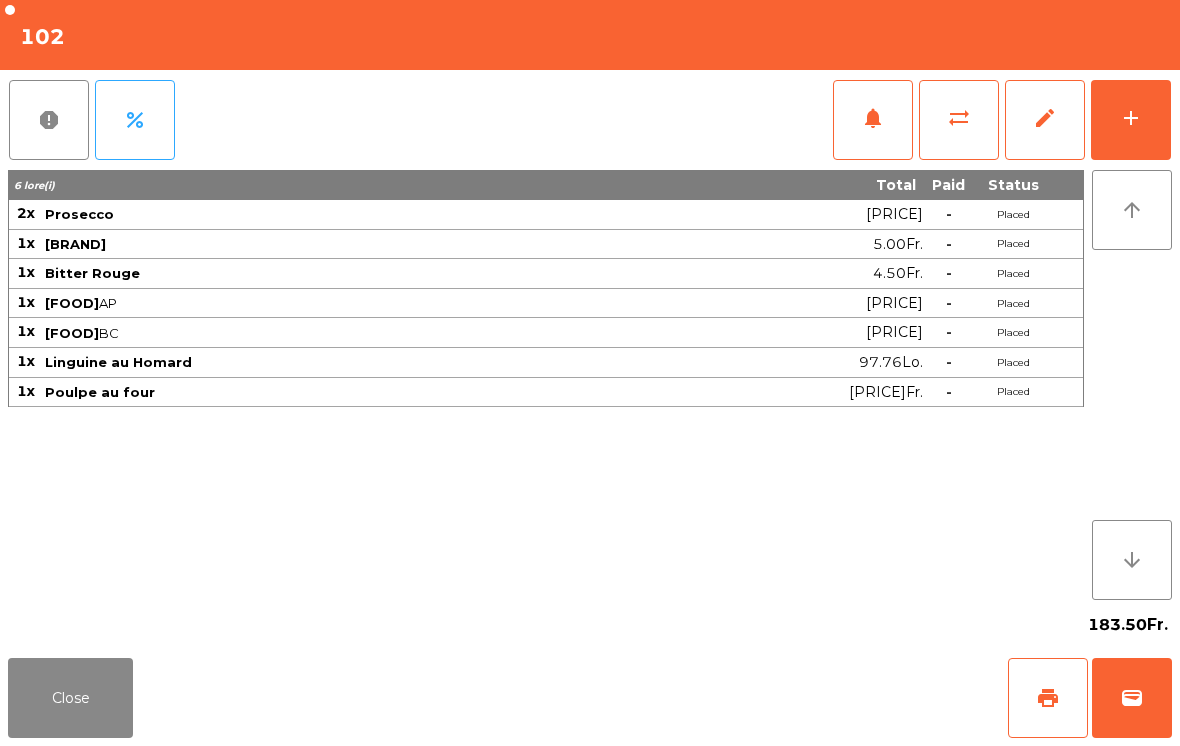 click on "Close" at bounding box center [70, 698] 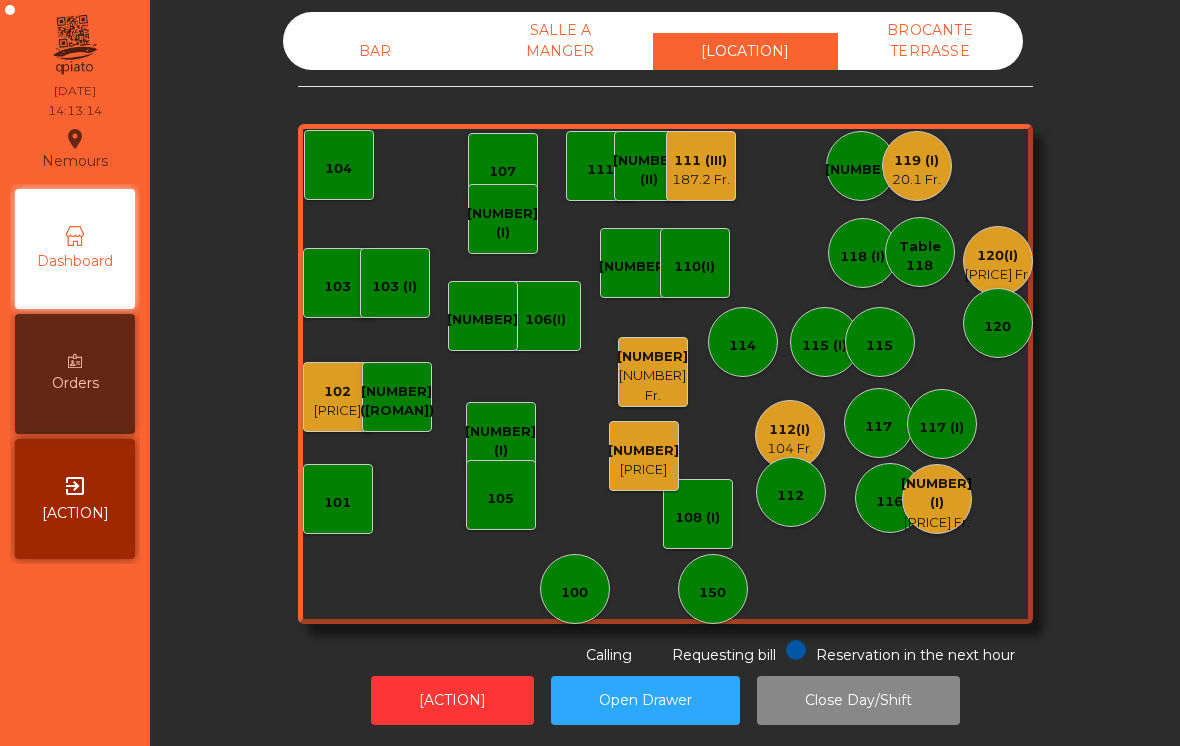 click on "[PRICE] Fr." at bounding box center (936, 523) 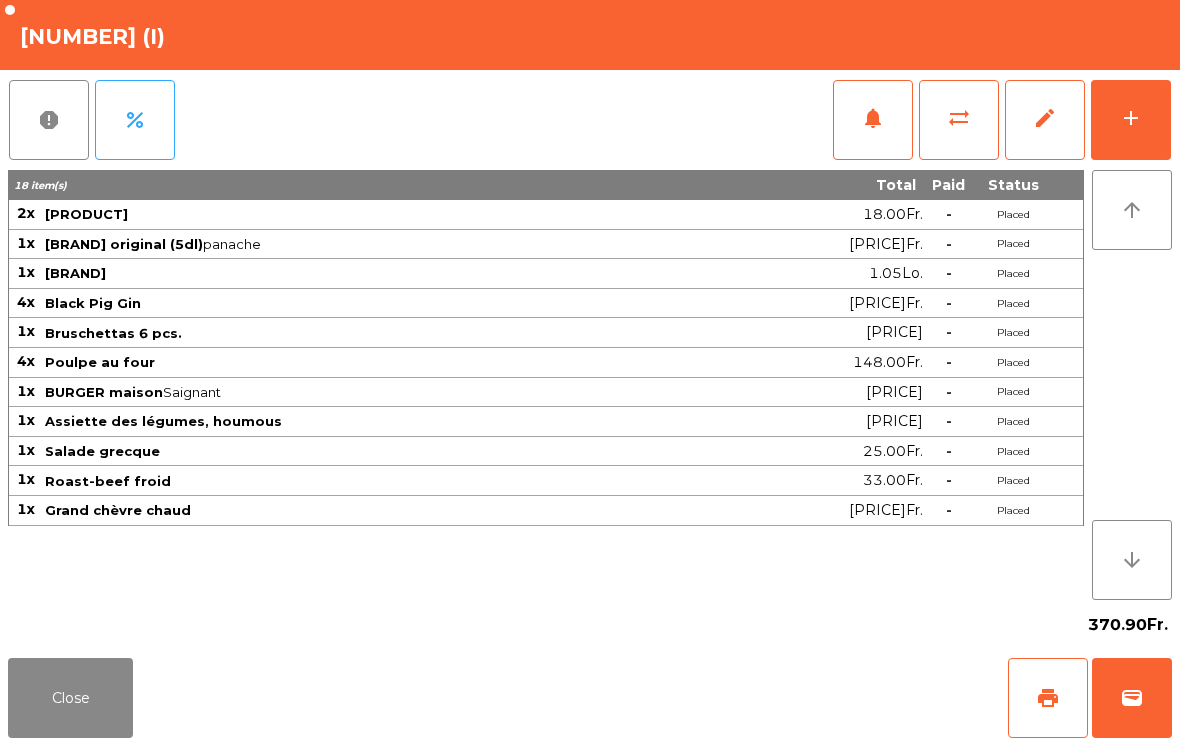 click on "notifications" at bounding box center [873, 120] 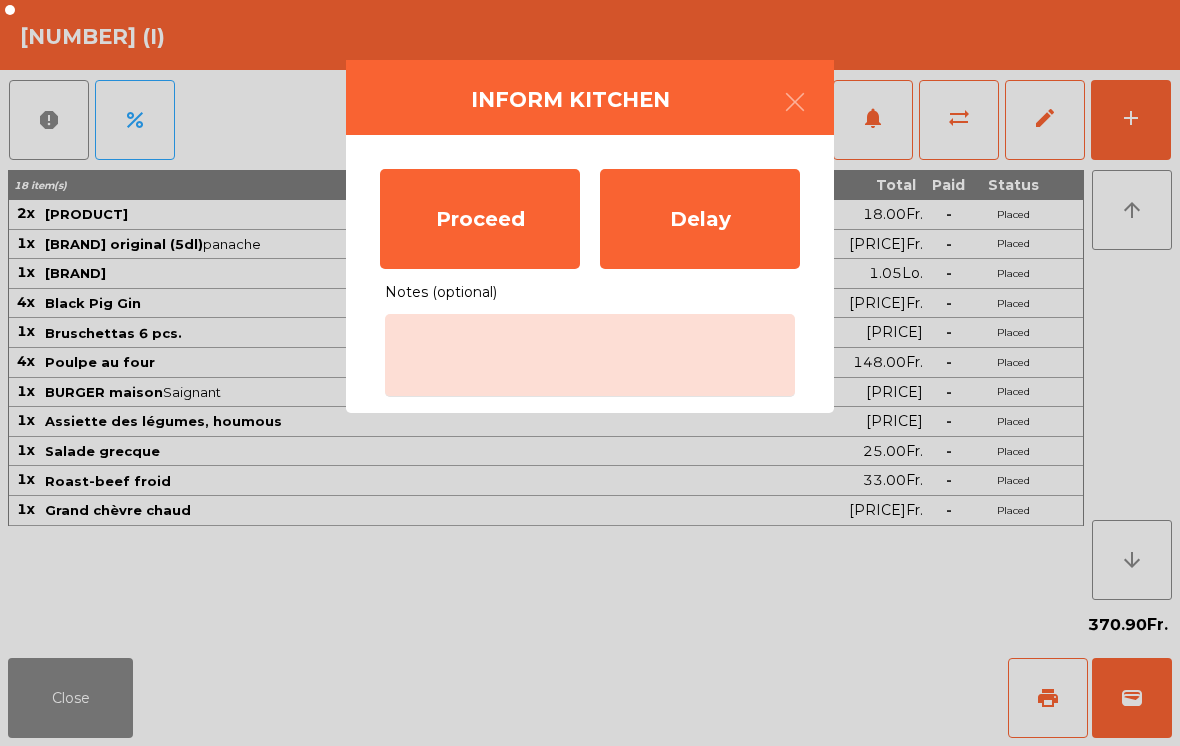 click on "Proceed" at bounding box center [480, 219] 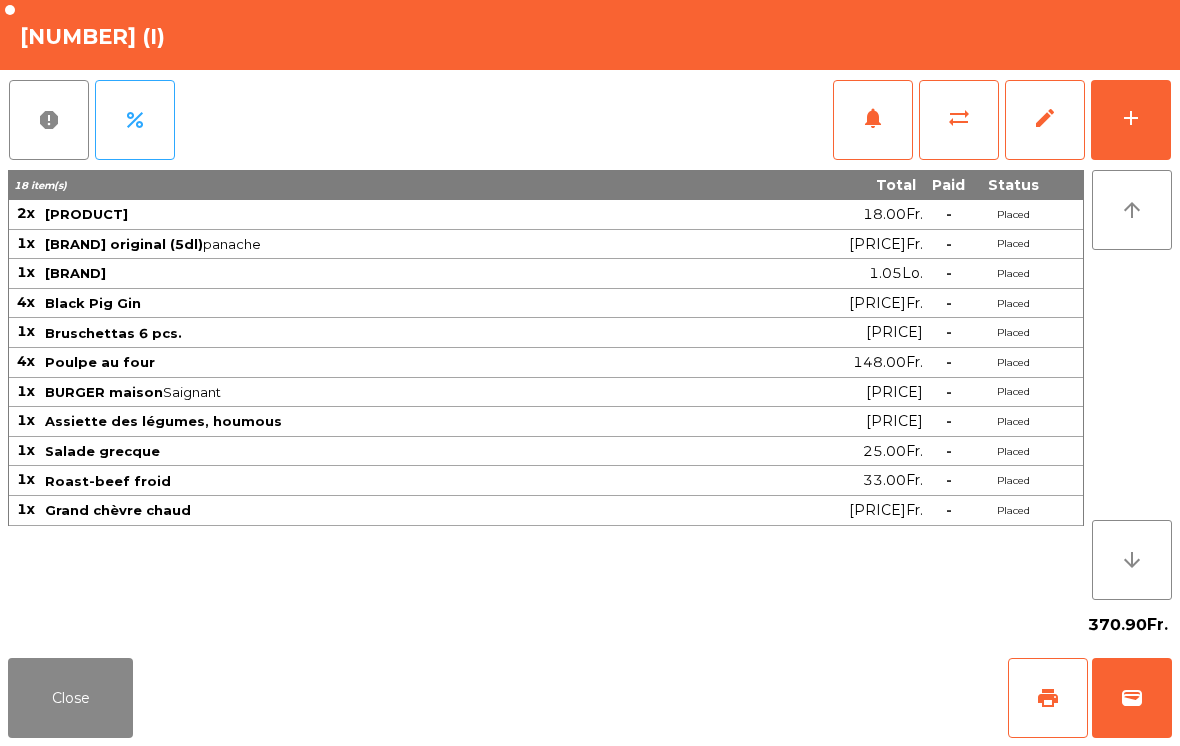 click on "Close" at bounding box center [70, 698] 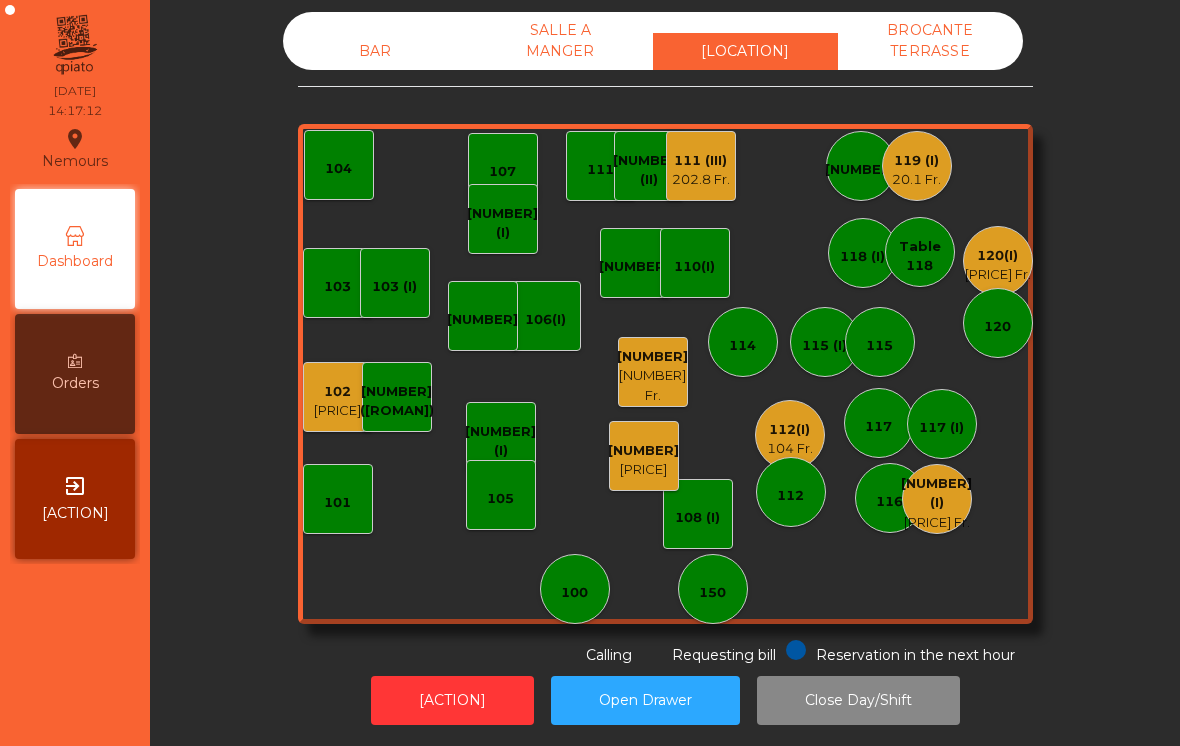 click on "20.1 Fr." at bounding box center [936, 523] 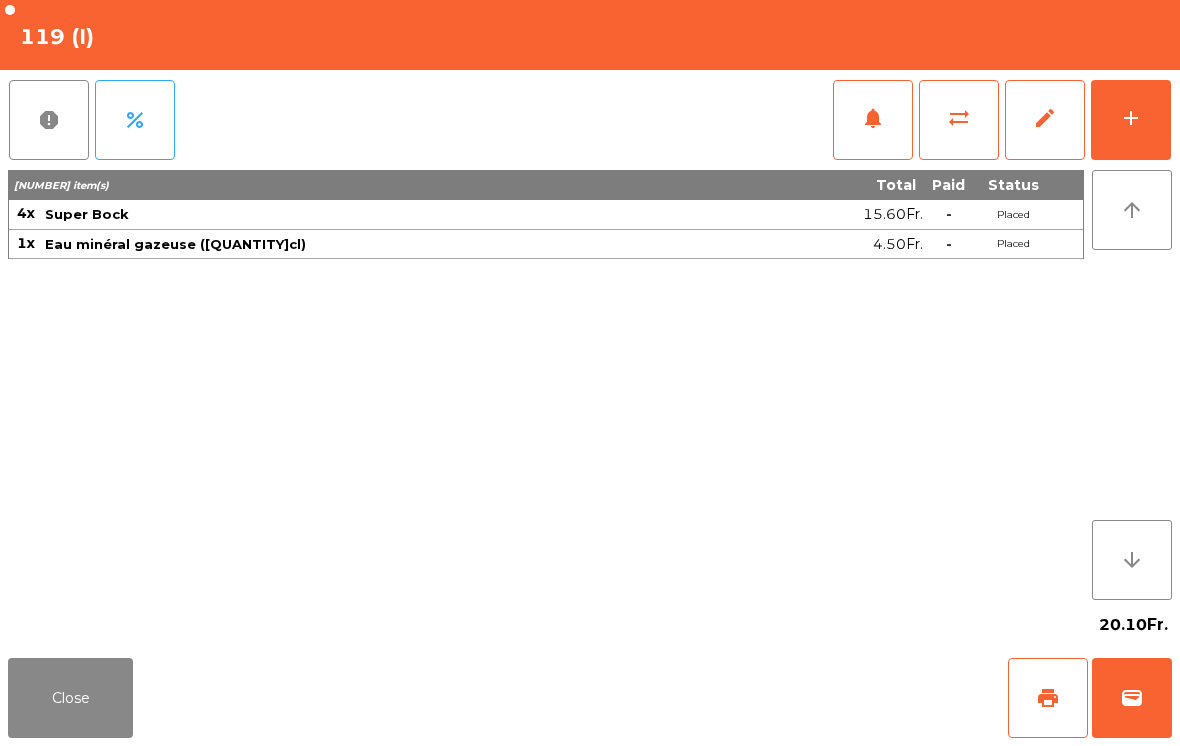 click on "print" at bounding box center [1048, 698] 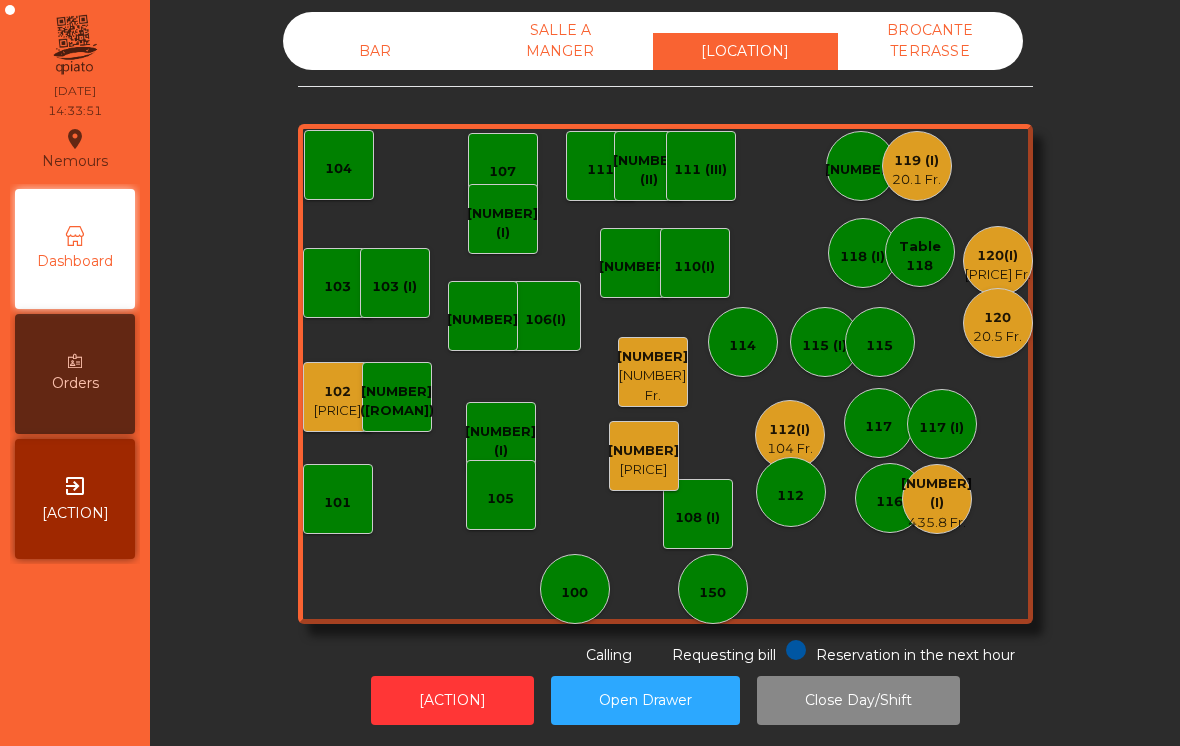 click on "[NUMBER] [LETTER]" at bounding box center [653, 372] 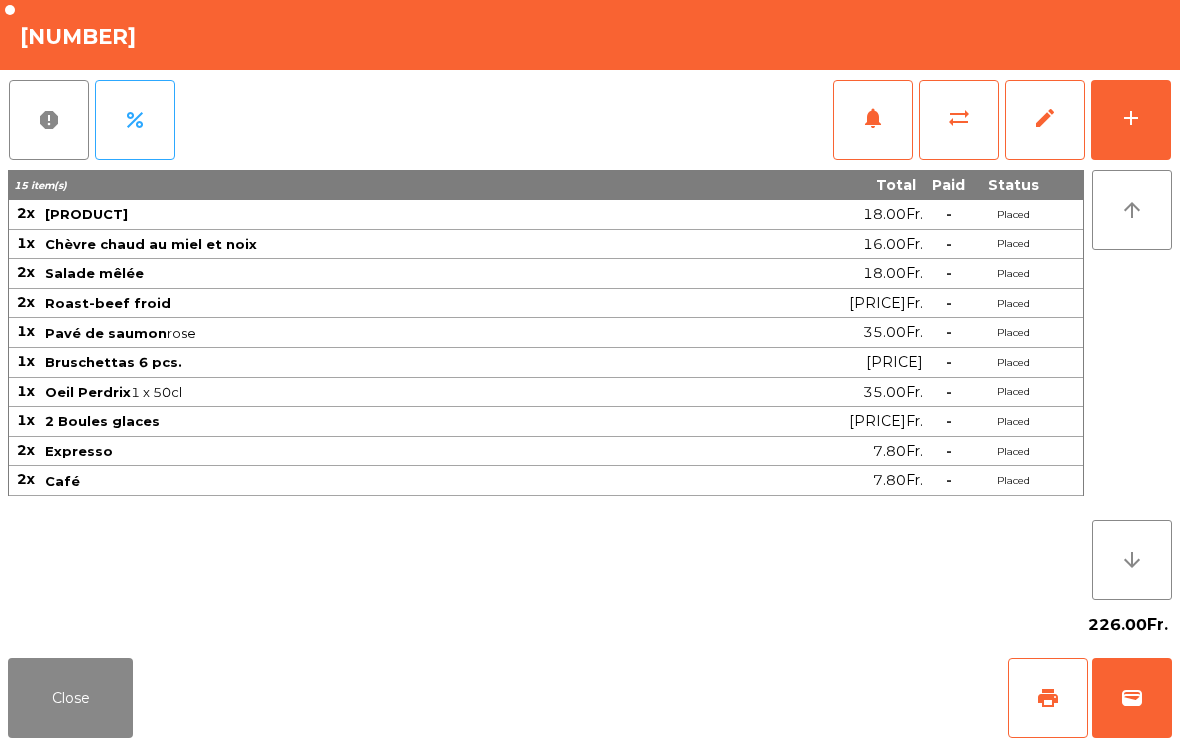 click on "wallet" at bounding box center [1048, 698] 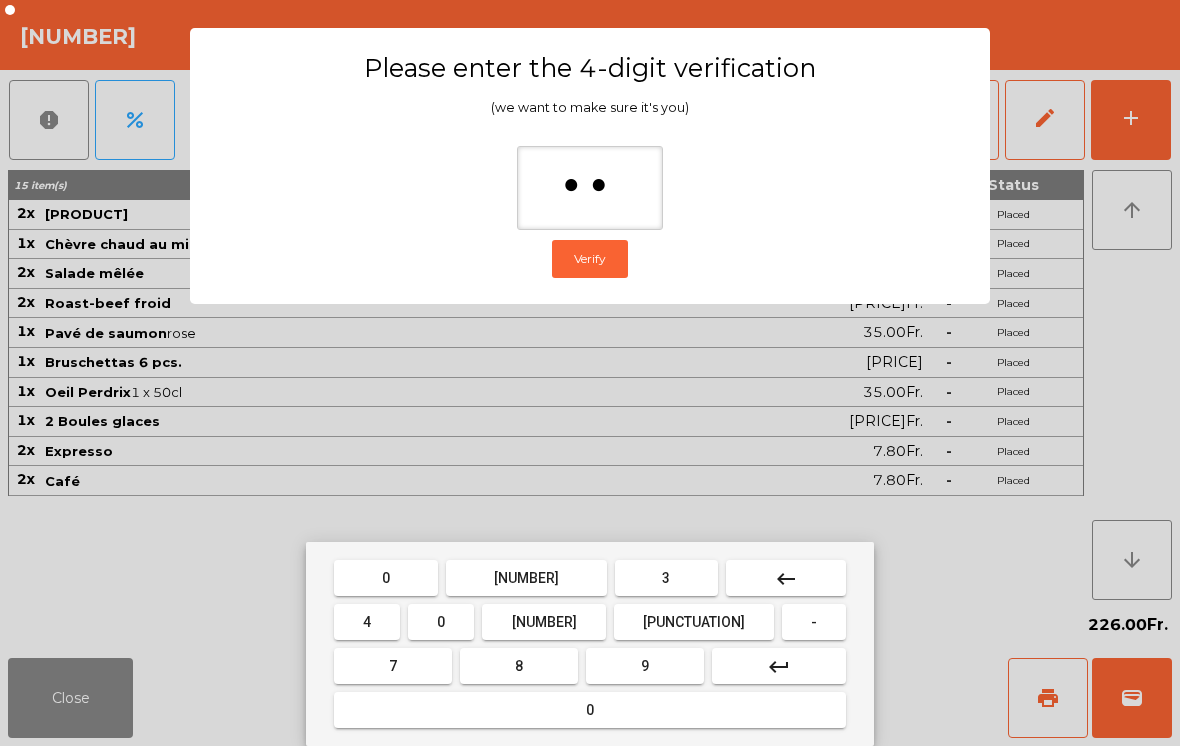 type on "***" 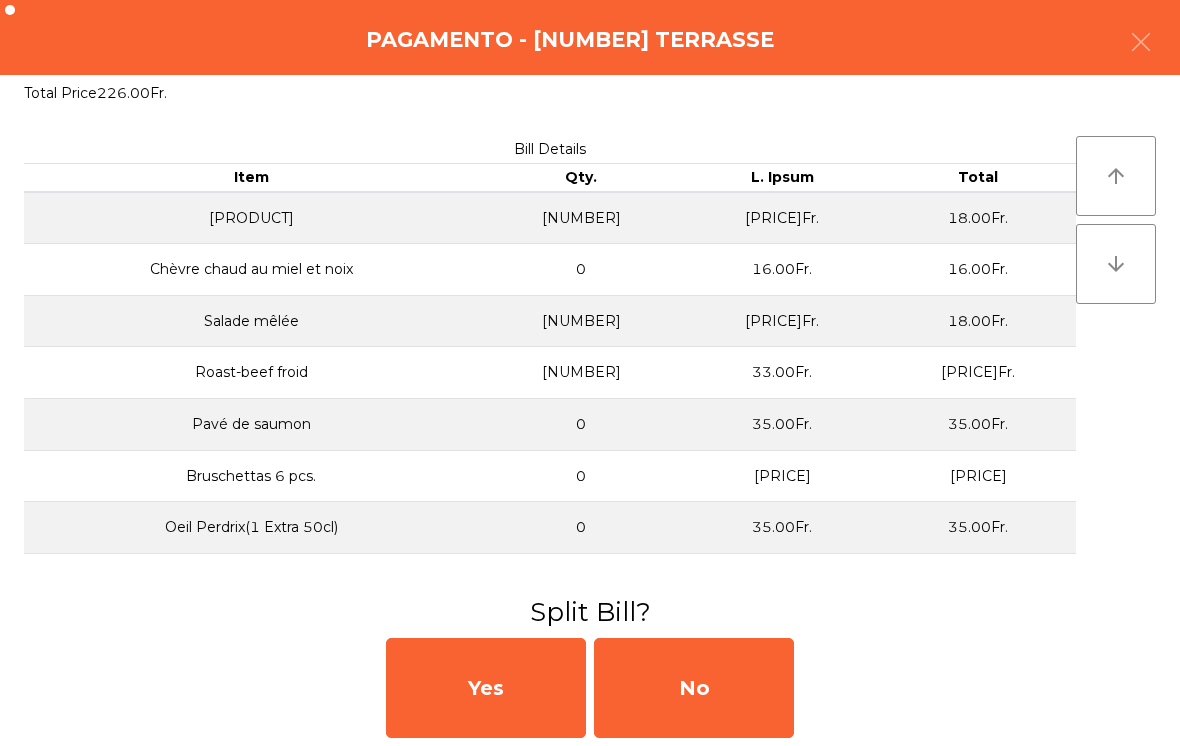click on "No" at bounding box center [694, 688] 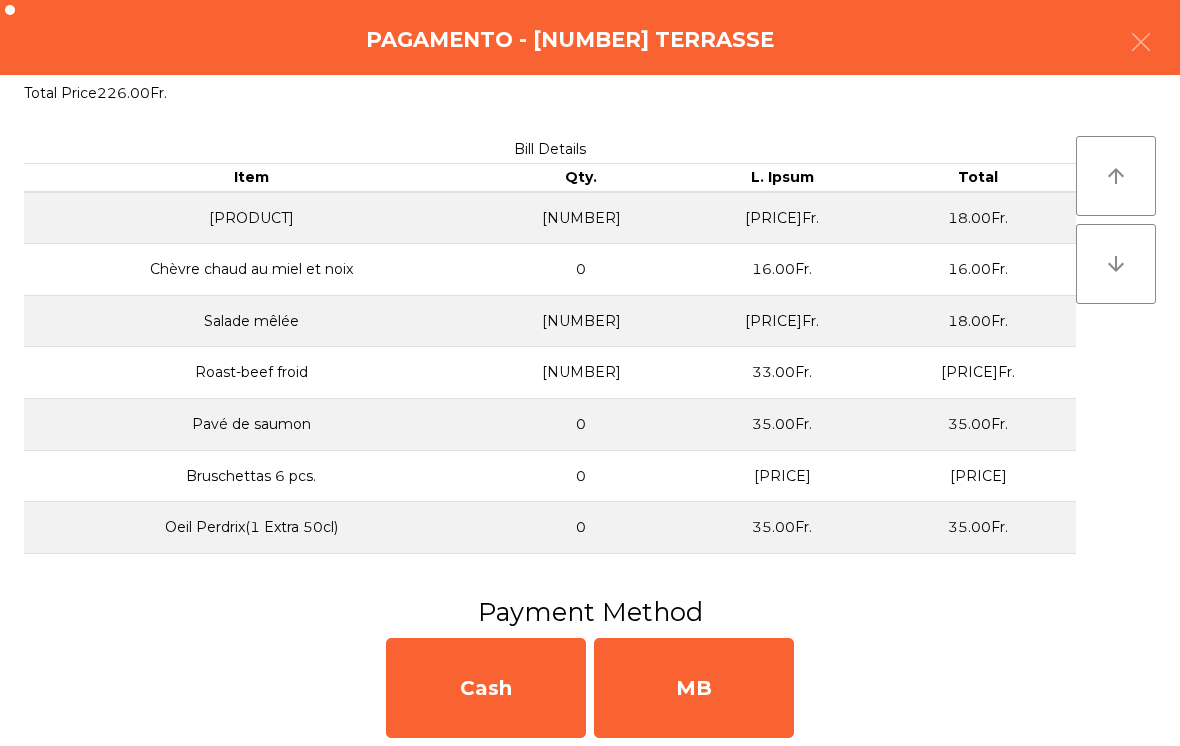 click on "MB" at bounding box center [694, 688] 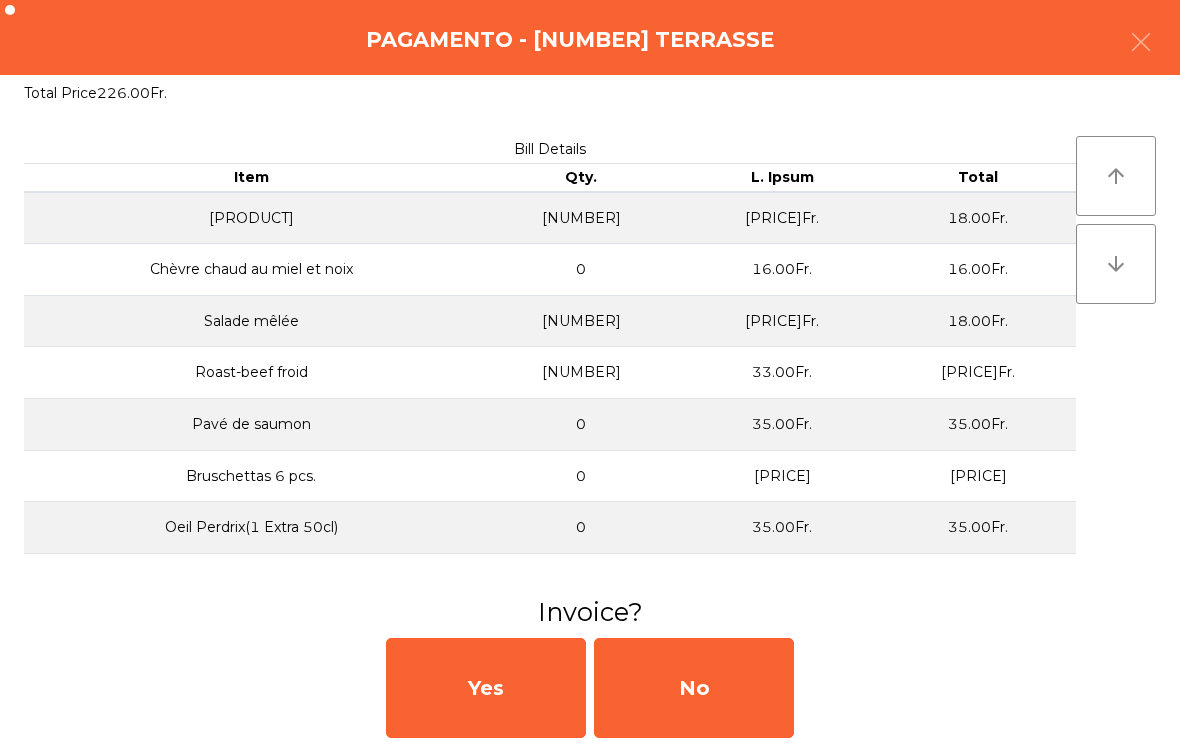 click on "No" at bounding box center [694, 688] 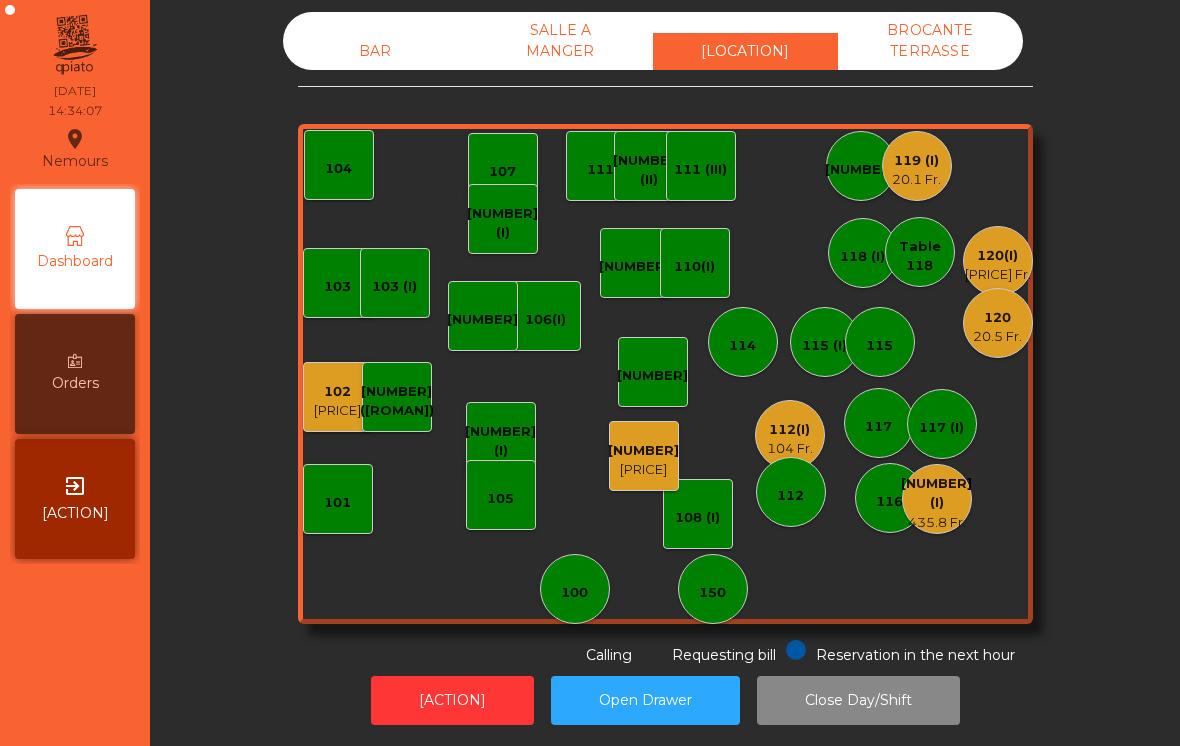 click on "119 (I)" at bounding box center [936, 493] 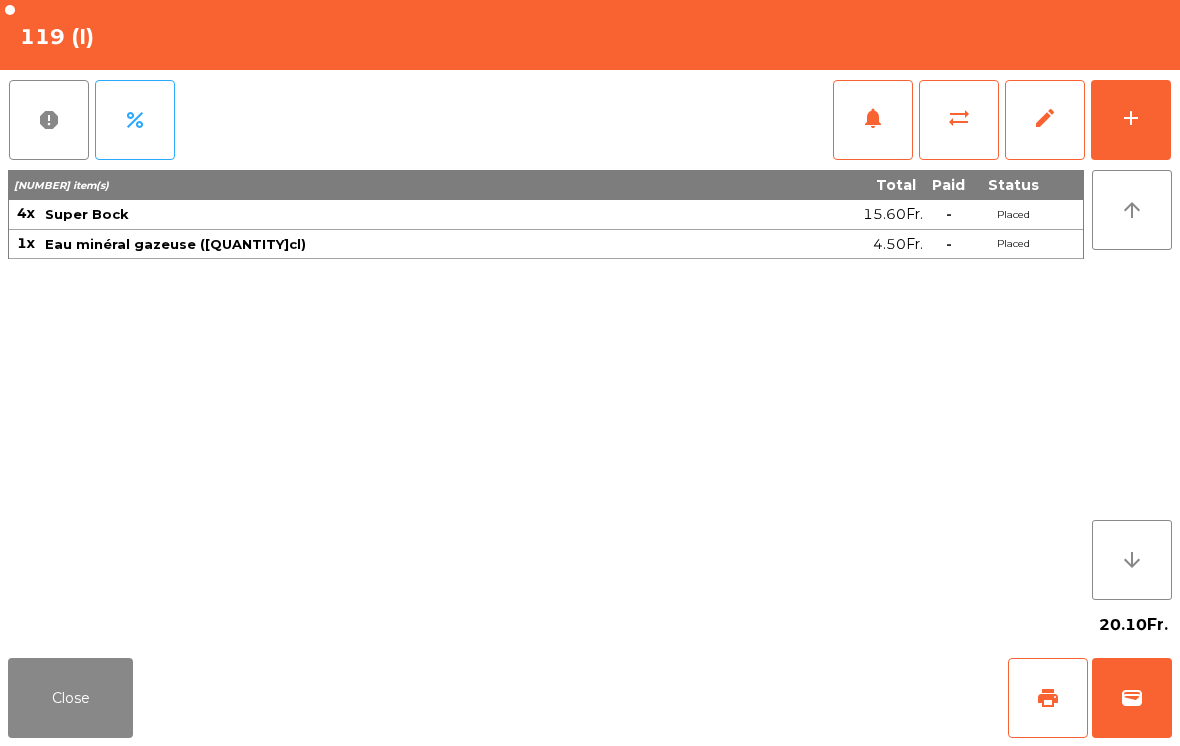 click on "wallet" at bounding box center [1048, 698] 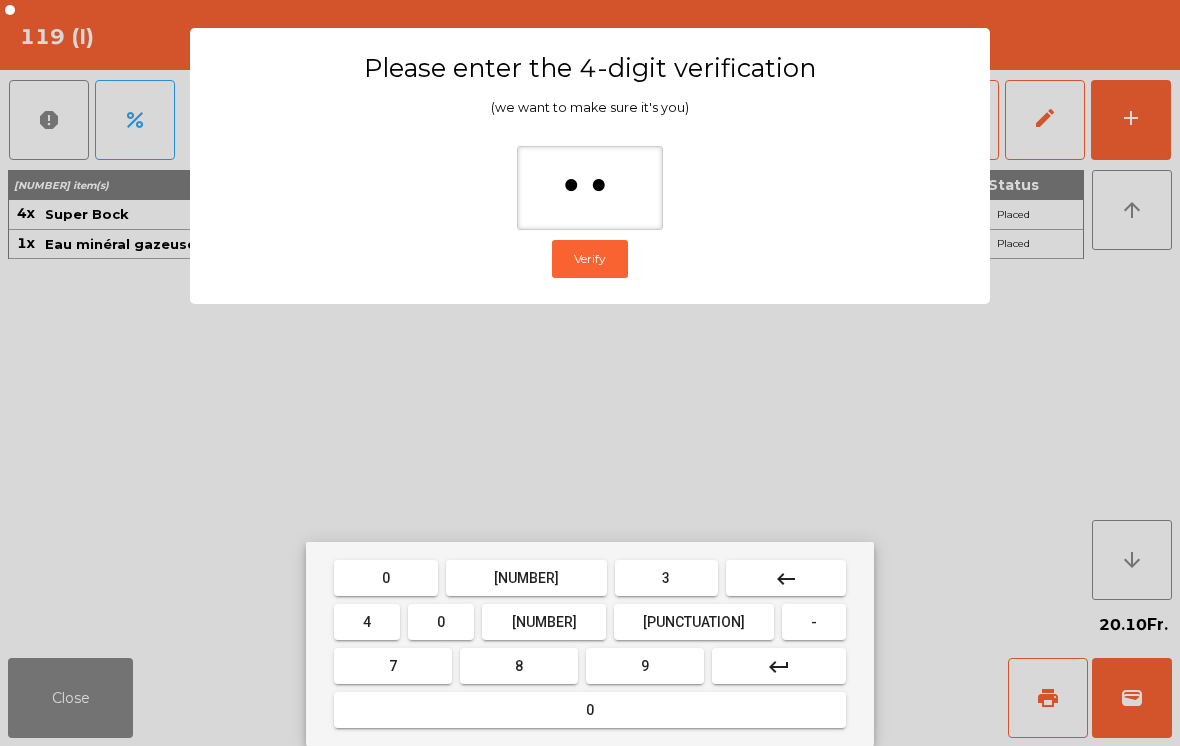 type on "***" 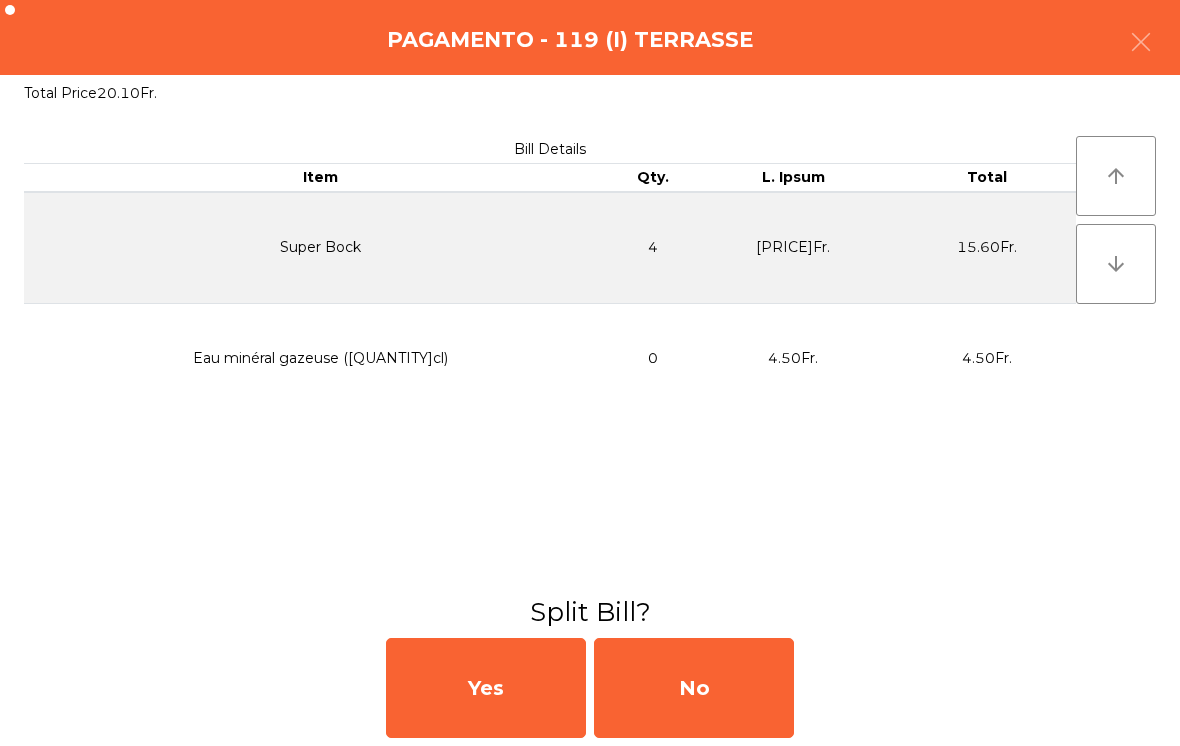click on "No" at bounding box center [694, 688] 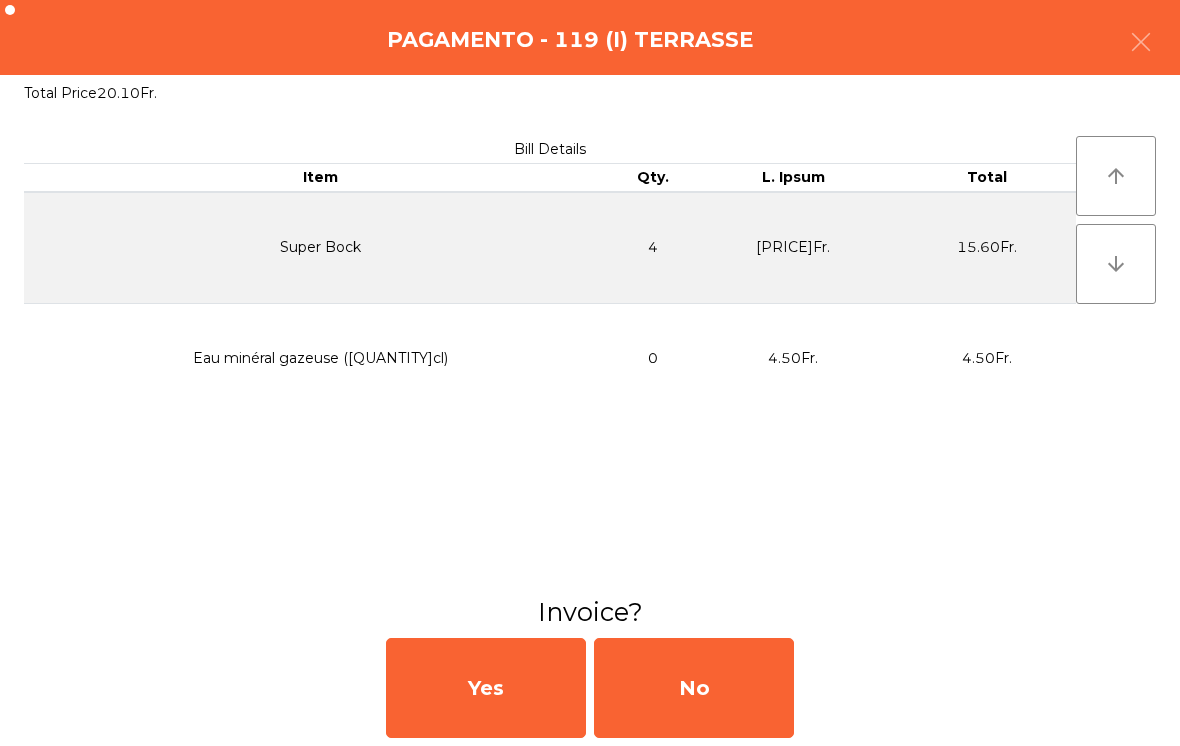 click on "No" at bounding box center (694, 688) 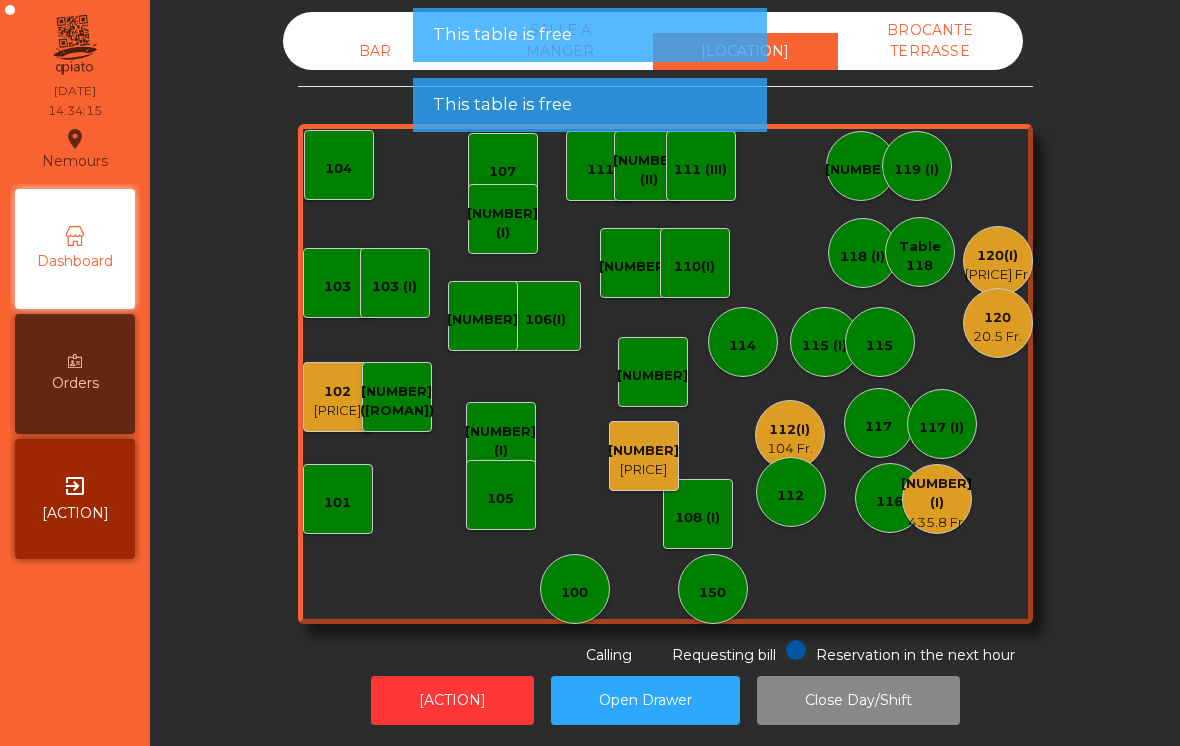 click on "120   [PRICE] Fr." at bounding box center [998, 323] 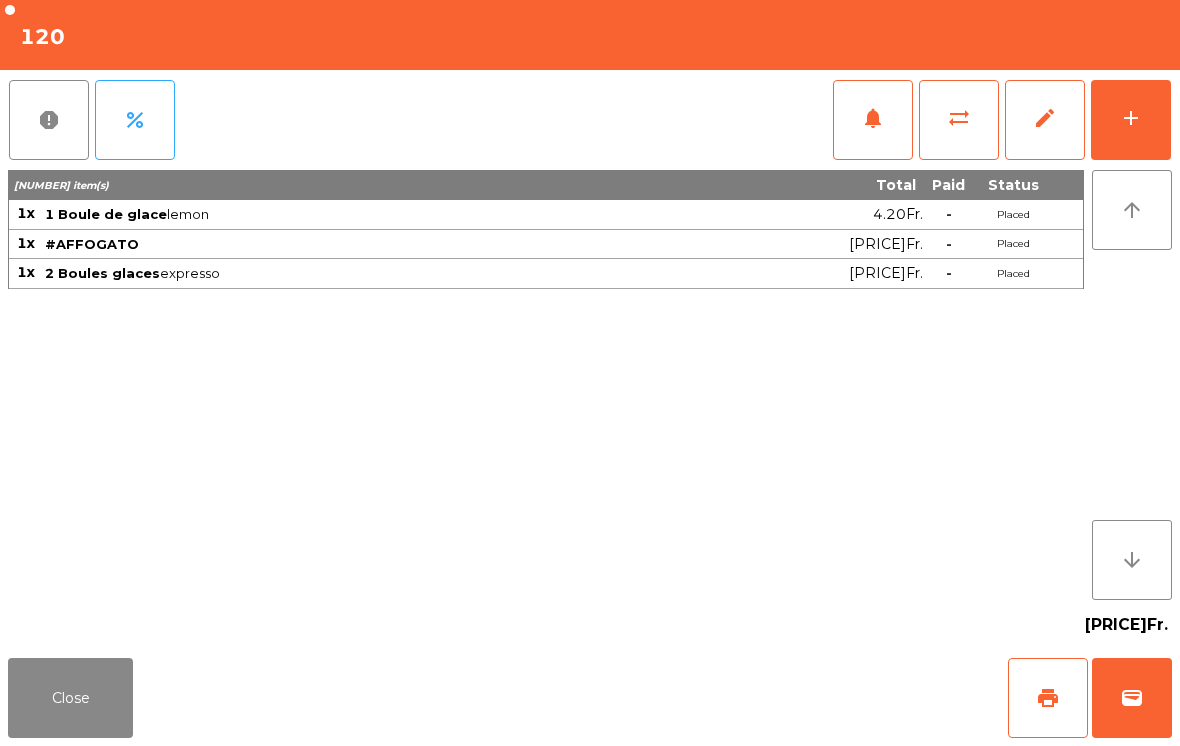 click on "Close" at bounding box center (70, 698) 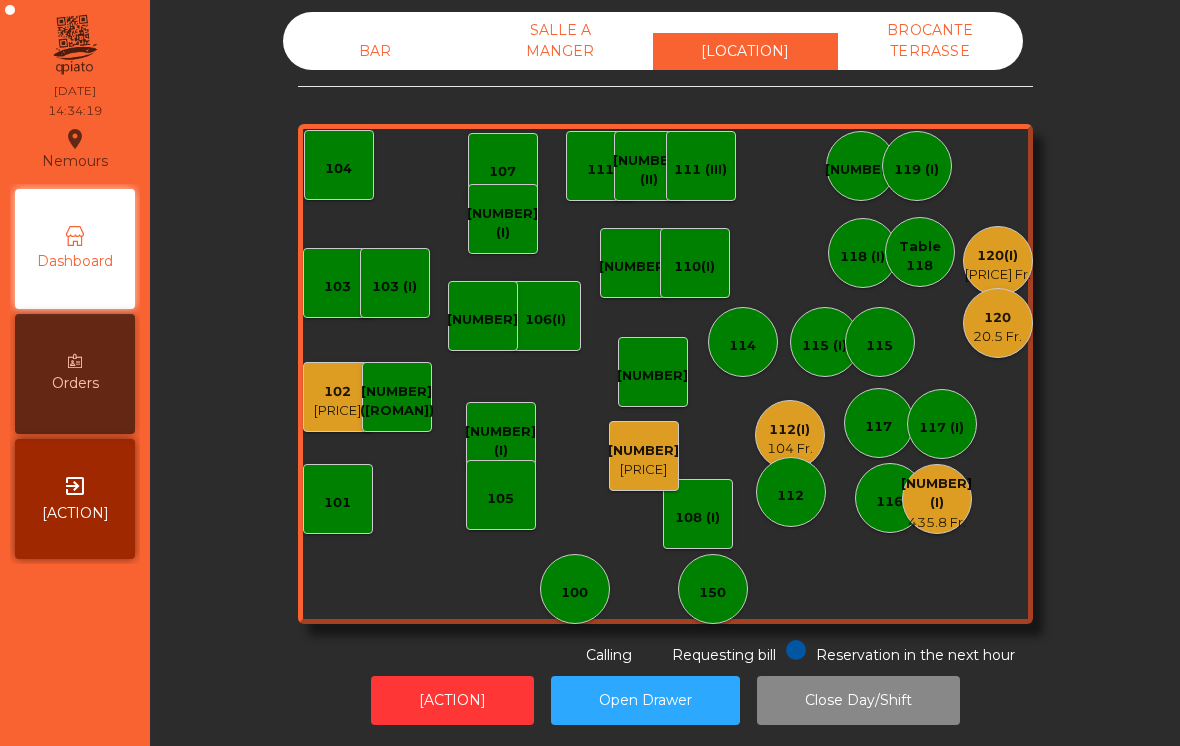 click on "120" at bounding box center [936, 493] 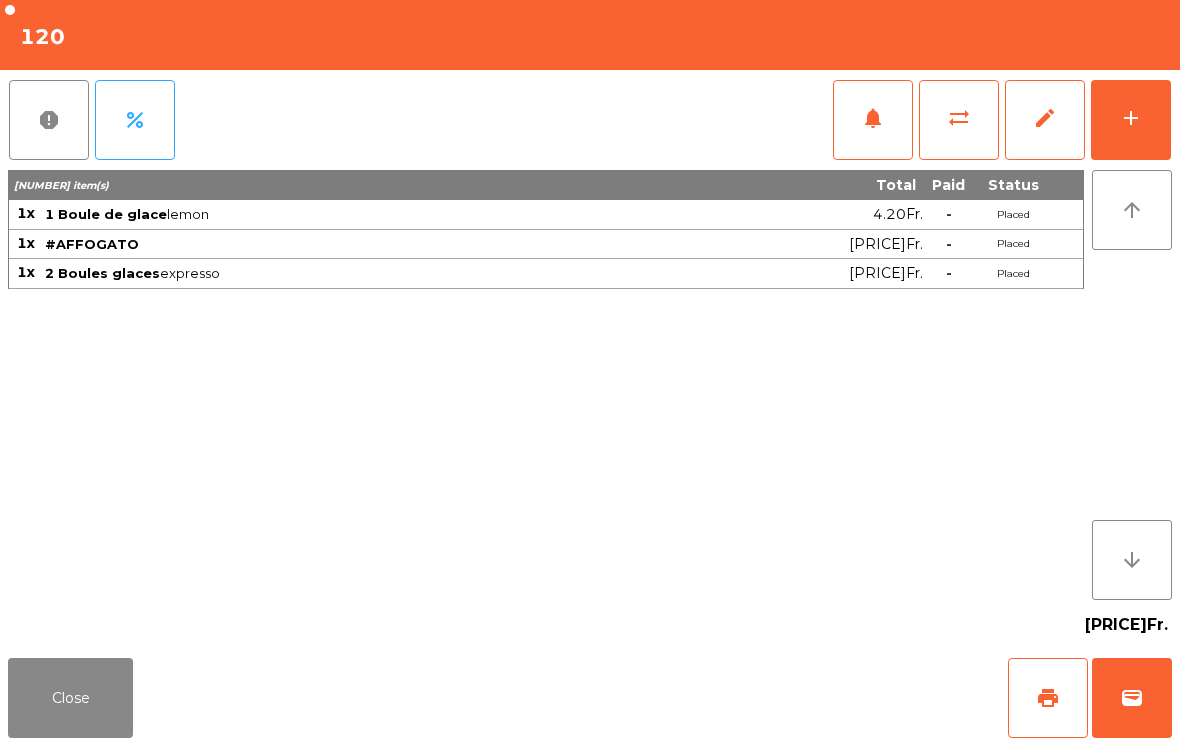 click on "sync_alt" at bounding box center [873, 118] 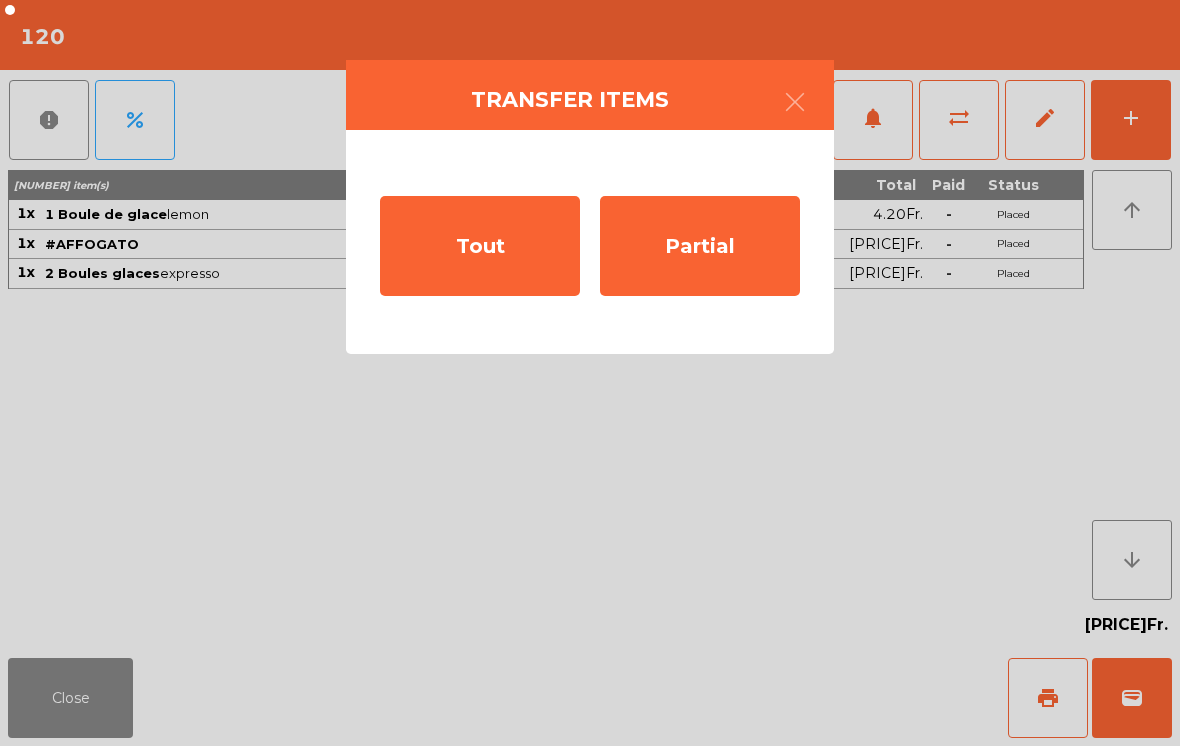 click on "Tout" at bounding box center (480, 246) 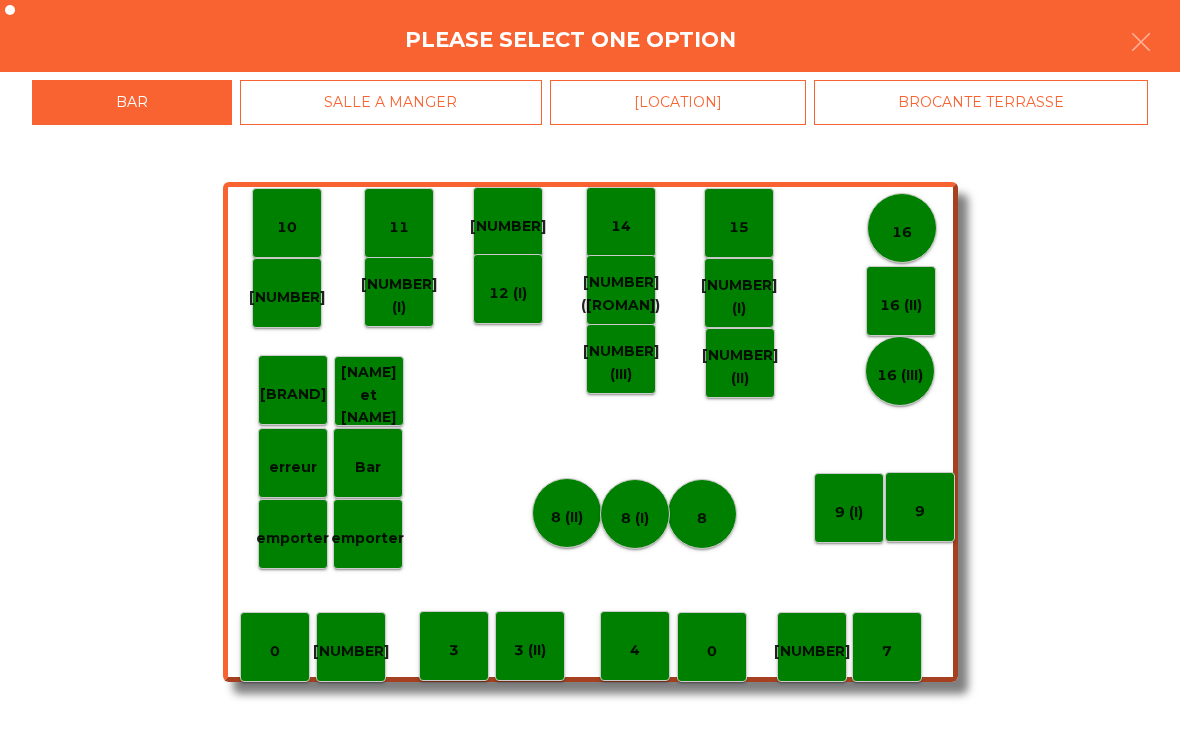 click on "[LOCATION]" at bounding box center (678, 102) 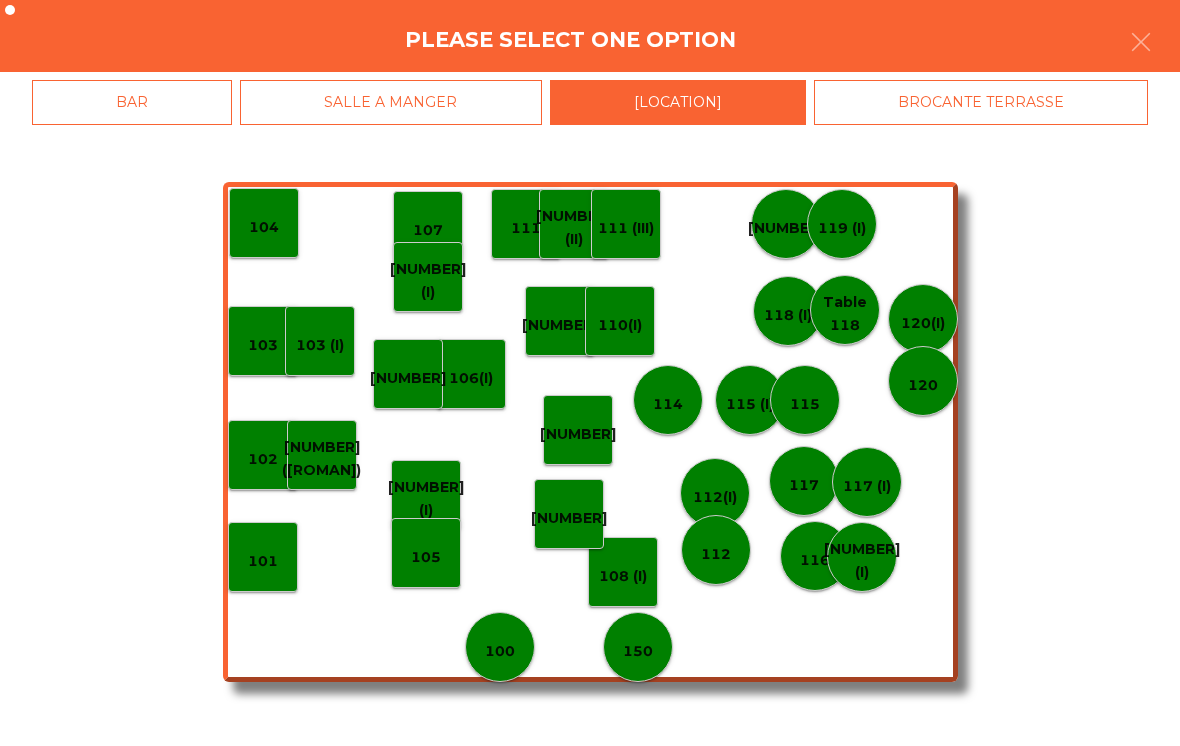 click on "120(I)" at bounding box center (500, 651) 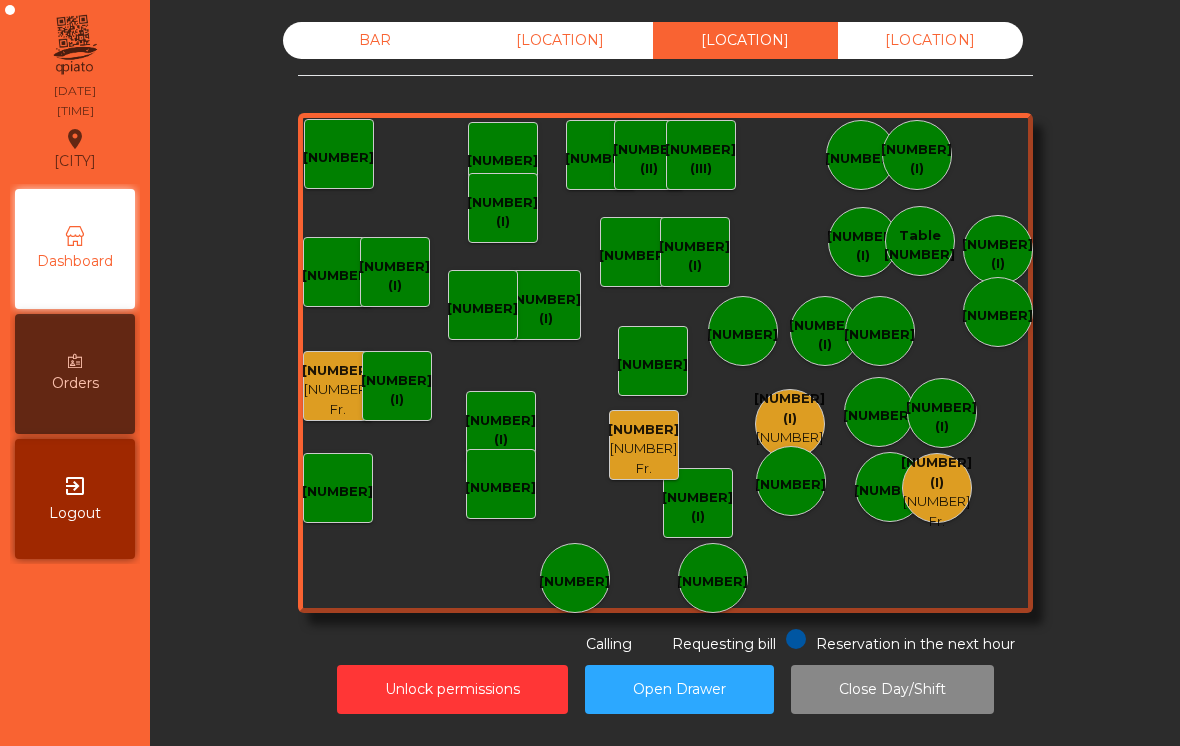 scroll, scrollTop: 0, scrollLeft: 0, axis: both 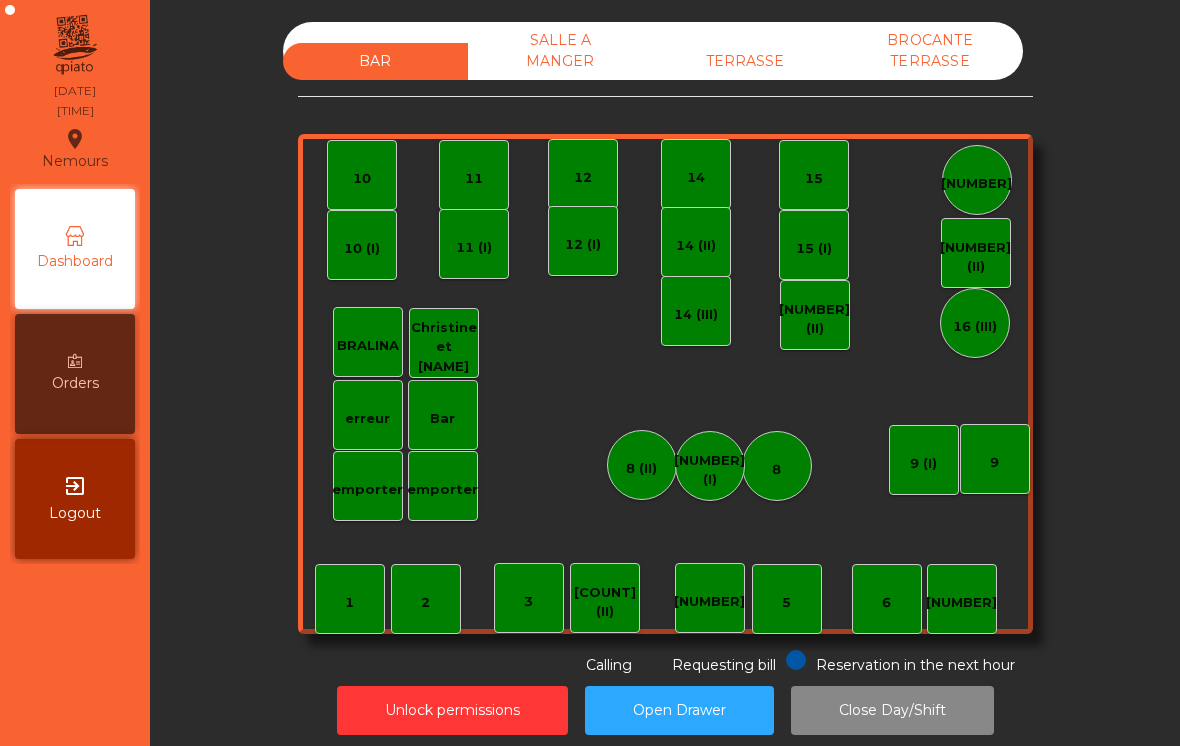 click on "TERRASSE" at bounding box center (745, 61) 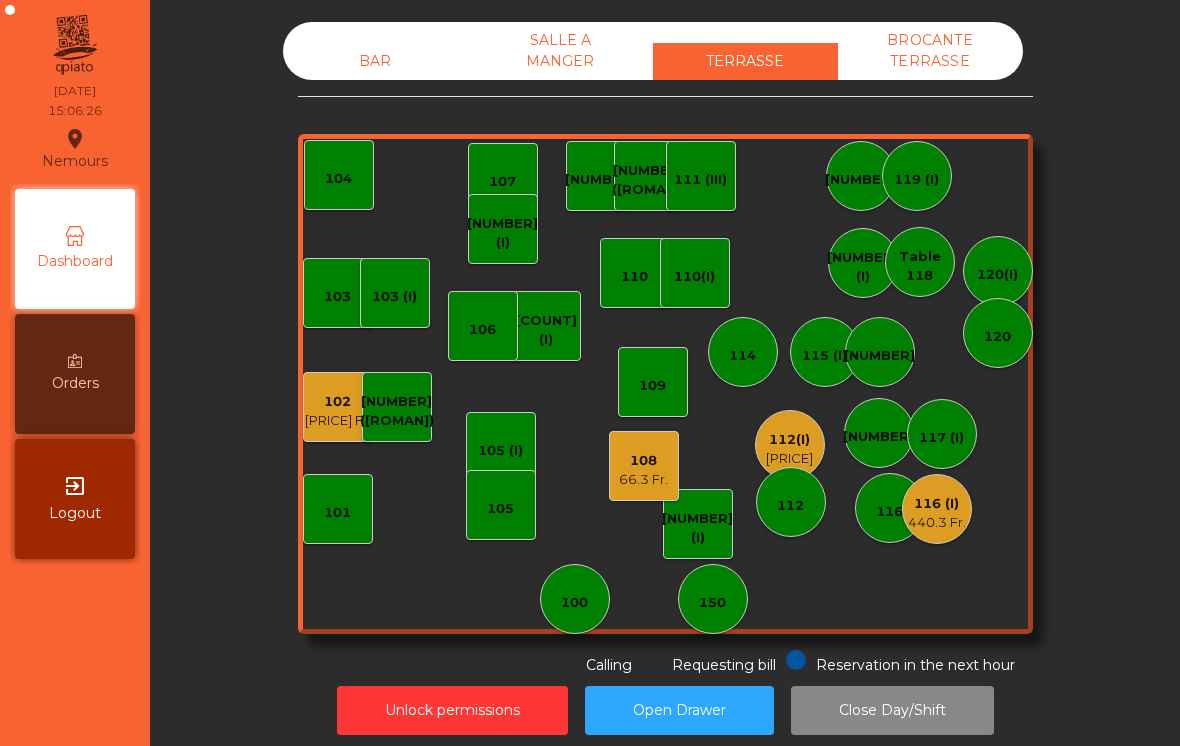 click on "440.3 Fr." at bounding box center (937, 523) 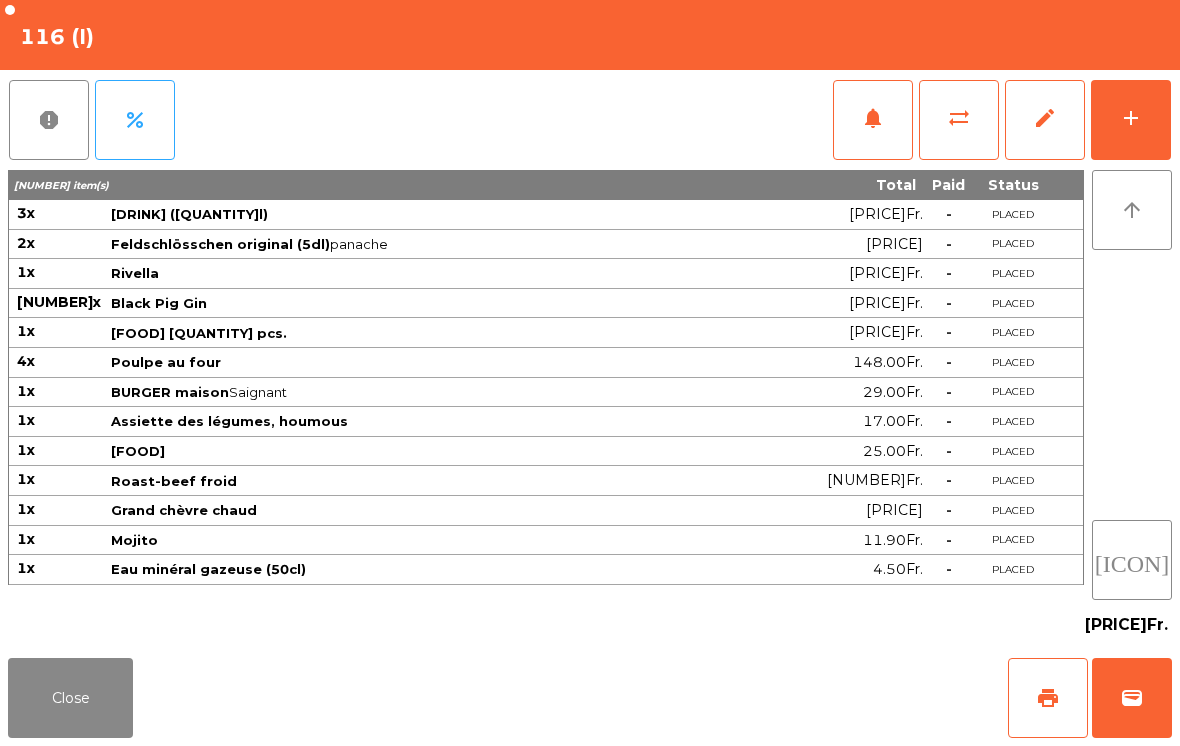 click on "add" at bounding box center [1131, 120] 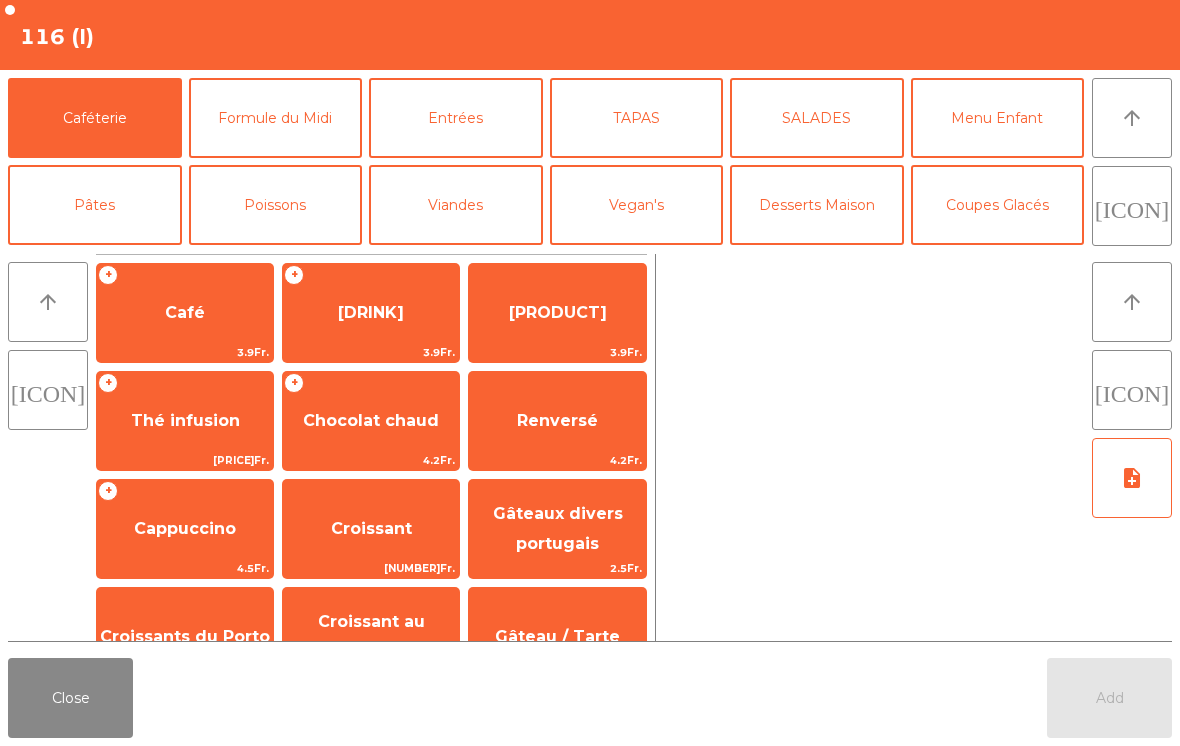 click on "Desserts Maison" at bounding box center [817, 205] 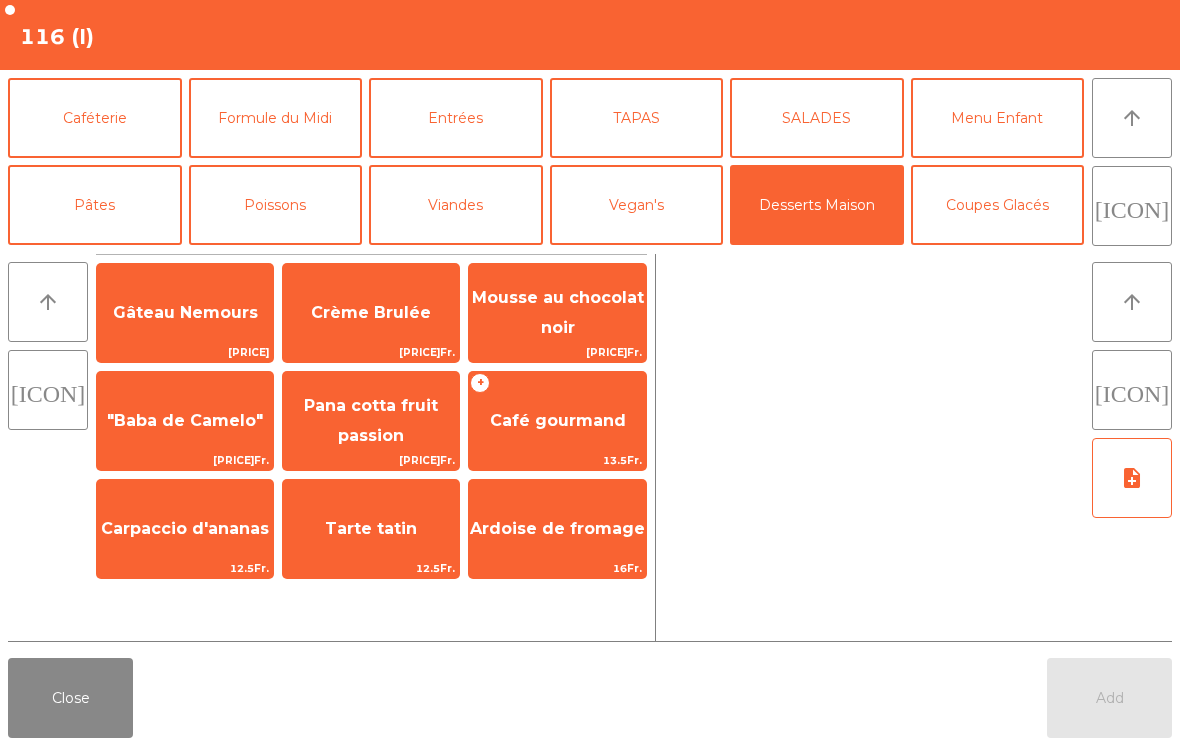 click on "Gâteau Nemours" at bounding box center (185, 312) 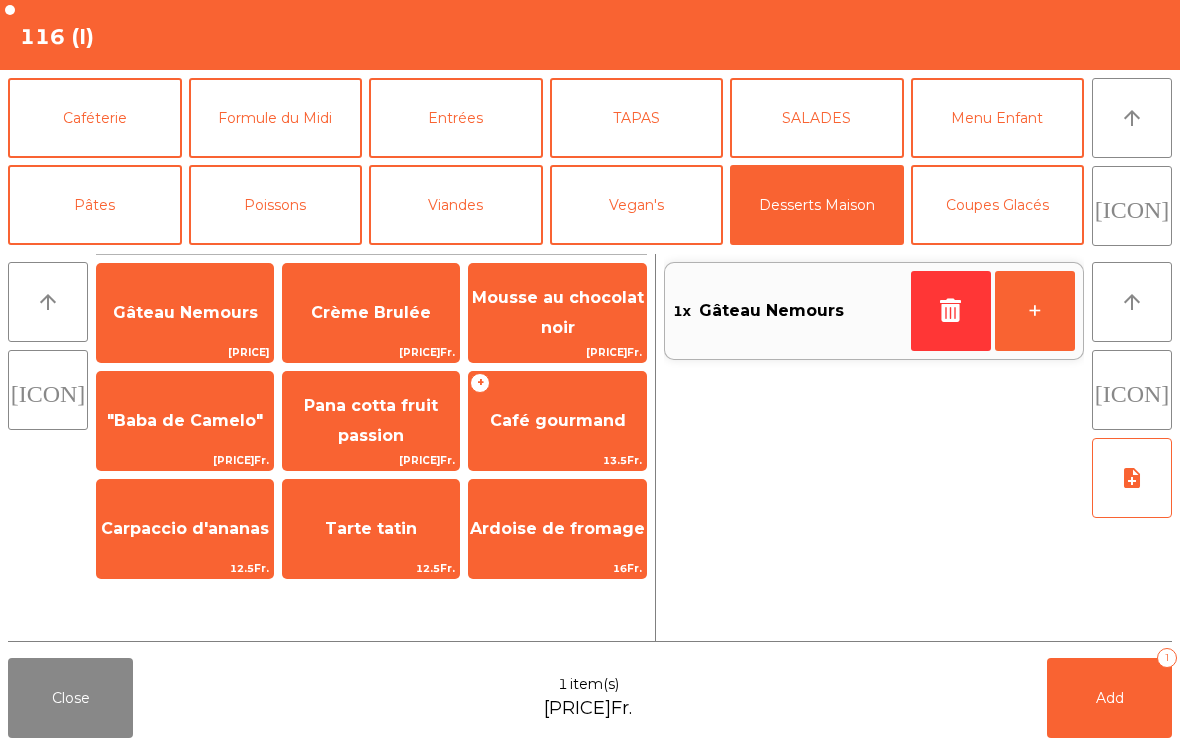 click on "Gâteau Nemours" at bounding box center (185, 313) 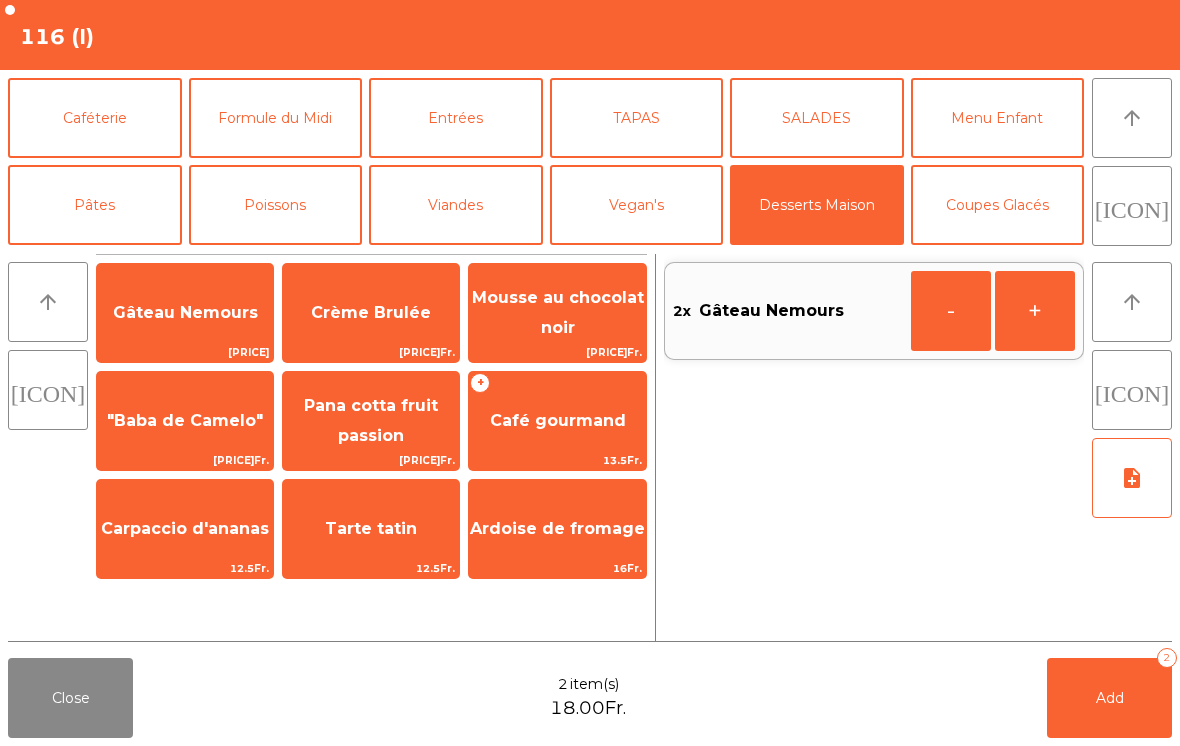 click on "Gâteau Nemours" at bounding box center (185, 313) 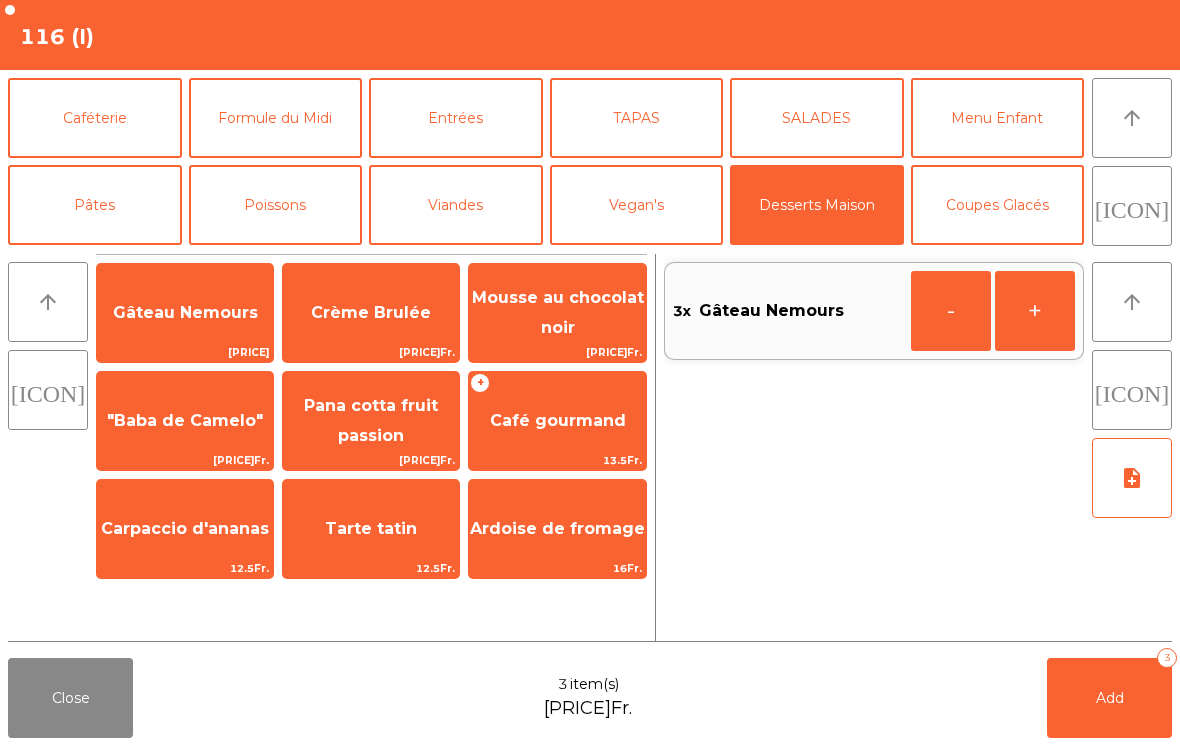 click on "Pana cotta fruit passion" at bounding box center [185, 313] 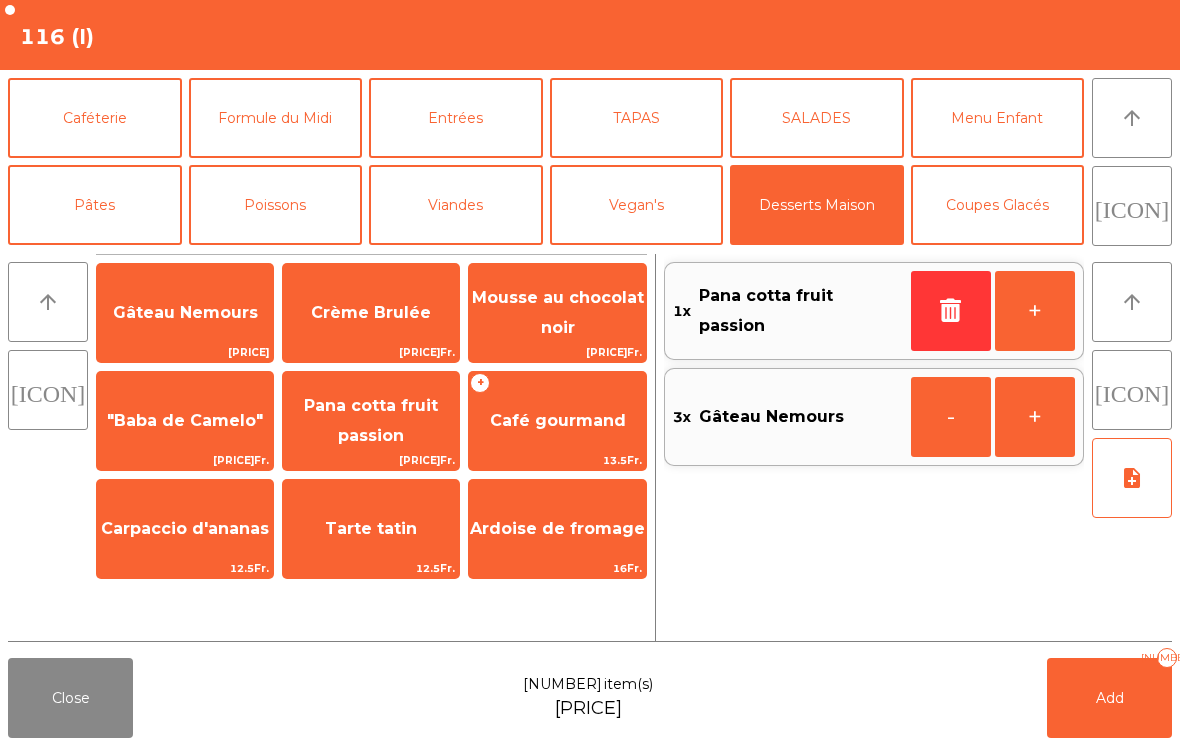 click on "Caféterie" at bounding box center (95, 118) 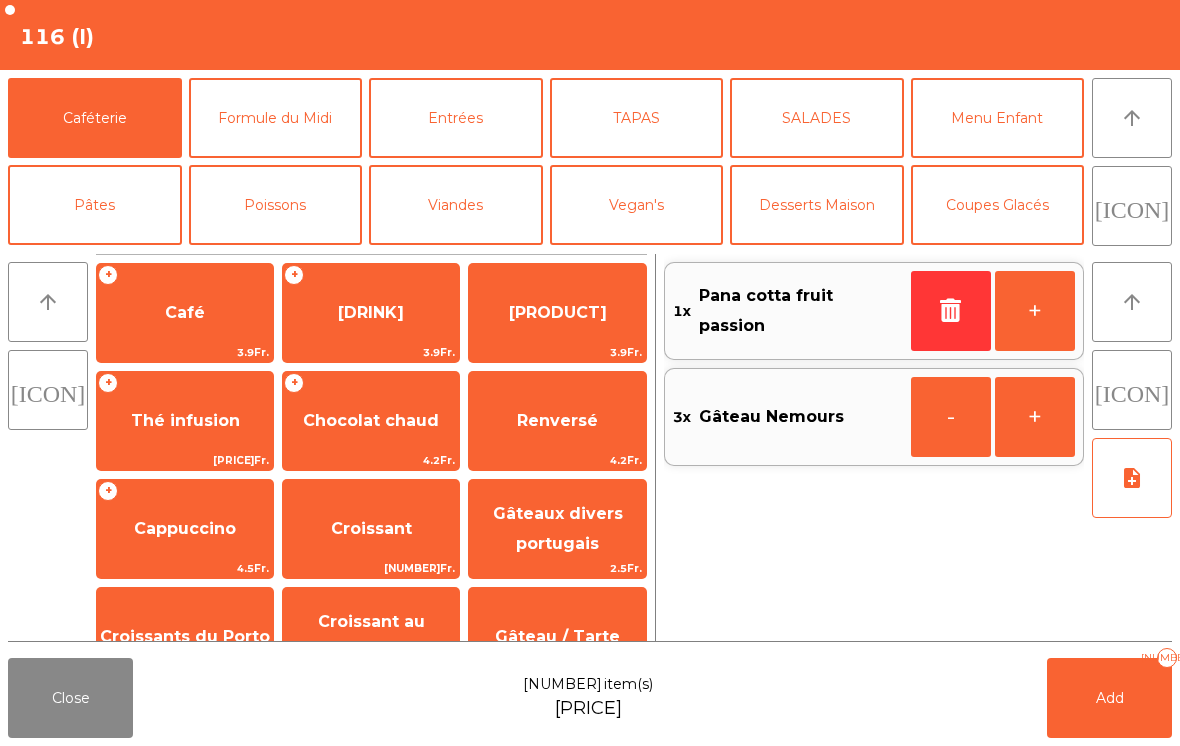 click on "[DRINK]" at bounding box center (185, 313) 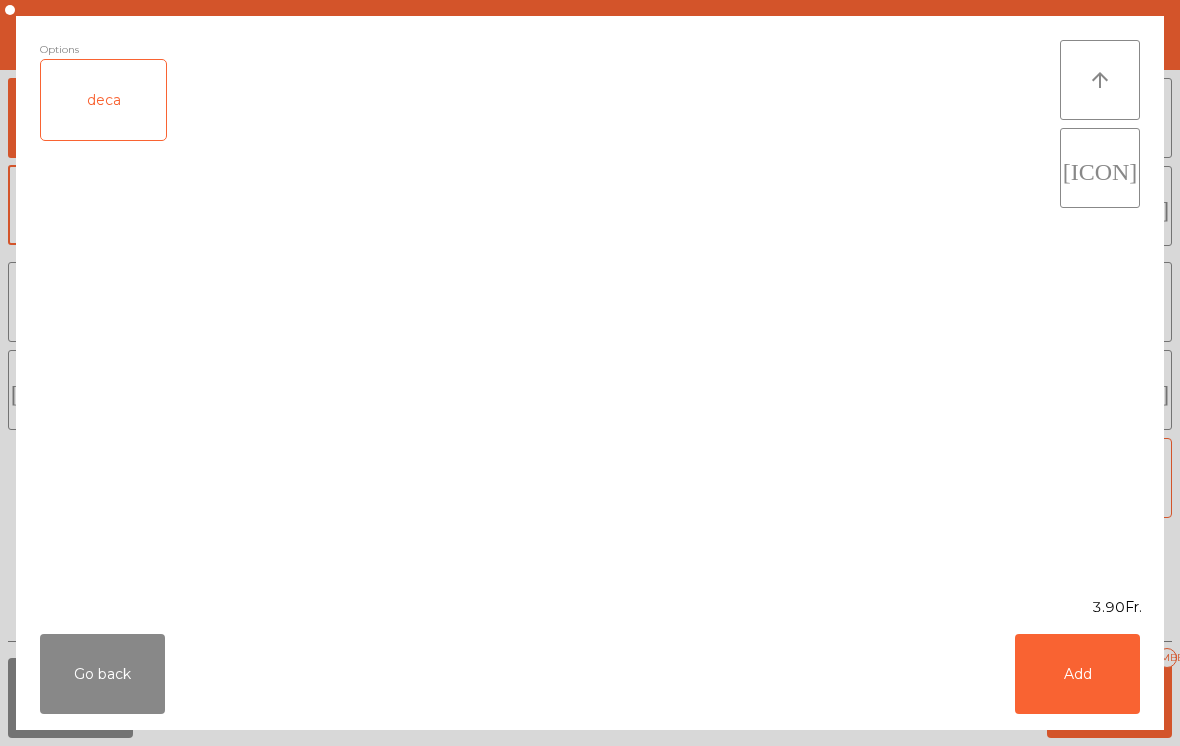 click on "Add" at bounding box center (1077, 674) 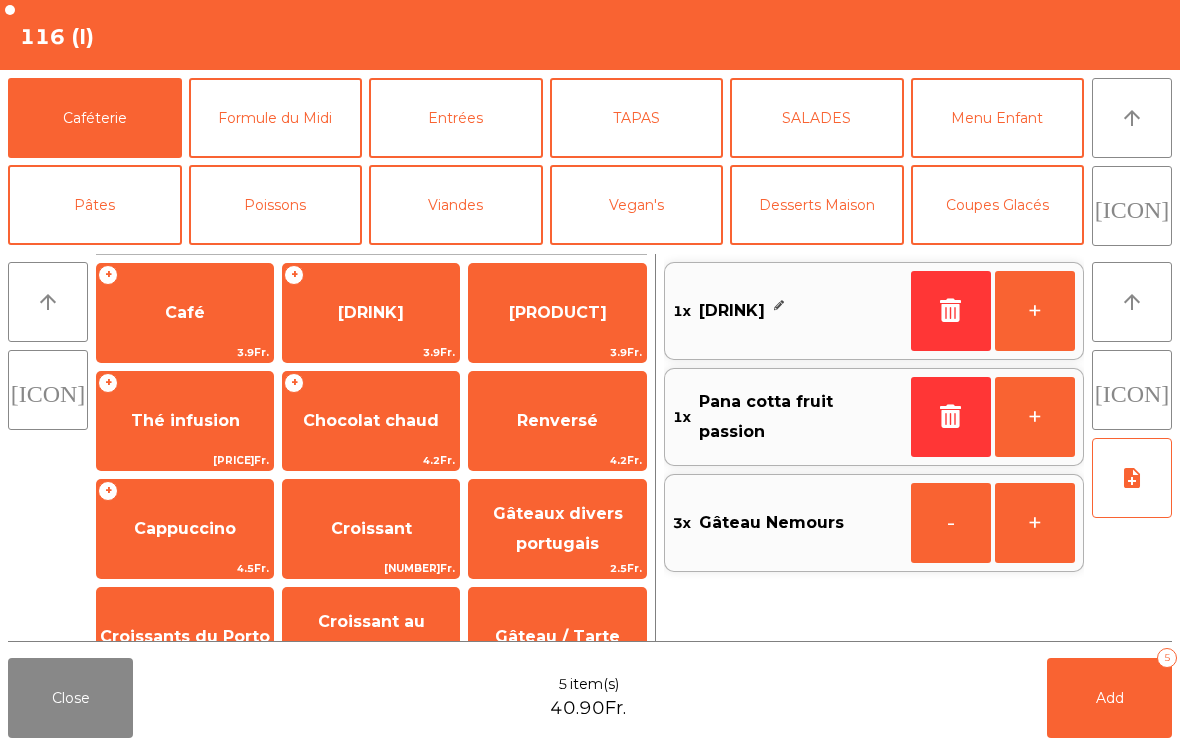 click on "Café" at bounding box center (185, 312) 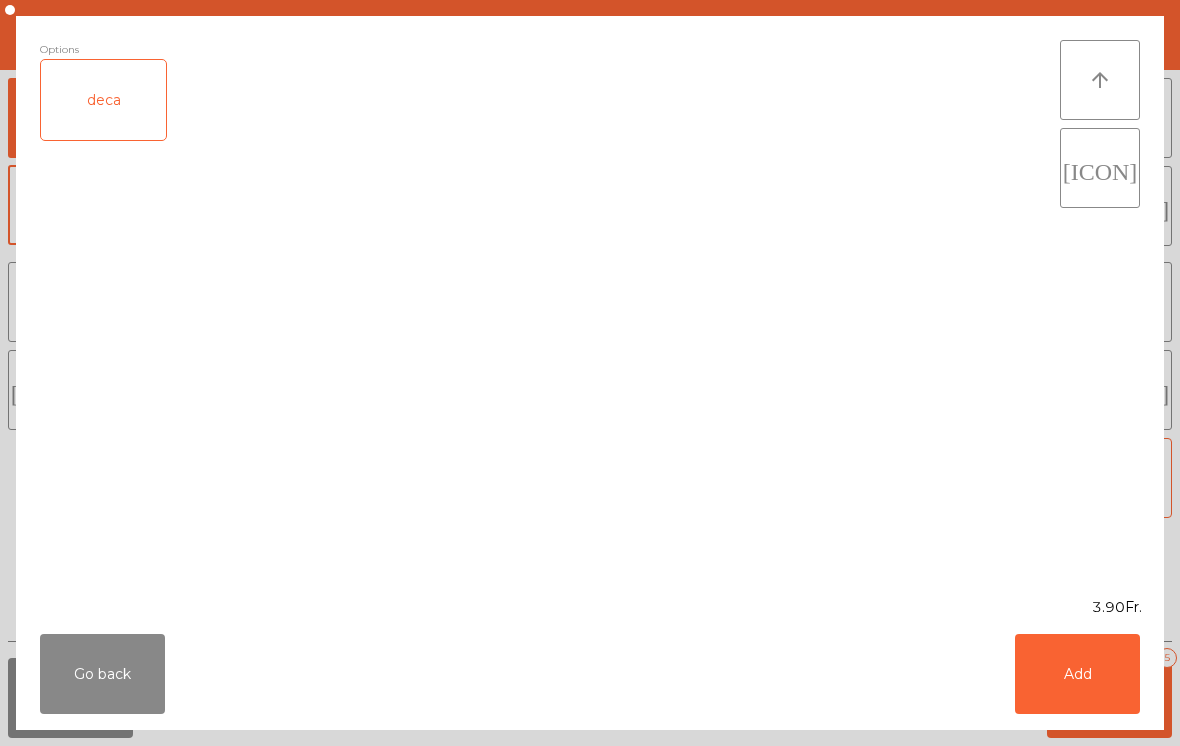 click on "Add" at bounding box center [1077, 674] 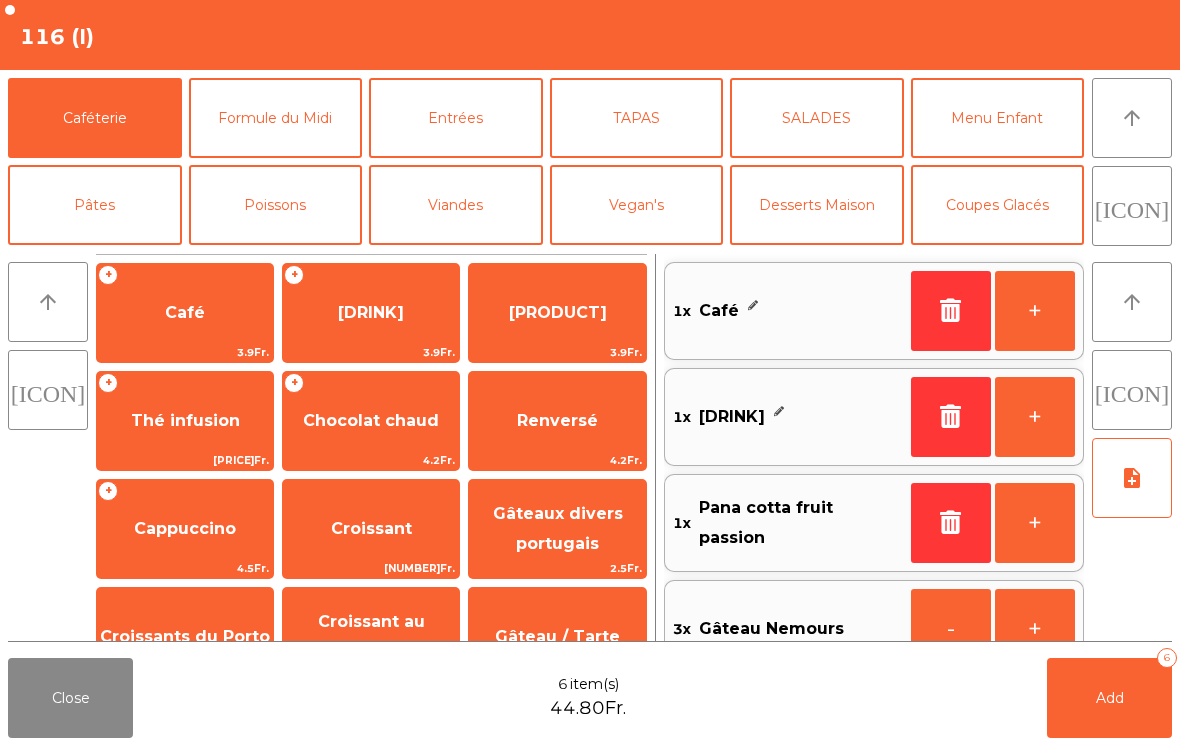 click on "+" at bounding box center (1035, 311) 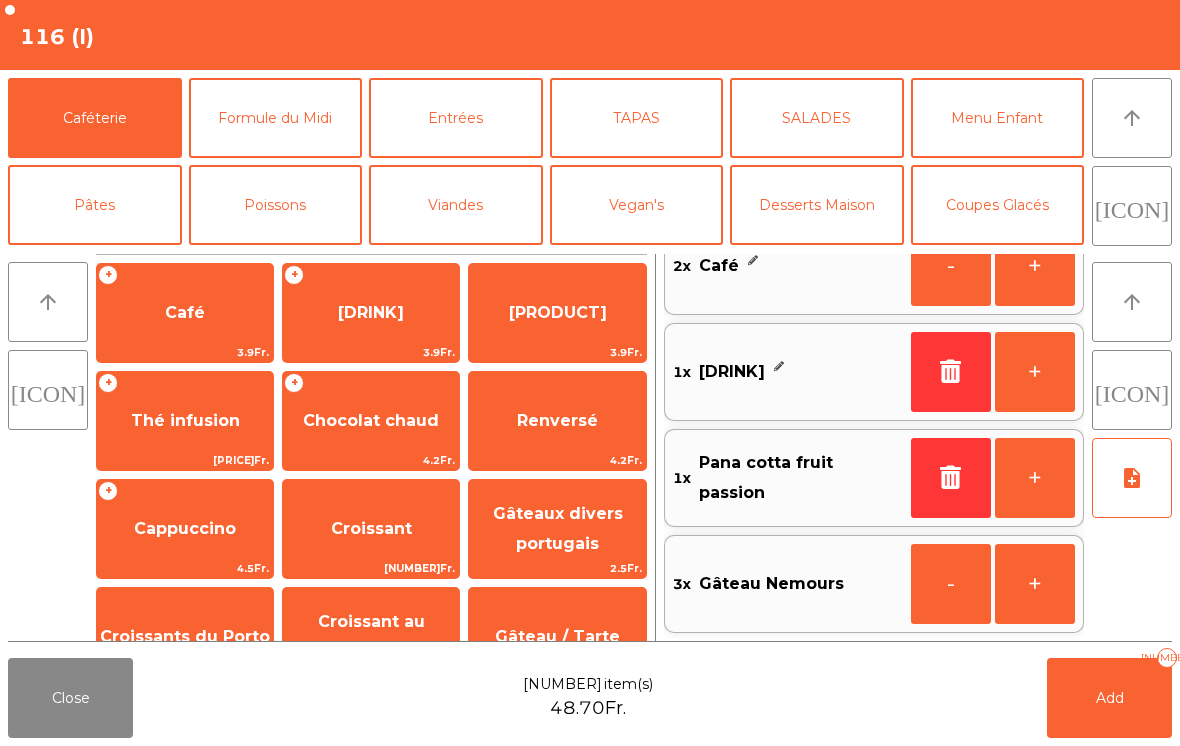 scroll, scrollTop: 45, scrollLeft: 0, axis: vertical 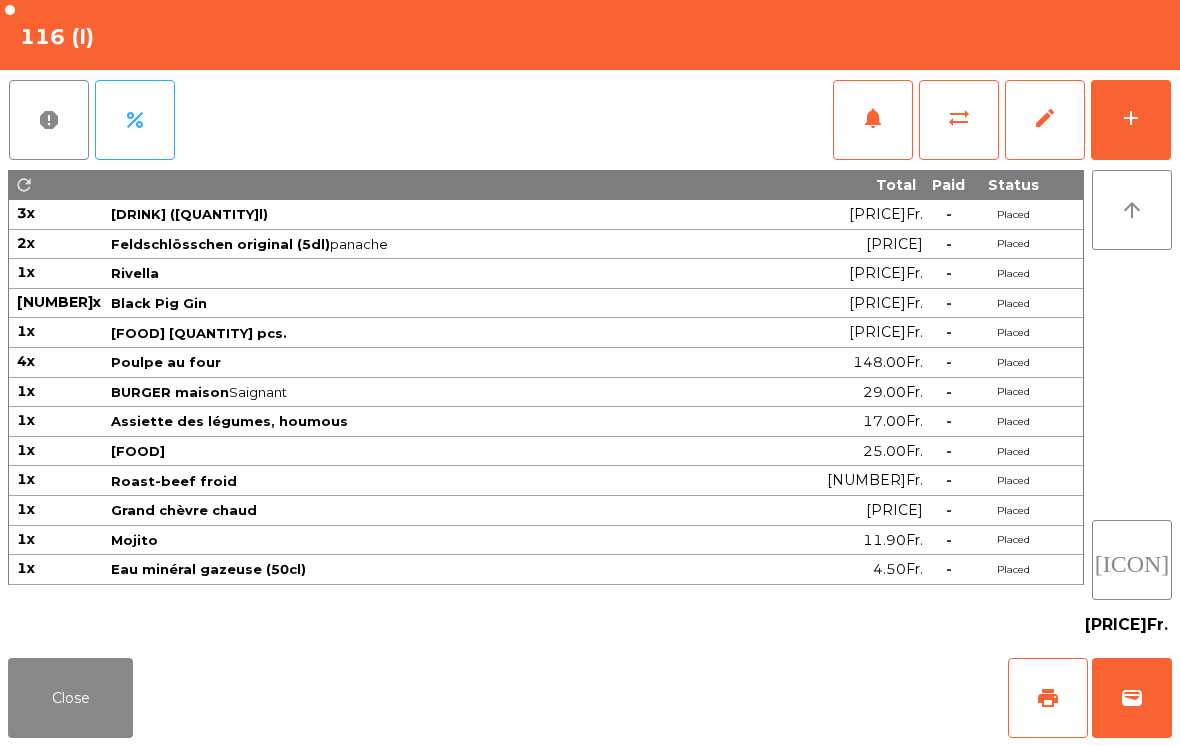 click on "Close" at bounding box center [70, 698] 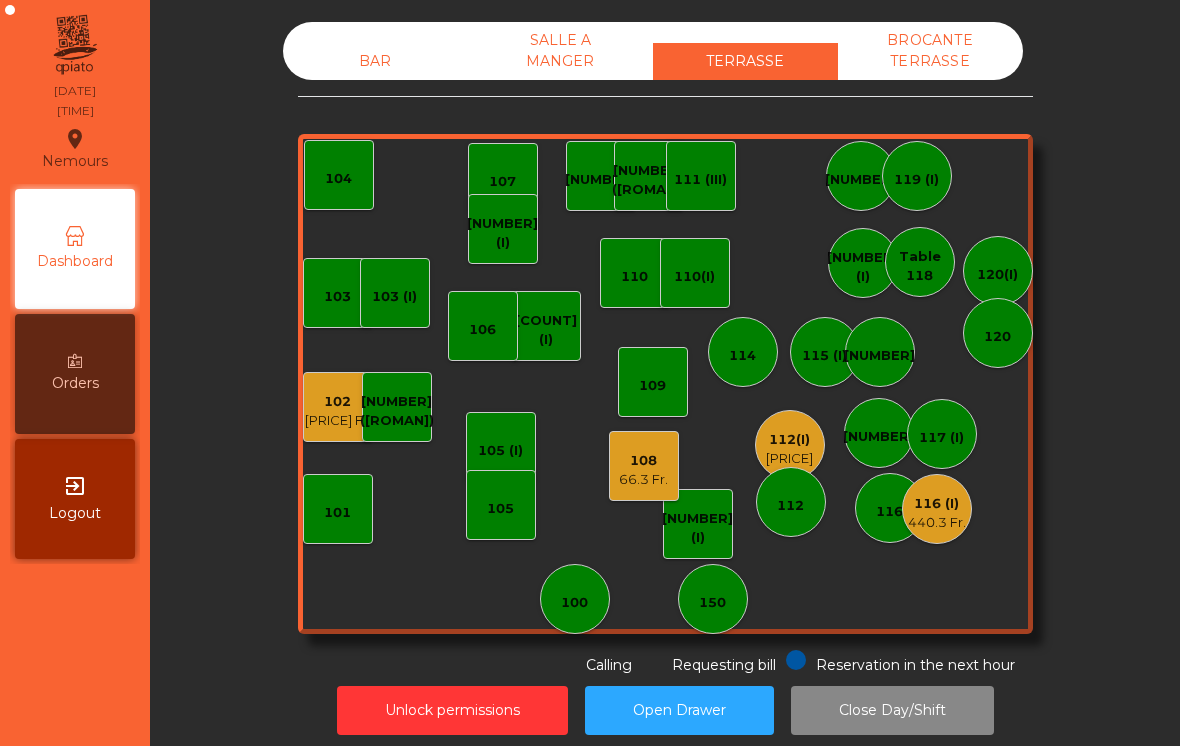 click on "103    102   222.5 Fr.    101   102(I)   106(I)    104   105 (I)   108 (I)   105    107   100   150   110   107 (I)   103 (I)   108   66.3 Fr.   116   116 (I)   440.3 Fr.   109   106   111   111 (II)   111 (III)   117   117 (I)   118 (I)   119   119 (I)   115 (I)   115   112(I)   104 Fr.   112   114   110(I)   Table 118   120(I)   120" at bounding box center (665, 384) 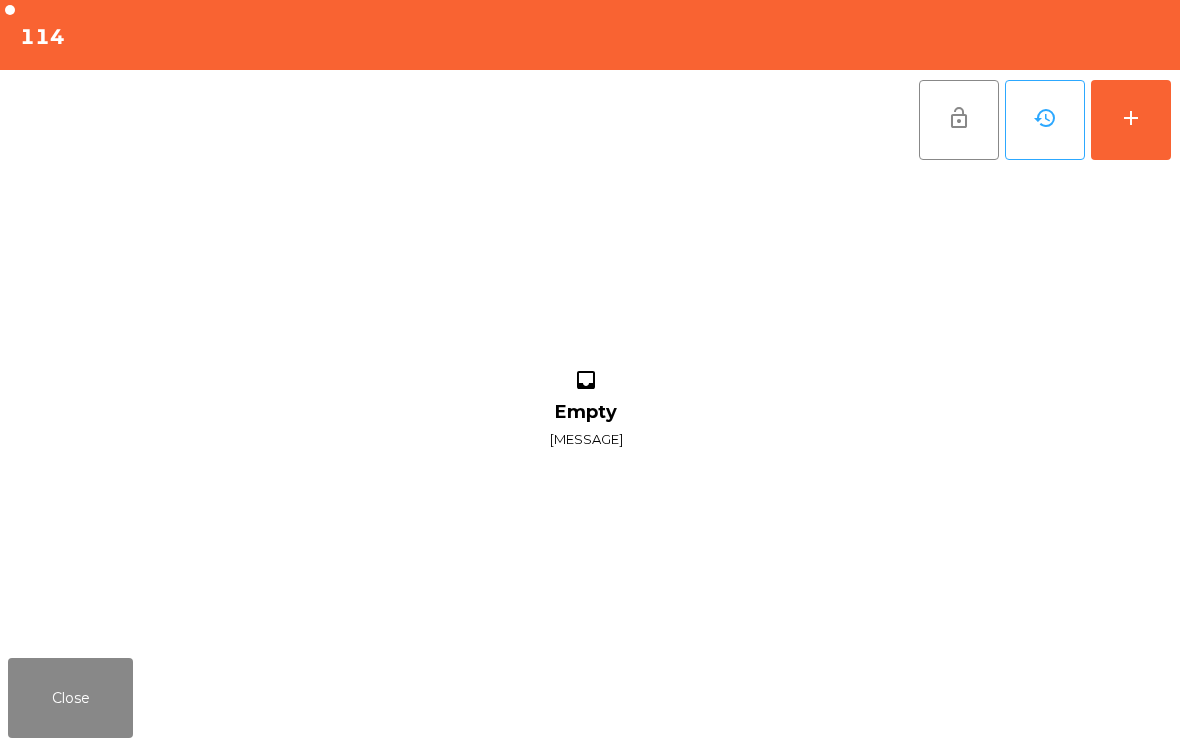 click on "add" at bounding box center (1131, 120) 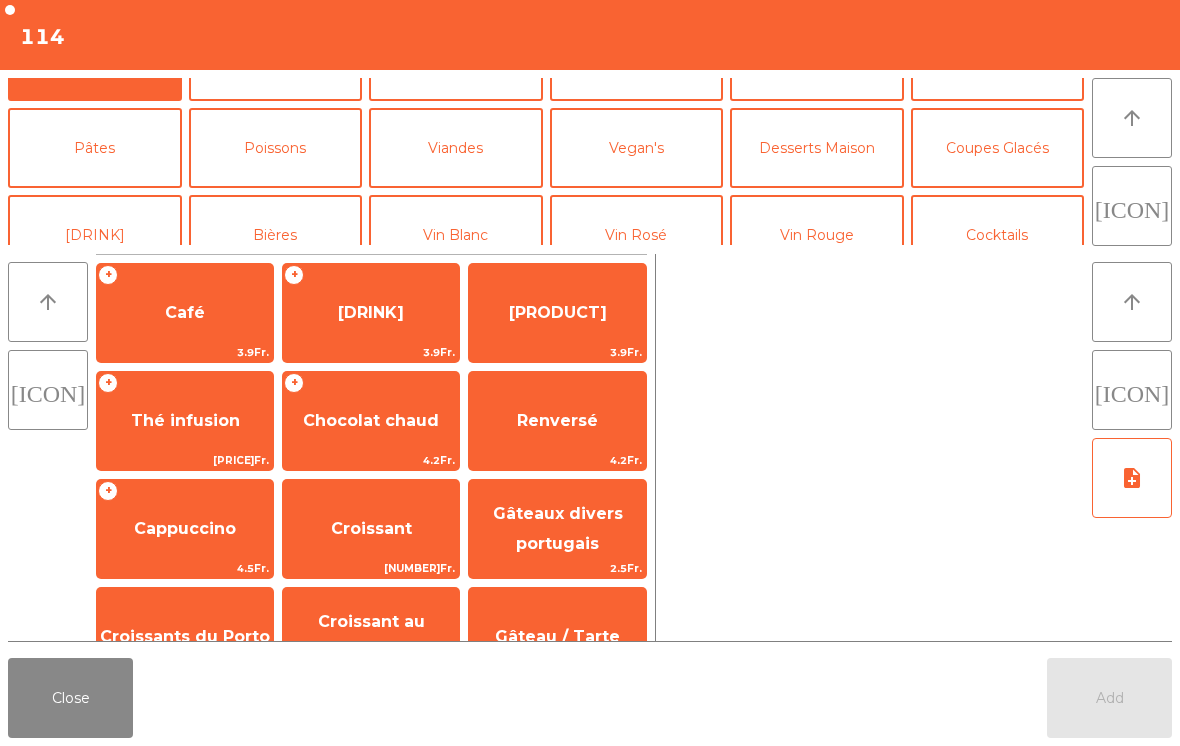 scroll, scrollTop: 115, scrollLeft: 0, axis: vertical 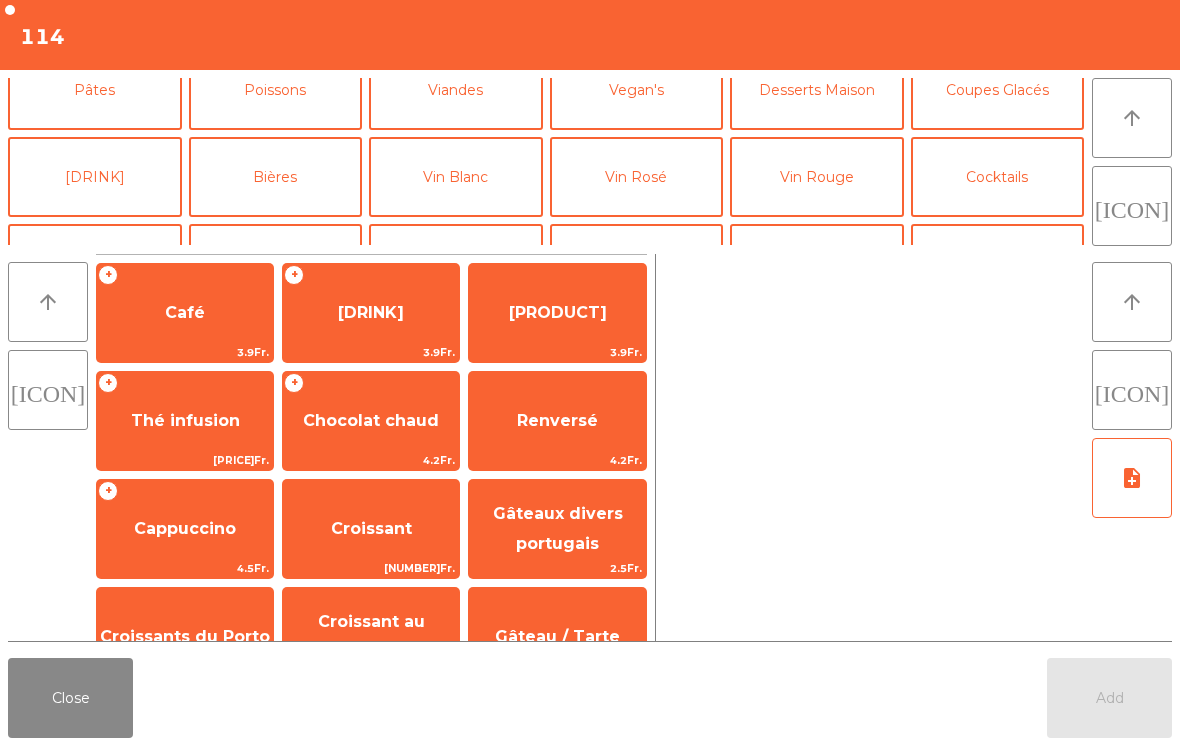 click on "[DRINK]" at bounding box center [95, 177] 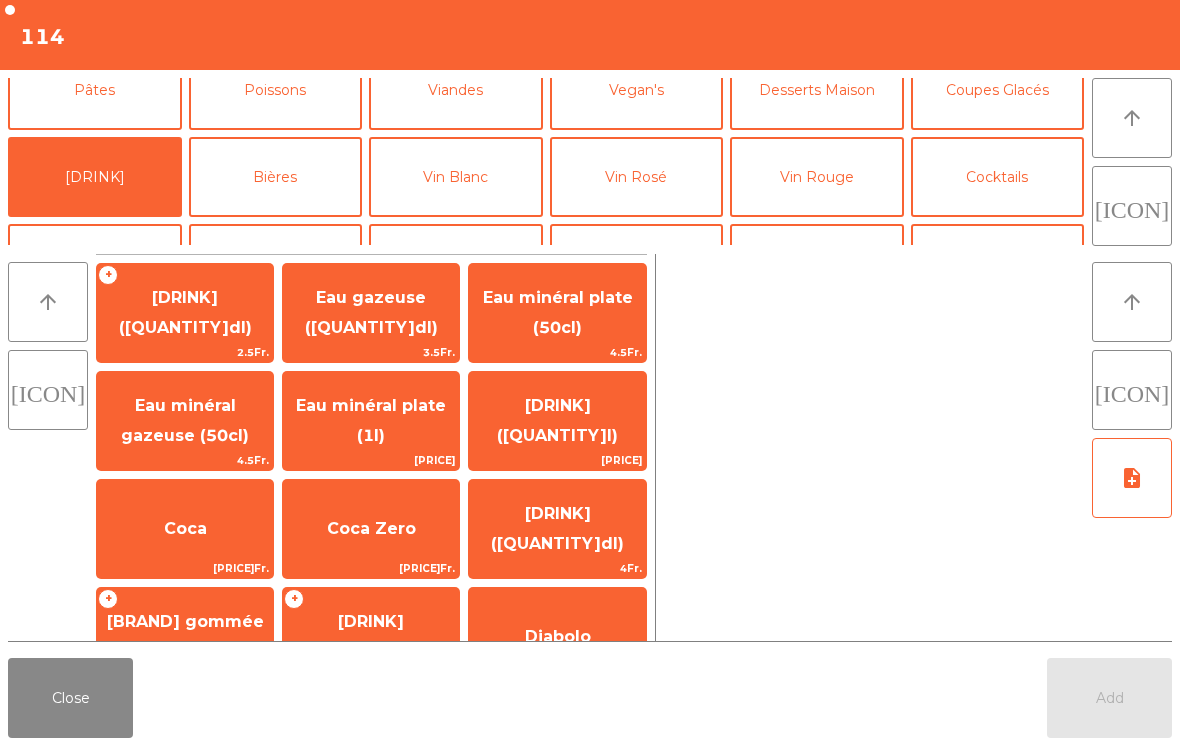 click on "Eau minéral gazeuse (50cl)" at bounding box center [185, 312] 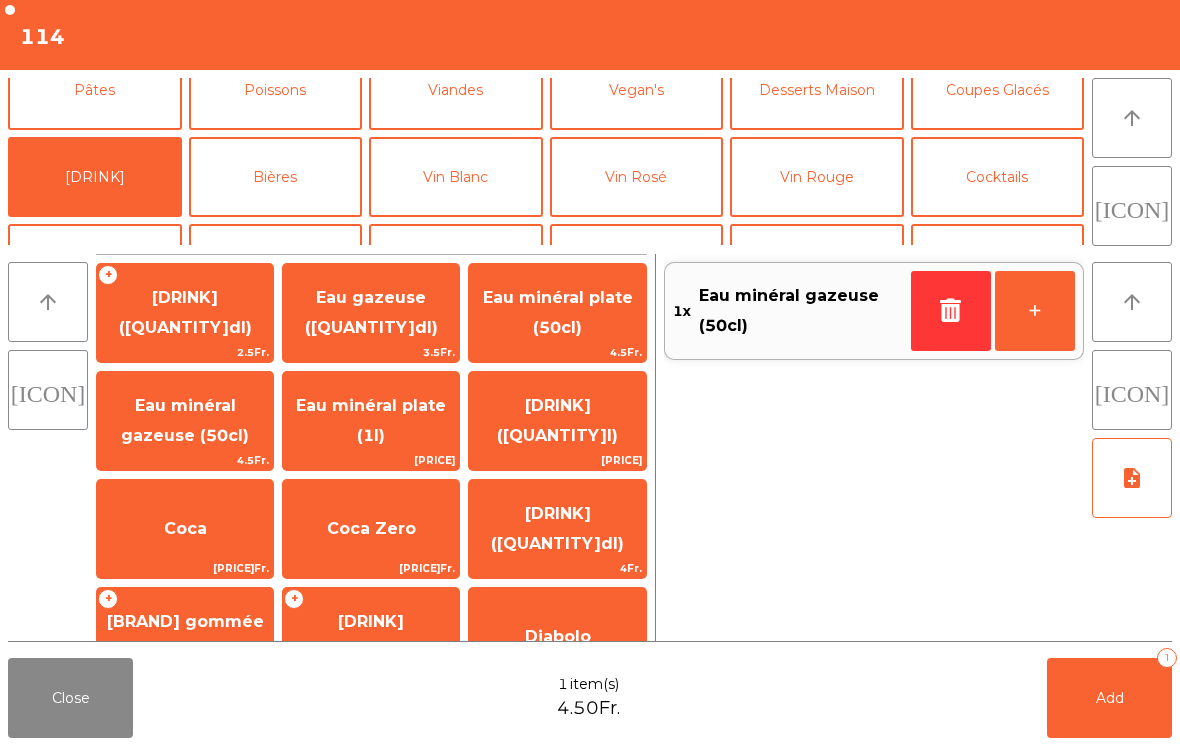 click on "Add   1" at bounding box center (1109, 698) 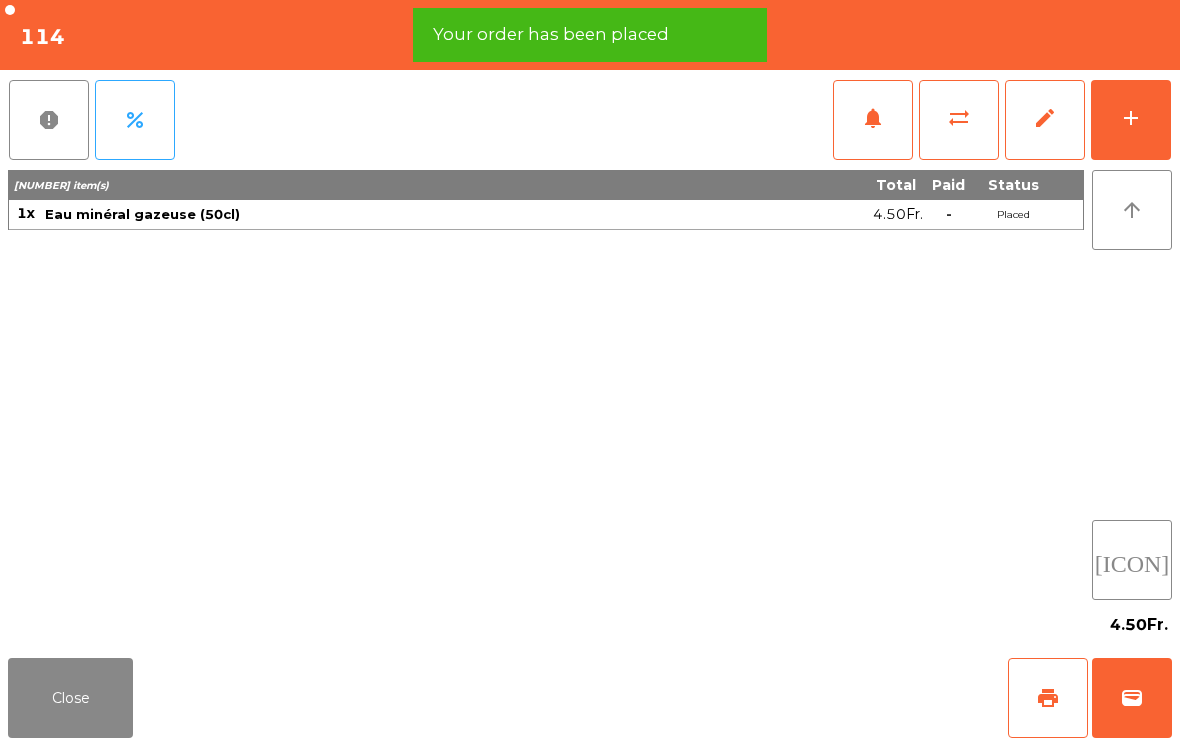 click on "Close" at bounding box center [70, 698] 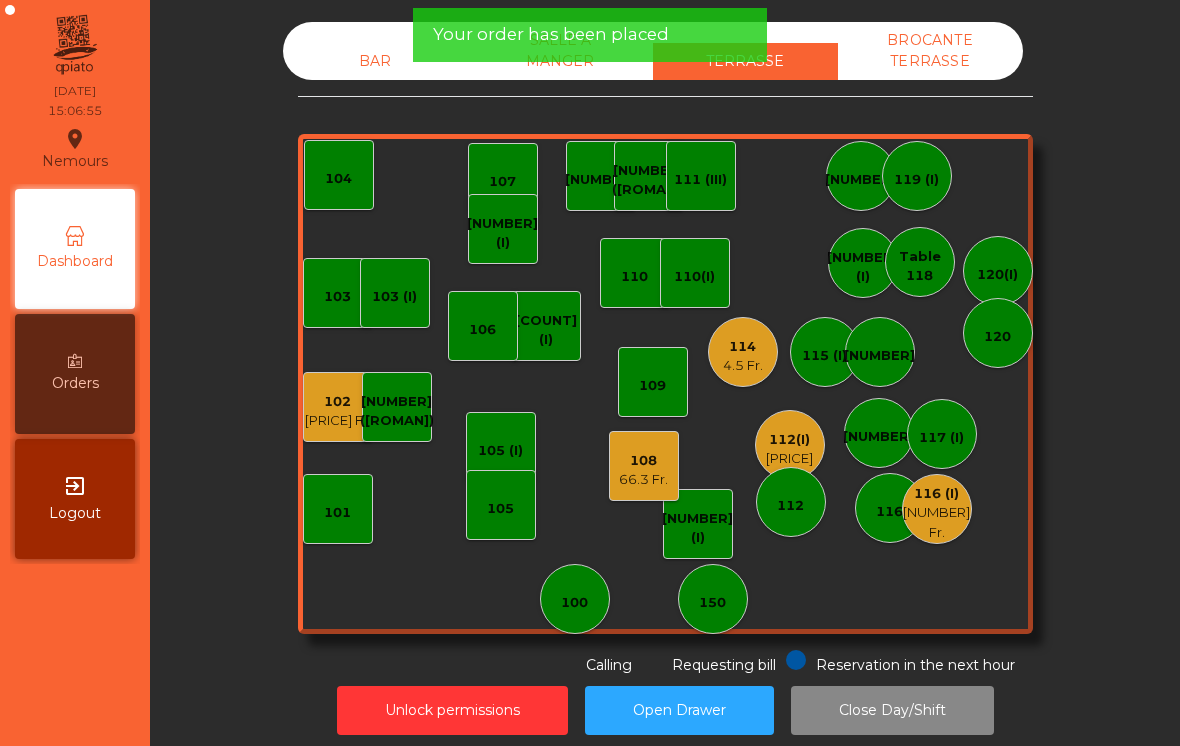 click on "[NUMBER]" at bounding box center (880, 352) 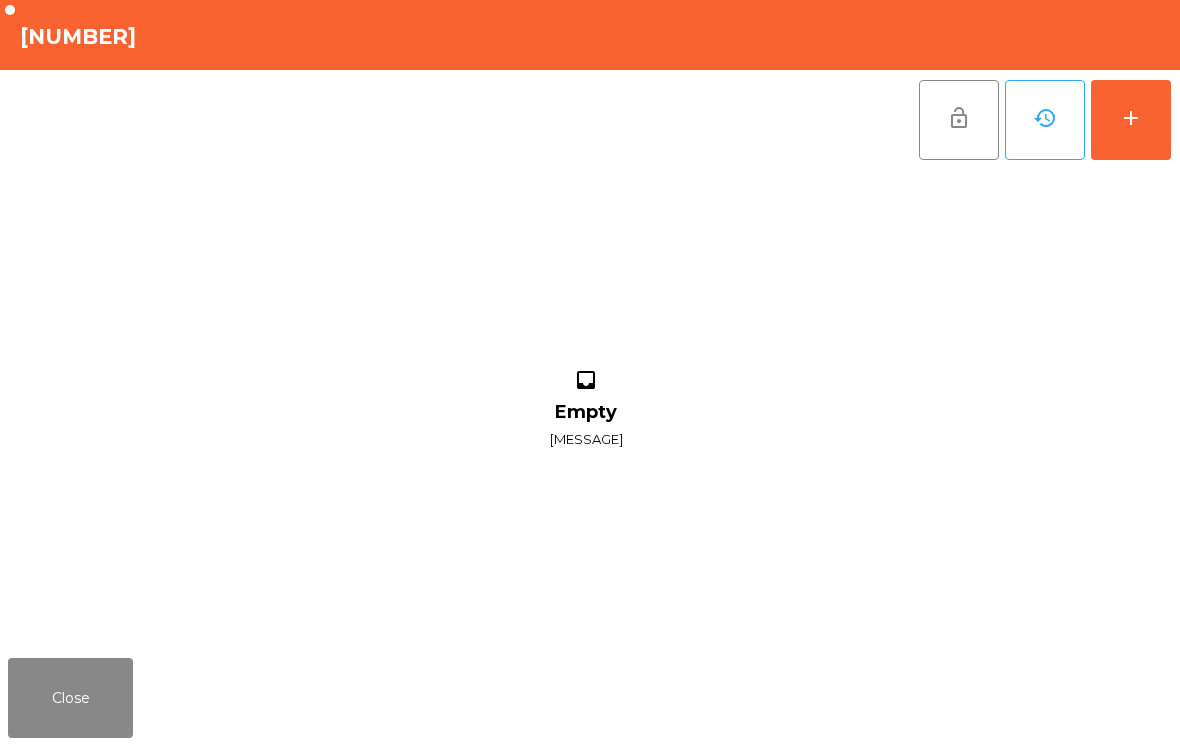 click on "add" at bounding box center (1131, 120) 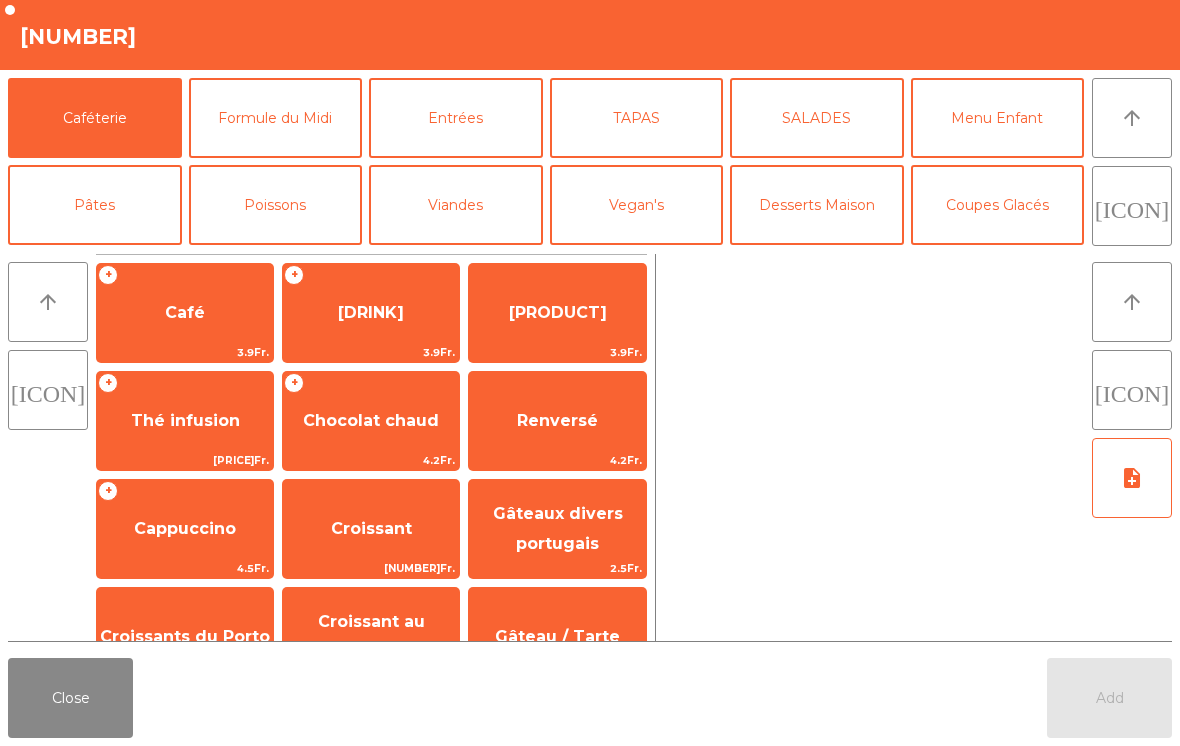 click on "Café" at bounding box center (185, 312) 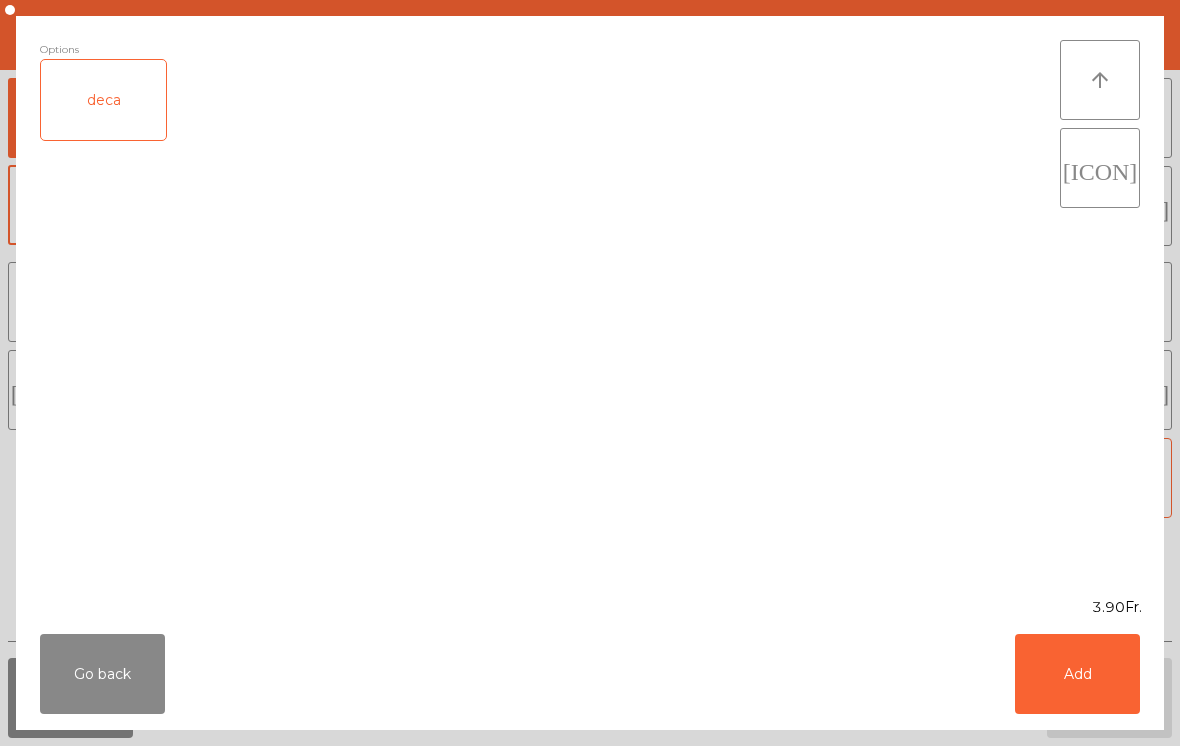 click on "Add" at bounding box center [1077, 674] 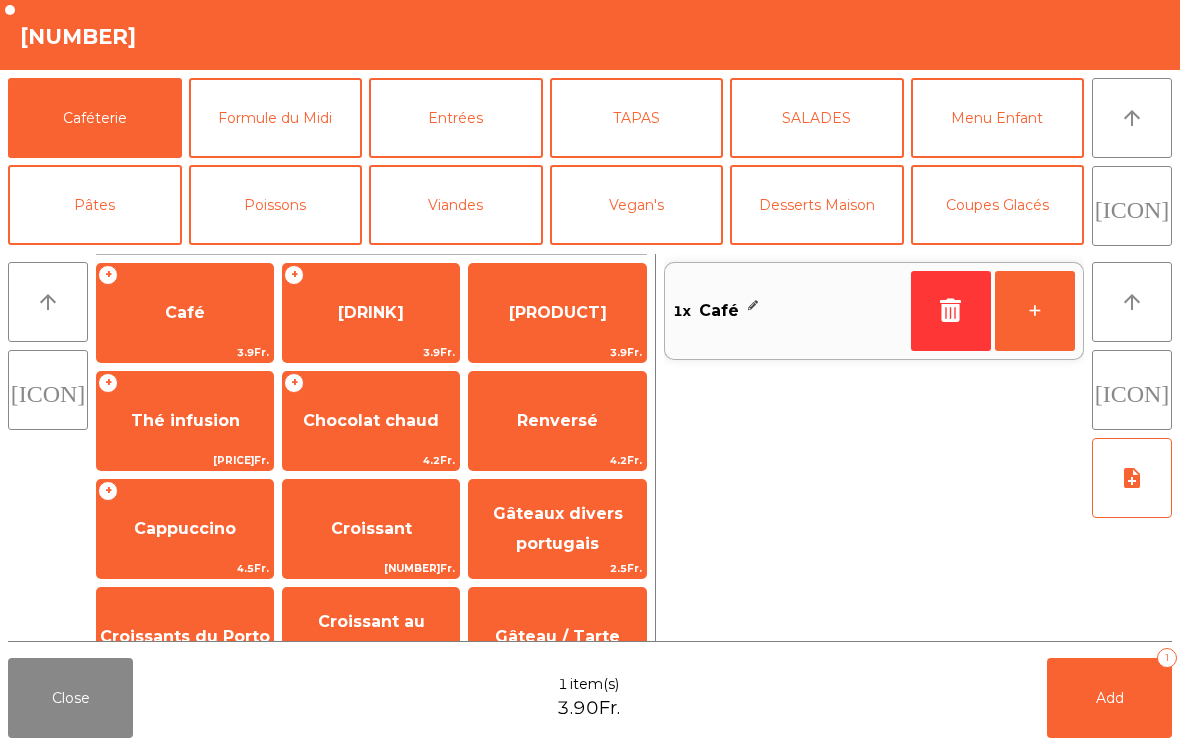 click on "Add   1" at bounding box center [1109, 698] 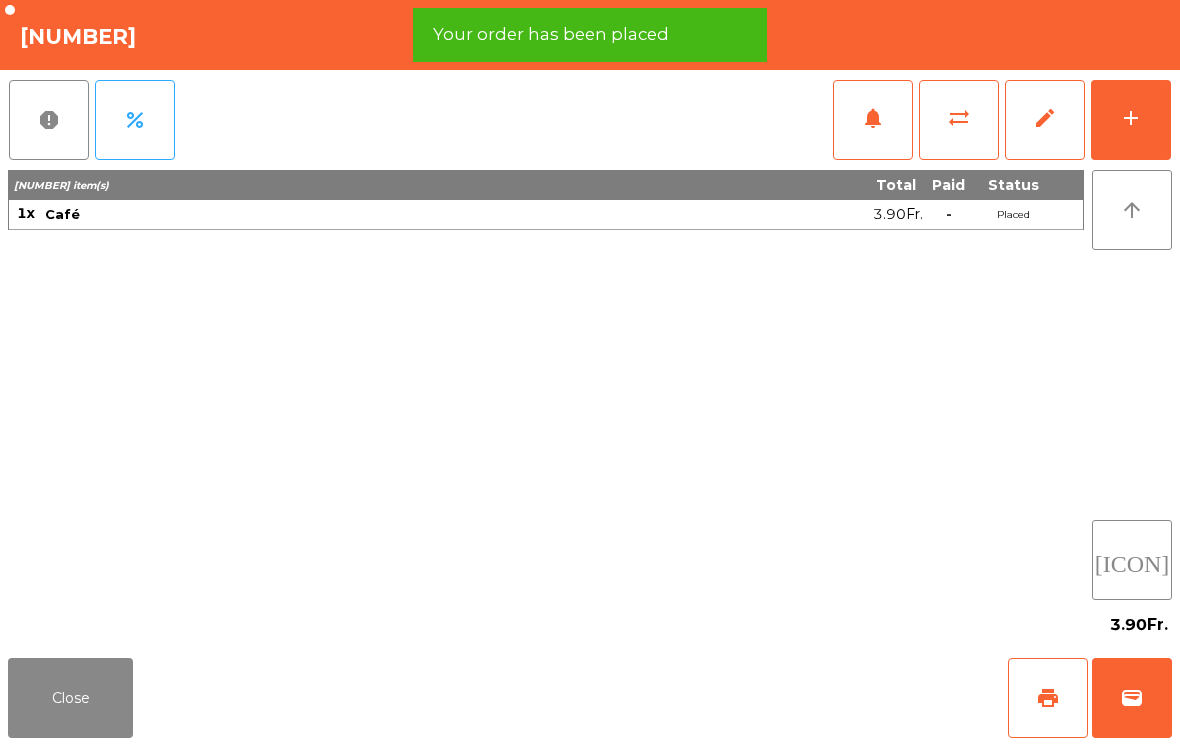 click on "Close" at bounding box center (70, 698) 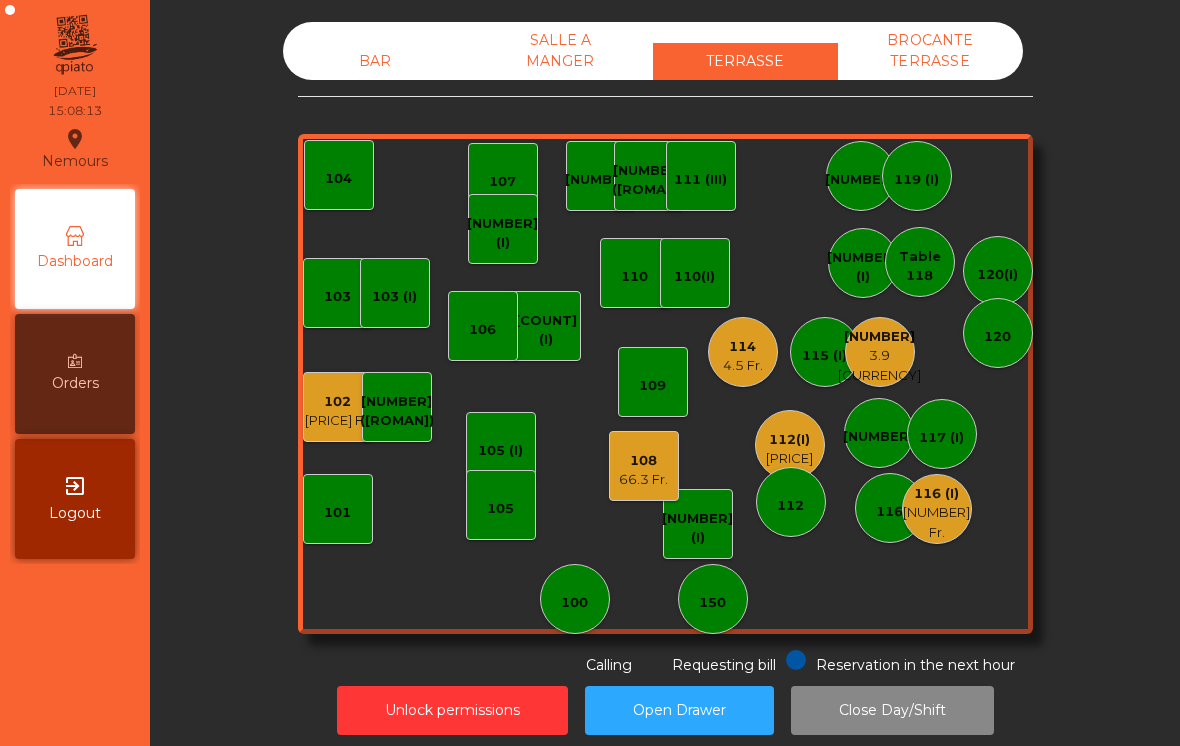 click on "BAR SALLE A MANGER TERRASSE BROCANTE TERRASSE 103 102 [PRICE] 101 102(I) 106(I) 104 105 (I) 108 (I) 105 107 100 150 110 107 (I) 103 (I) 108 [PRICE] 116 116 (I) [PRICE] 109 106 111 111 (II) 111 (III) 117 117 (I) 118 (I) 119 119 (I) 115 (I) 115 [PRICE] 112(I) [PRICE] 112 114 [PRICE] 110(I) Table 118 120(I) 120 Reservation in the next hour Requesting bill Calling" at bounding box center (665, 349) 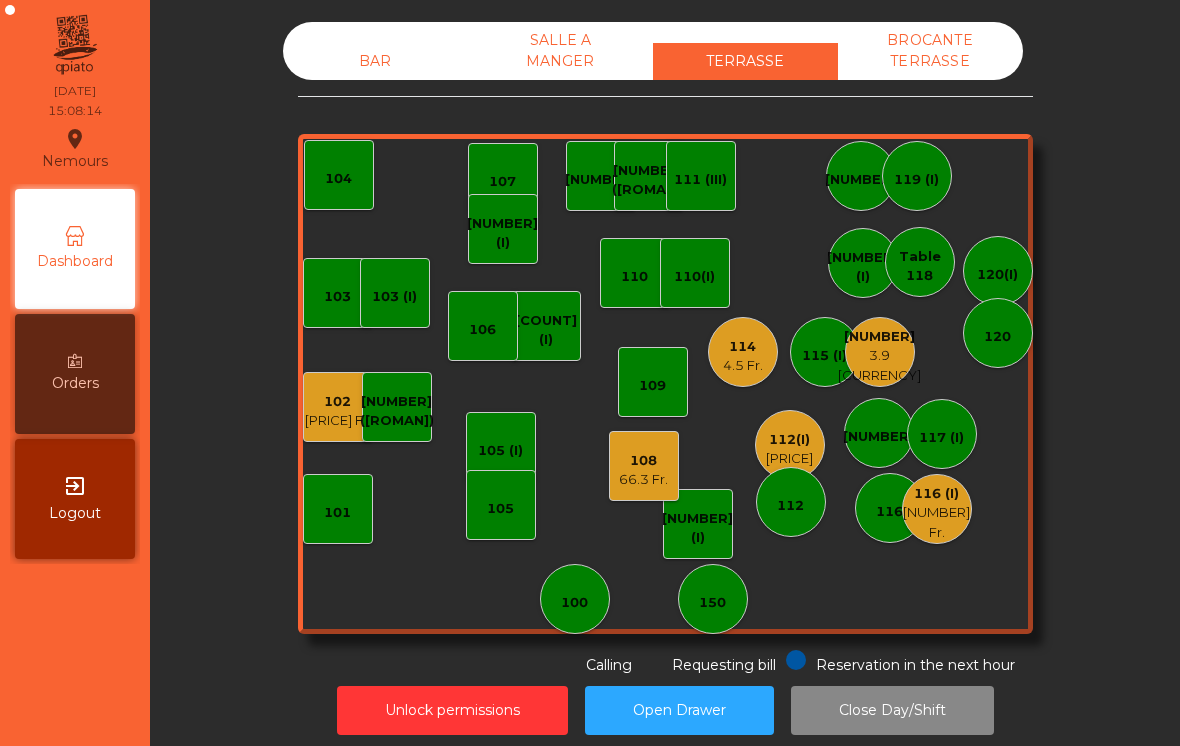 click on "102" at bounding box center [338, 402] 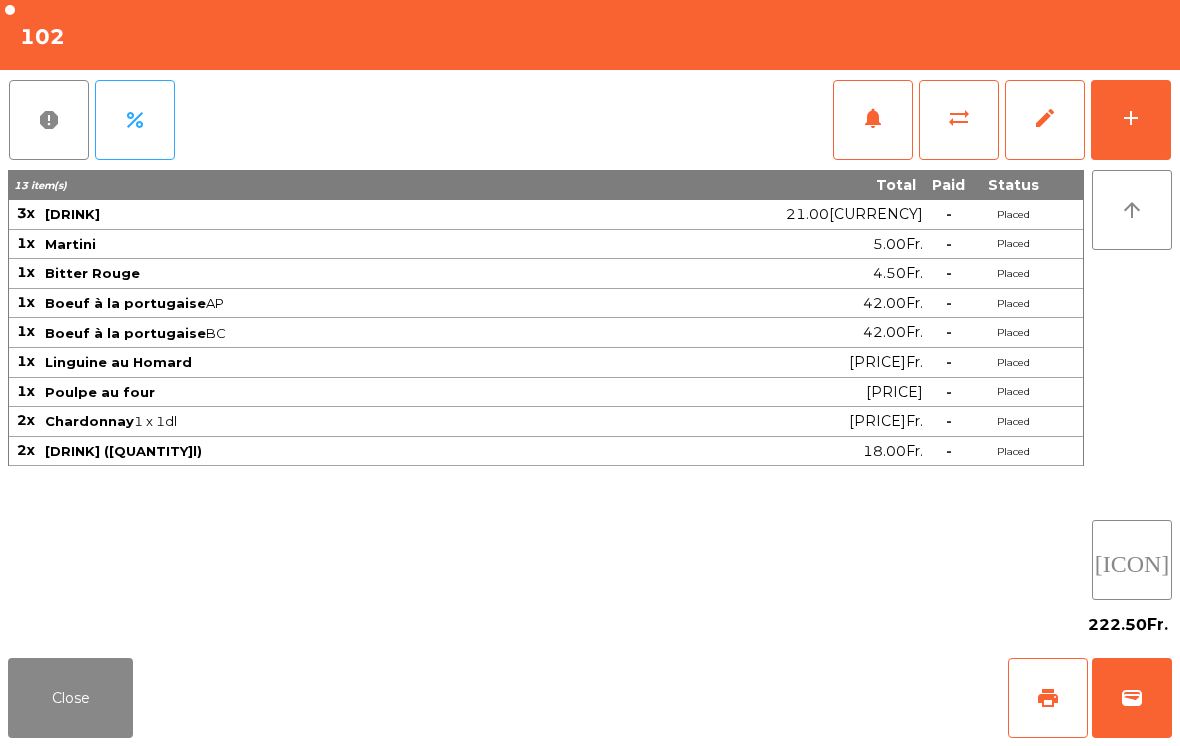 click on "Close" at bounding box center [70, 698] 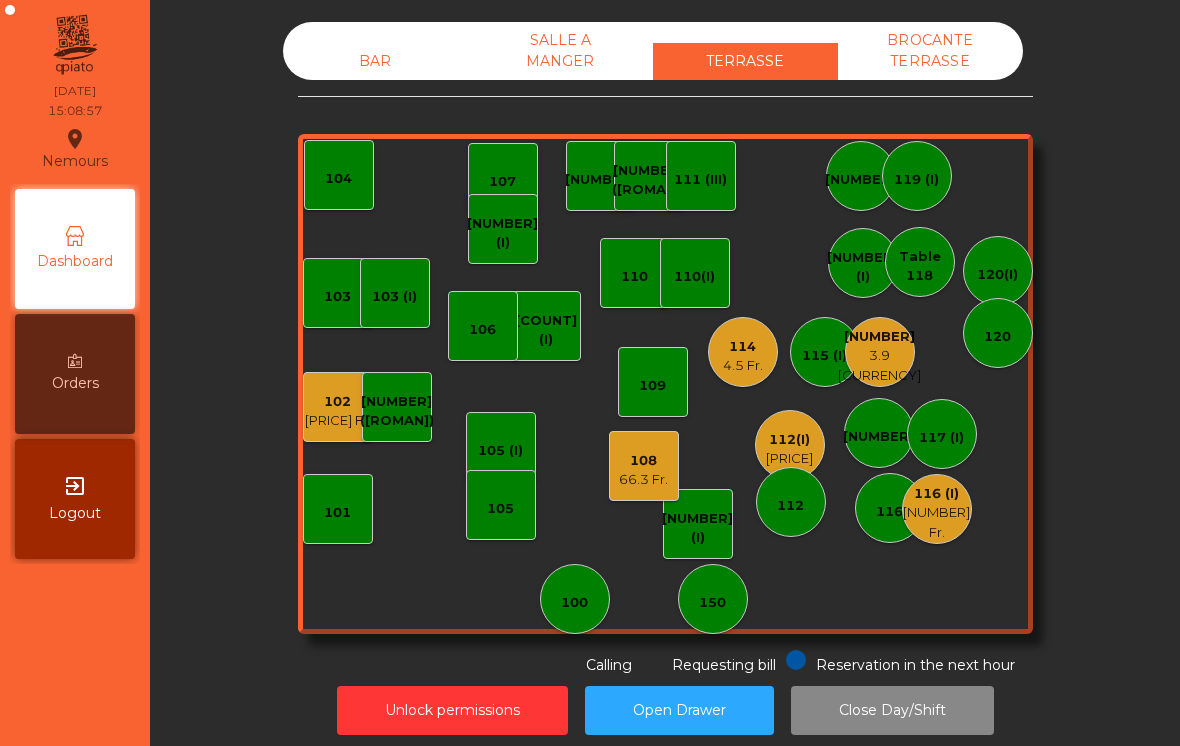 click on "102" at bounding box center (338, 402) 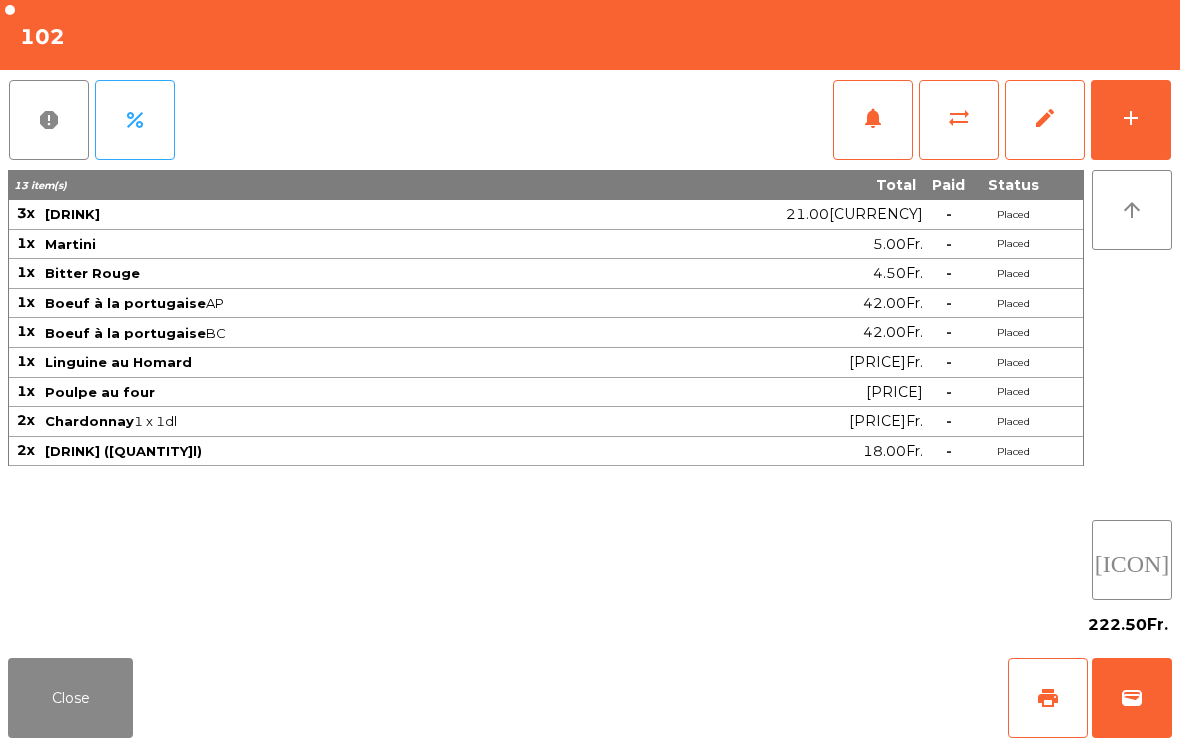 click on "add" at bounding box center [1131, 120] 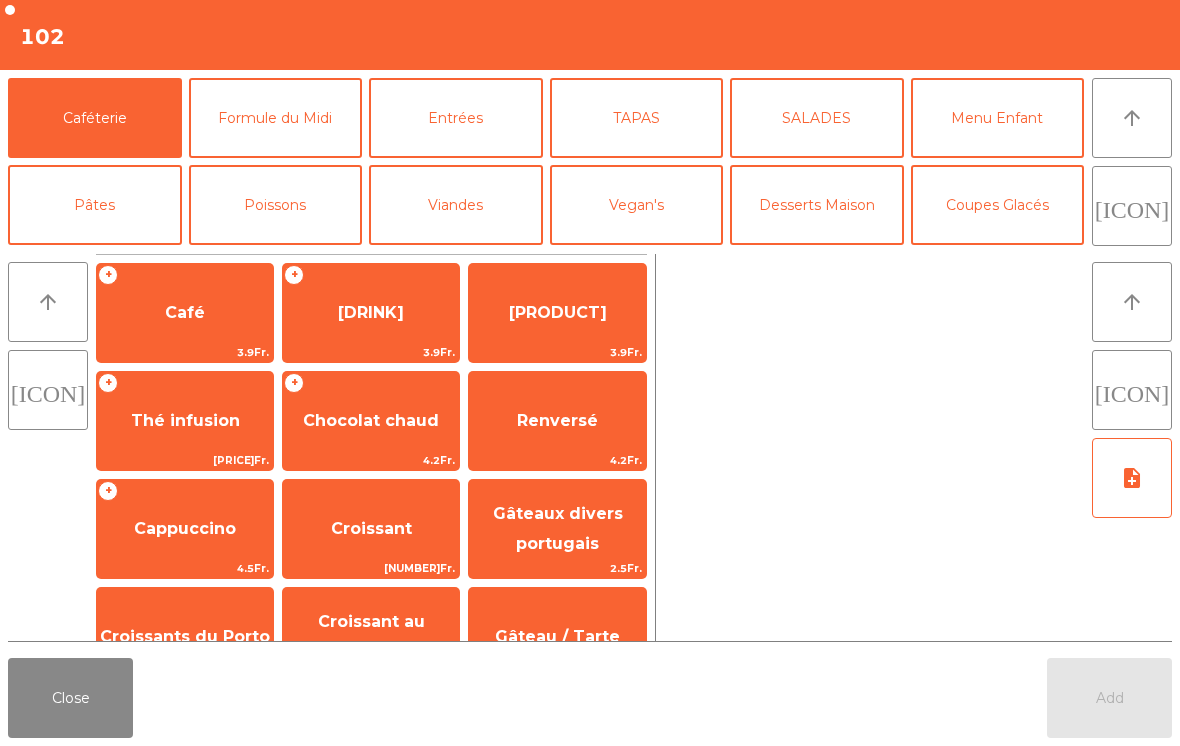 click on "Desserts Maison" at bounding box center (817, 205) 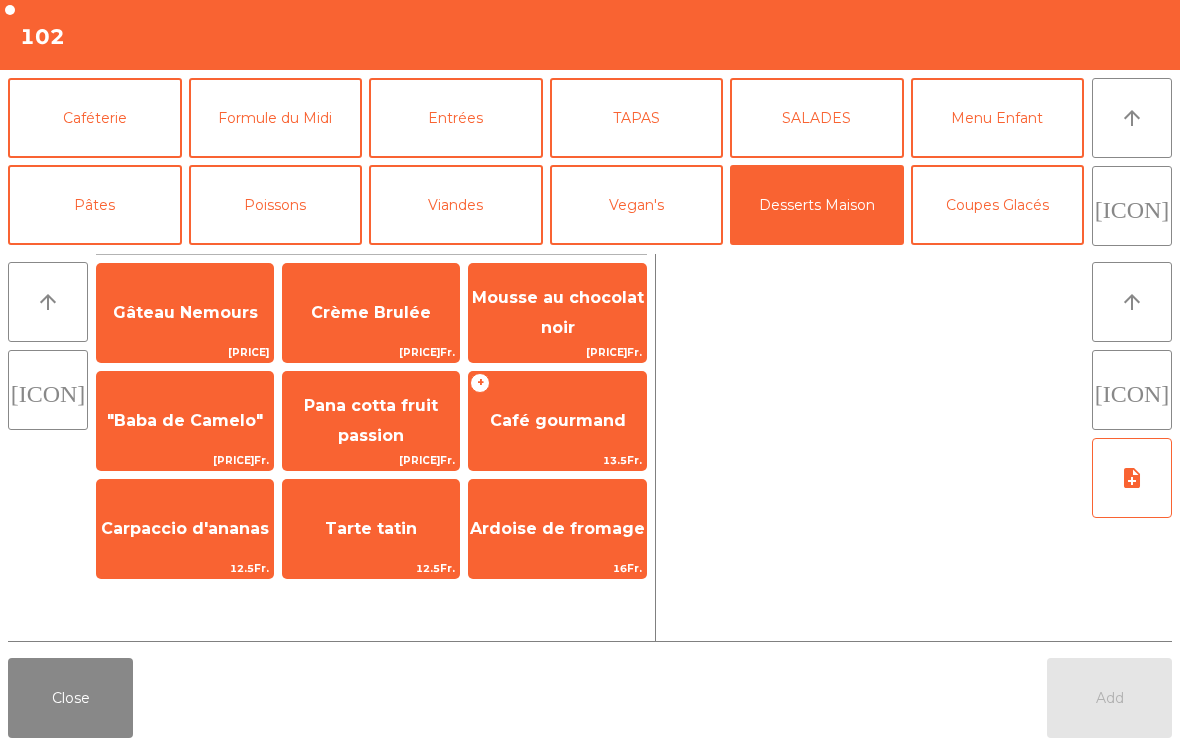 click on "Café gourmand" at bounding box center (557, 421) 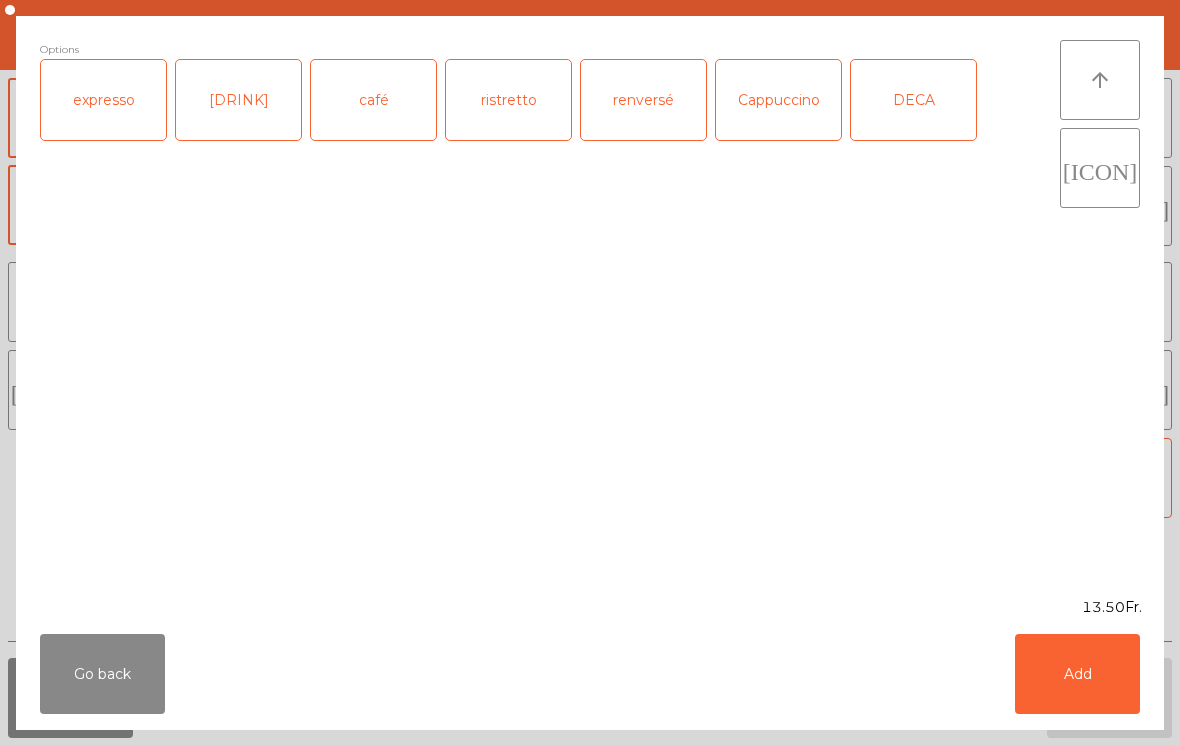 click on "Add" at bounding box center [1077, 674] 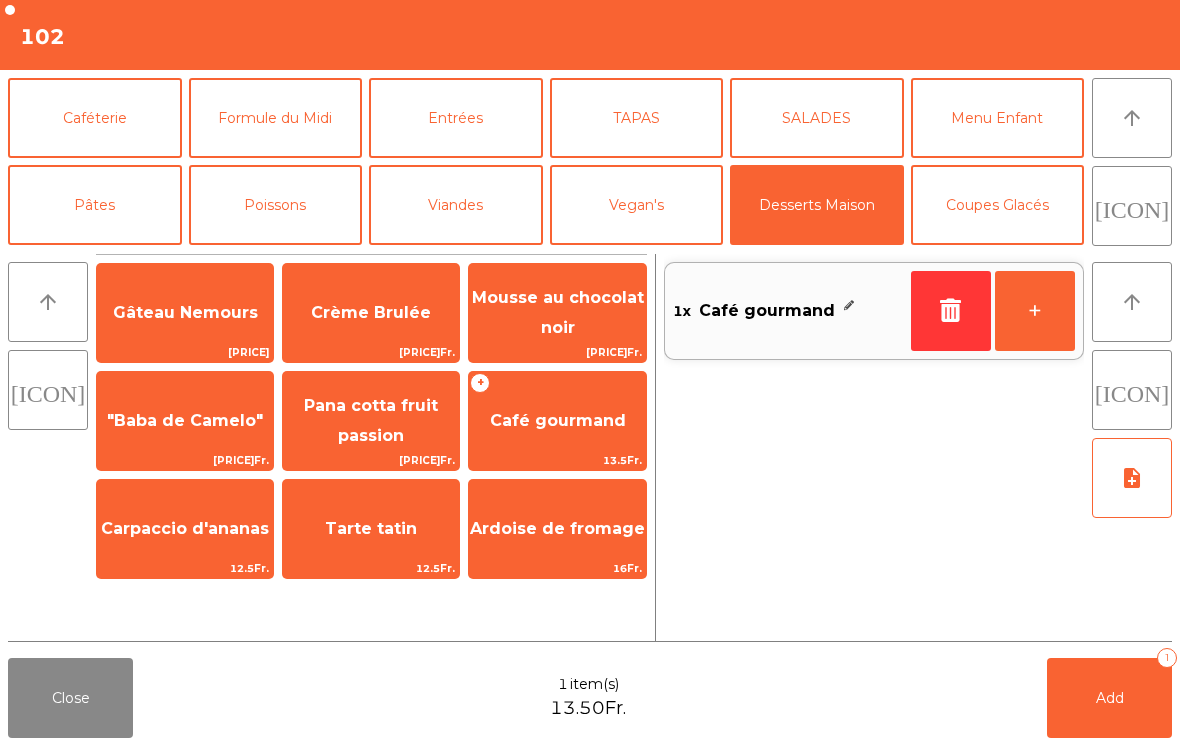 click on "+" at bounding box center [1035, 311] 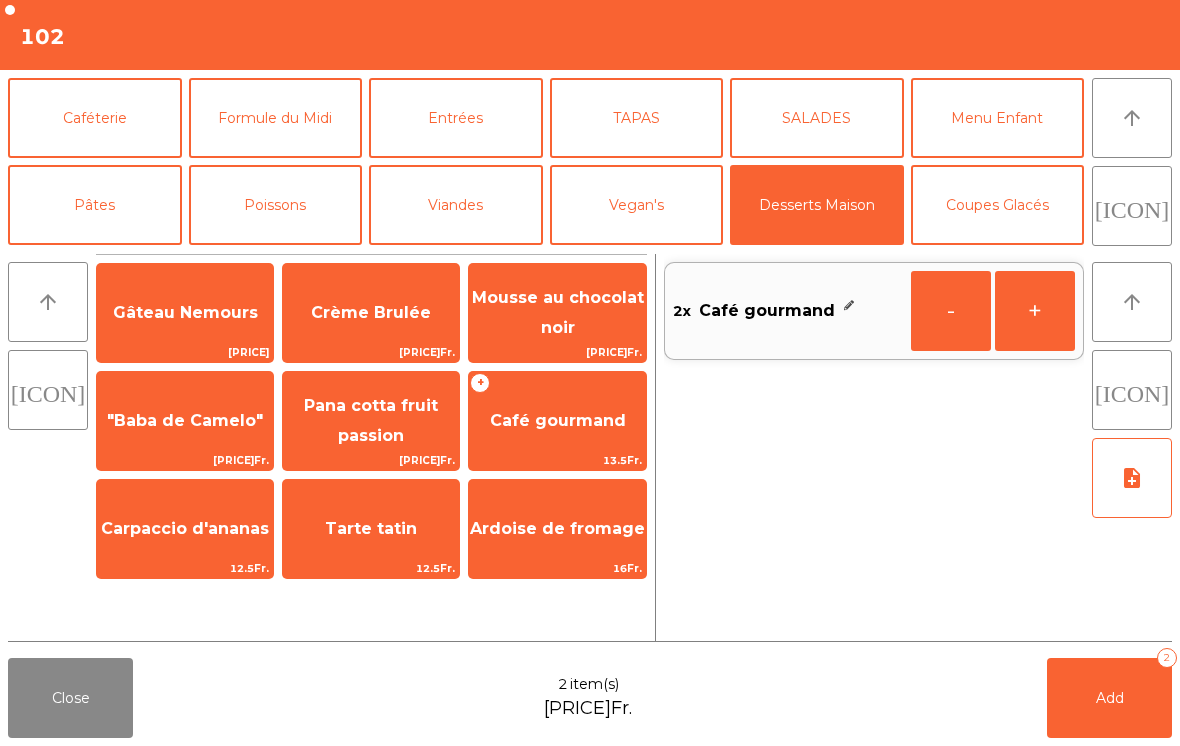 click on "+" at bounding box center (951, 311) 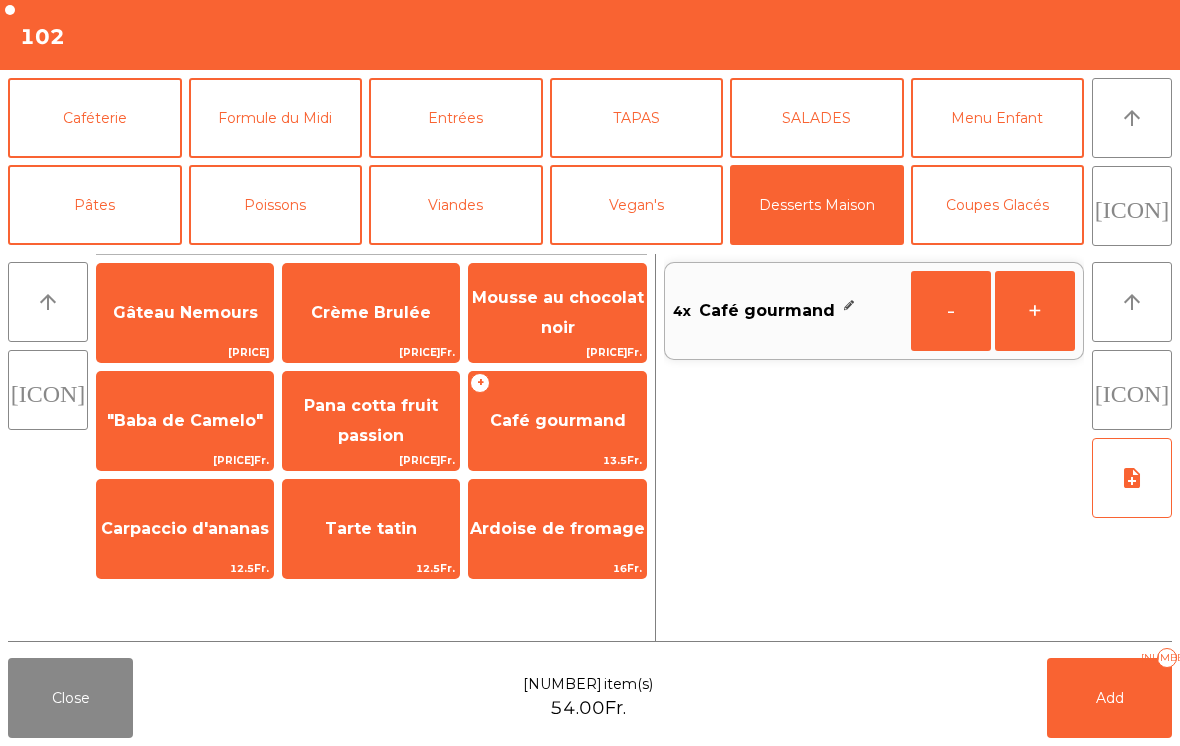 click on "Add   4" at bounding box center (1109, 698) 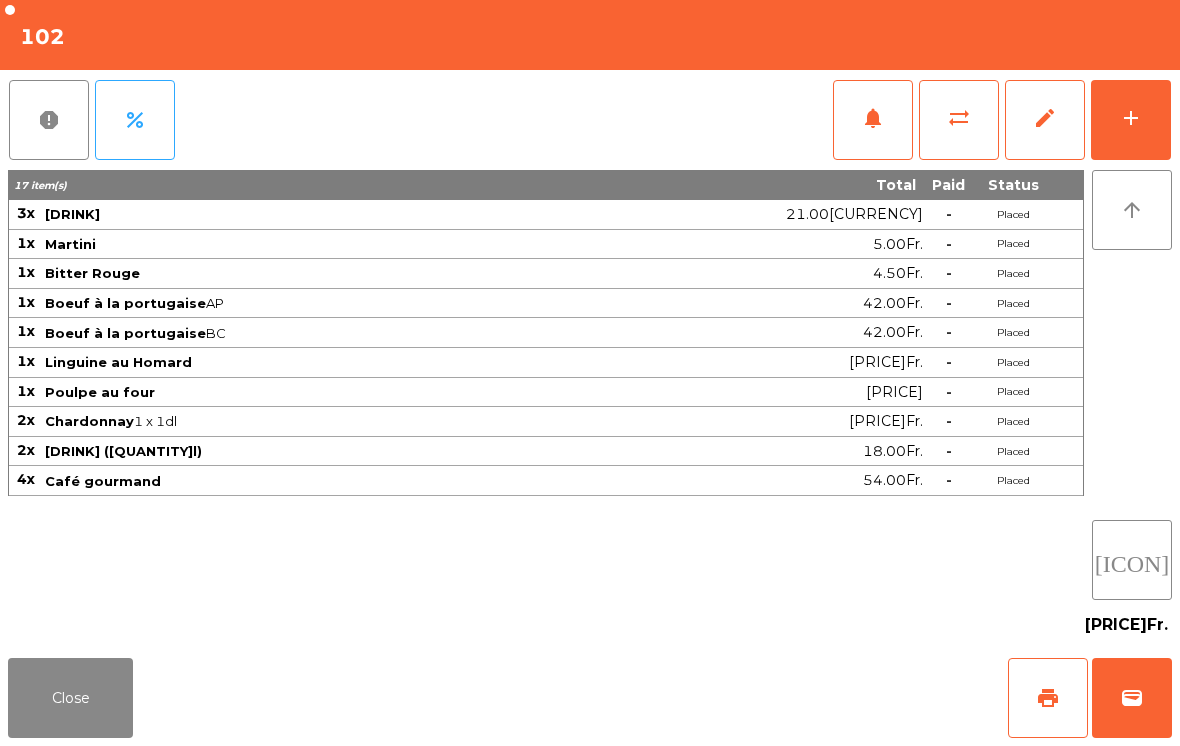 click on "Close" at bounding box center [70, 698] 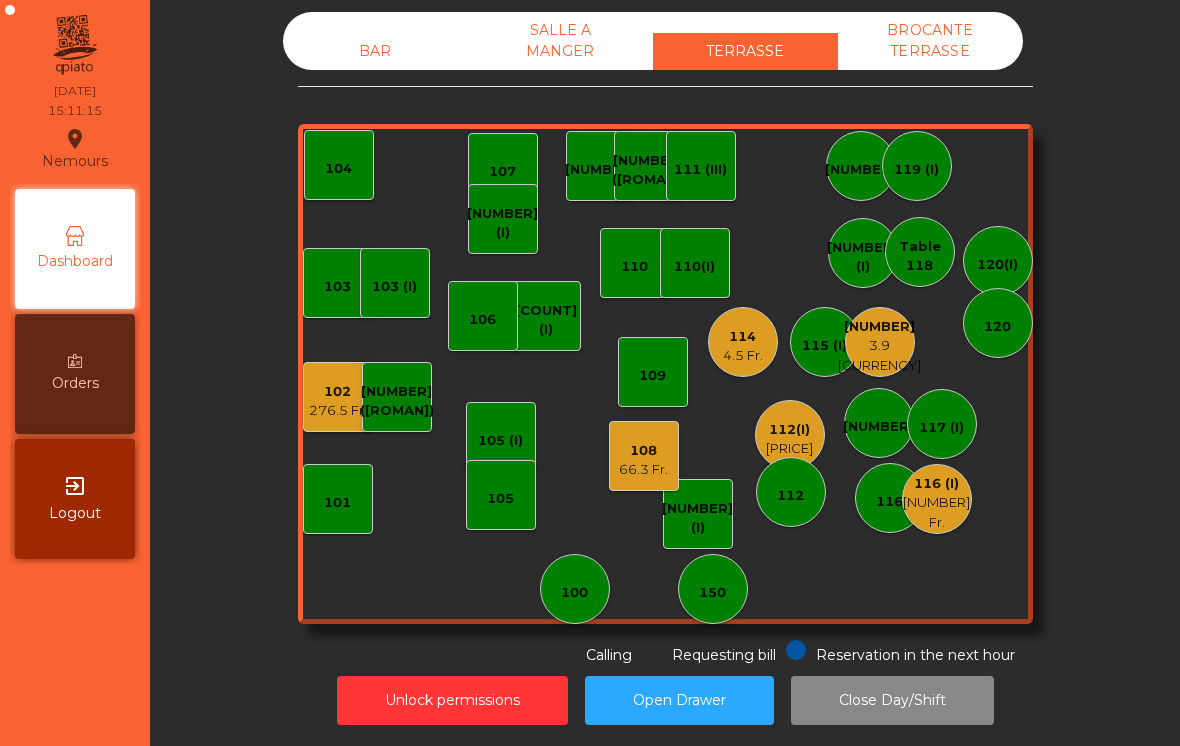 scroll, scrollTop: 10, scrollLeft: 0, axis: vertical 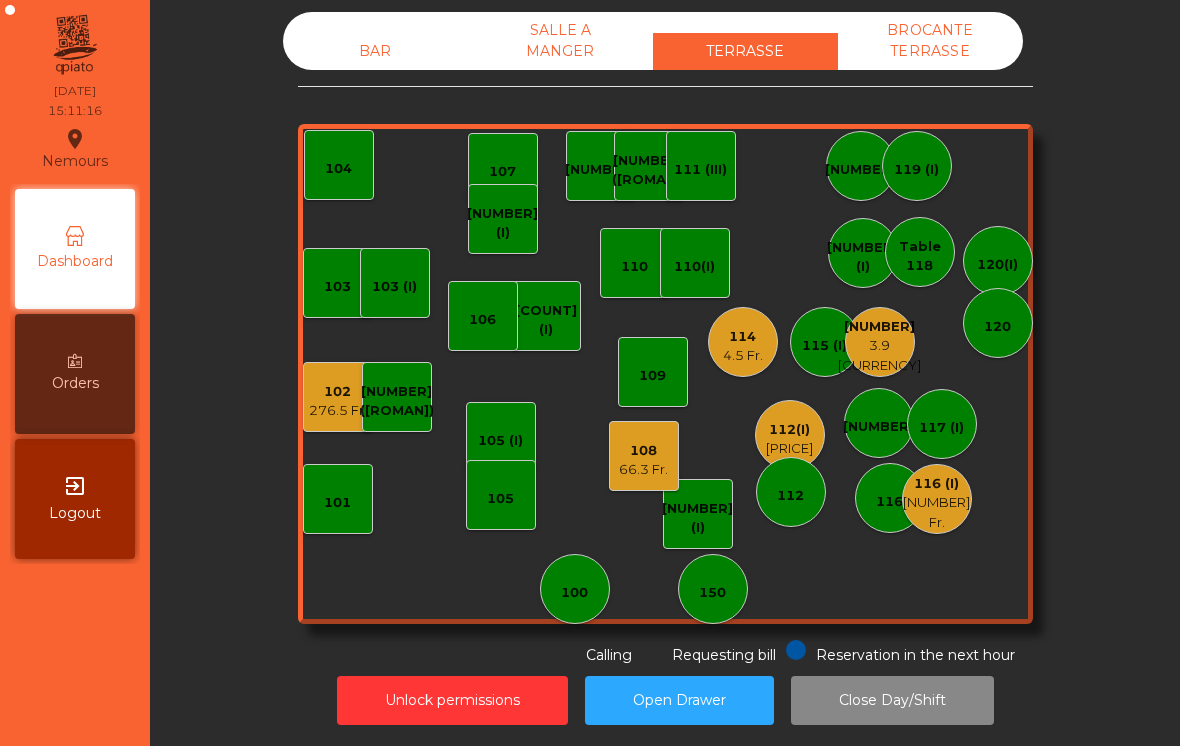 click on "112(I)" at bounding box center (937, 484) 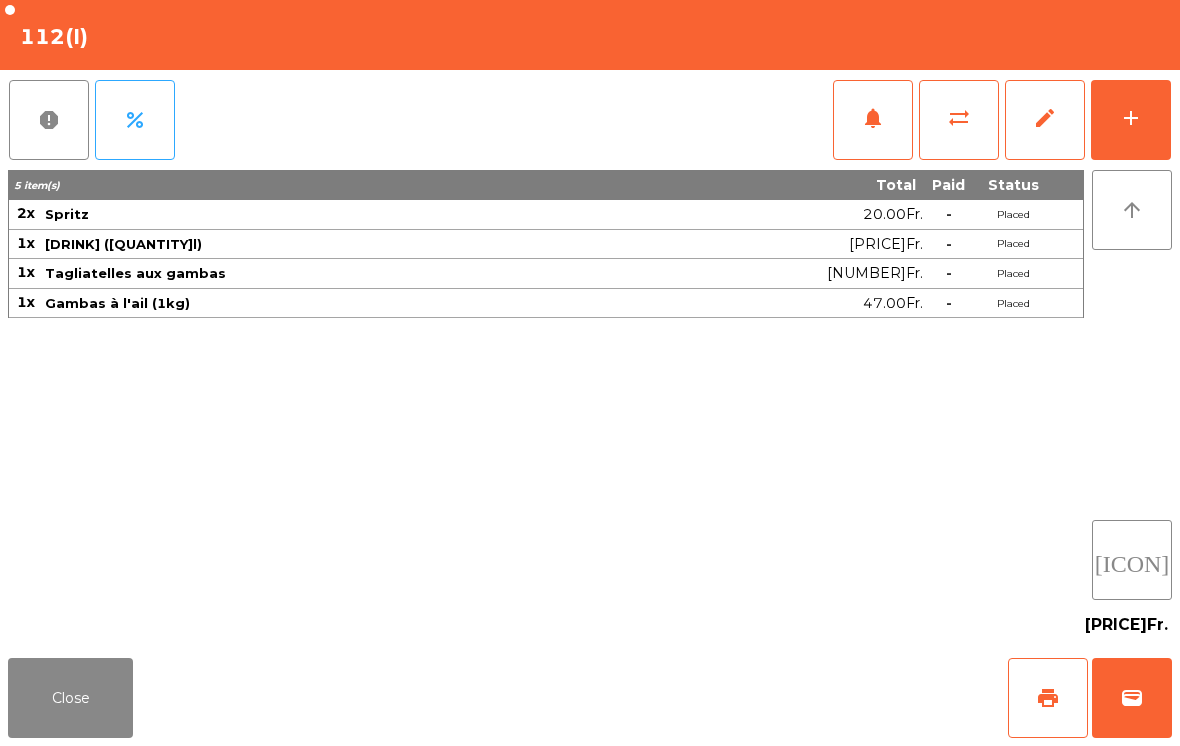 click on "add" at bounding box center (1131, 120) 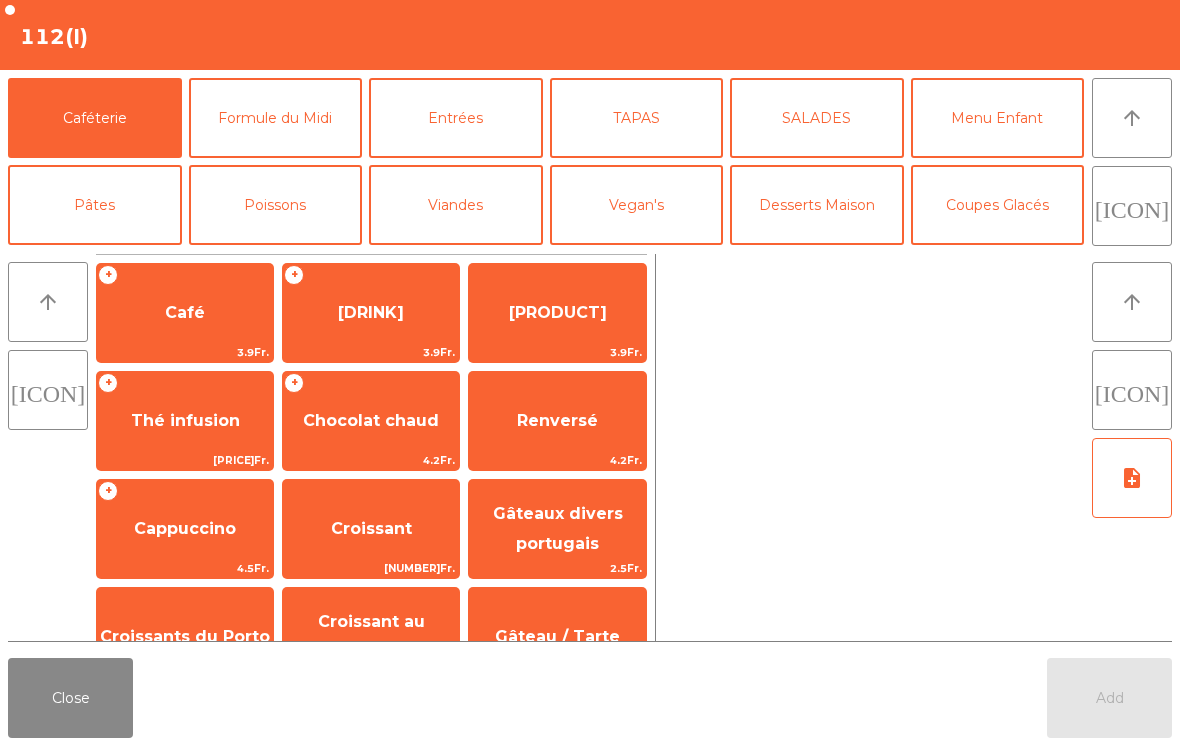 click on "Café" at bounding box center [185, 312] 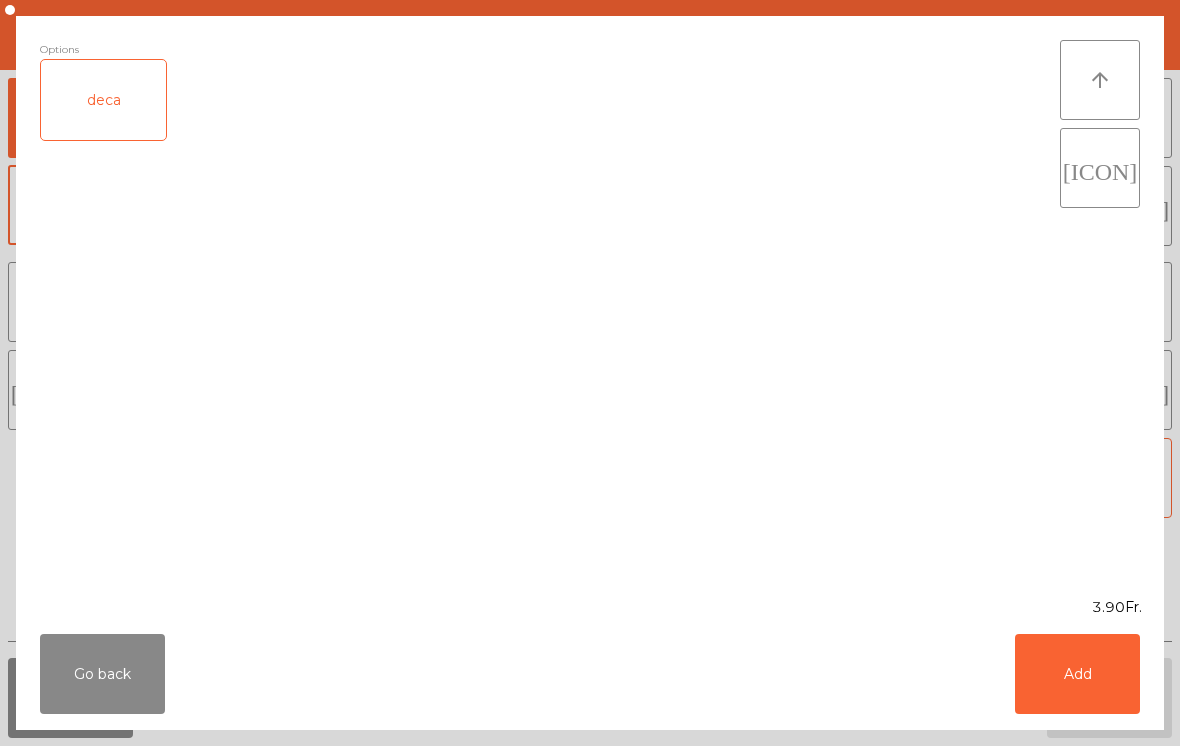 click on "Add" at bounding box center [1077, 674] 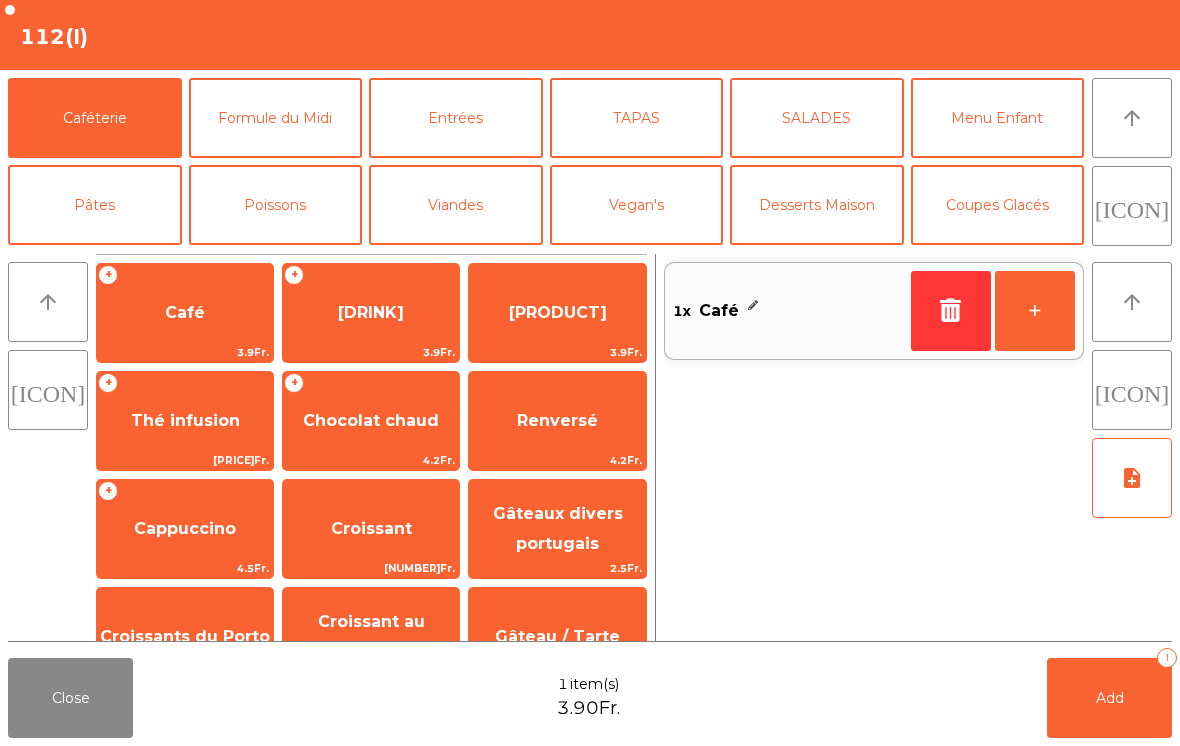 click on "[DRINK]" at bounding box center (185, 312) 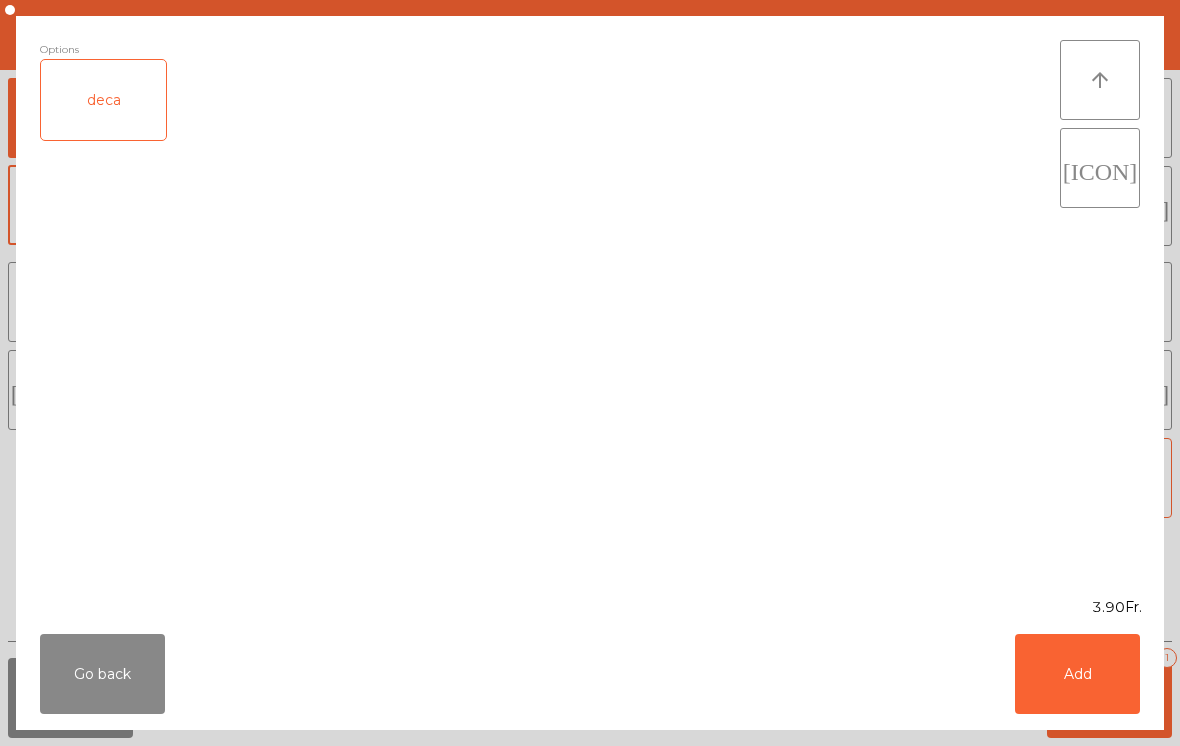 click on "Add" at bounding box center [1077, 674] 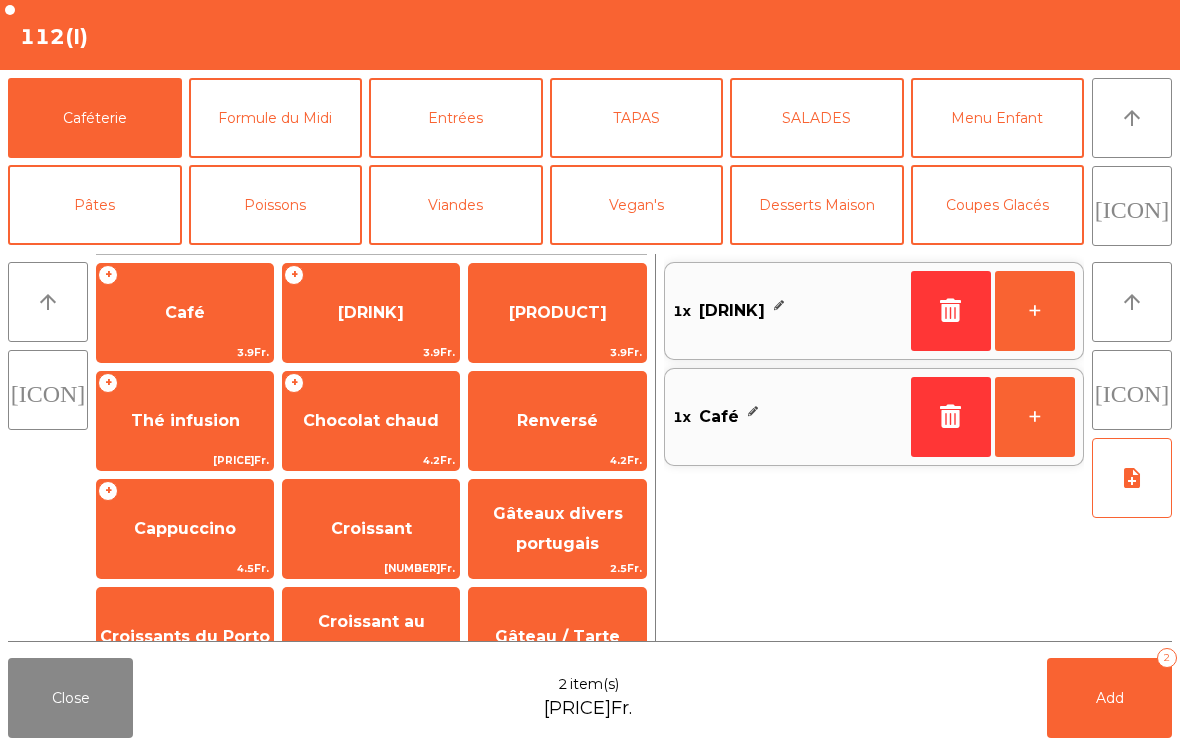 click on "Add   2" at bounding box center [1109, 698] 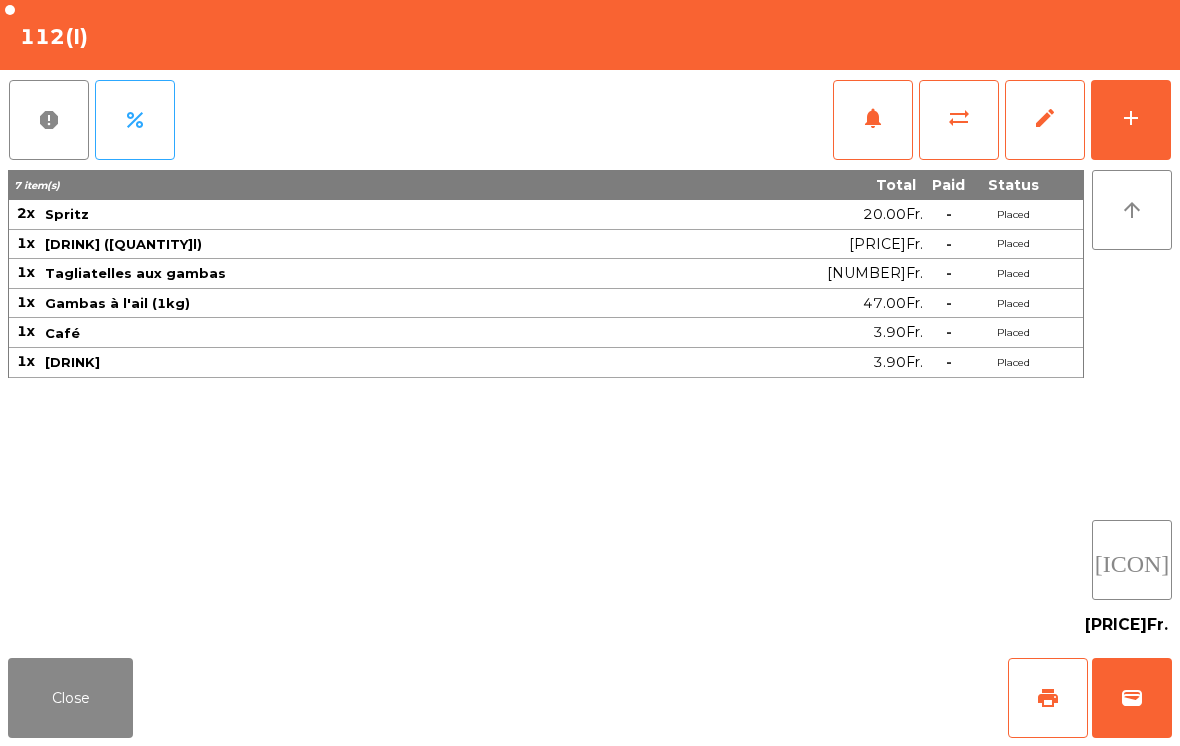 click on "Close" at bounding box center [70, 698] 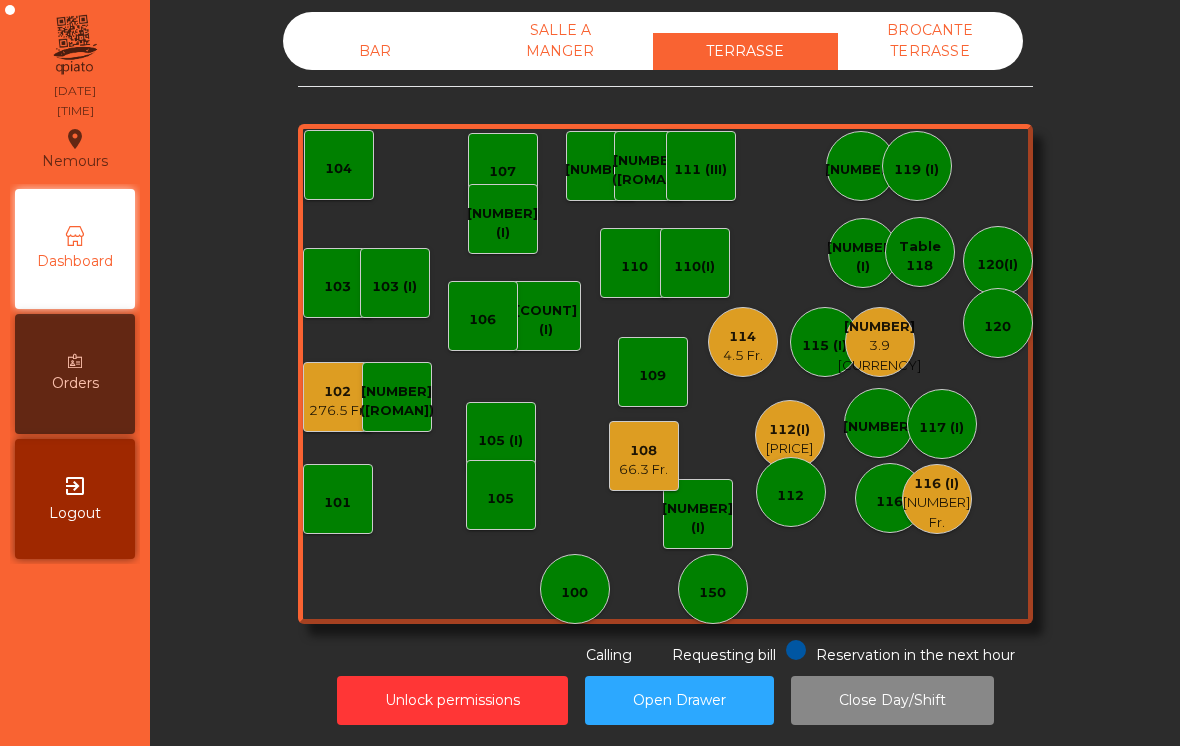 click on "BAR" at bounding box center (375, 51) 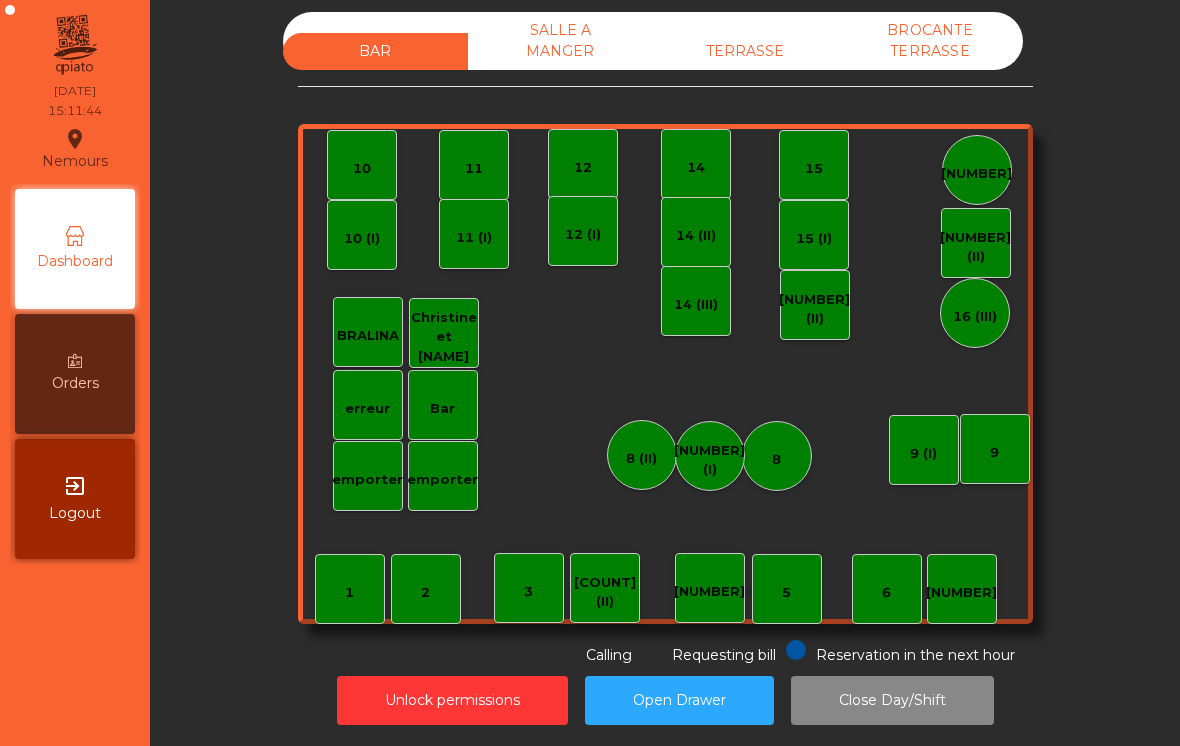 click on "SALLE A MANGER" at bounding box center [560, 41] 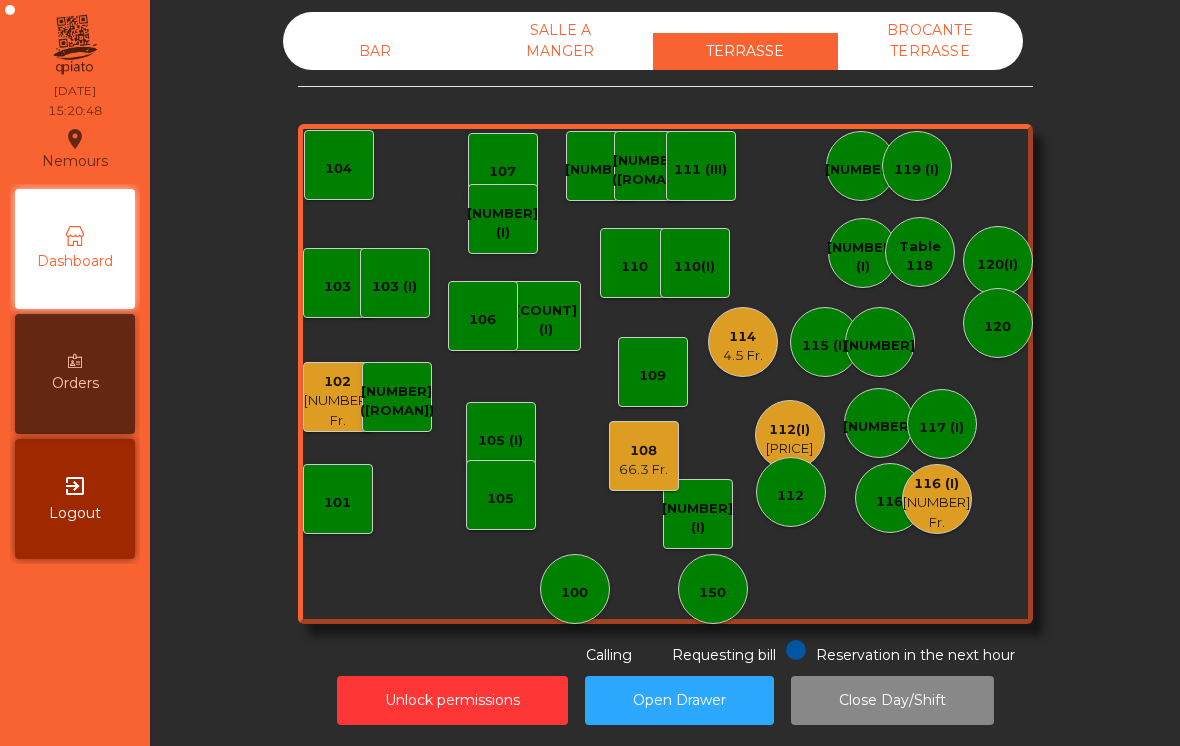 click on "[NUMBER] Fr." at bounding box center [937, 512] 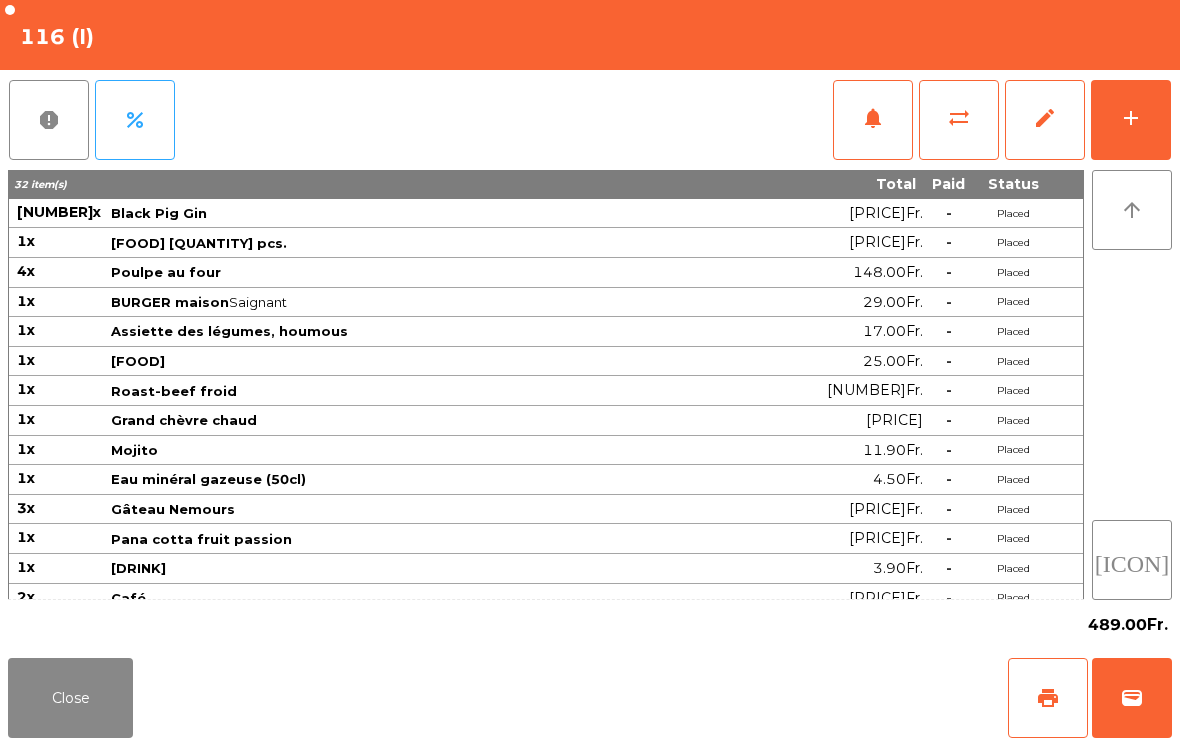 scroll, scrollTop: 89, scrollLeft: 0, axis: vertical 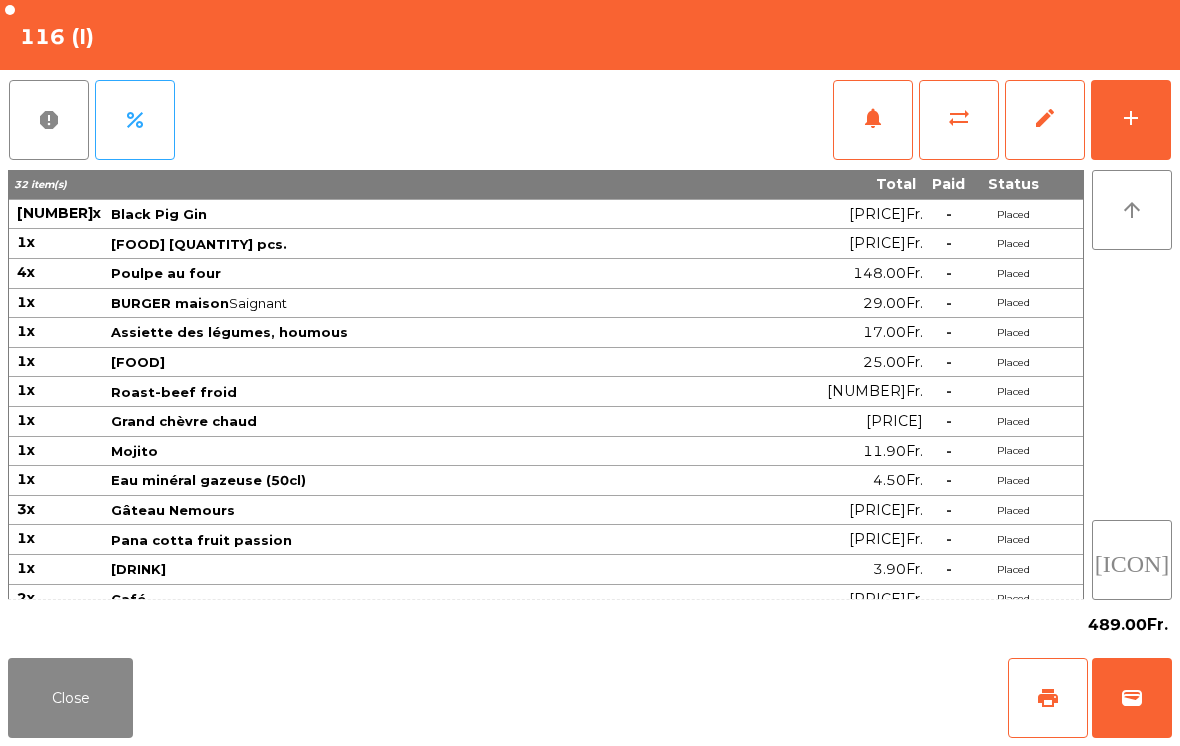 click on "Close" at bounding box center [70, 698] 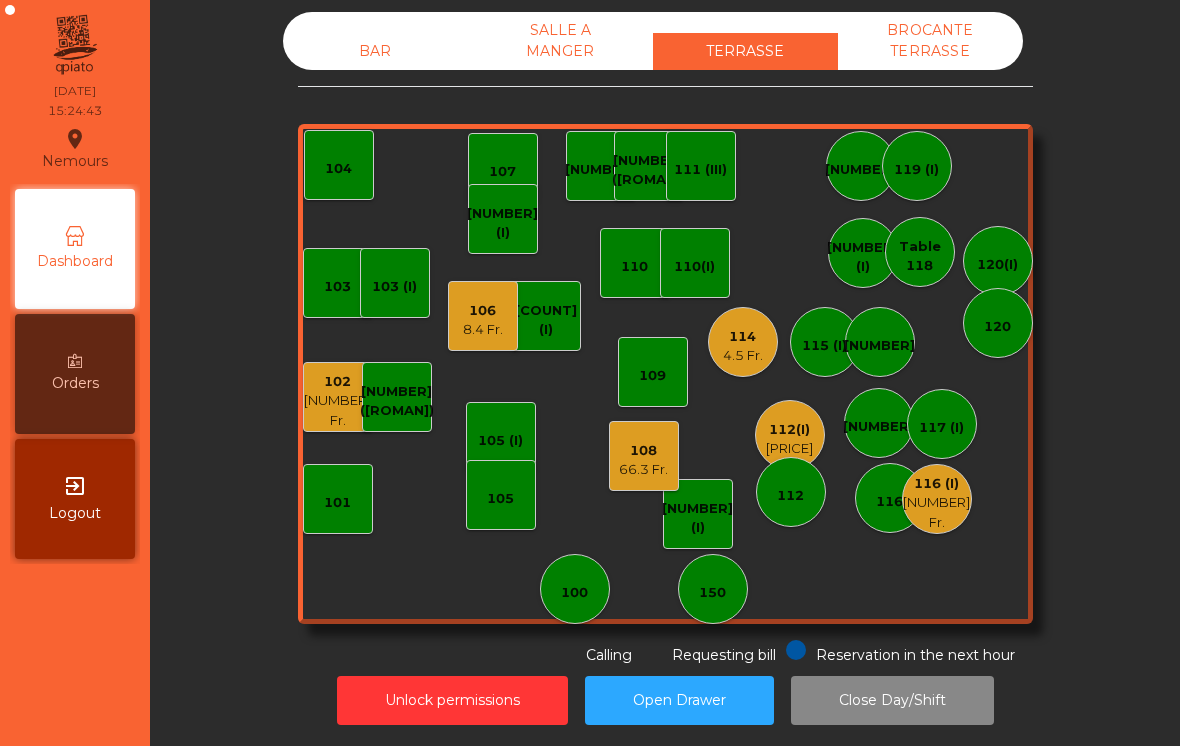click on "[PRICE]" at bounding box center (937, 512) 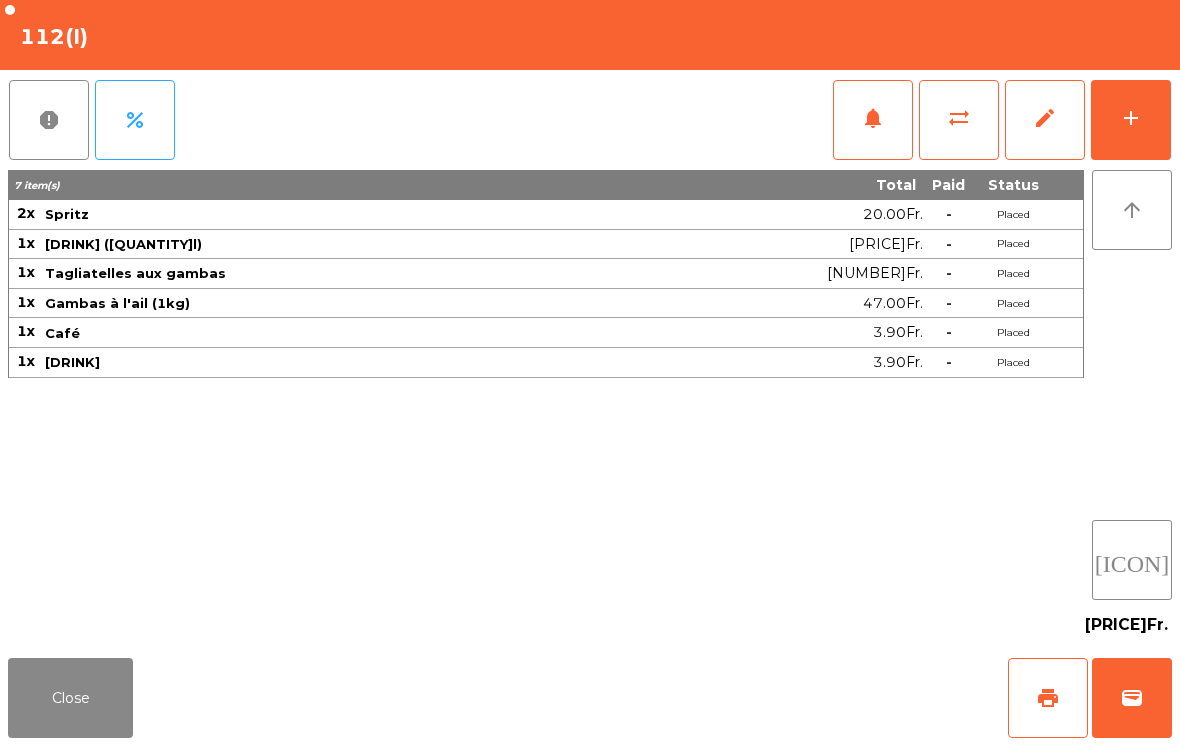 click on "Close" at bounding box center [70, 698] 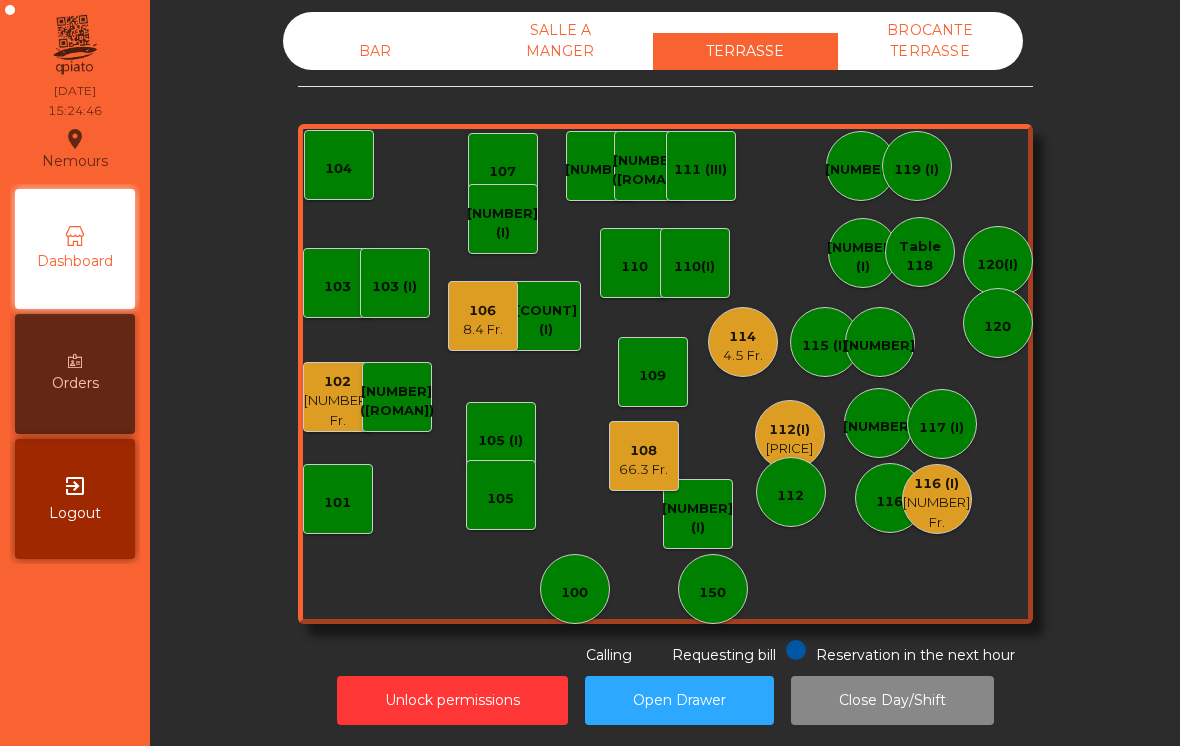 click on "116 (I)" at bounding box center (937, 484) 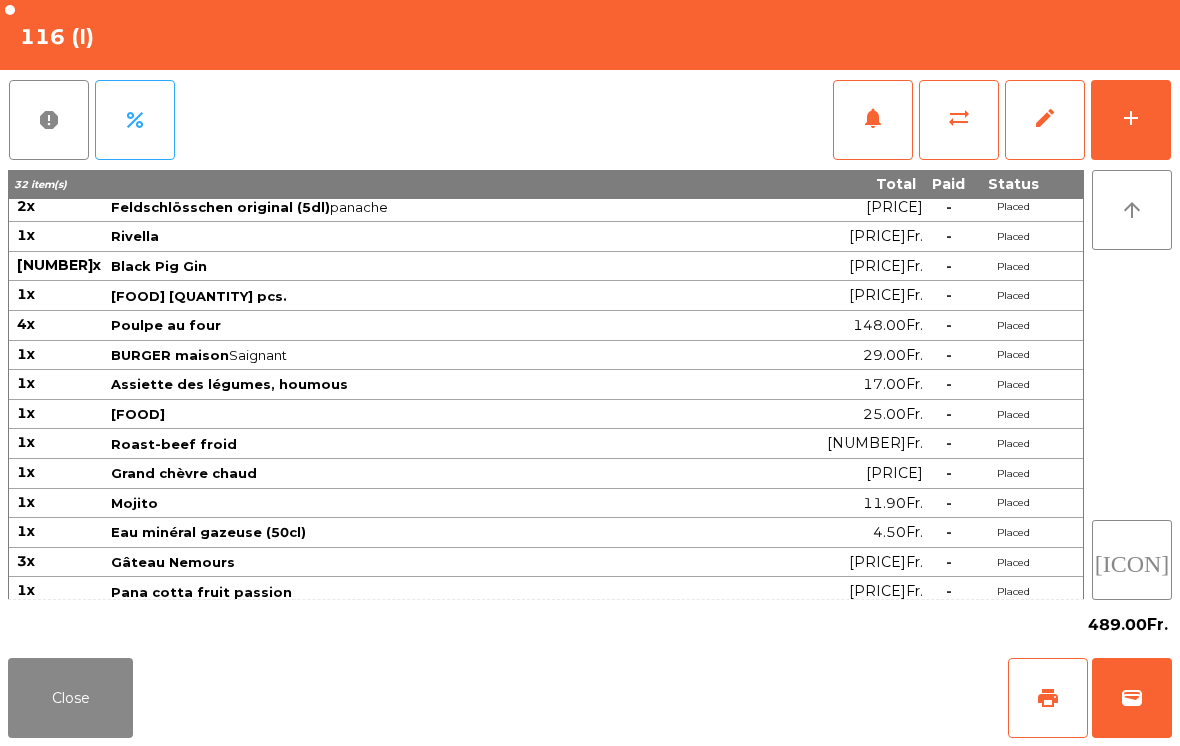 scroll, scrollTop: 88, scrollLeft: 0, axis: vertical 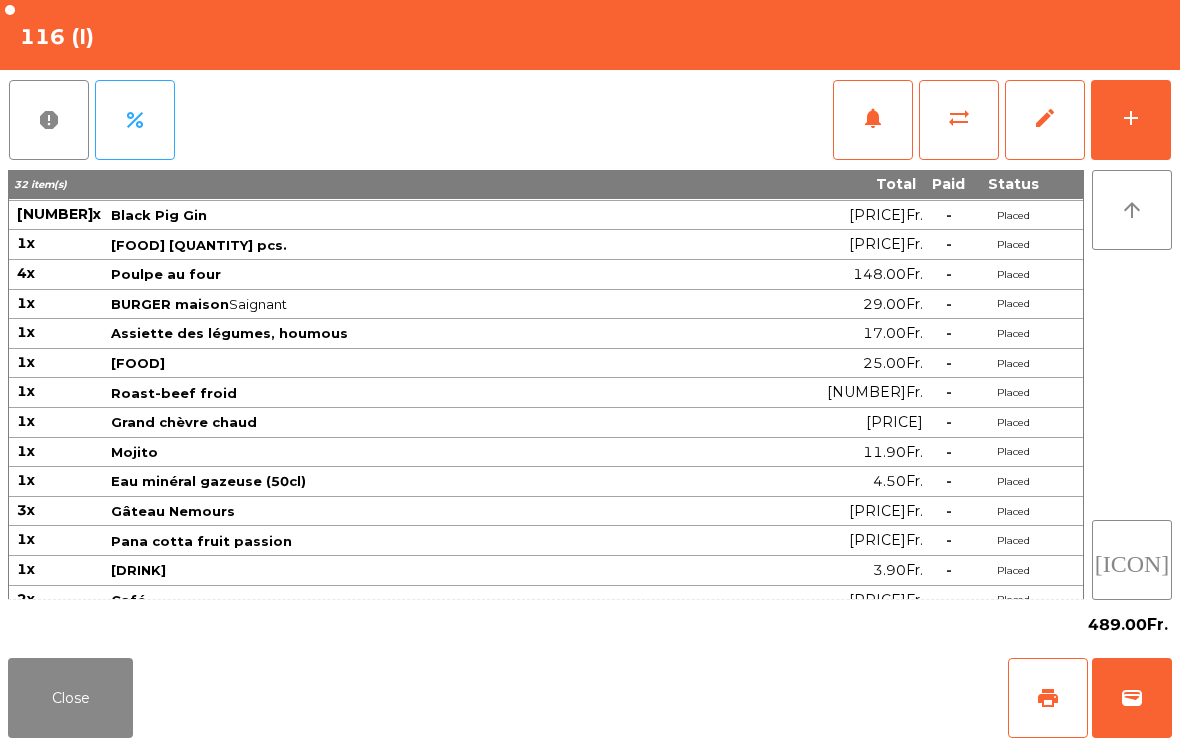 click on "Close" at bounding box center (70, 698) 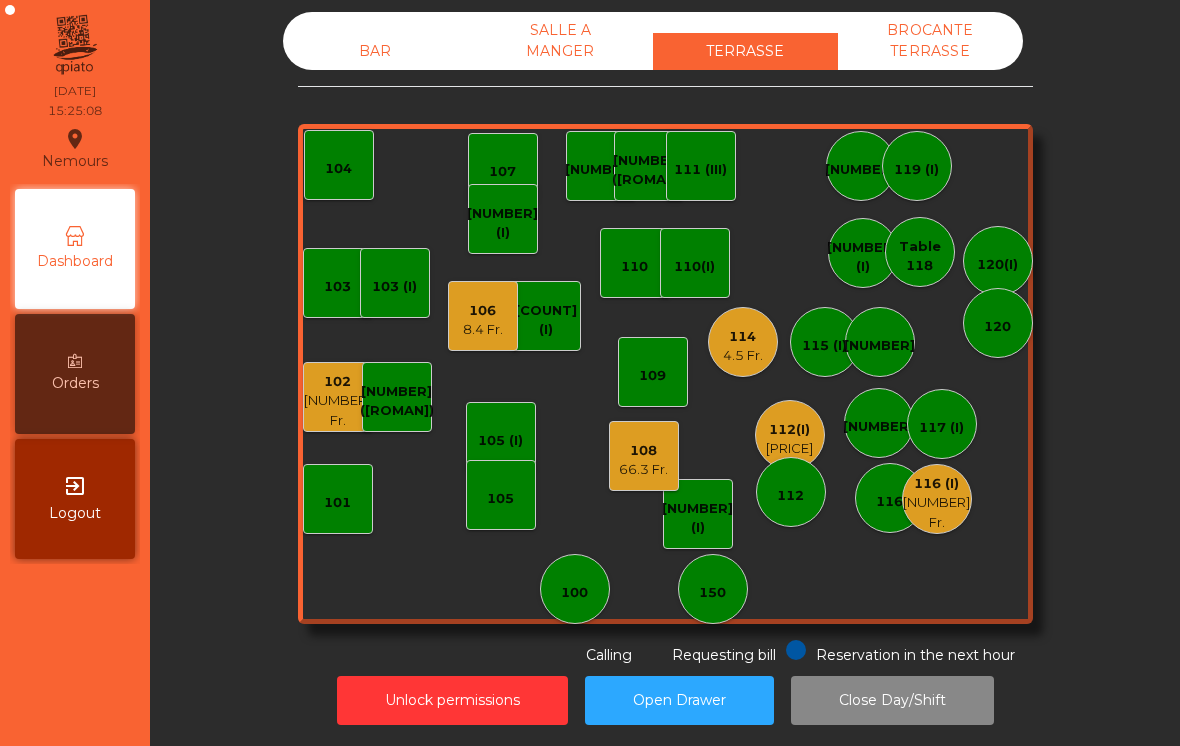 click on "[NUMBER] (I)   [NUMBER] Fr." at bounding box center (937, 499) 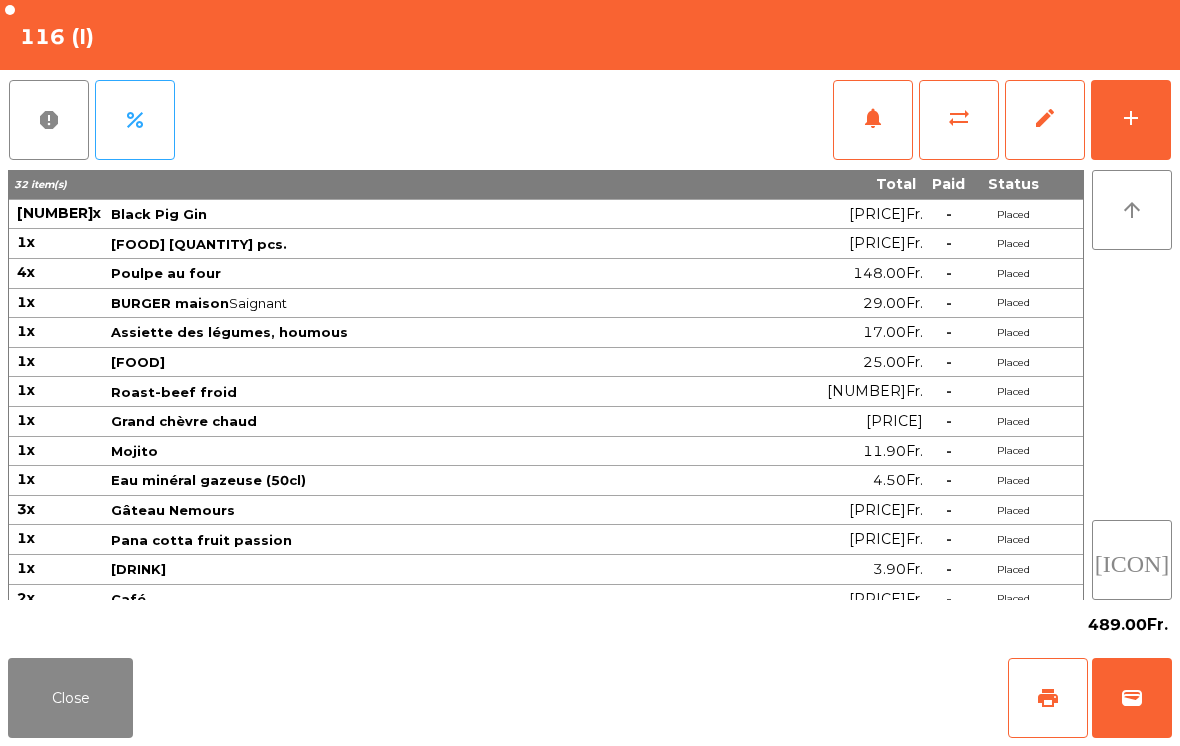 scroll, scrollTop: 88, scrollLeft: 0, axis: vertical 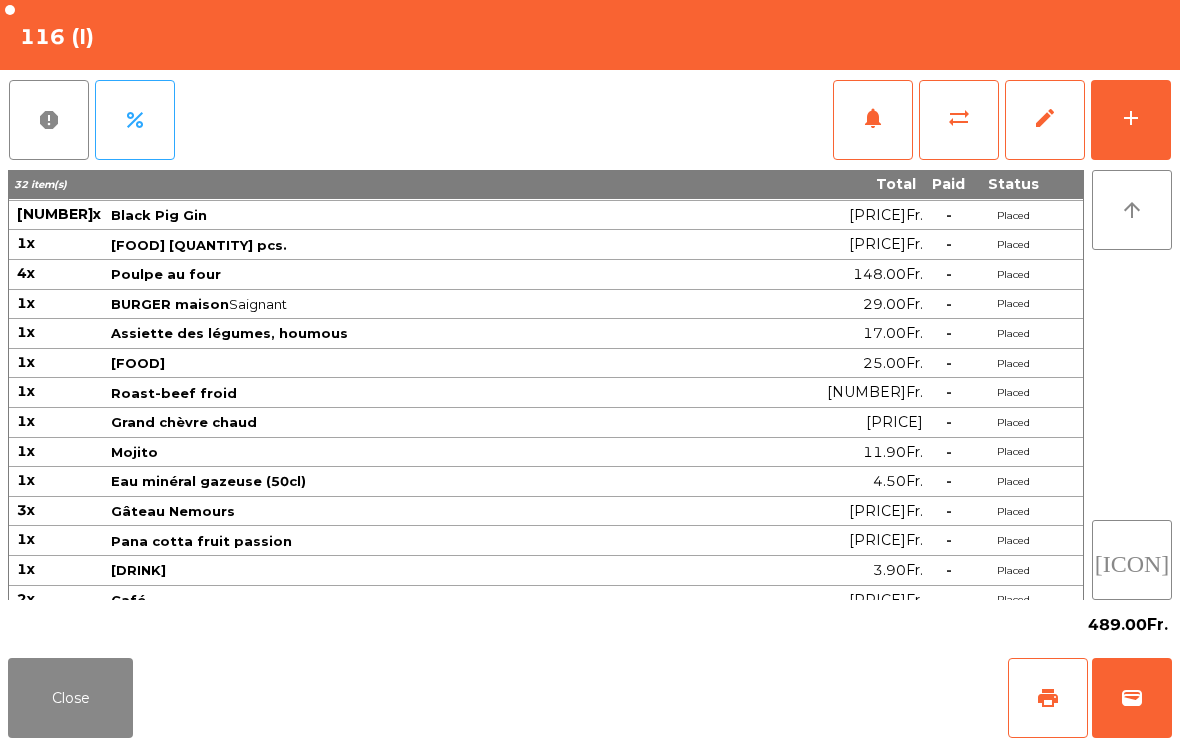 click on "Close" at bounding box center (70, 698) 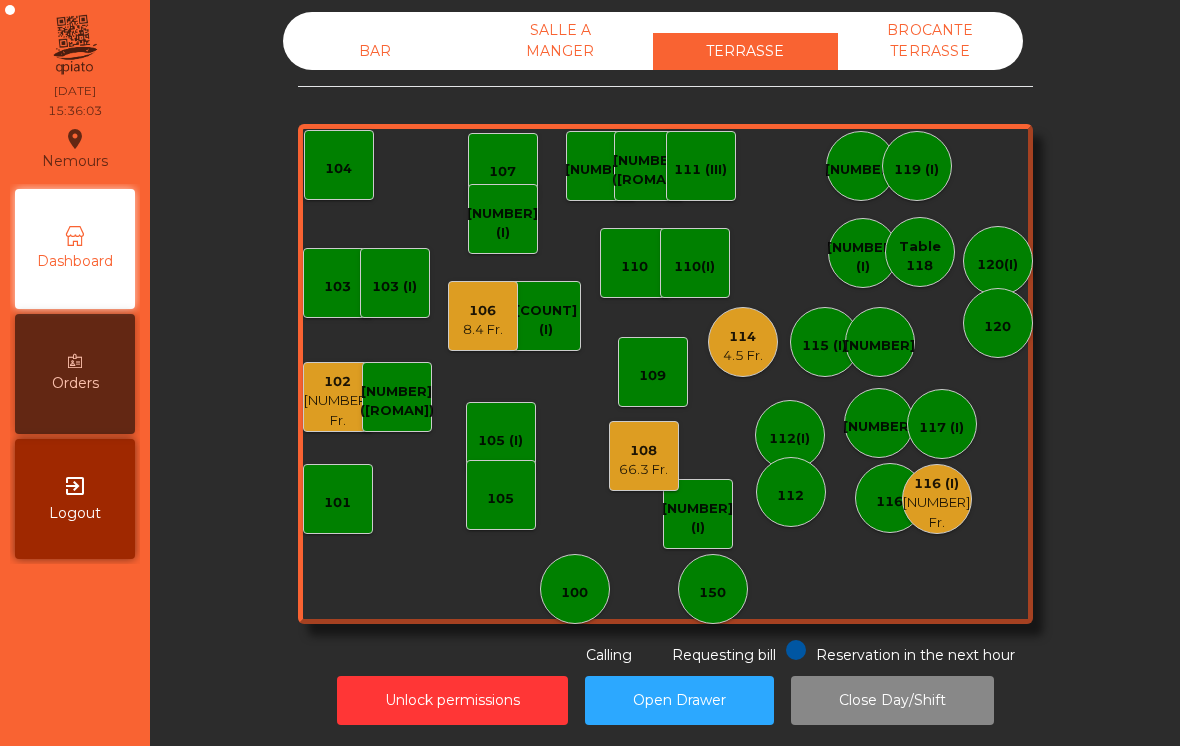 click on "114" at bounding box center [937, 484] 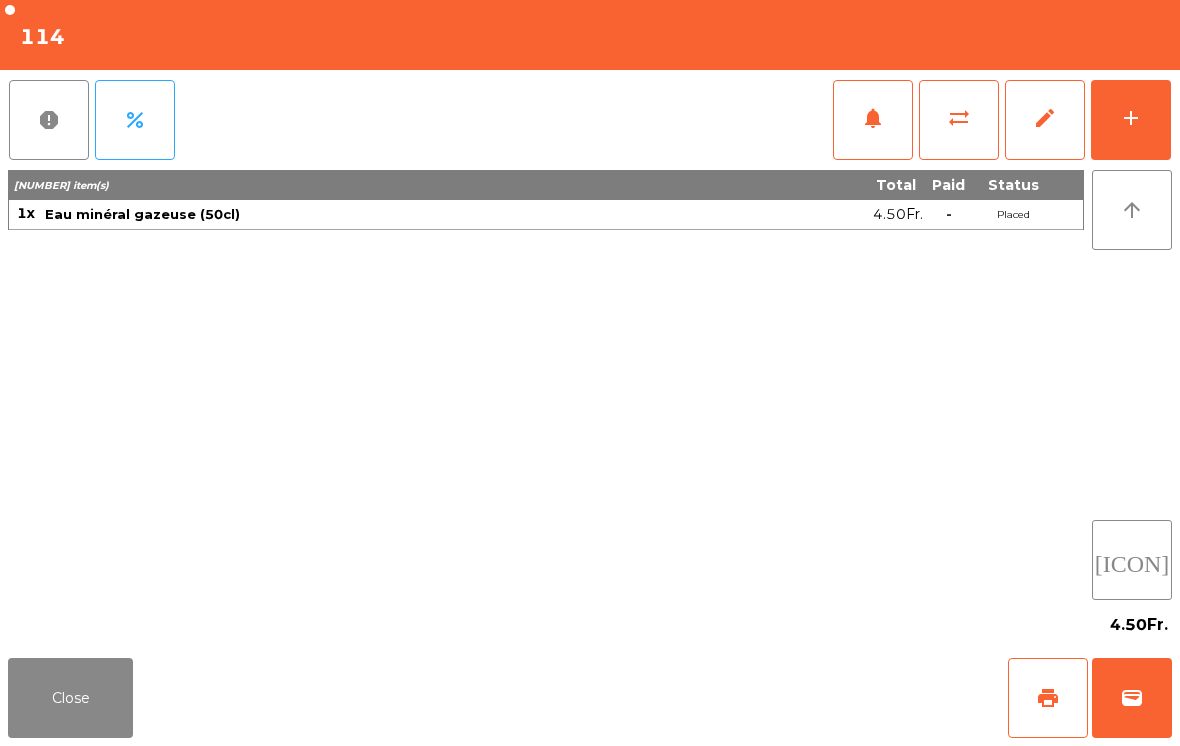 click on "add" at bounding box center (1131, 120) 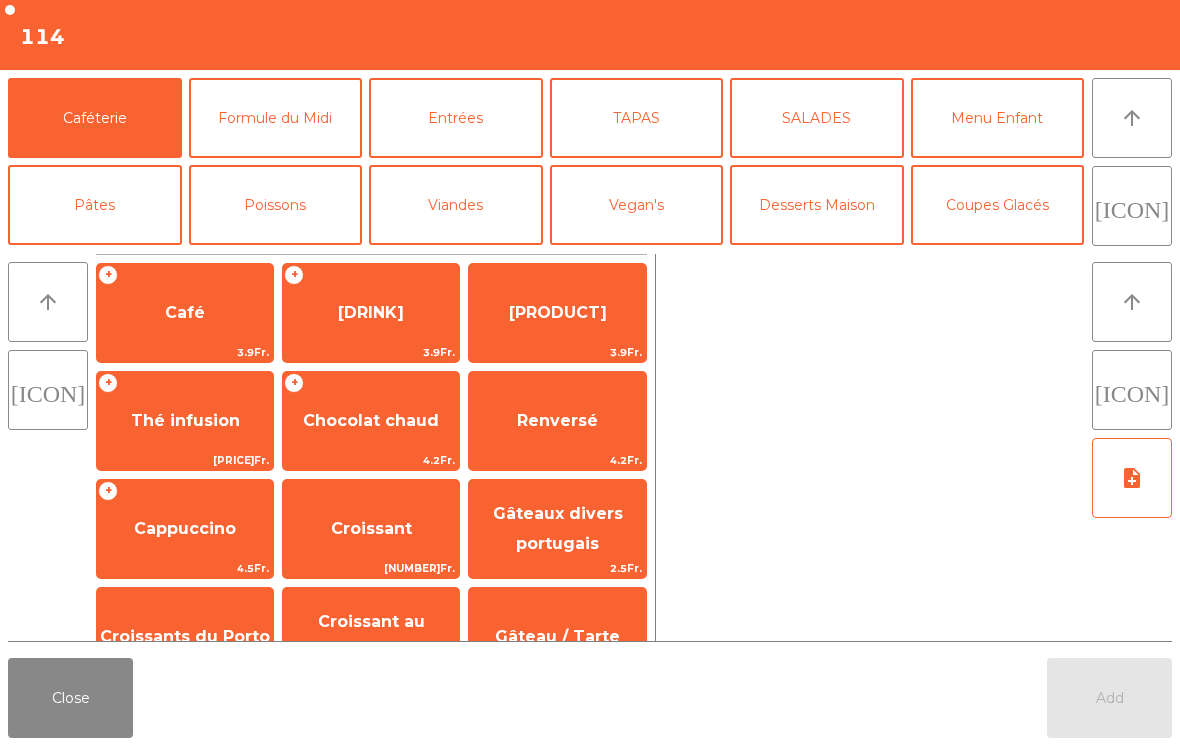 click on "[ICON]" at bounding box center (1132, 206) 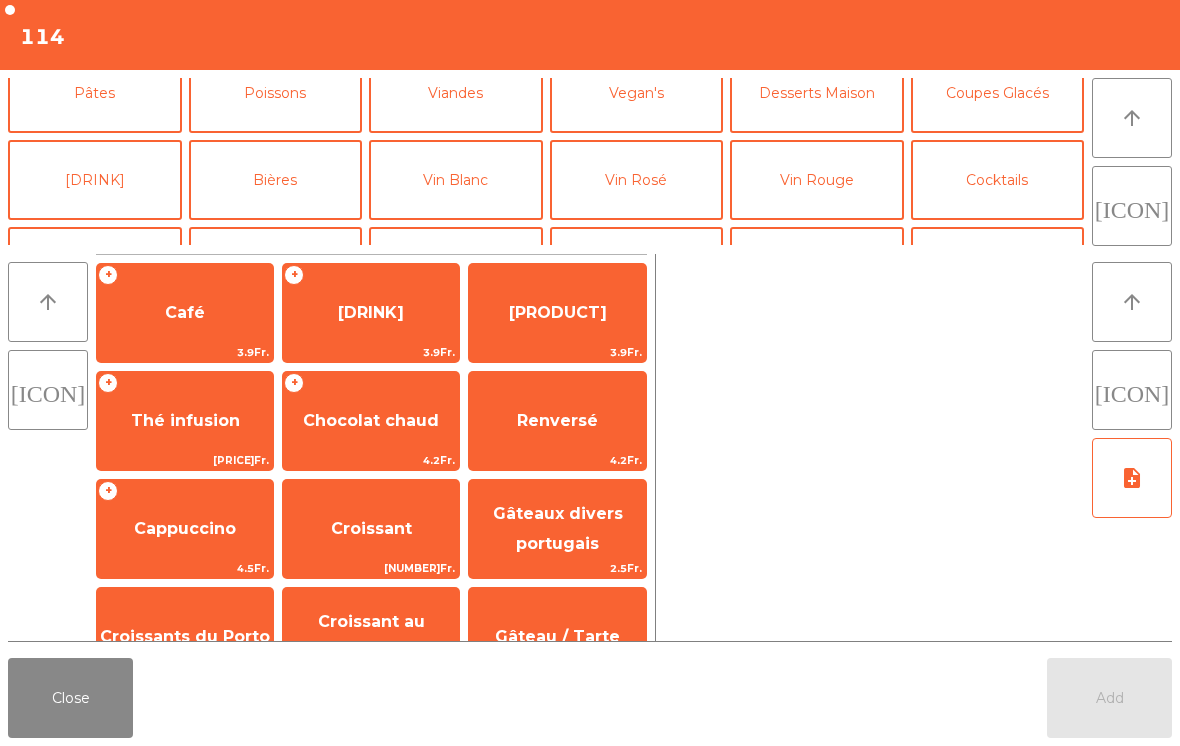 scroll, scrollTop: 174, scrollLeft: 0, axis: vertical 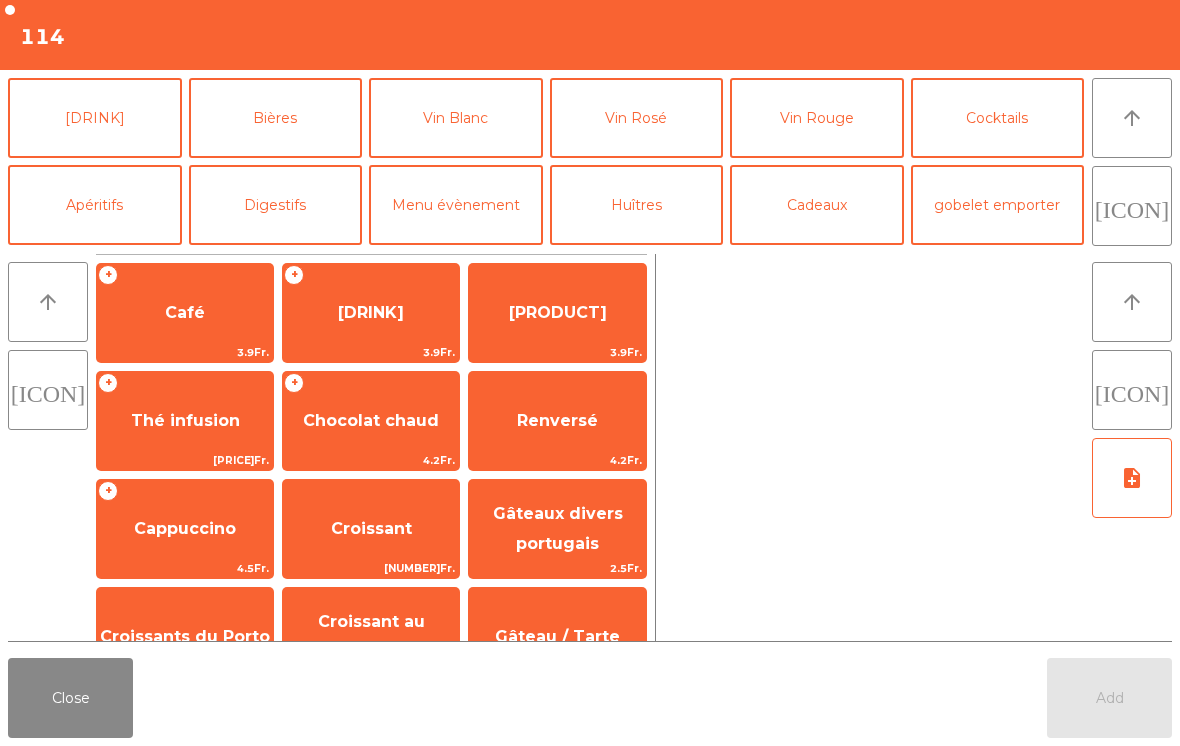click on "Bières" at bounding box center (276, 118) 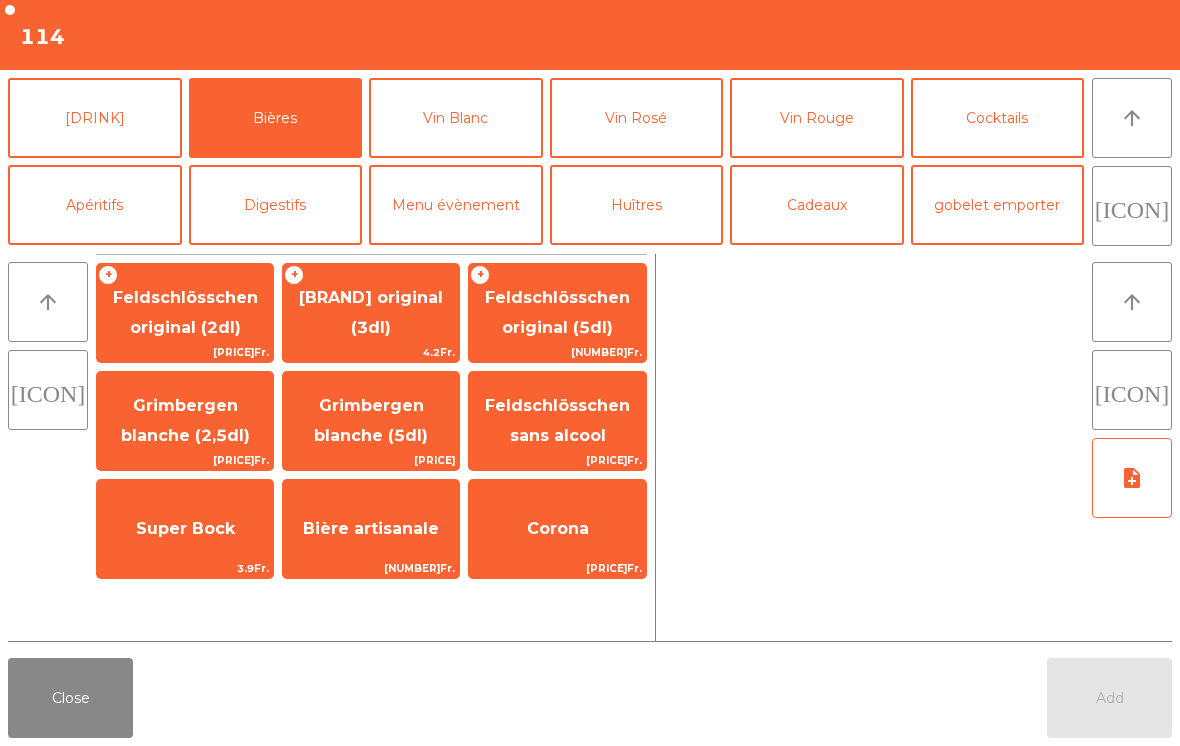 click on "Grimbergen blanche (2,5dl)" at bounding box center (185, 421) 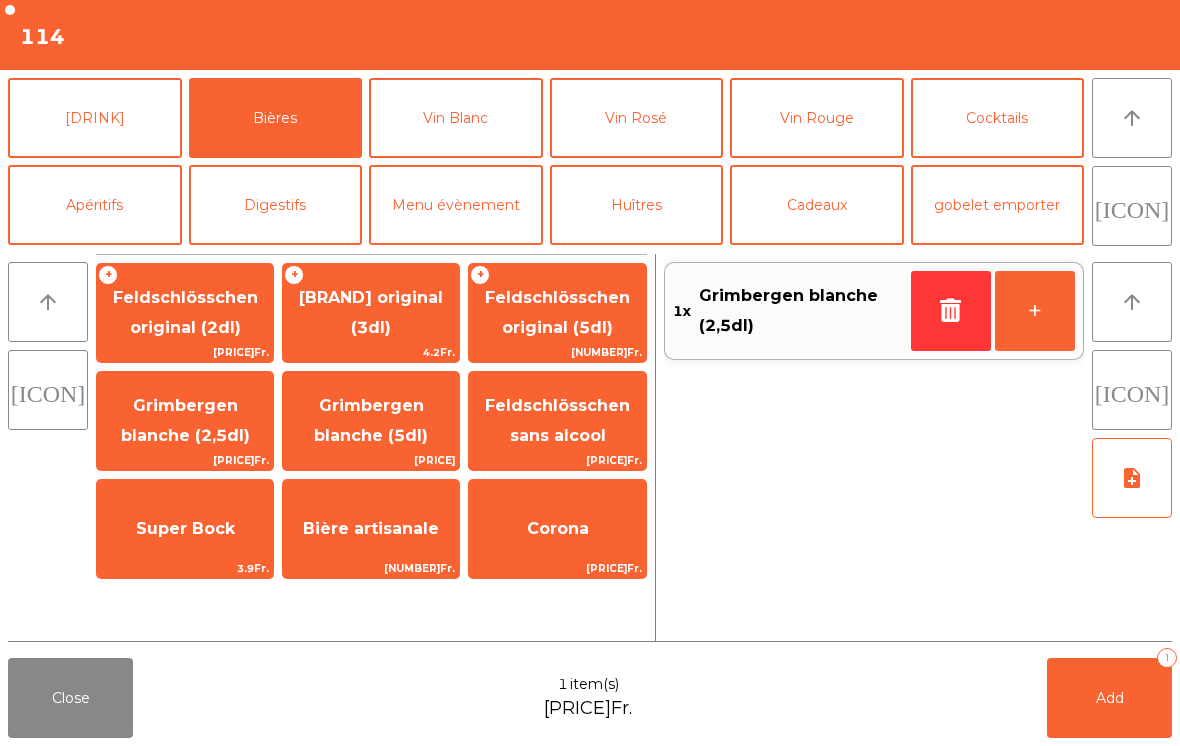 click on "Add   1" at bounding box center [1109, 698] 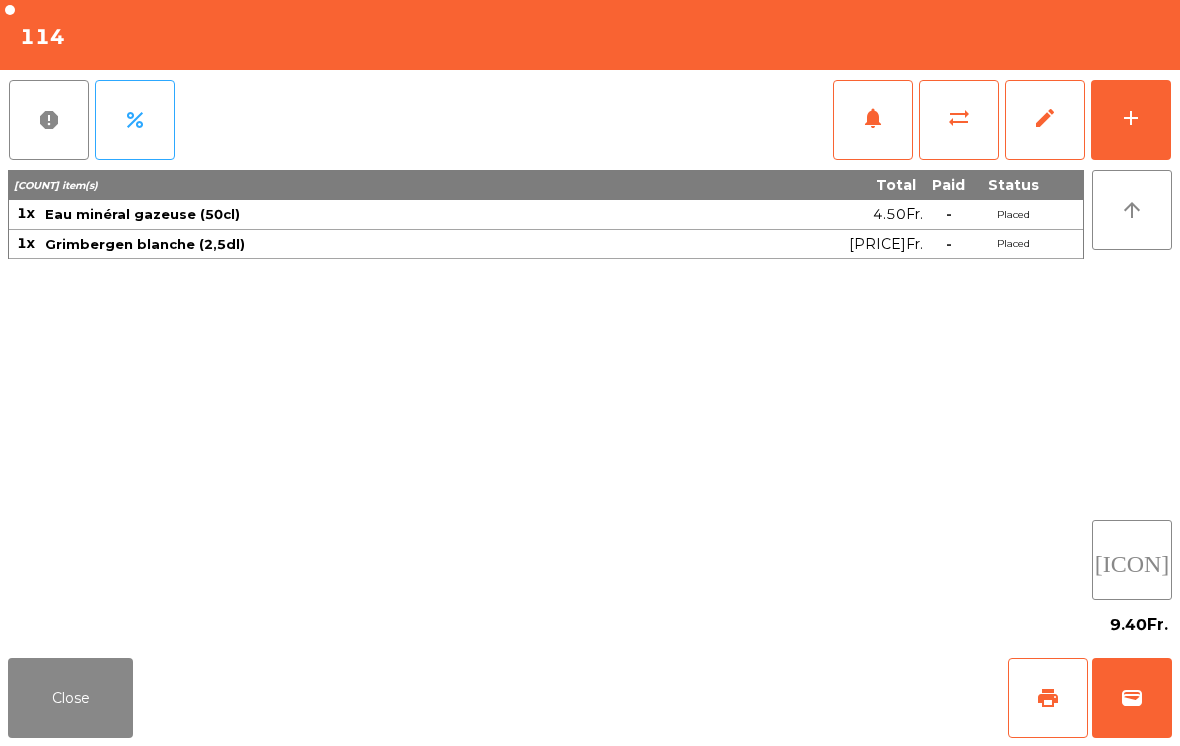 click on "print" at bounding box center [1048, 698] 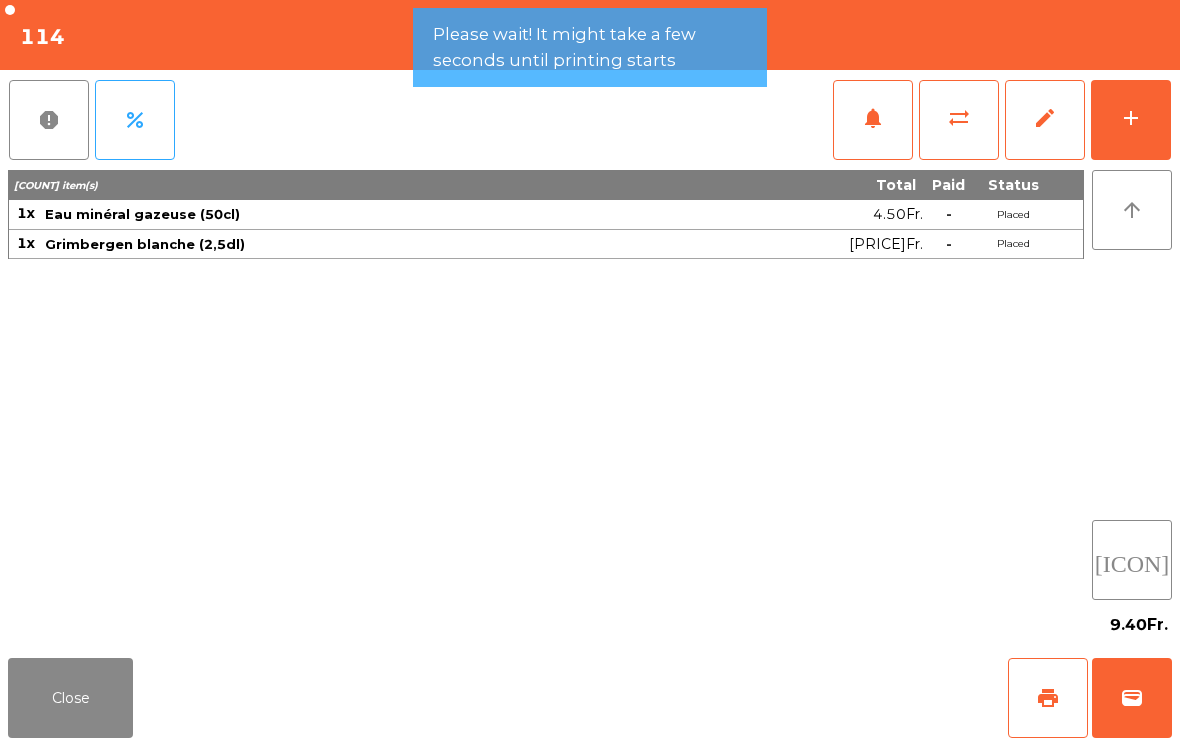 click on "Close" at bounding box center (70, 698) 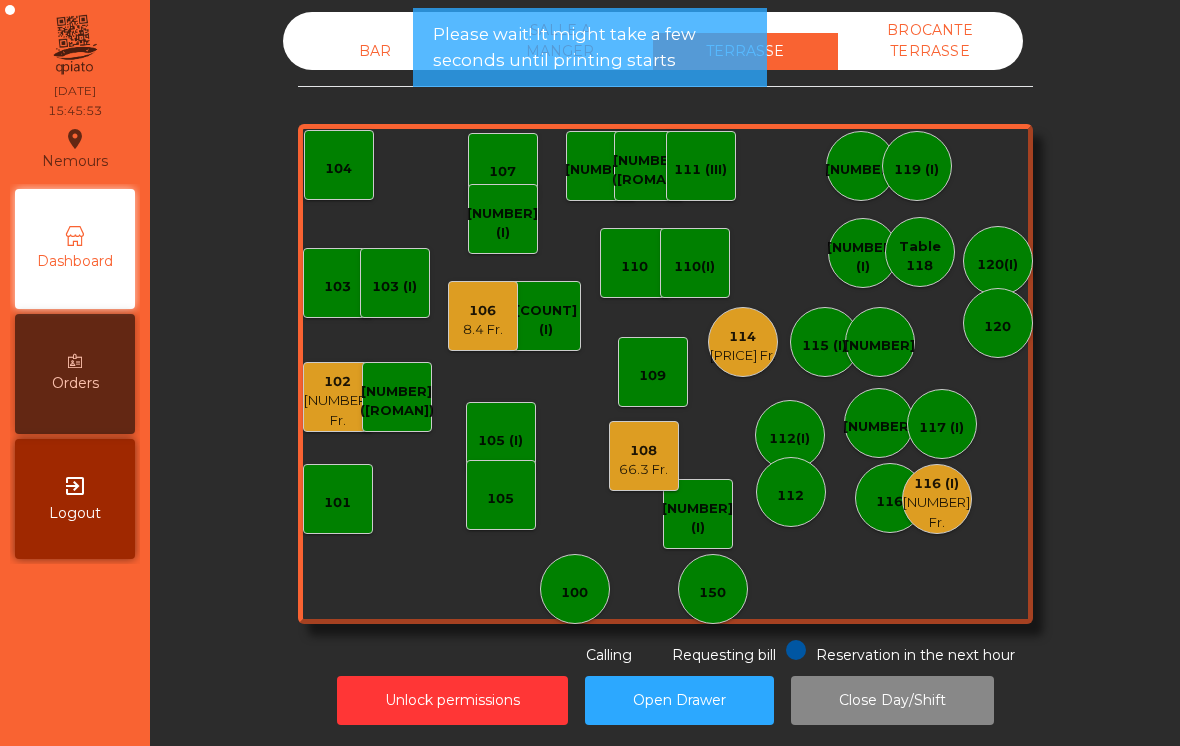 click on "114" at bounding box center [937, 484] 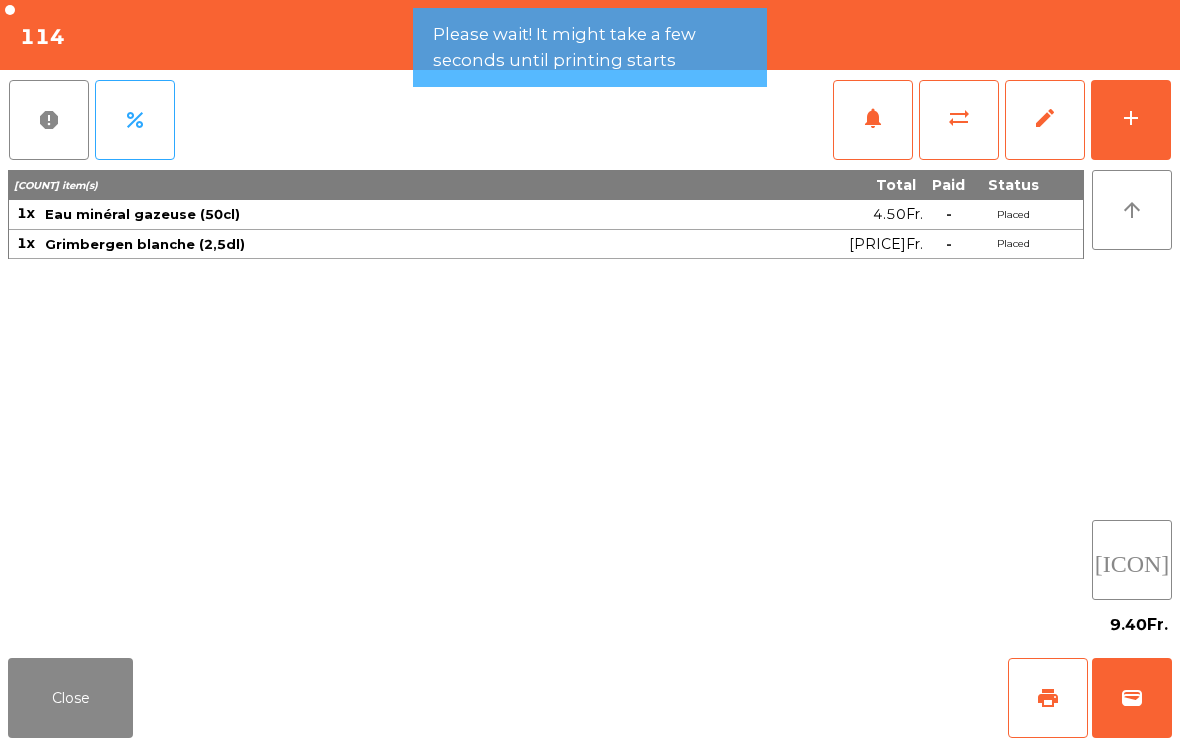 click on "wallet" at bounding box center [1132, 698] 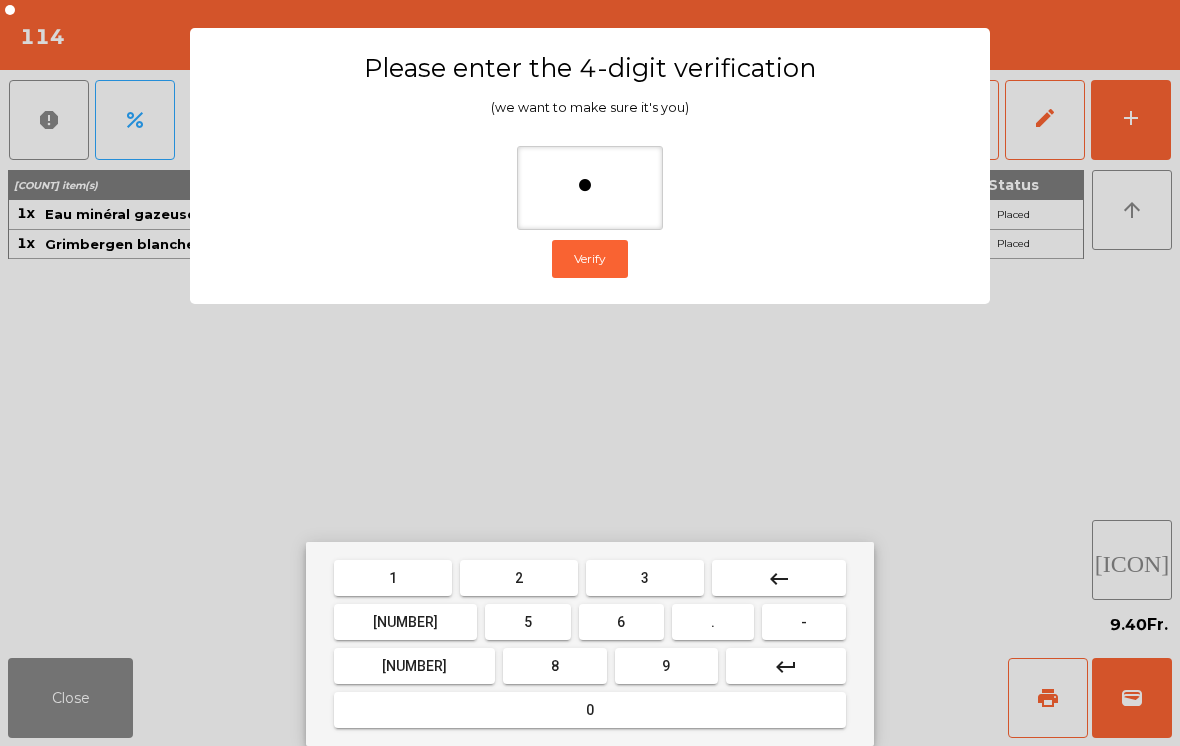 type on "**" 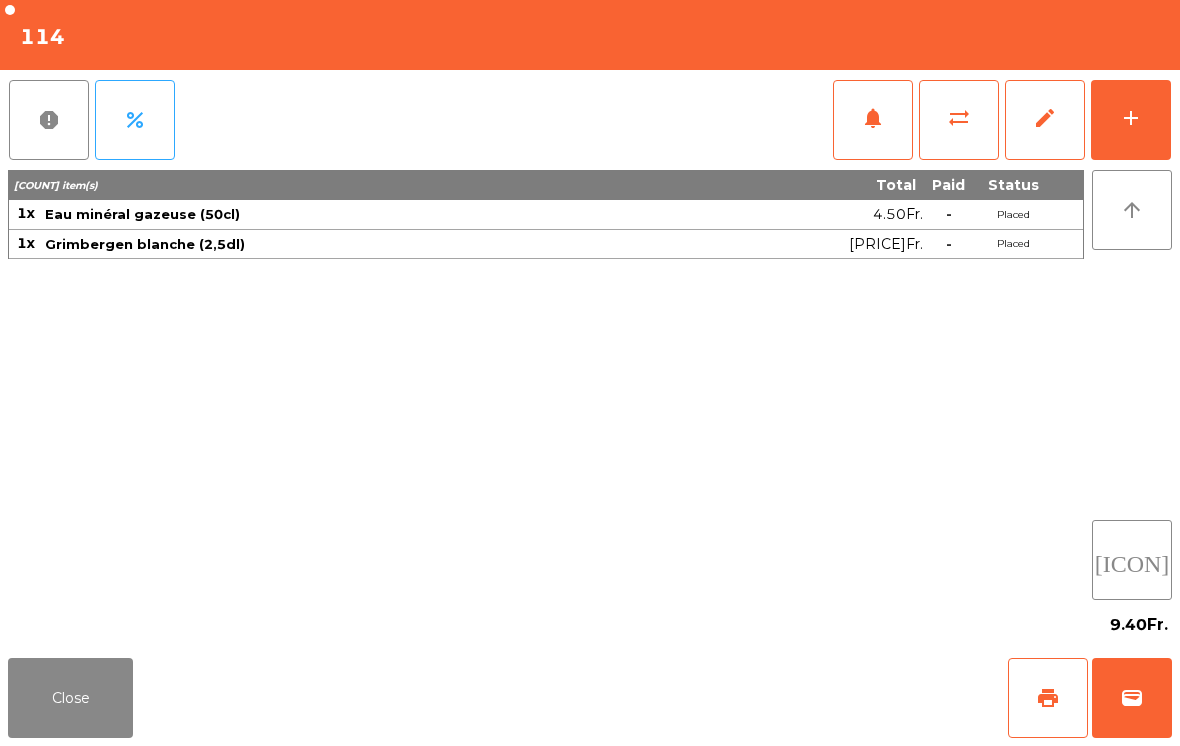click on "Close print wallet" at bounding box center [590, 698] 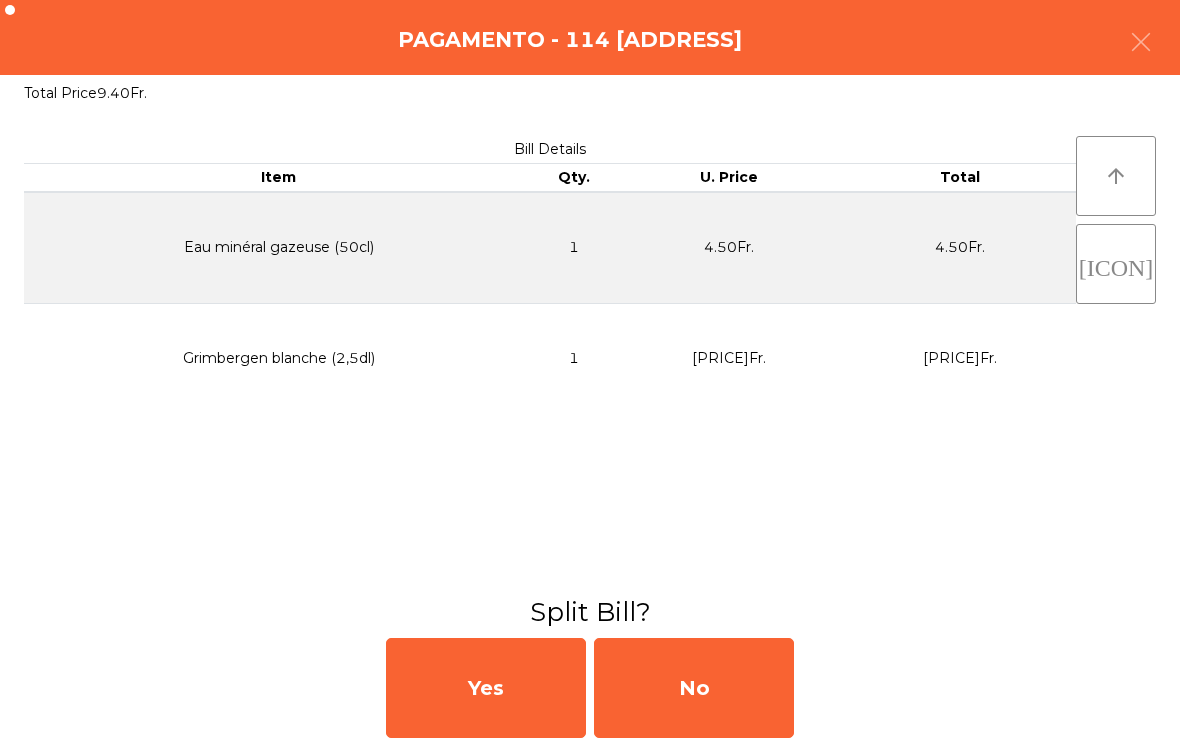 click on "No" at bounding box center [694, 688] 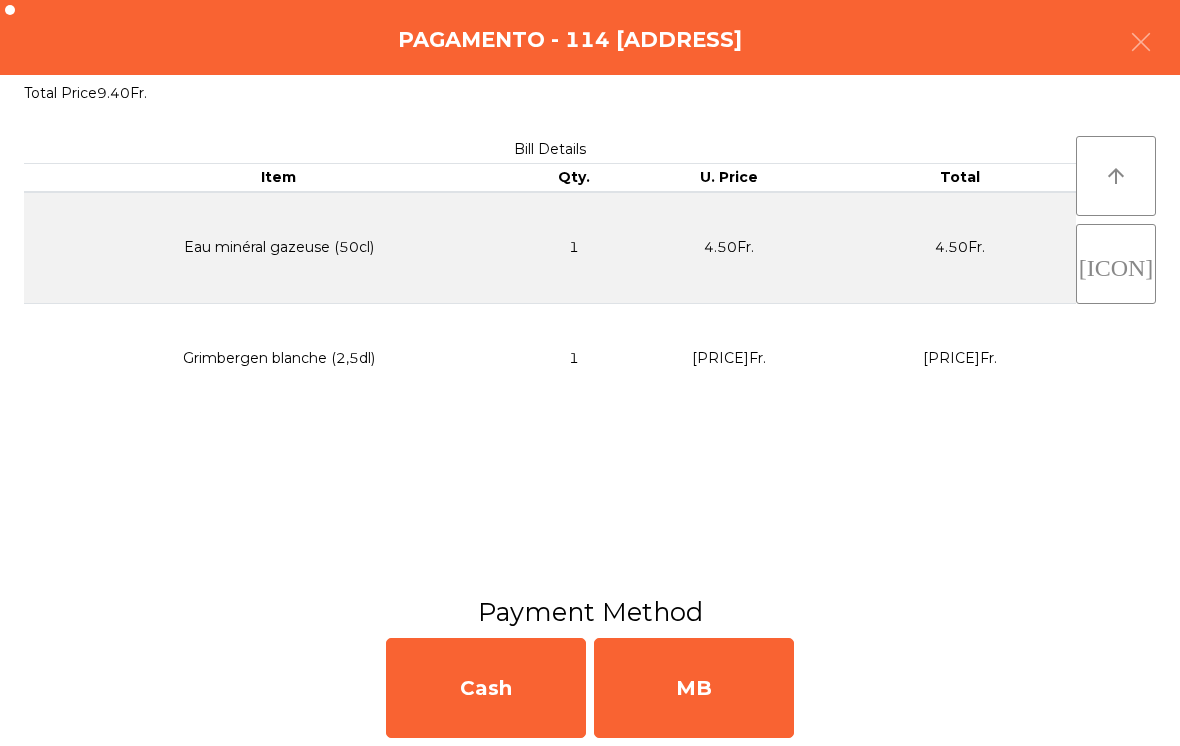 click on "MB" at bounding box center [694, 688] 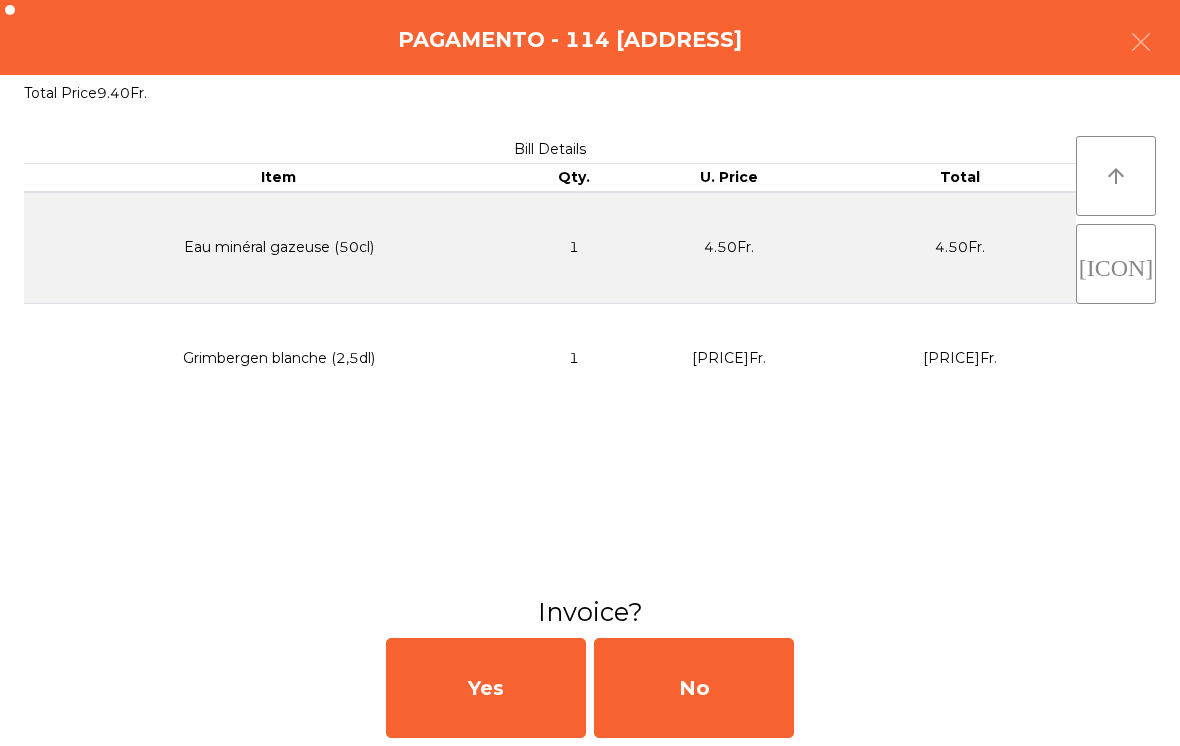 click on "No" at bounding box center (694, 688) 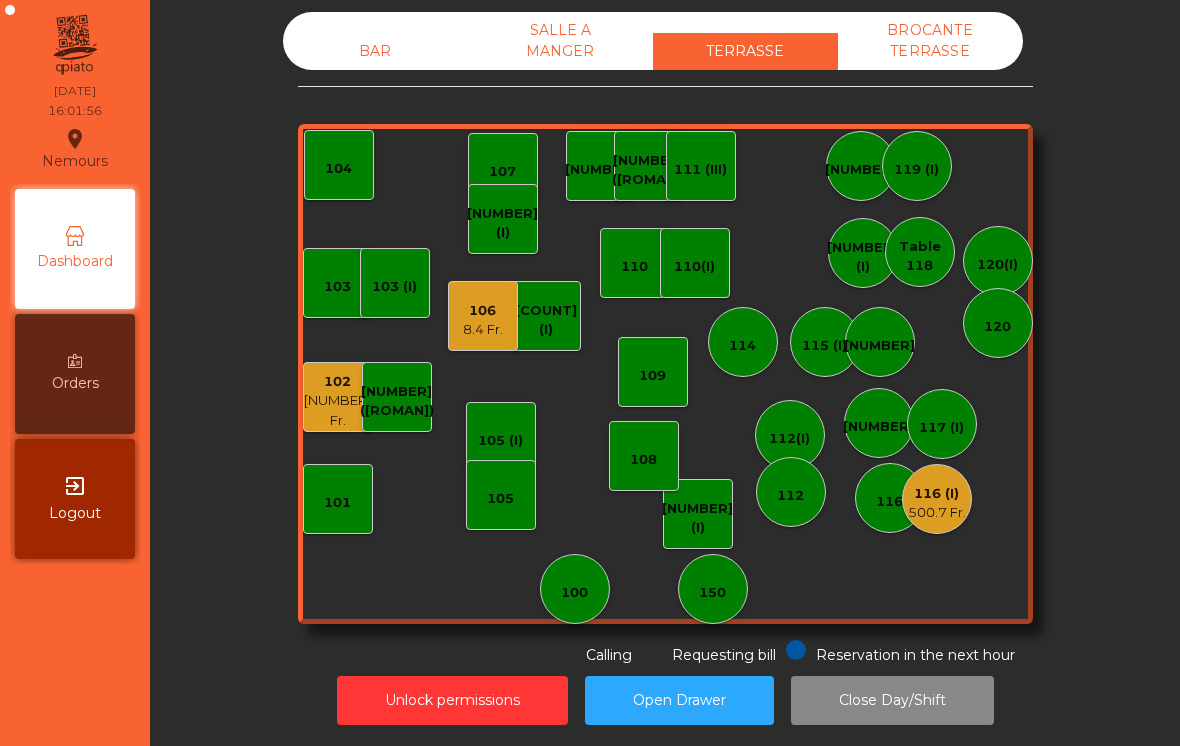 click on "116 (I)" at bounding box center (937, 494) 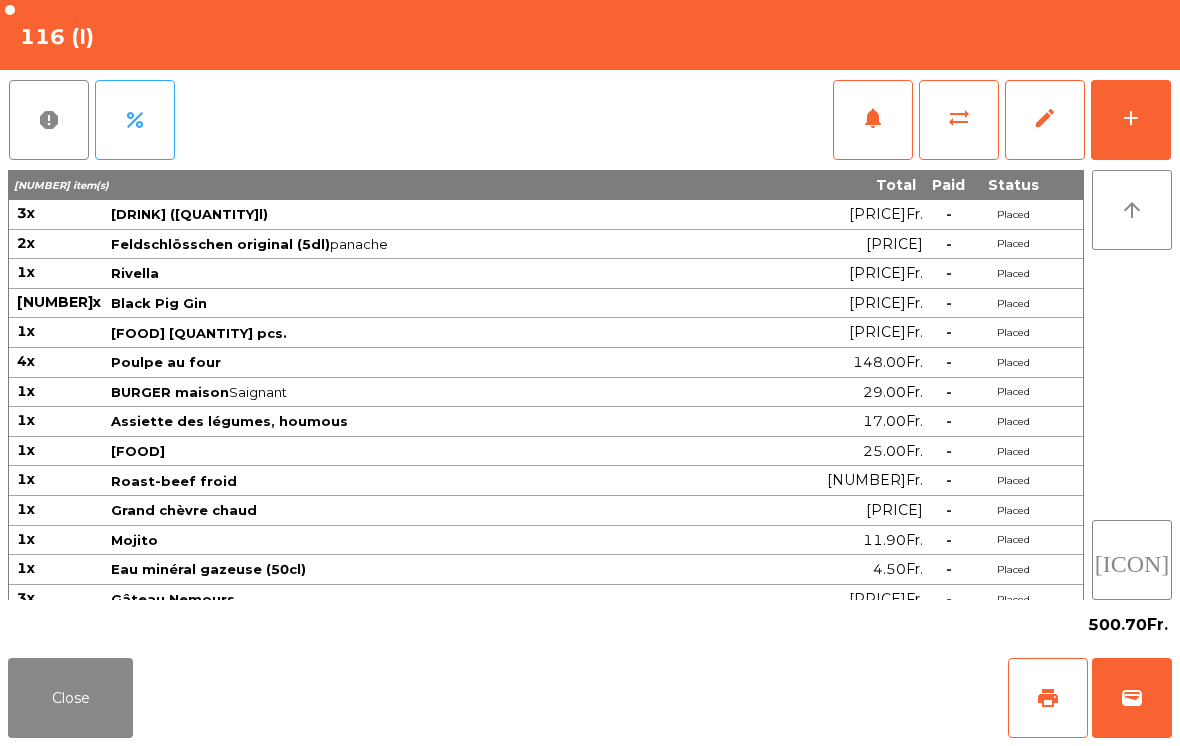 click on "wallet" at bounding box center (1048, 698) 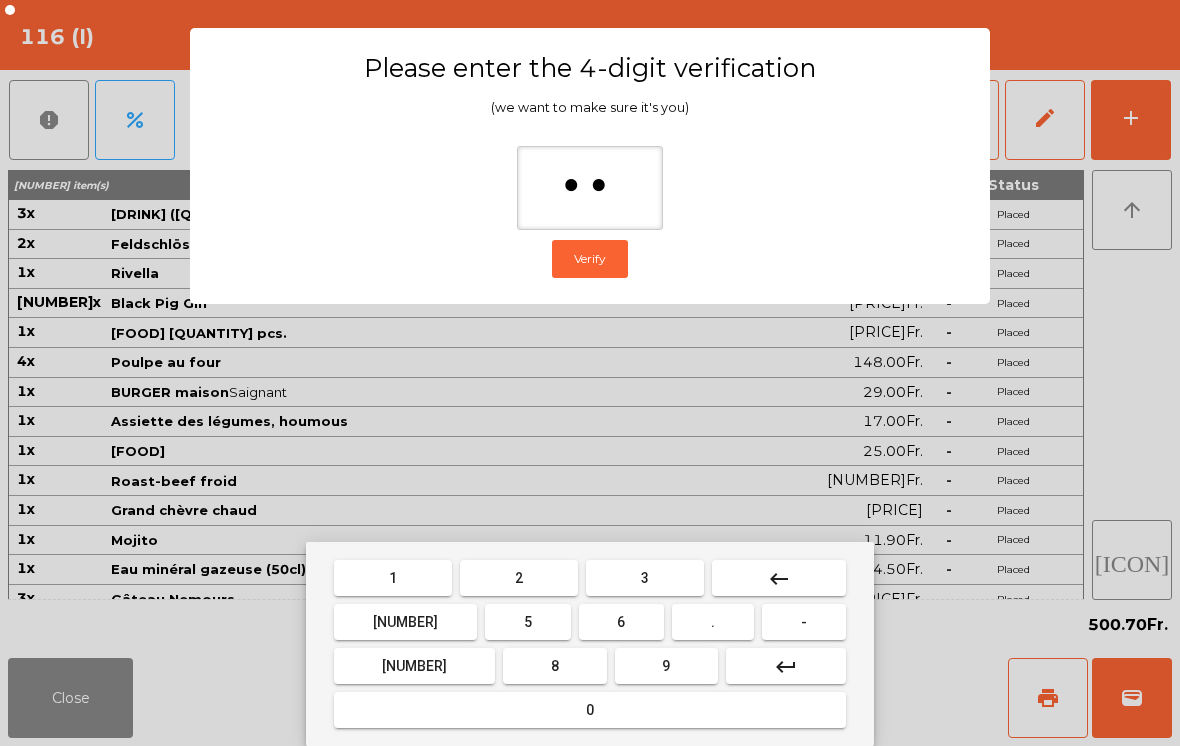 type on "***" 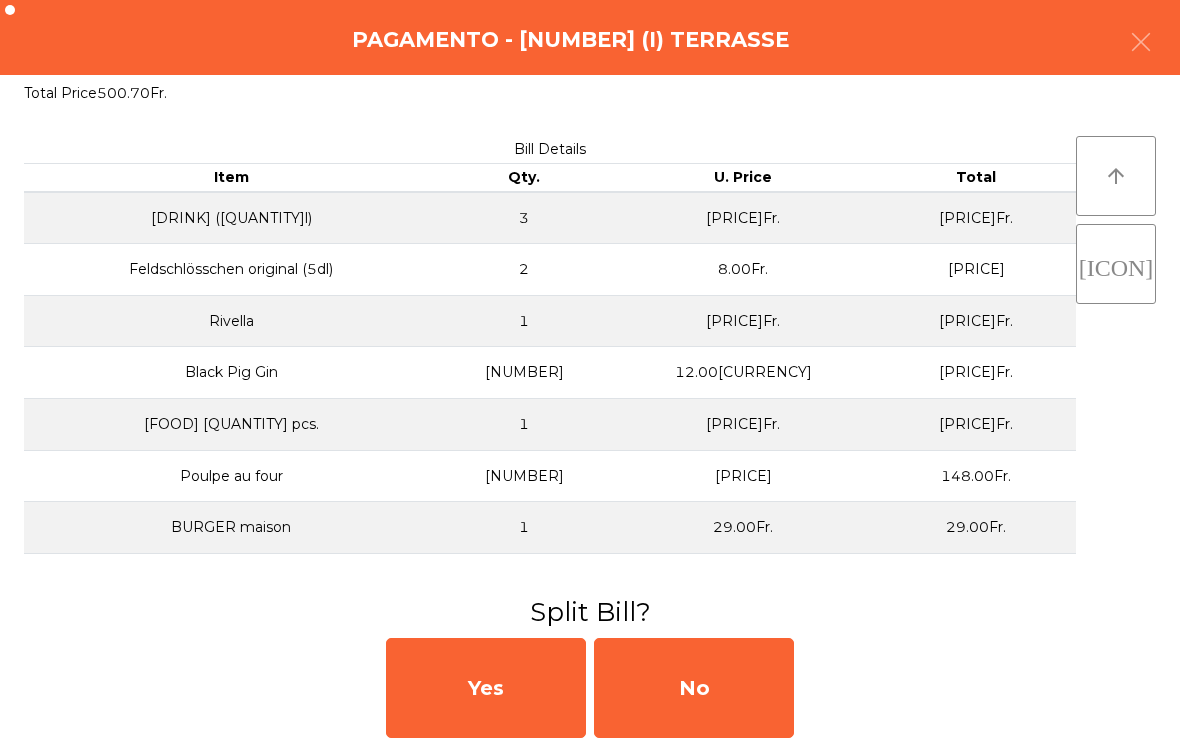 click on "No" at bounding box center (694, 688) 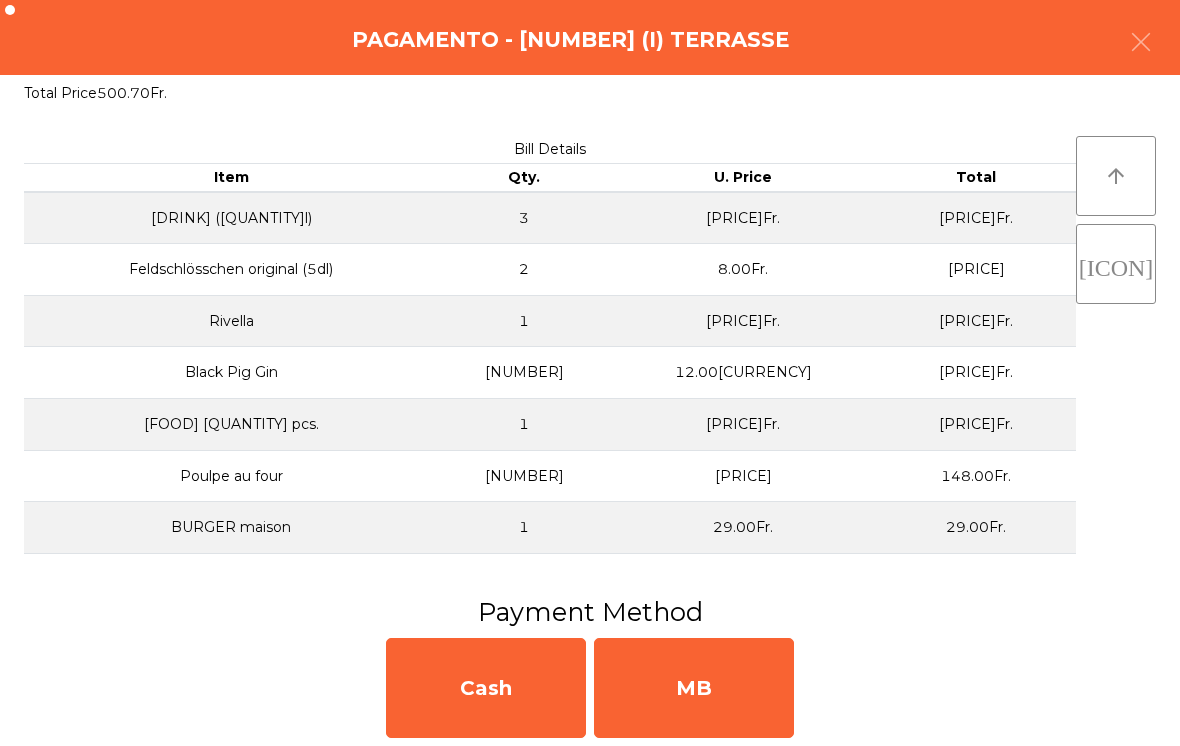 click on "MB" at bounding box center (694, 688) 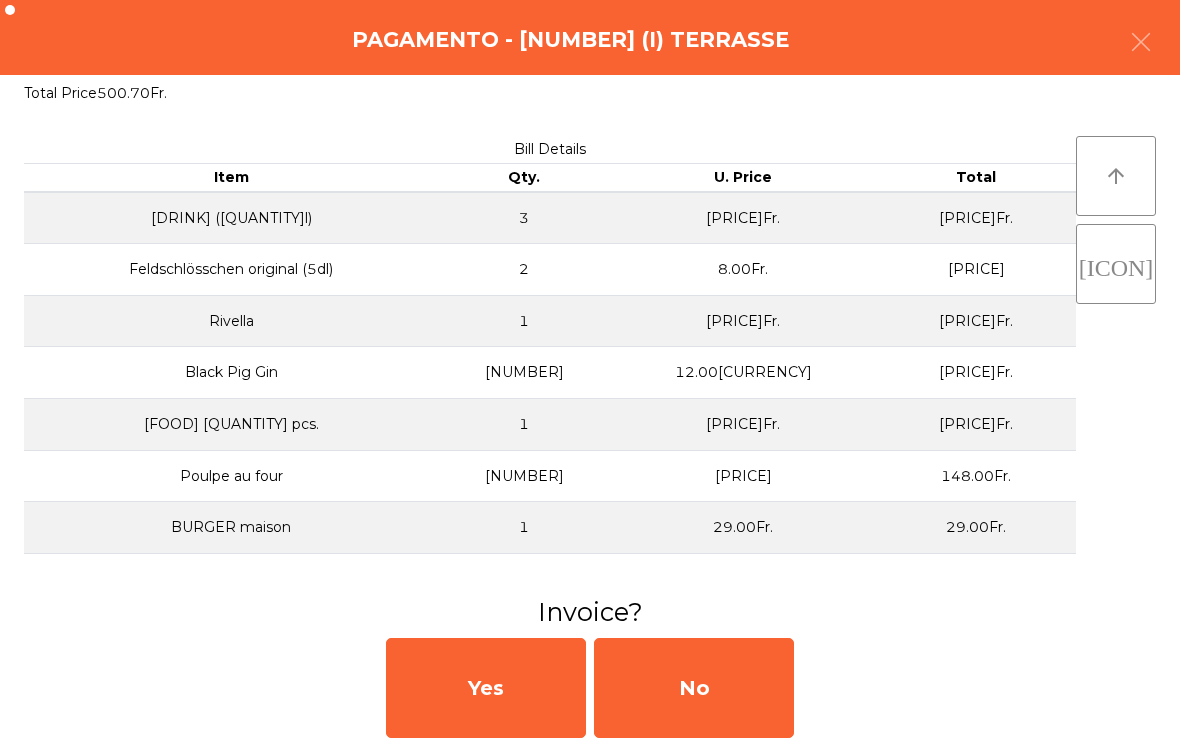 click on "No" at bounding box center (694, 688) 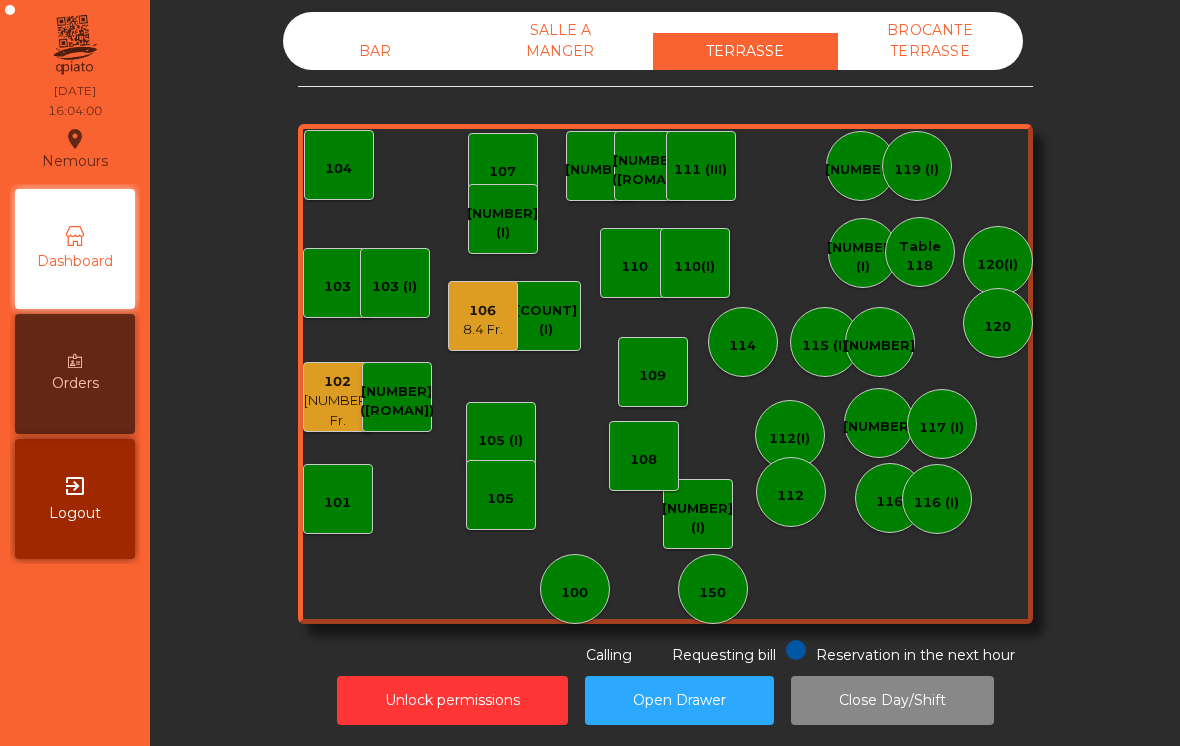 click on "[NUMBER] Fr." at bounding box center (338, 410) 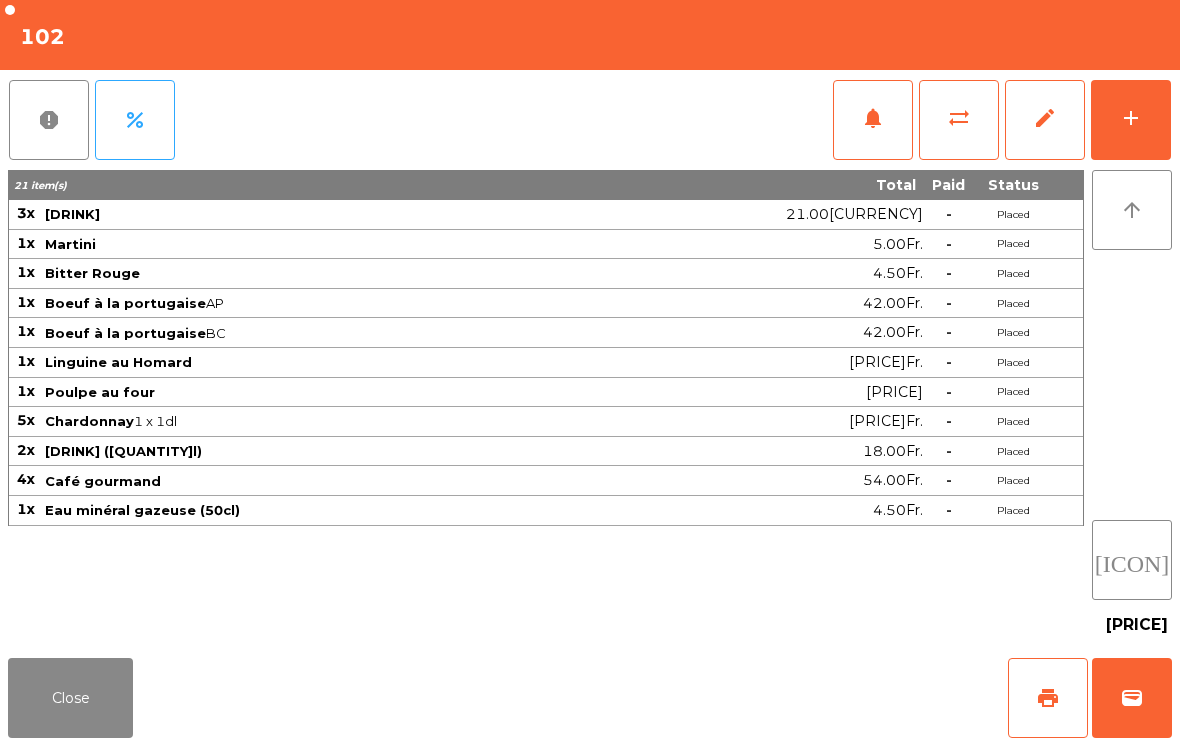 click on "print" at bounding box center (1048, 698) 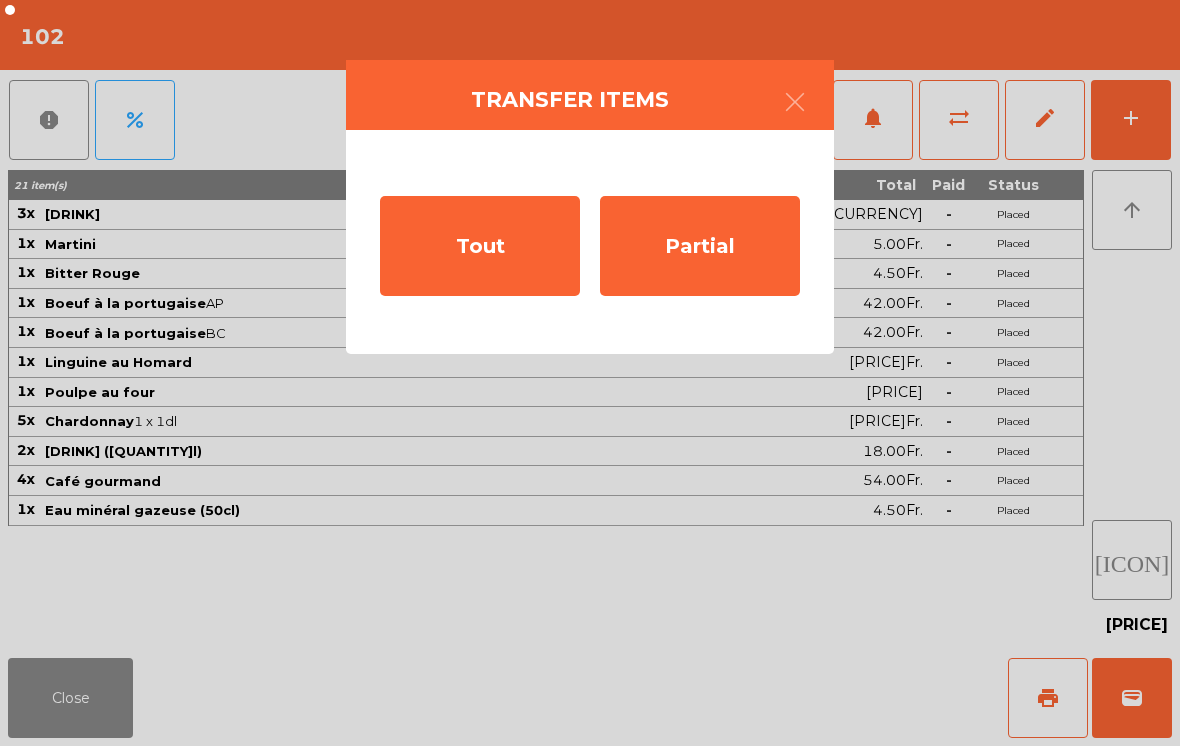click on "Tout" at bounding box center [480, 246] 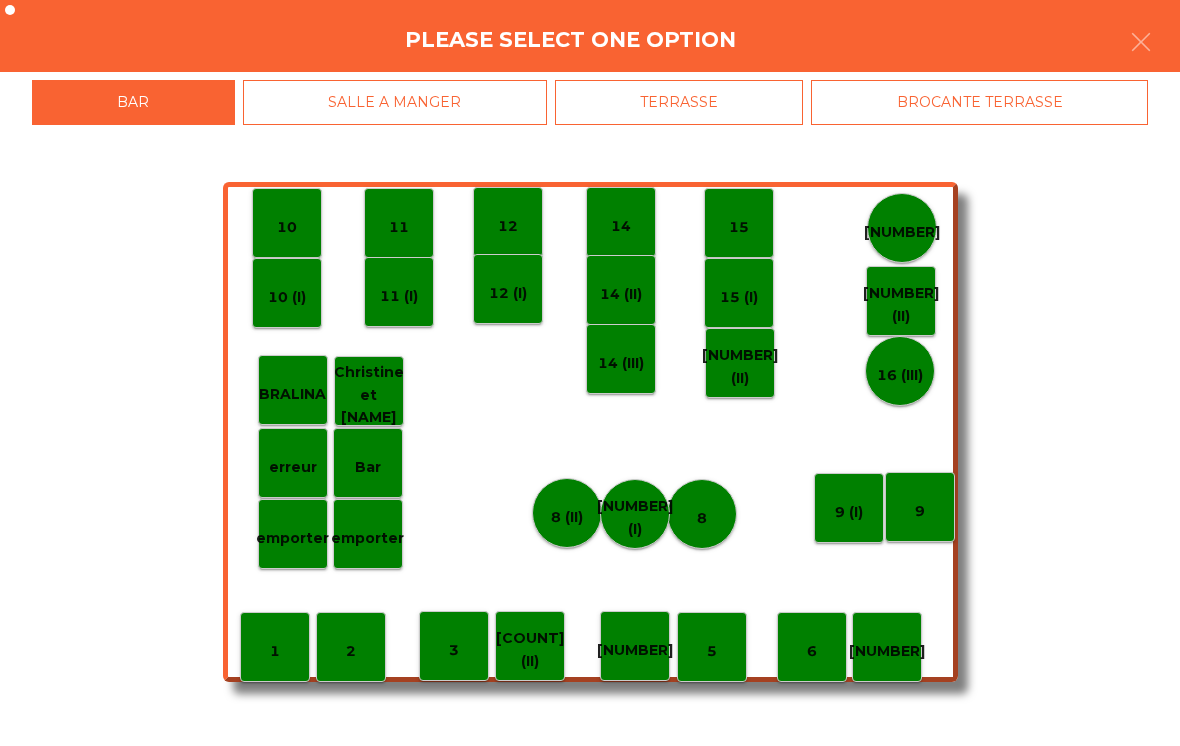 click on "BROCANTE TERRASSE" at bounding box center [979, 102] 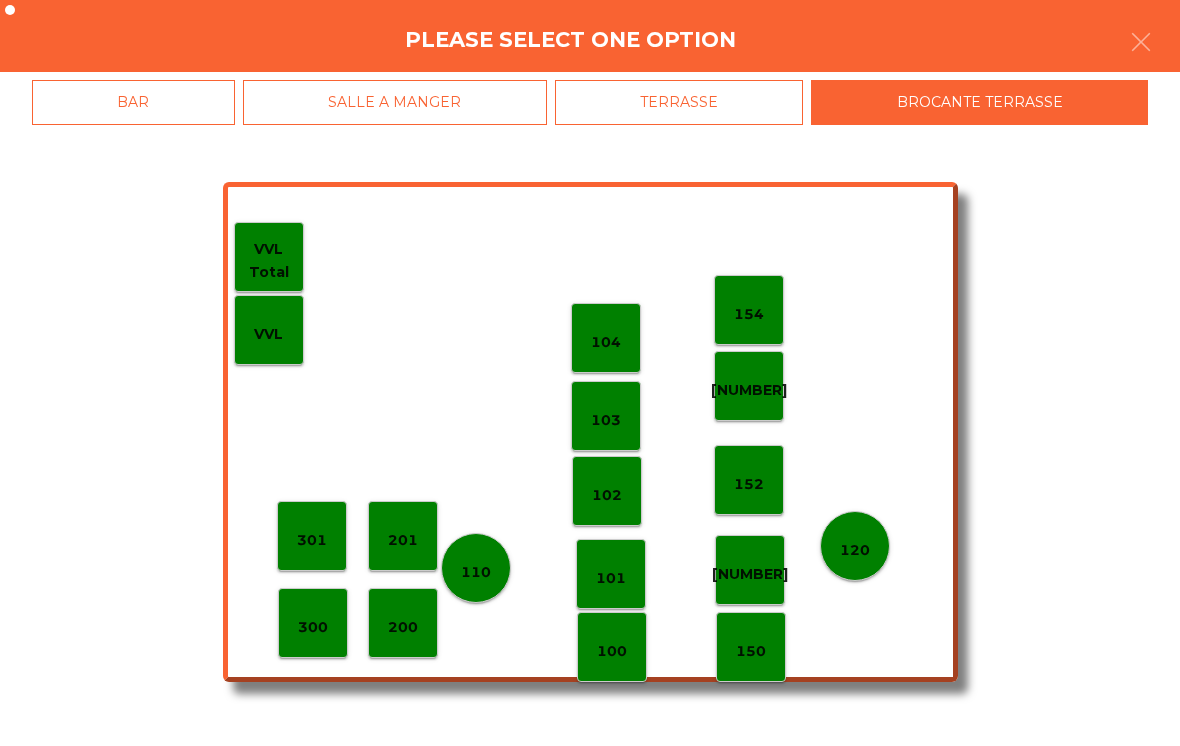 click on "301" at bounding box center [607, 495] 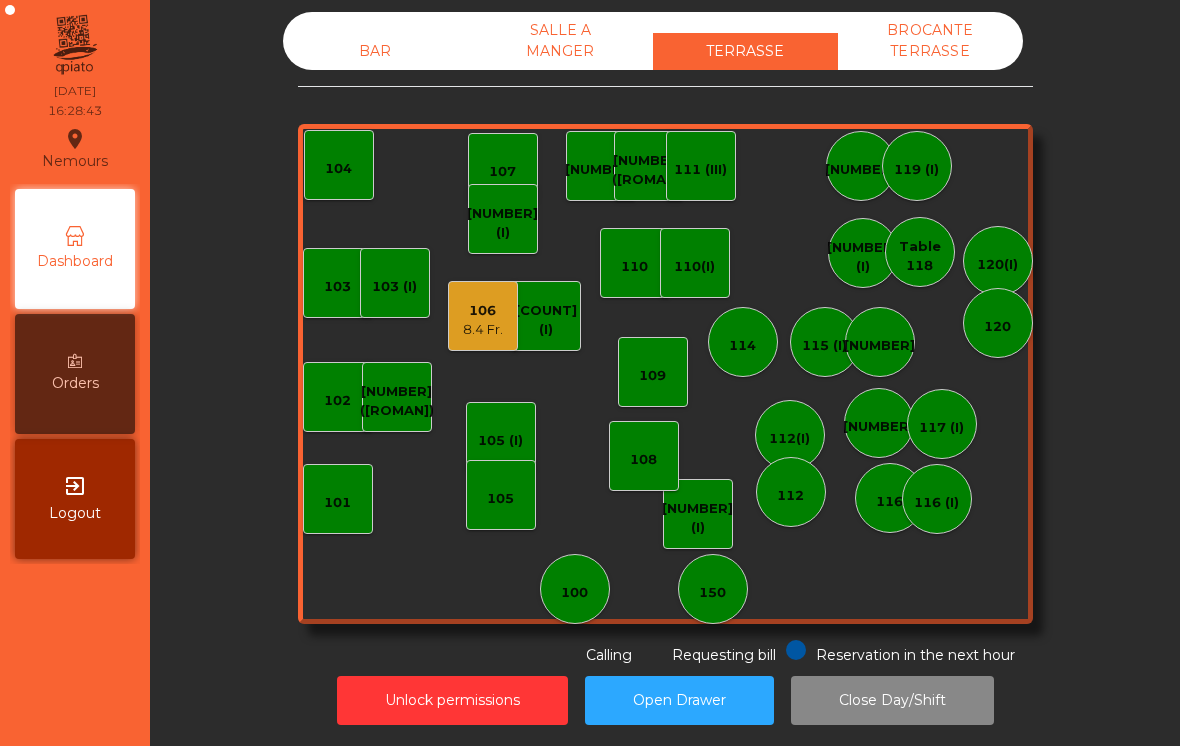 click on "BAR" at bounding box center (375, 51) 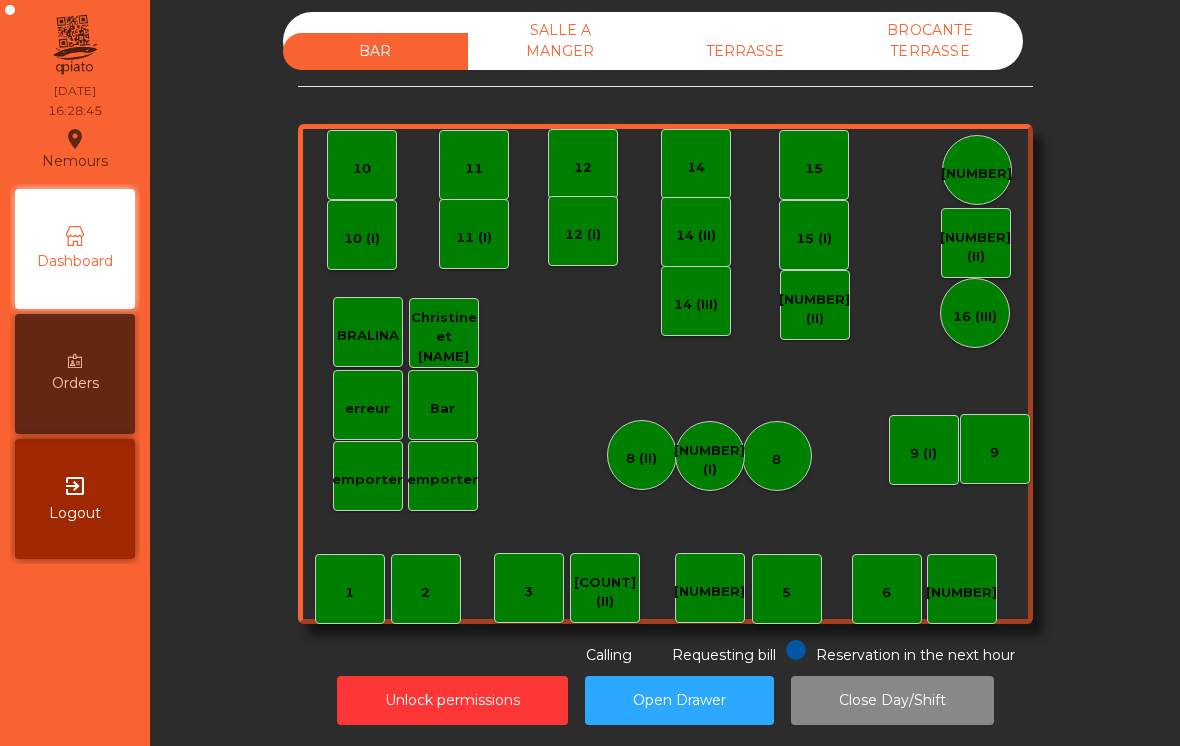 scroll, scrollTop: 0, scrollLeft: 0, axis: both 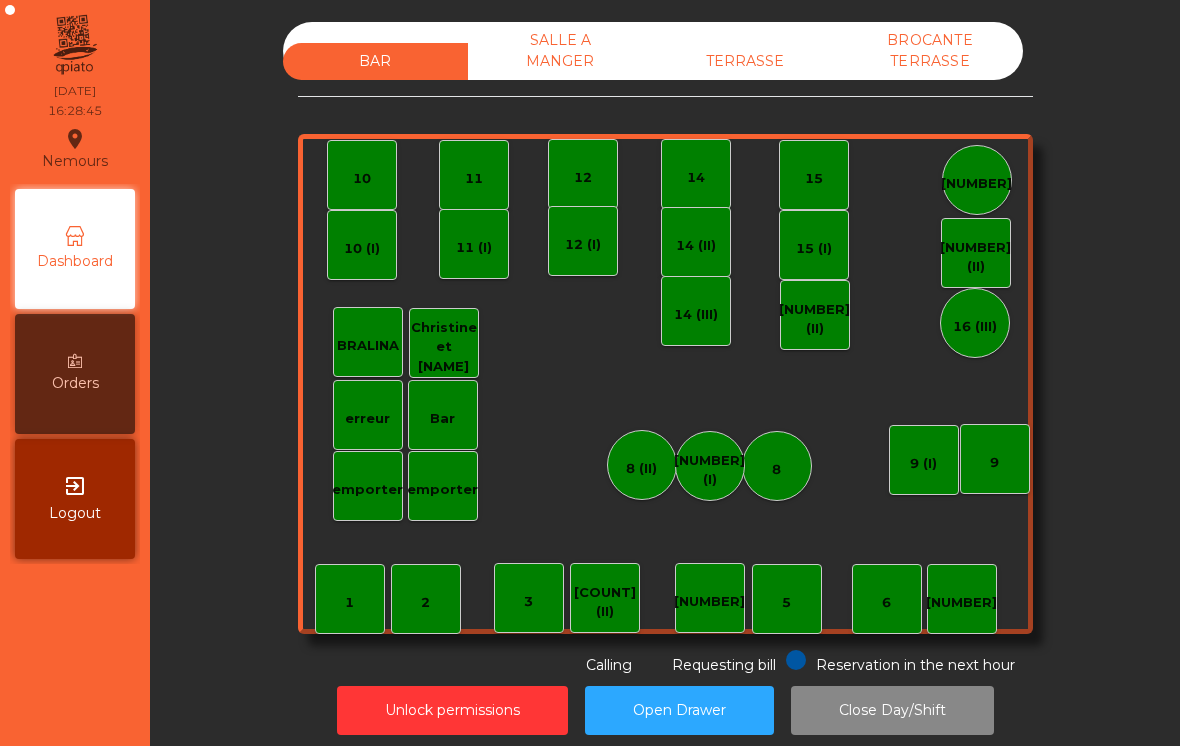 click on "TERRASSE" at bounding box center [745, 61] 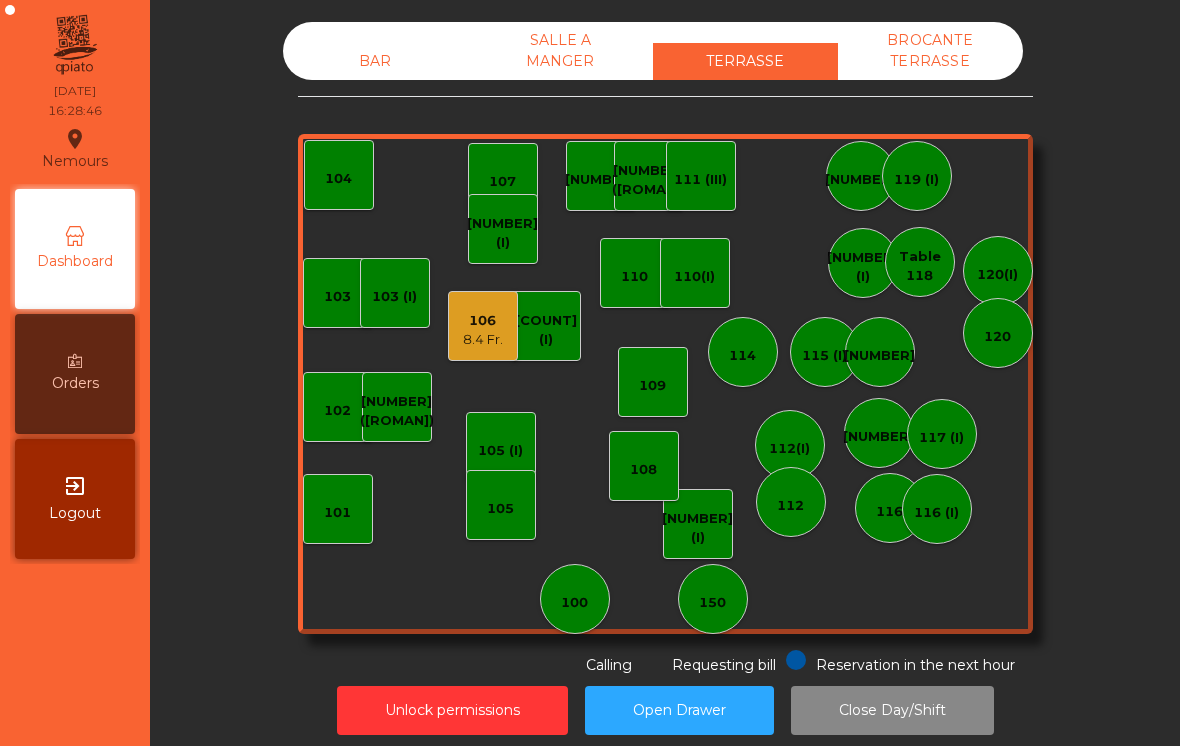 click on "100" at bounding box center (575, 599) 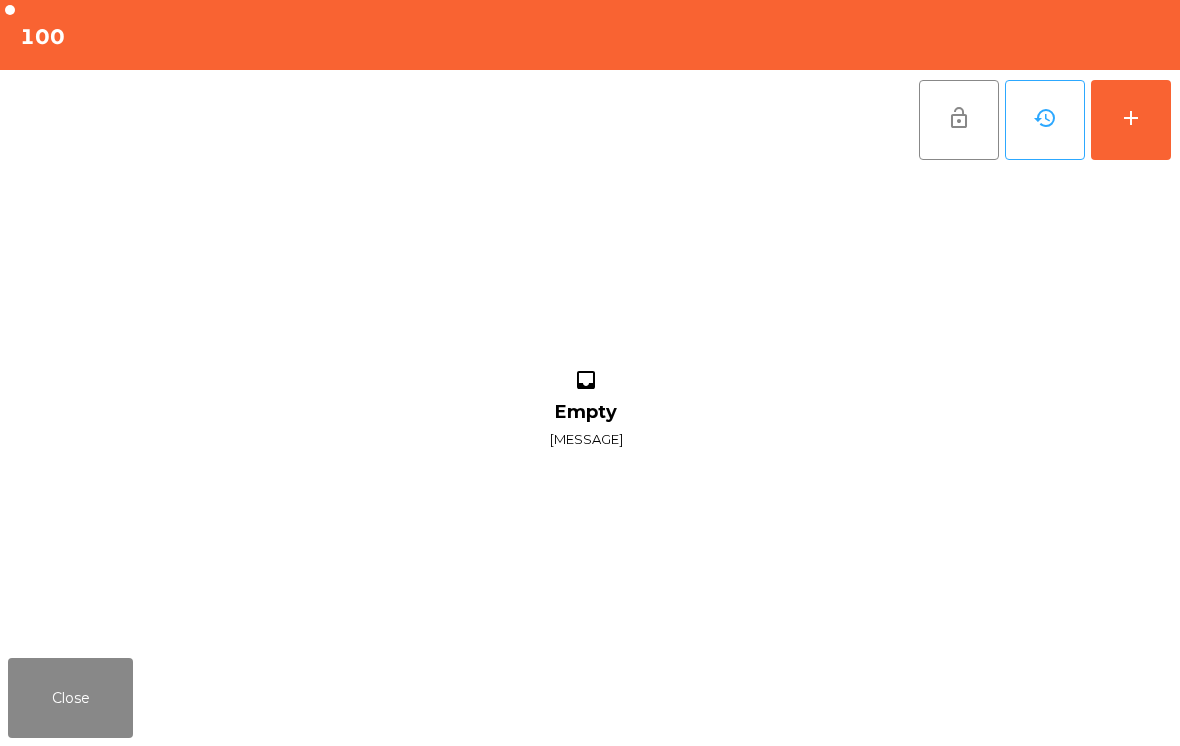 click on "add" at bounding box center [1131, 120] 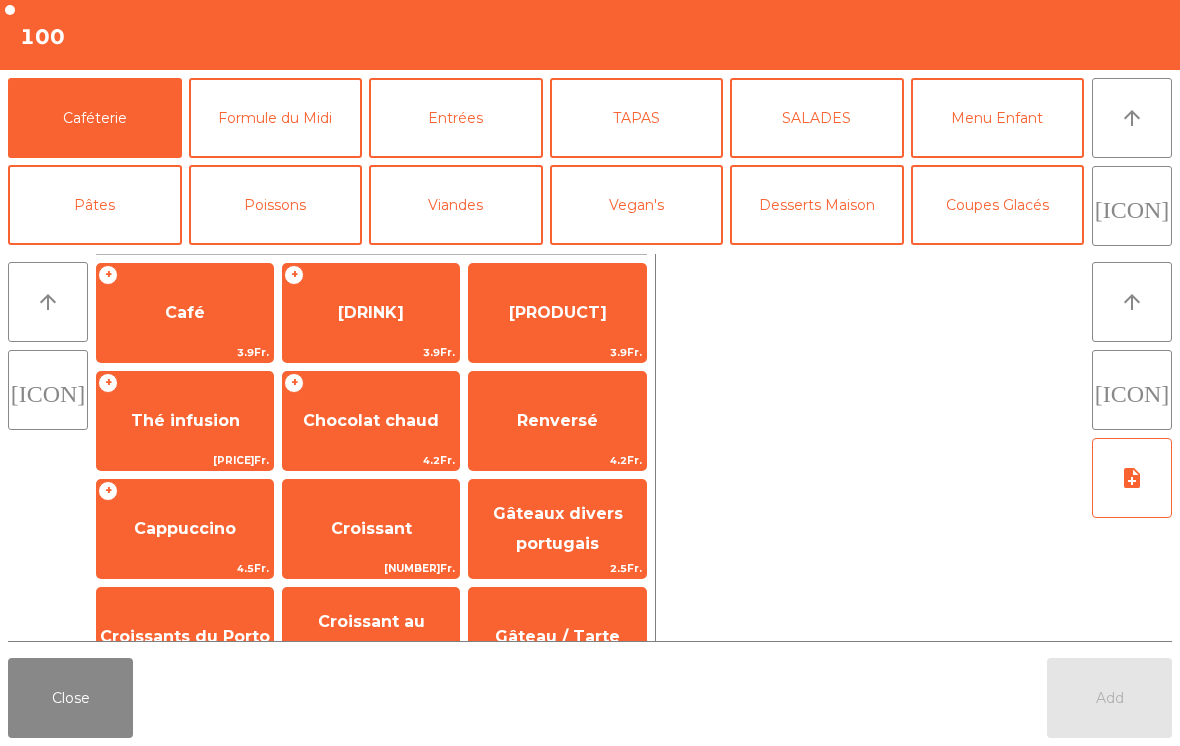 click on "[ICON]" at bounding box center [1132, 118] 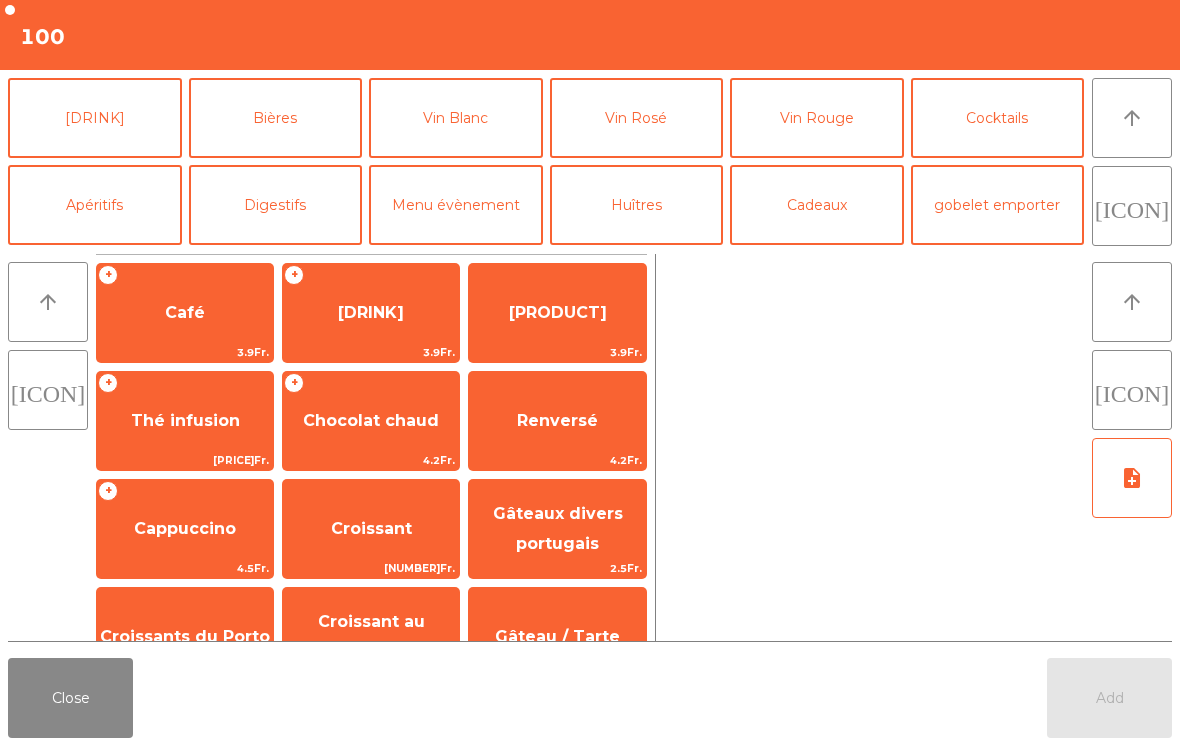 click on "Bières" at bounding box center [276, 118] 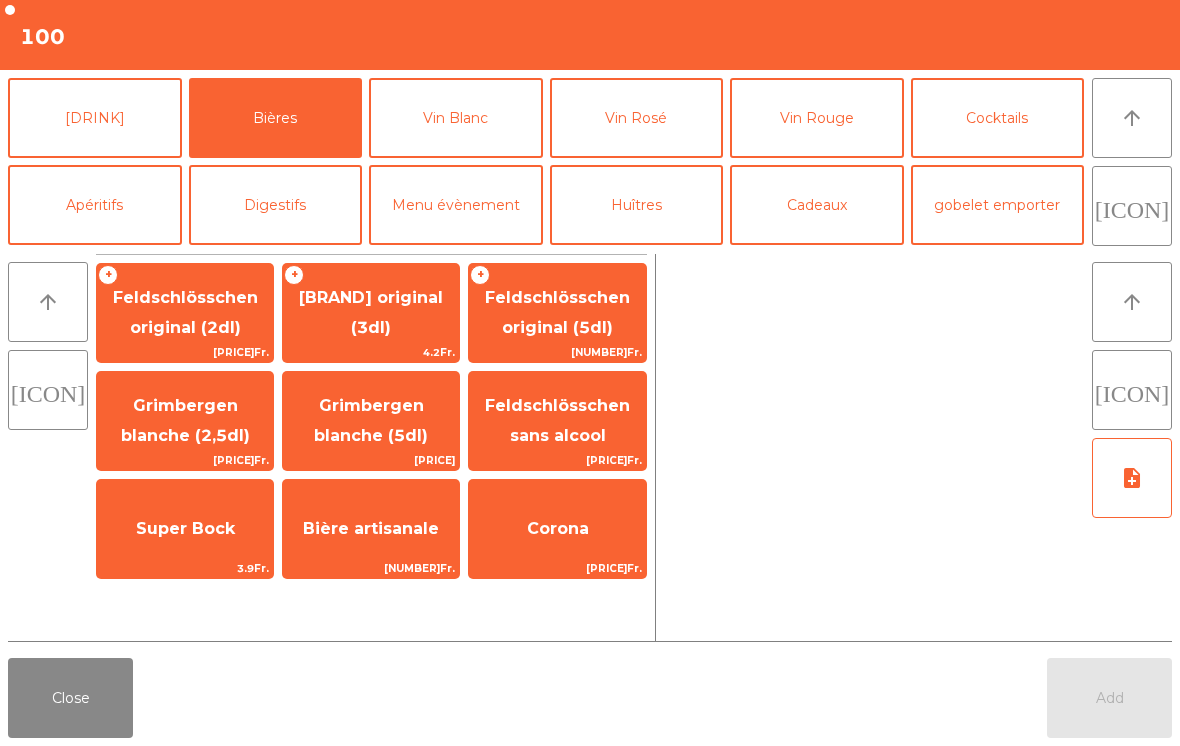 scroll, scrollTop: 174, scrollLeft: 0, axis: vertical 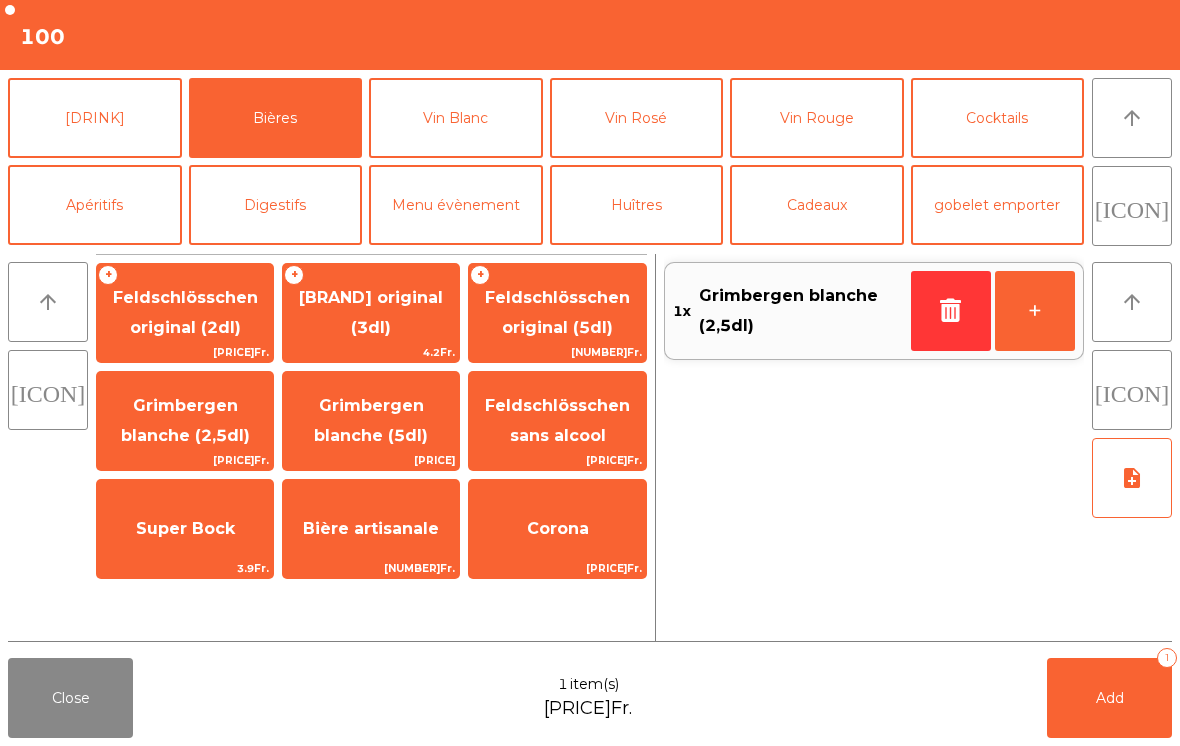 click on "Add   [NUMBER]" at bounding box center (1109, 698) 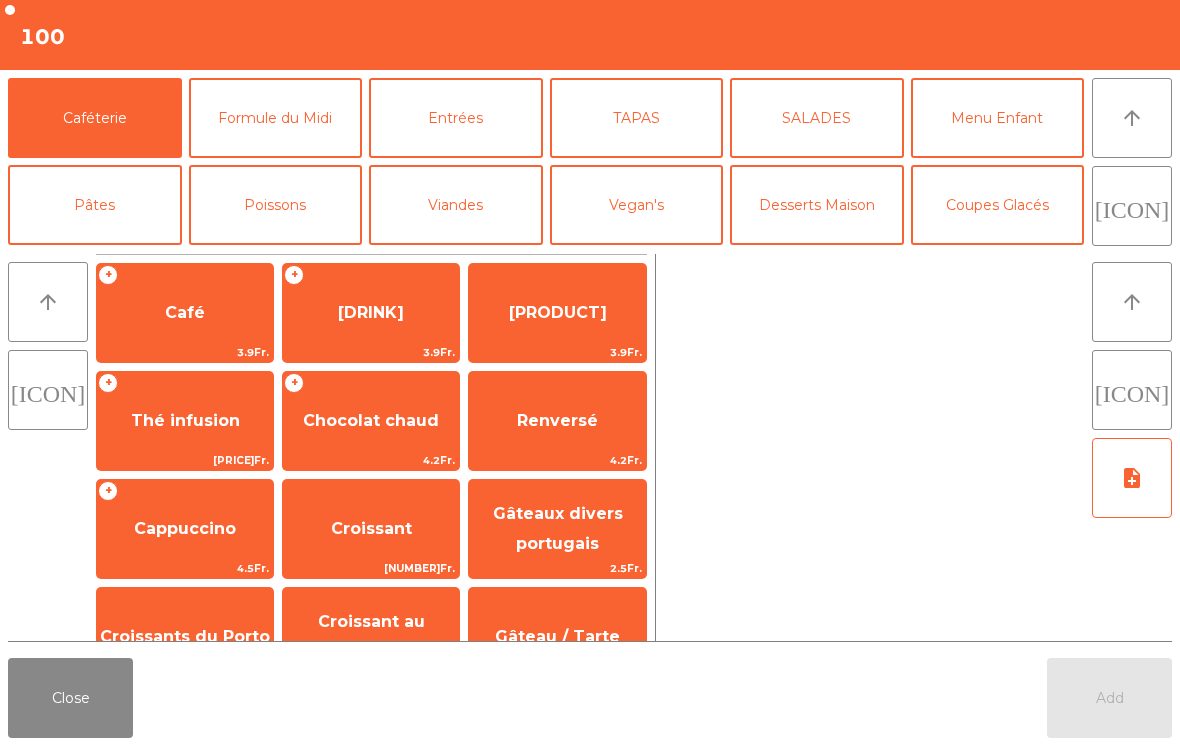 click on "Close" at bounding box center [70, 698] 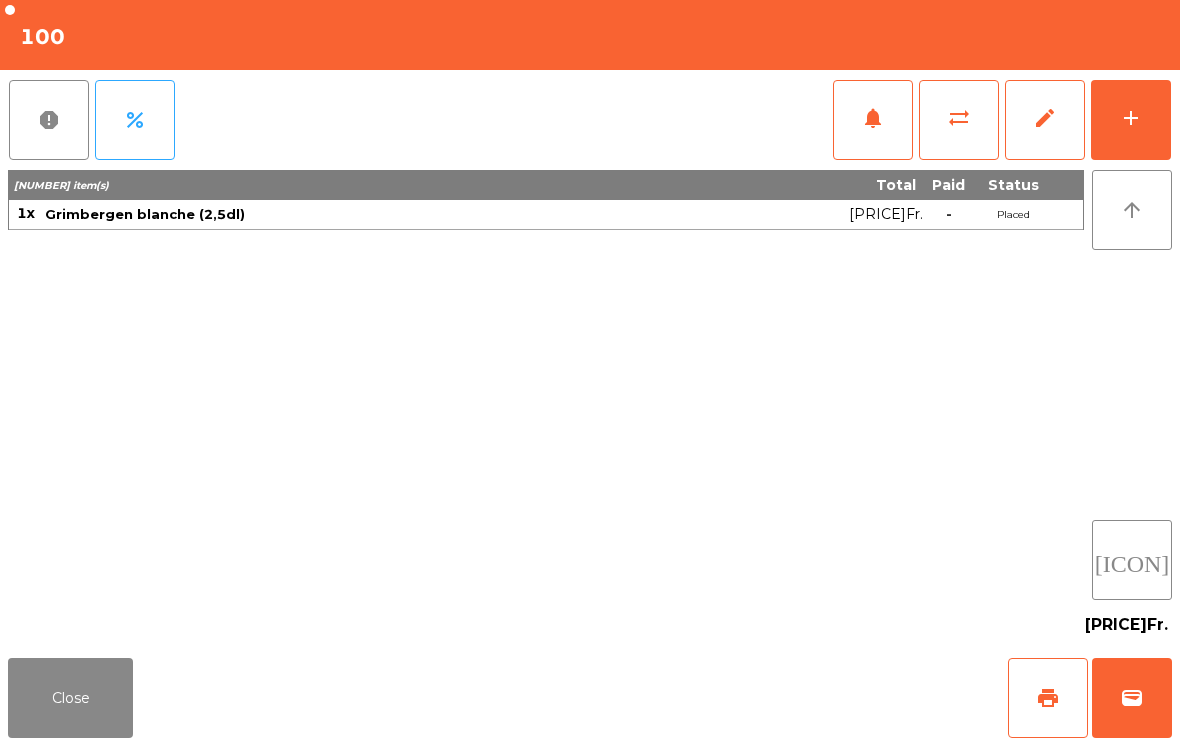 click on "Close" at bounding box center (70, 698) 